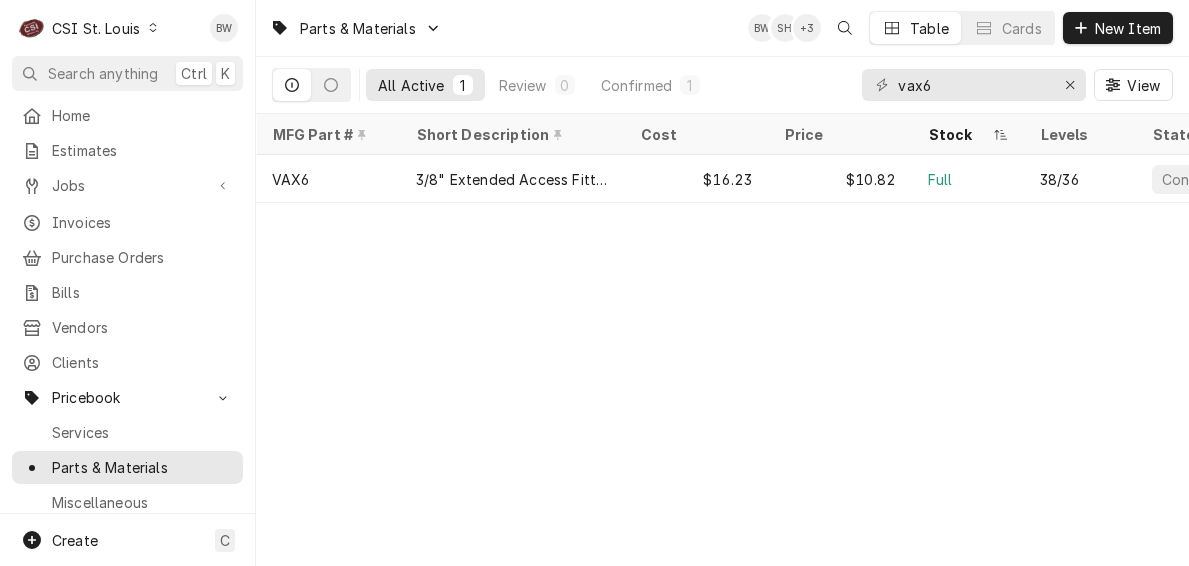 scroll, scrollTop: 0, scrollLeft: 0, axis: both 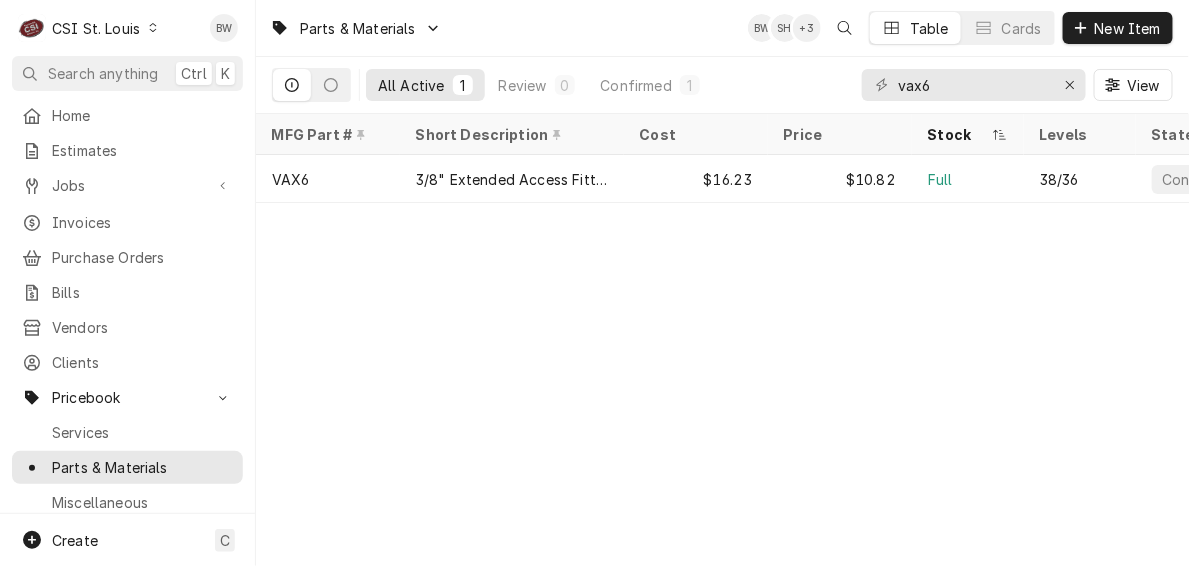 click on "Parts & Materials   BW SH + 3 Table Cards New Item All Active 1 Review 0 Confirmed 1 vax6 View MFG Part # Short Description Cost Price Stock Levels State Labels MFG Last Modified Subtype VAX6 3/8" Extended Access Fitting $16.23 $10.82 Full 38/36 Confirmed Truck Stock: Cold Side — Aug 8   [#2-DUAL] INVEN-PARTS" at bounding box center [722, 283] 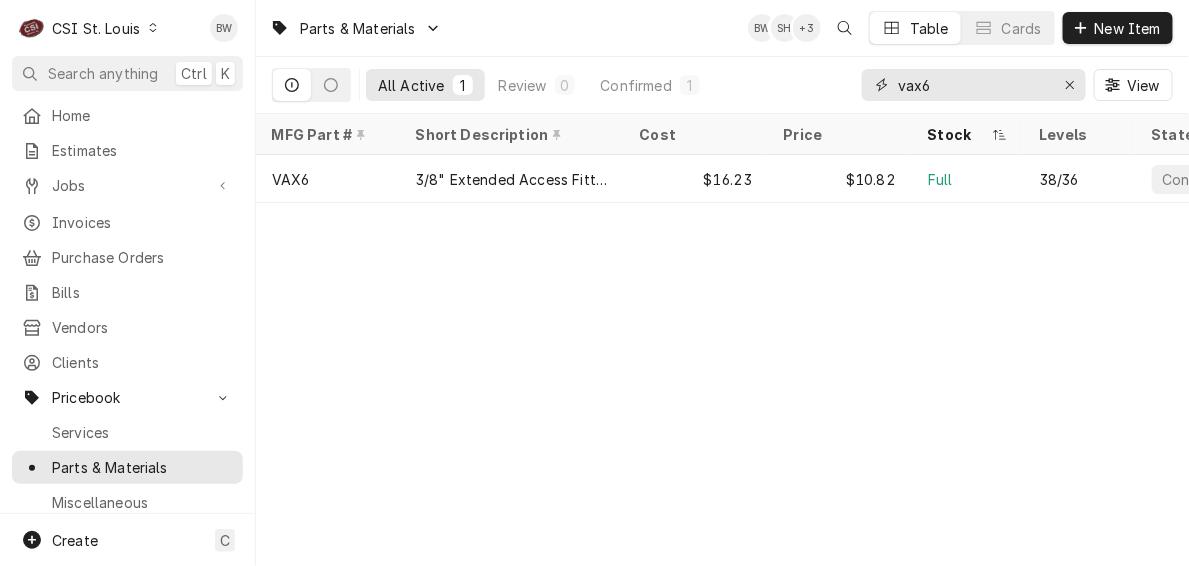 drag, startPoint x: 979, startPoint y: 83, endPoint x: 855, endPoint y: 78, distance: 124.10077 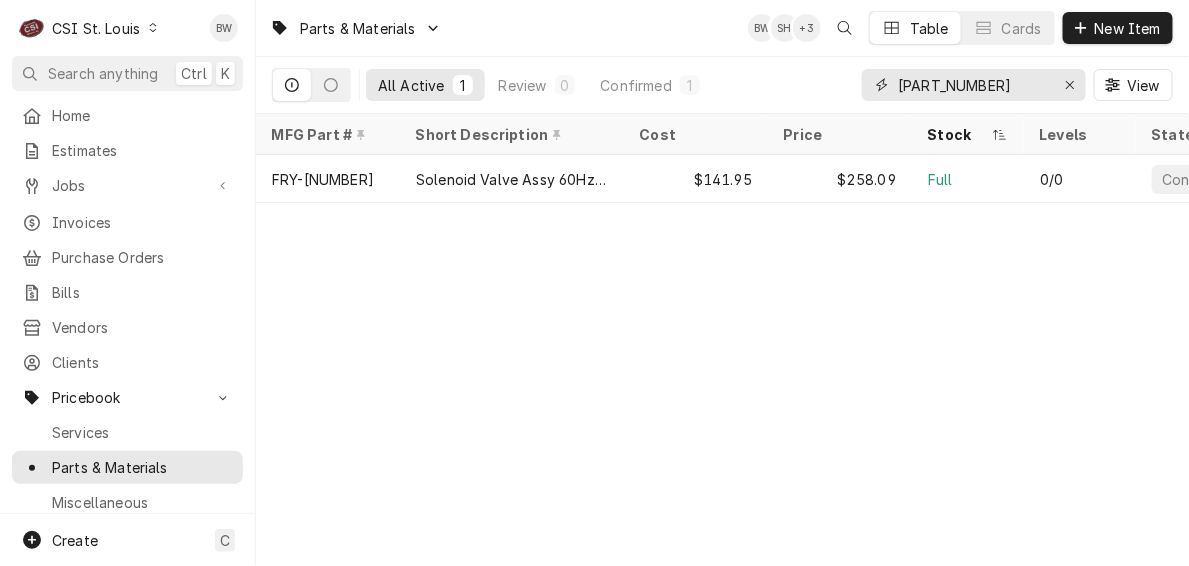 type on "1080435" 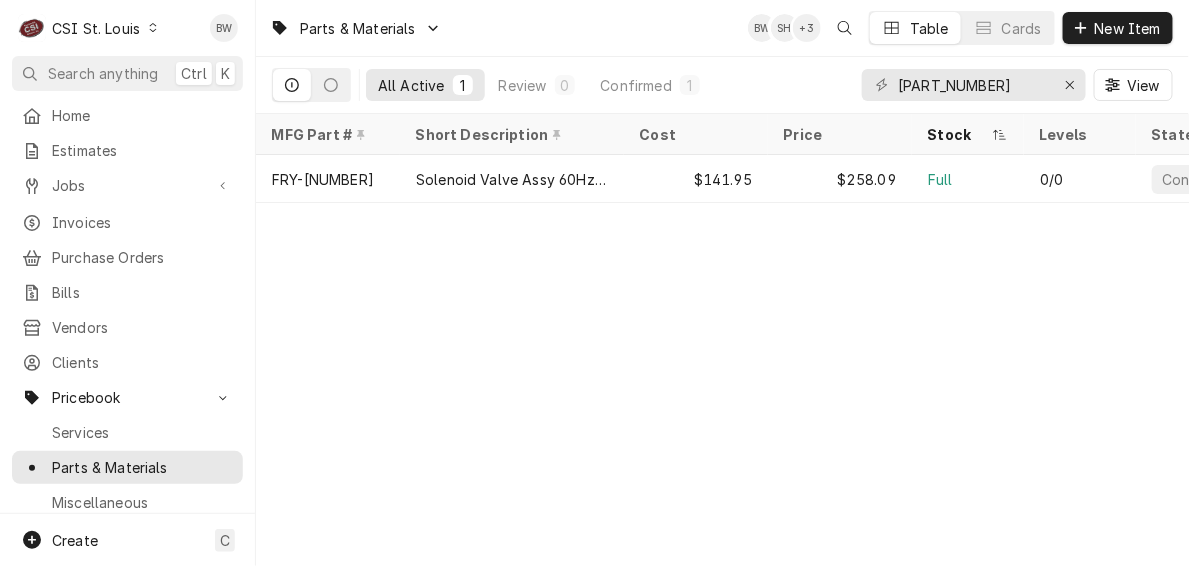 click on "Parts & Materials   BW SH + 3 Table Cards New Item All Active 1 Review 0 Confirmed 1 1080435 View MFG Part # Short Description Cost Price Stock Levels State Labels MFG Last Modified Subtype FRY-1080435 Solenoid Valve Assy 60Hz Fe55 $141.95 $258.09 Full 0/0 Confirmed — — Aug 8   [#2-DUAL] INVEN-PARTS" at bounding box center (722, 283) 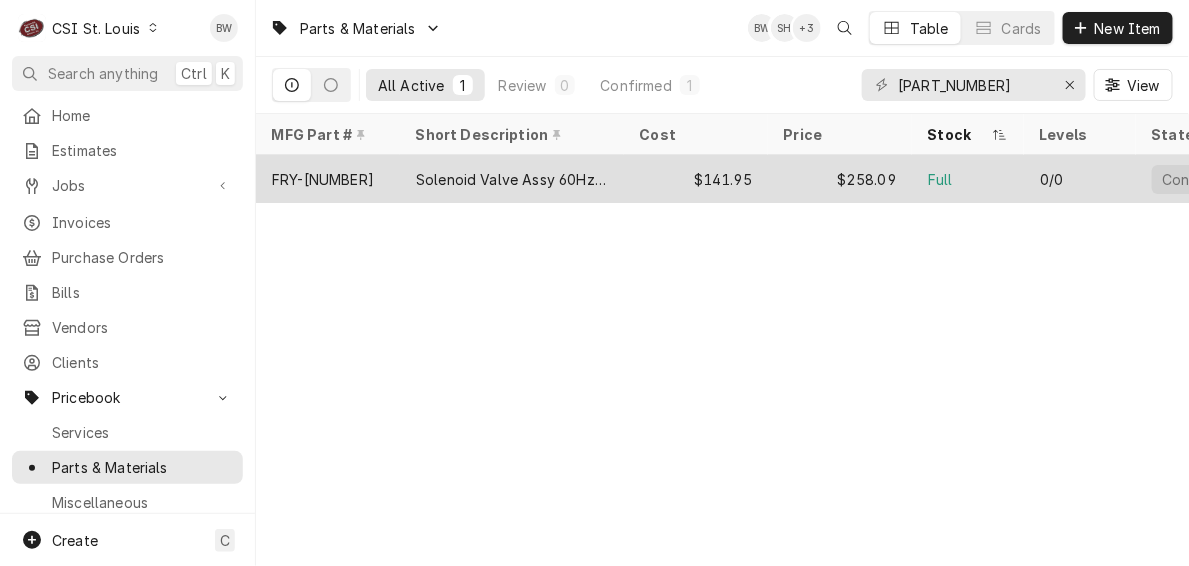 click on "Solenoid Valve Assy 60Hz Fe55" at bounding box center (512, 179) 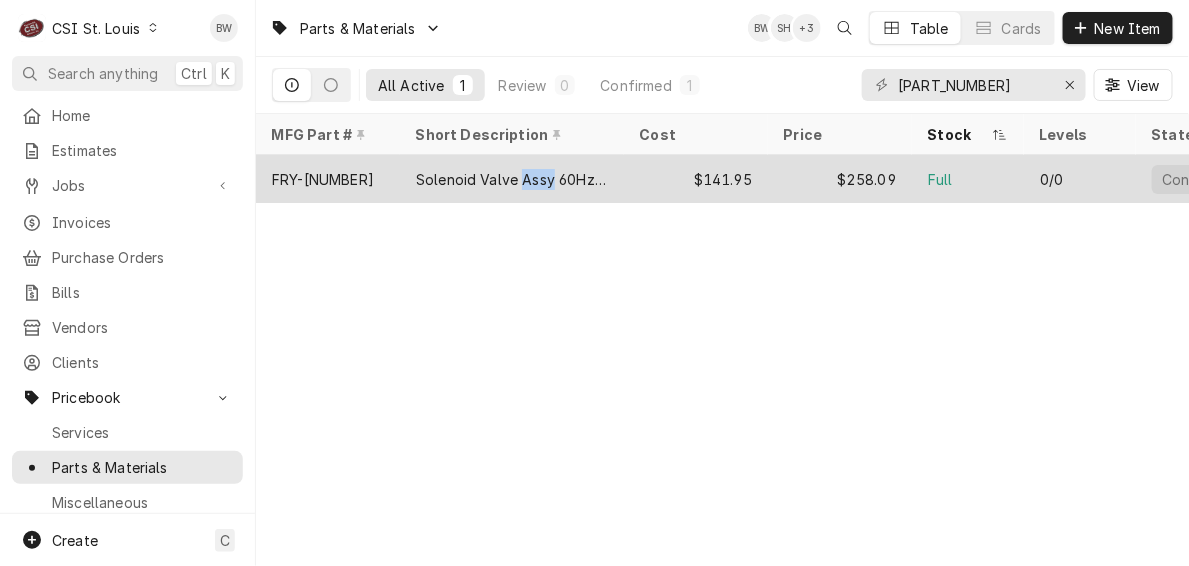 click on "Solenoid Valve Assy 60Hz Fe55" at bounding box center (512, 179) 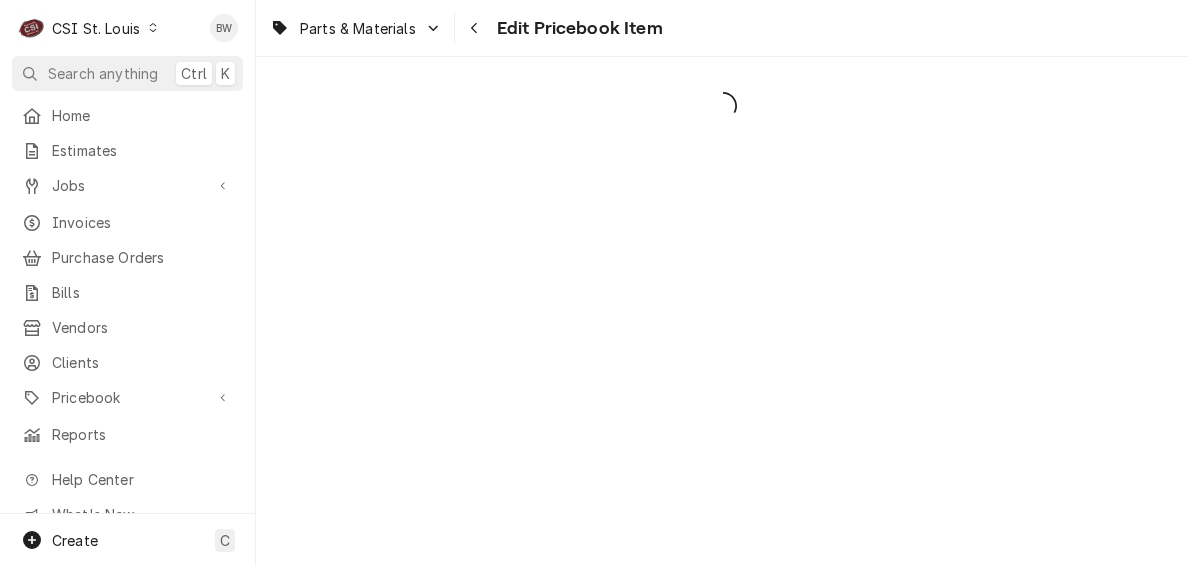 scroll, scrollTop: 0, scrollLeft: 0, axis: both 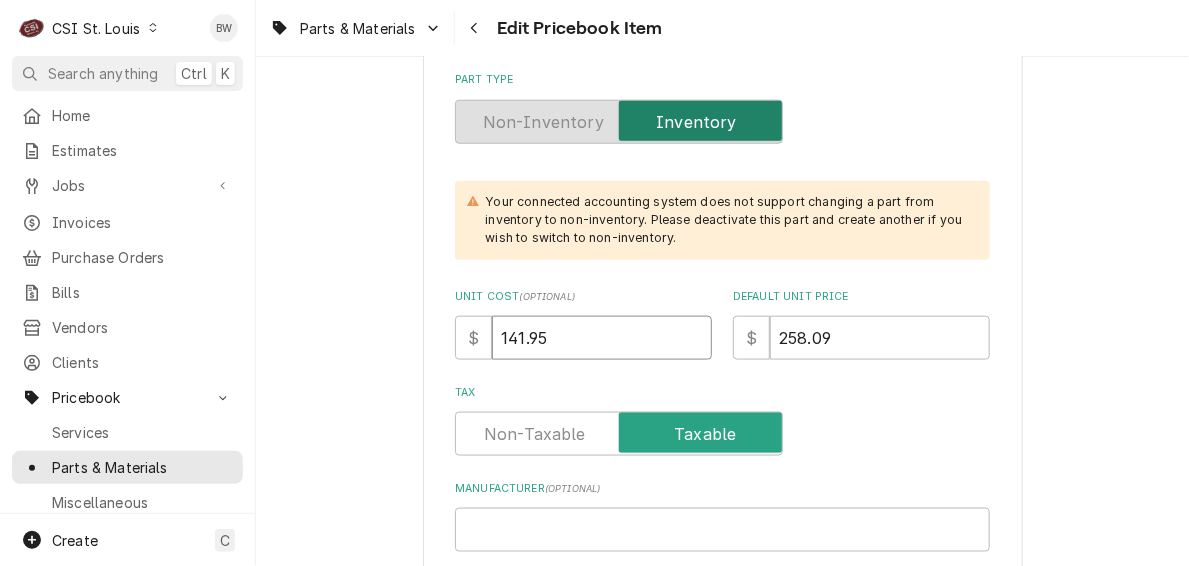 drag, startPoint x: 576, startPoint y: 332, endPoint x: 413, endPoint y: 330, distance: 163.01227 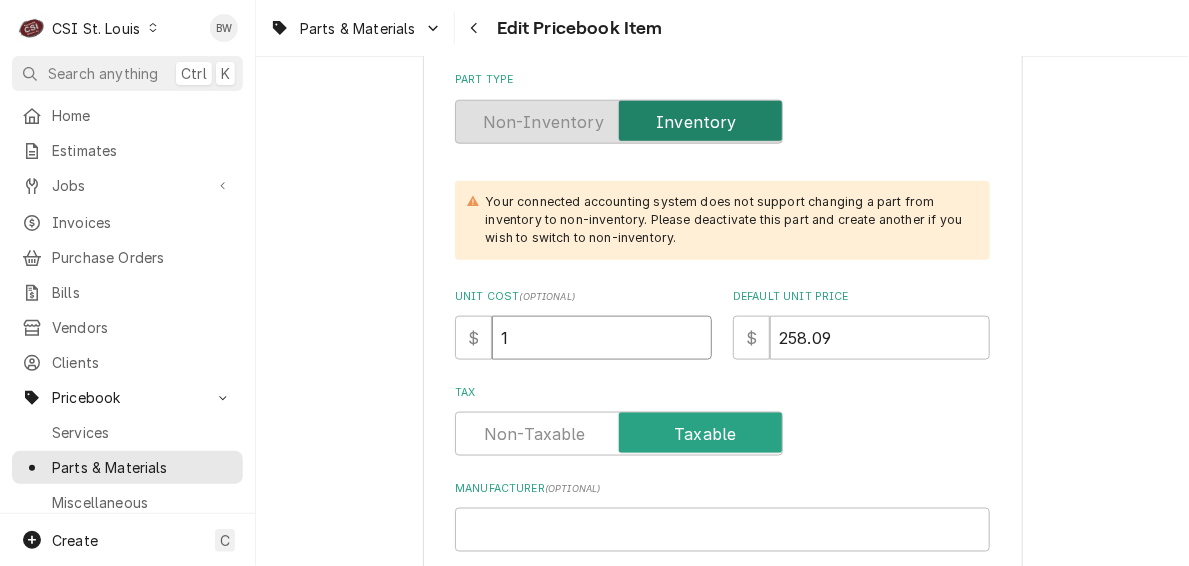 type on "x" 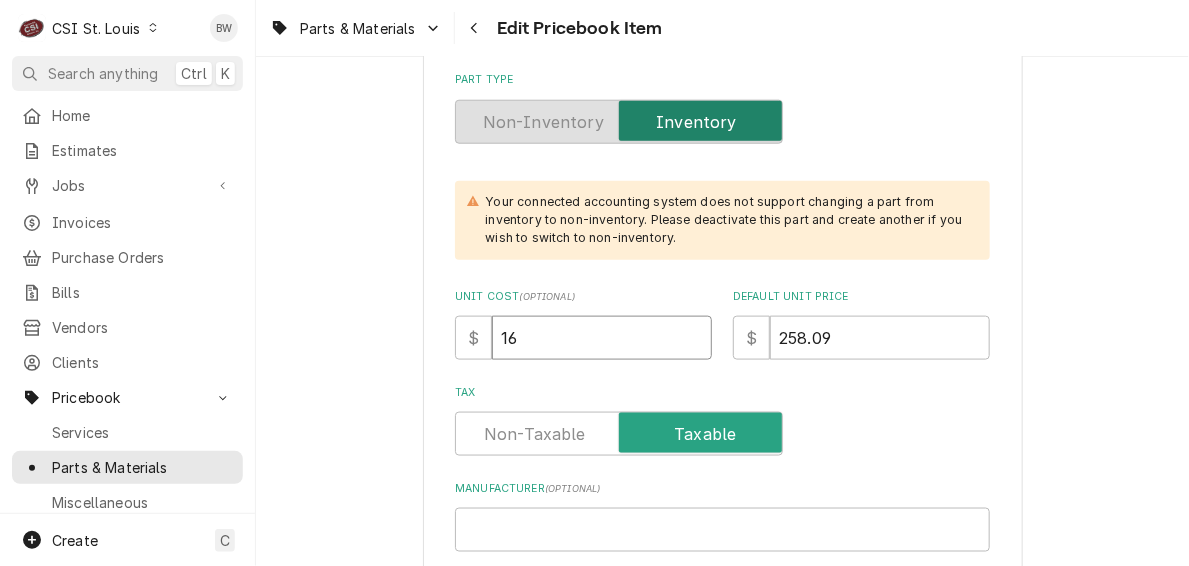 type on "x" 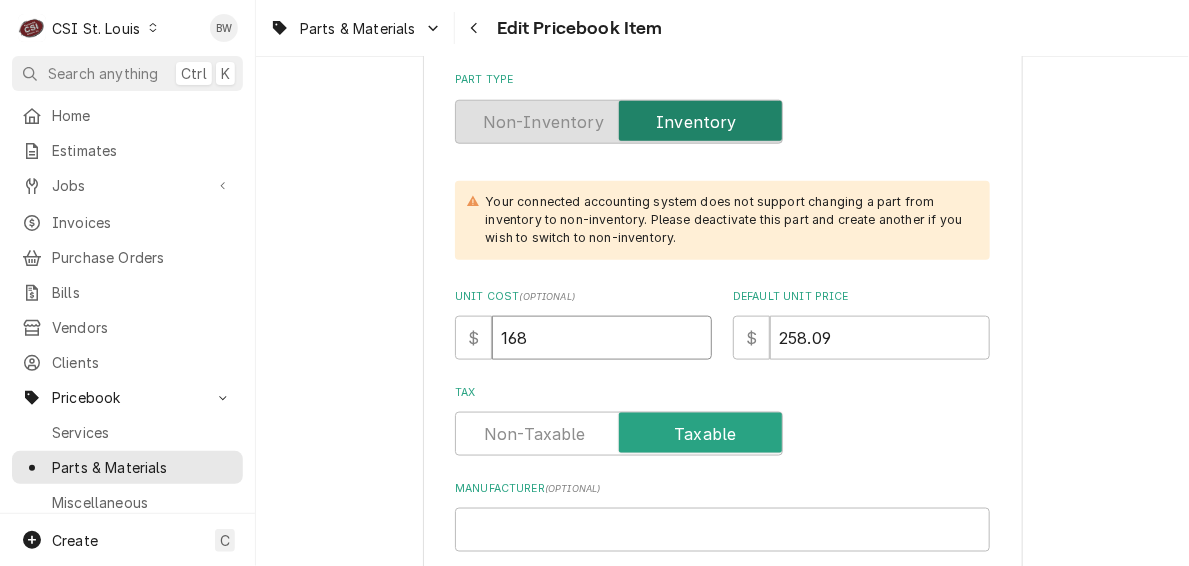 type on "x" 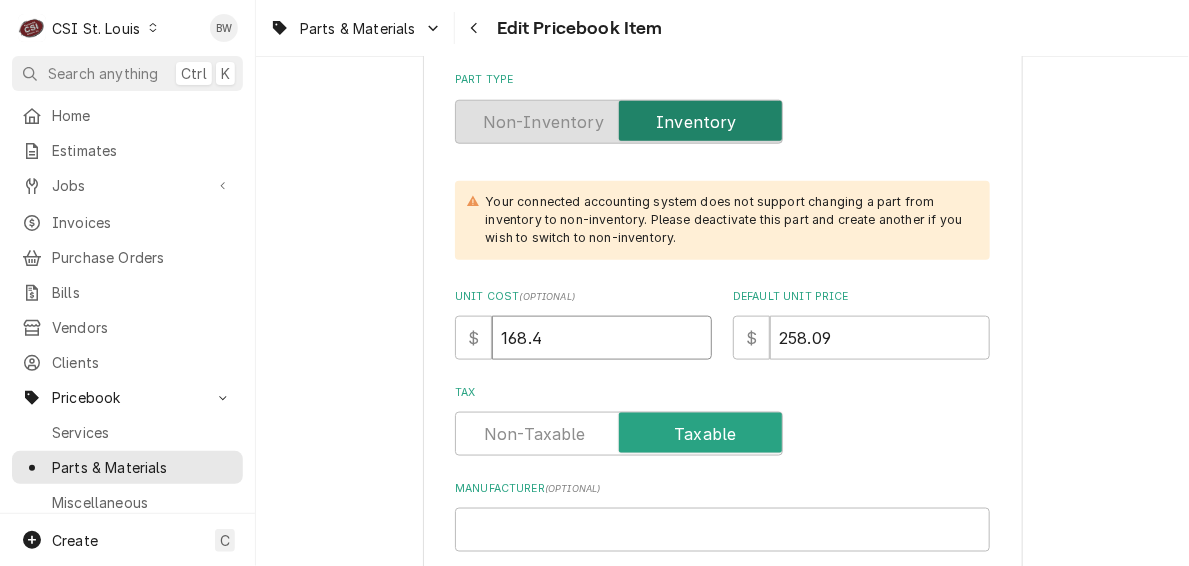 type on "x" 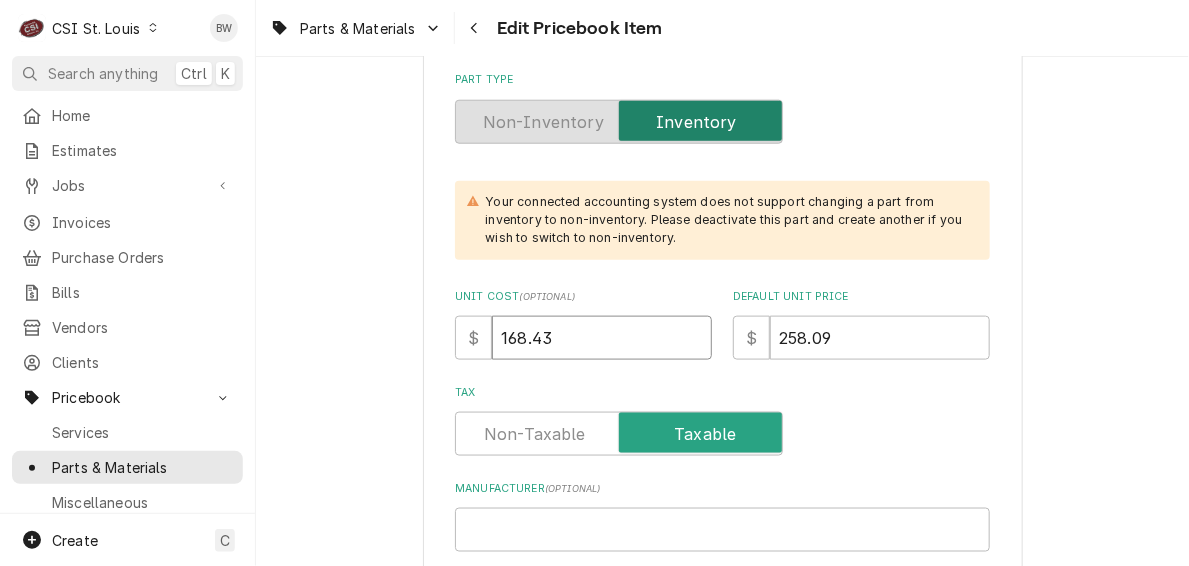type on "168.43" 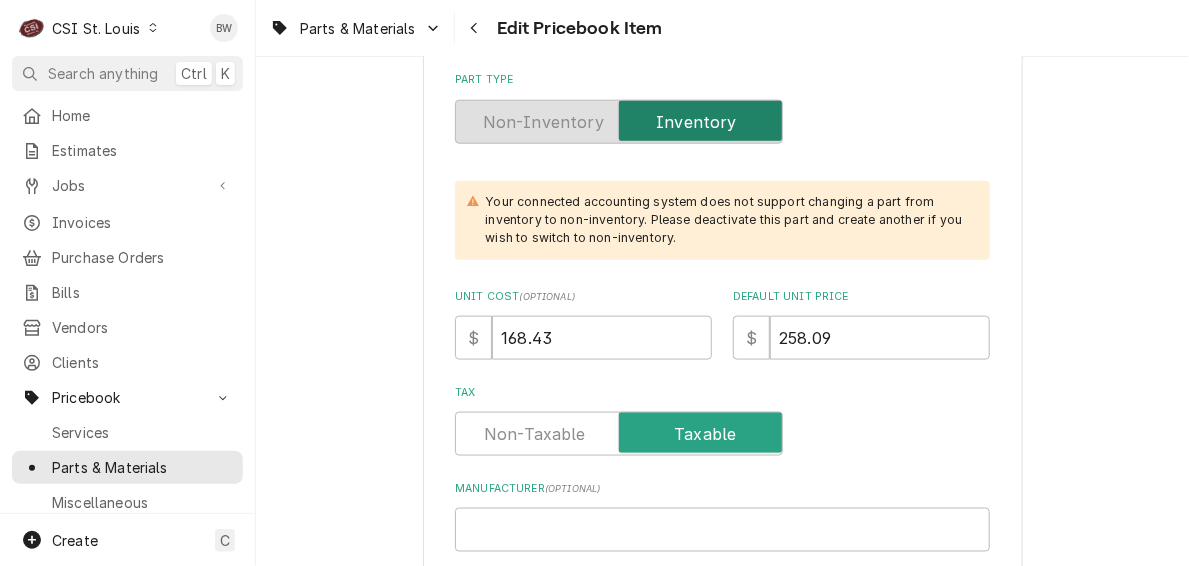 click on "Tax" at bounding box center [722, 393] 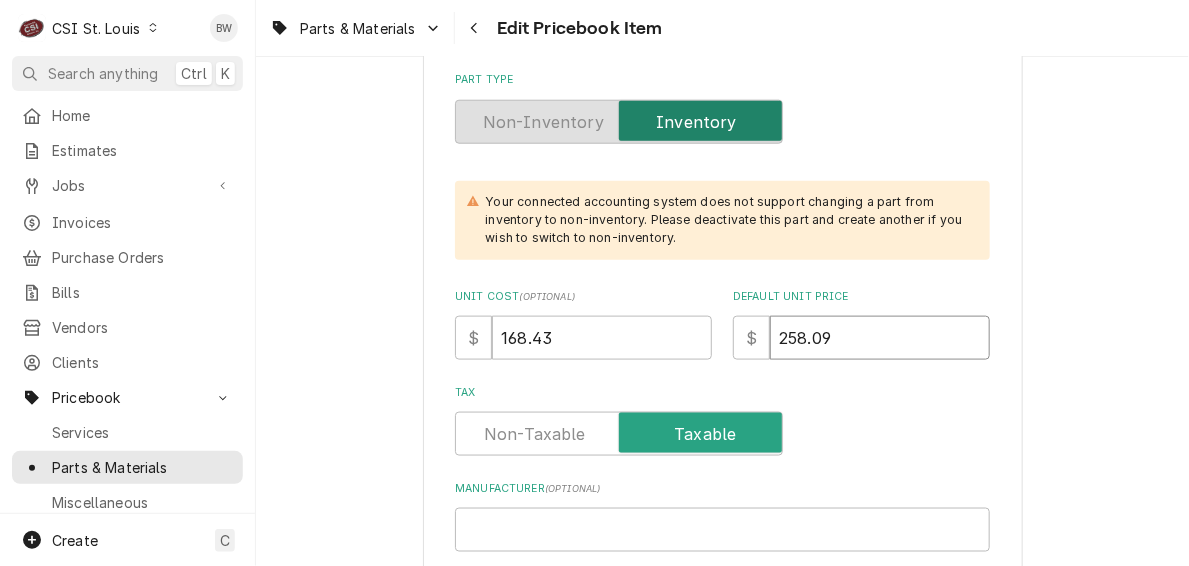 drag, startPoint x: 853, startPoint y: 346, endPoint x: 712, endPoint y: 341, distance: 141.08862 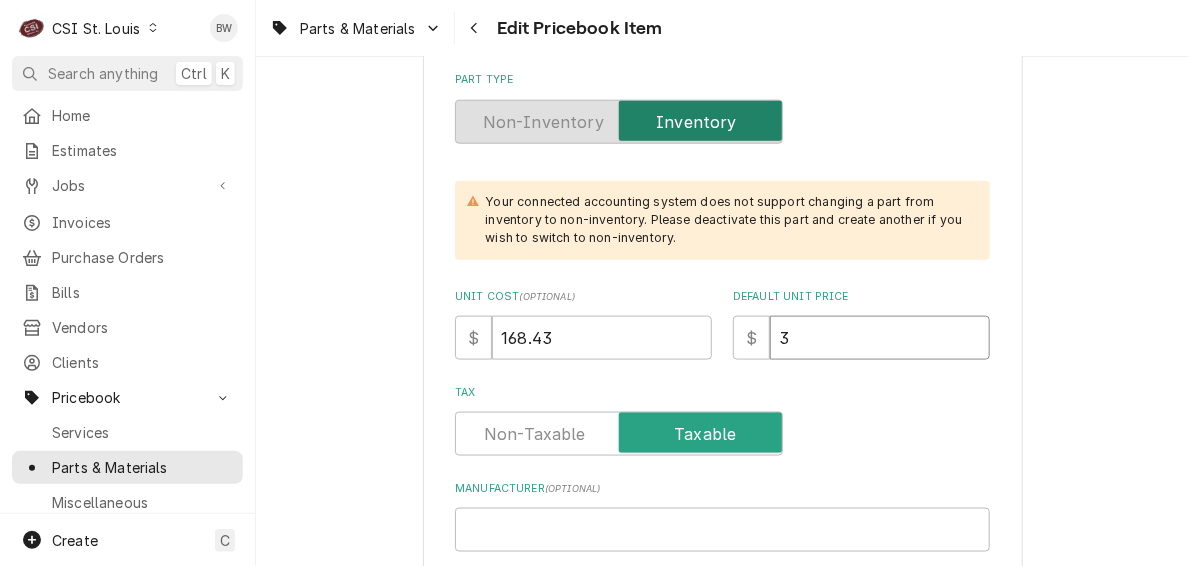 type on "x" 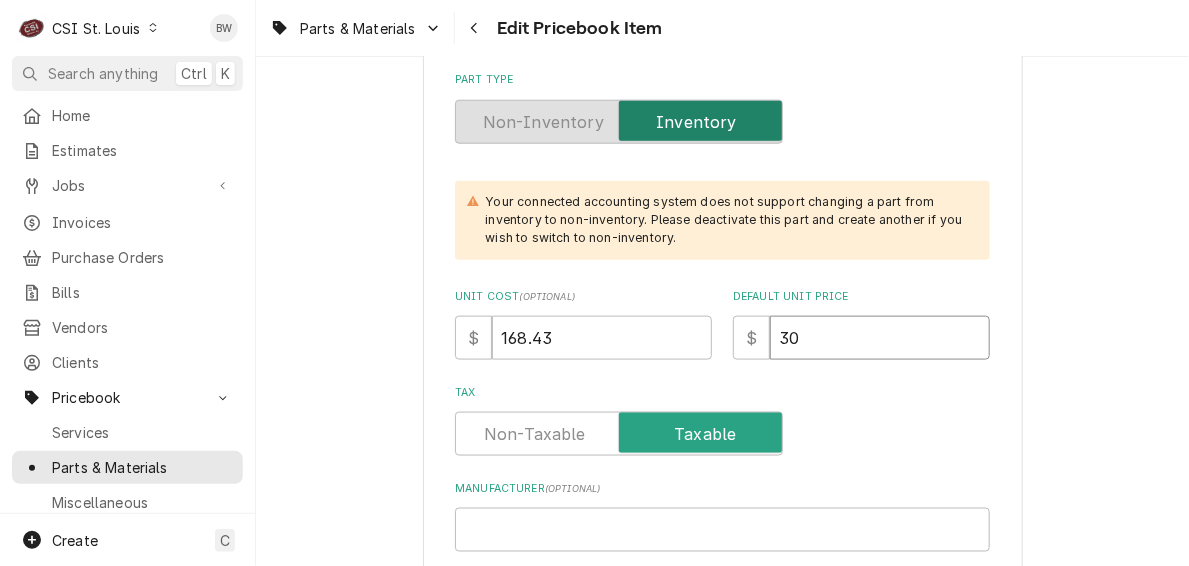 type on "306" 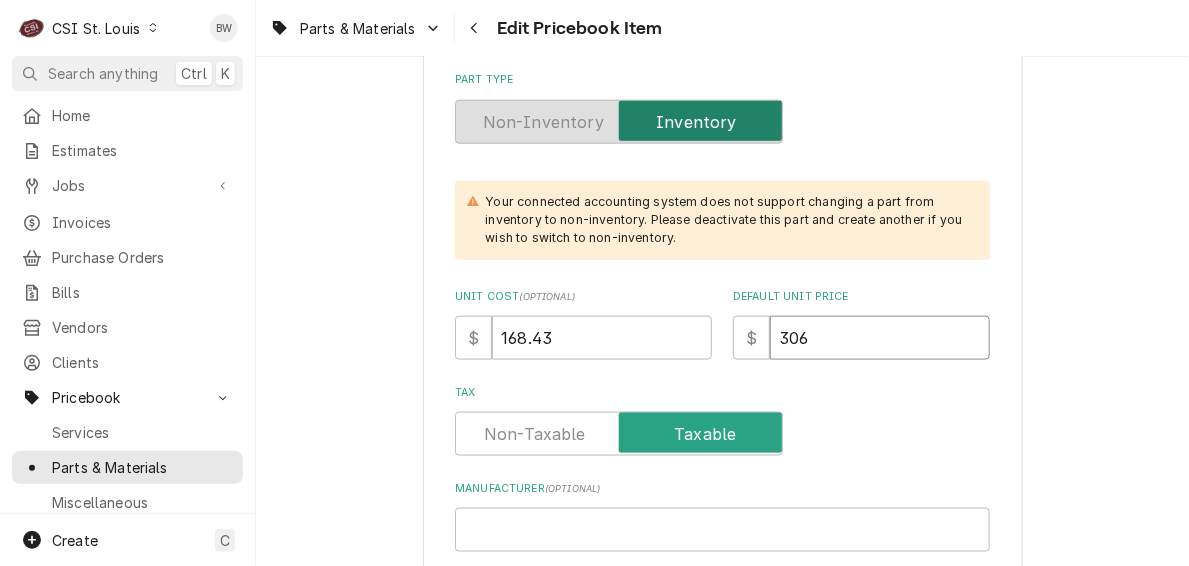 type on "x" 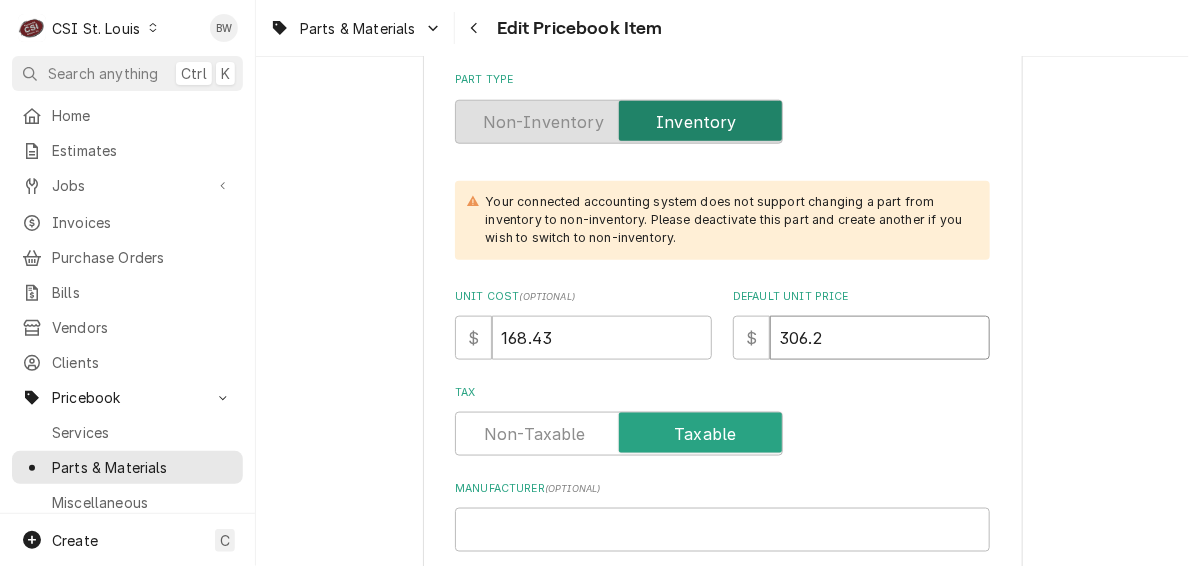 type on "x" 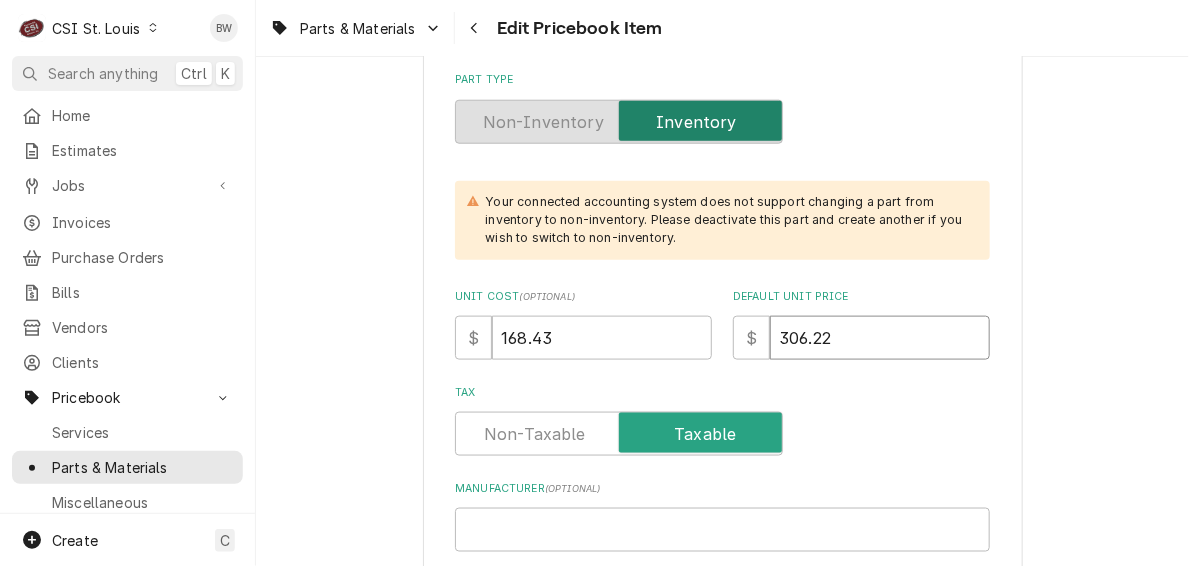 type on "306.22" 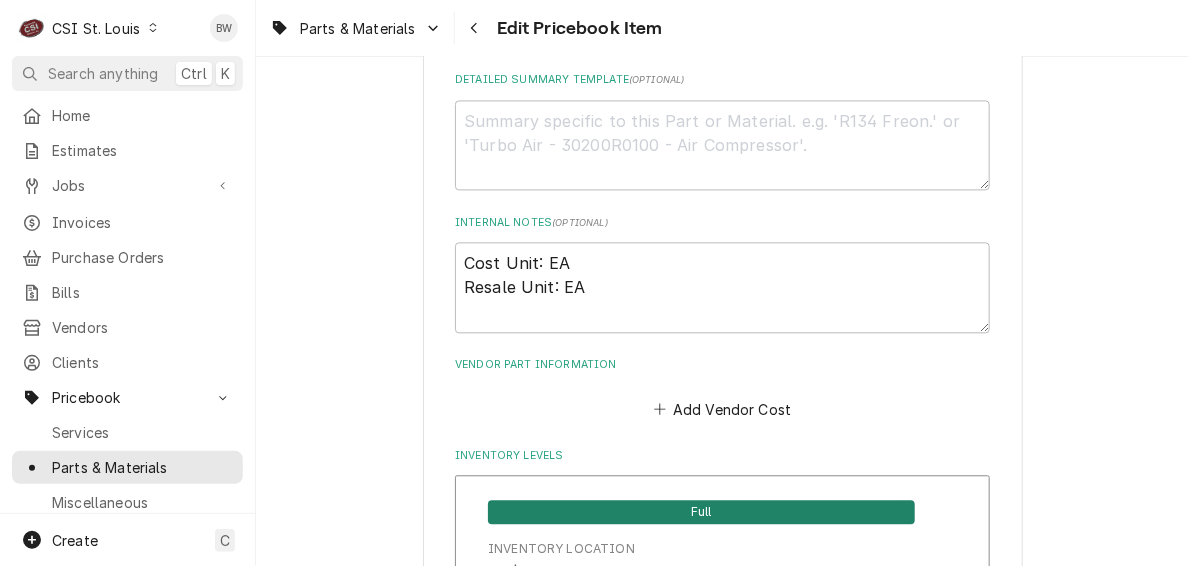 scroll, scrollTop: 1400, scrollLeft: 0, axis: vertical 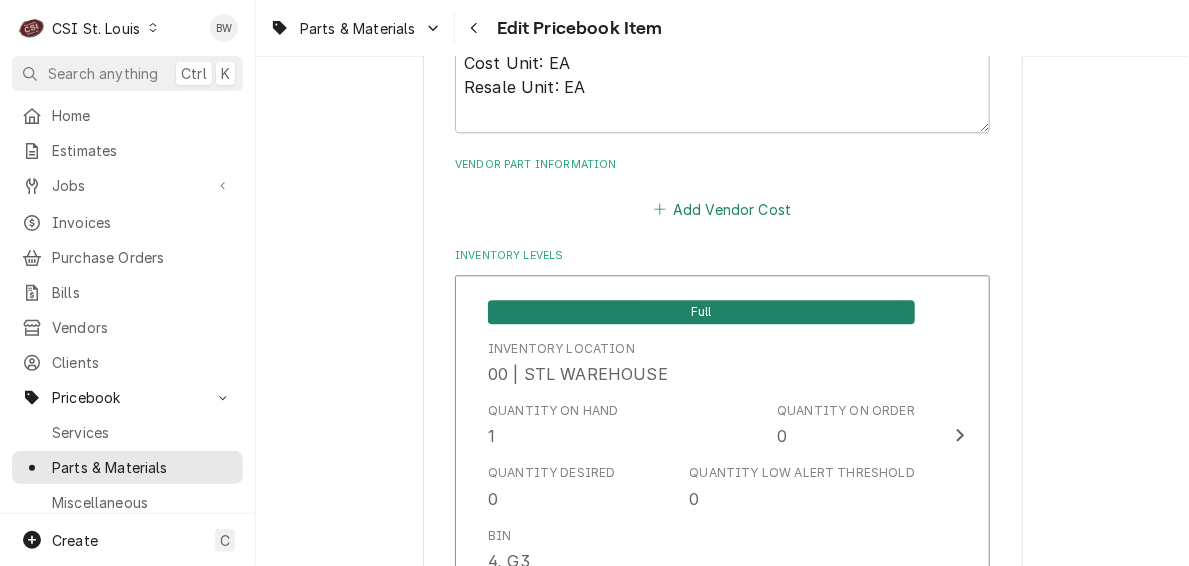 click on "Add Vendor Cost" at bounding box center (722, 209) 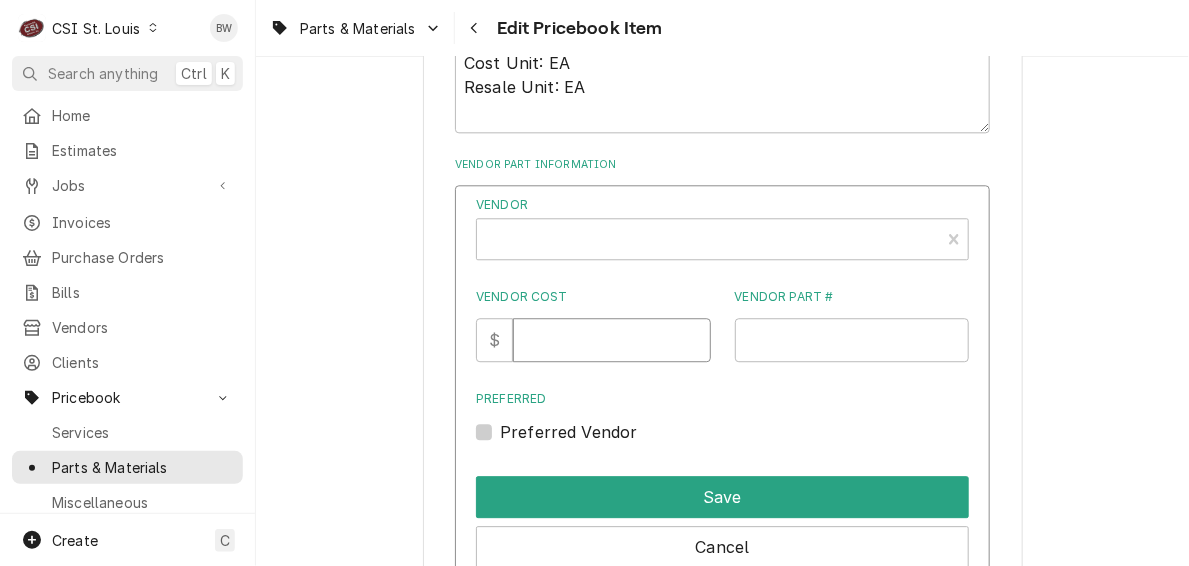 click on "Vendor Cost" at bounding box center (611, 340) 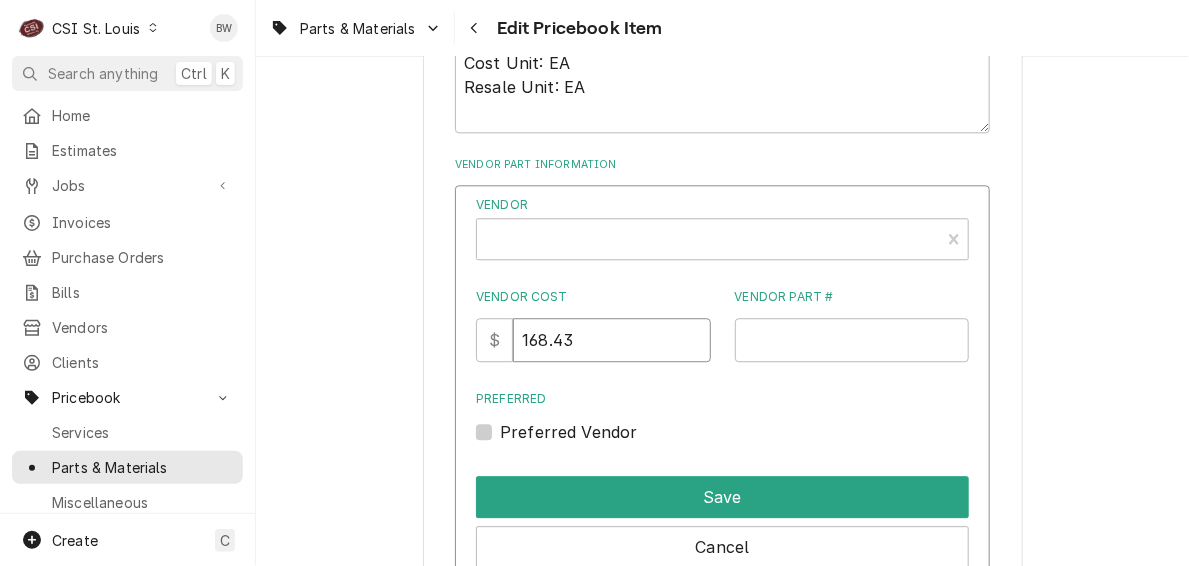 type on "168.43" 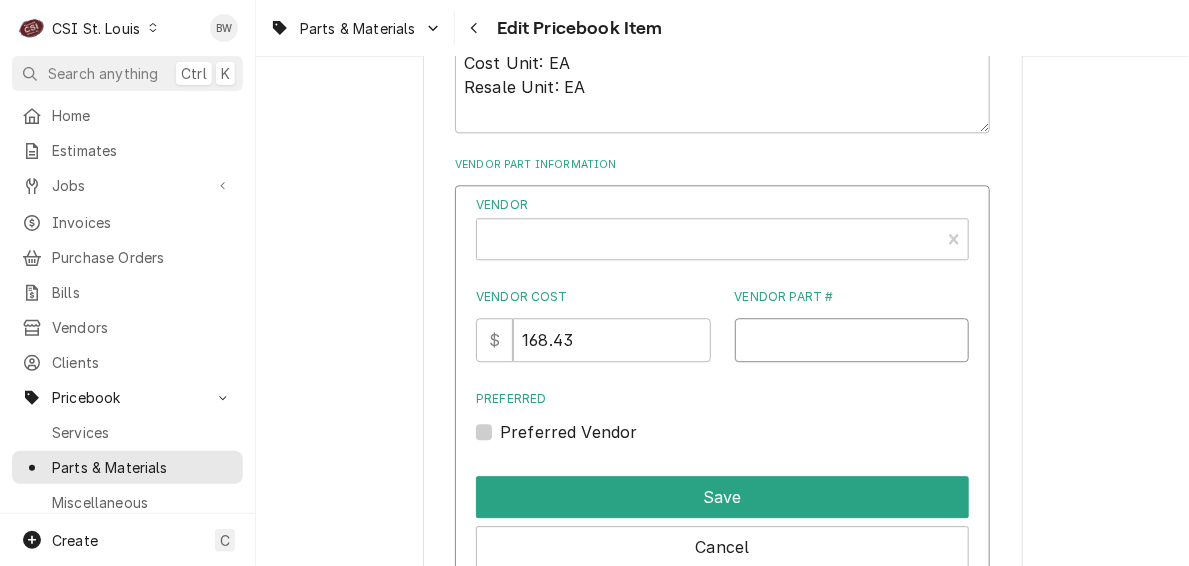click on "Vendor Part #" at bounding box center [852, 340] 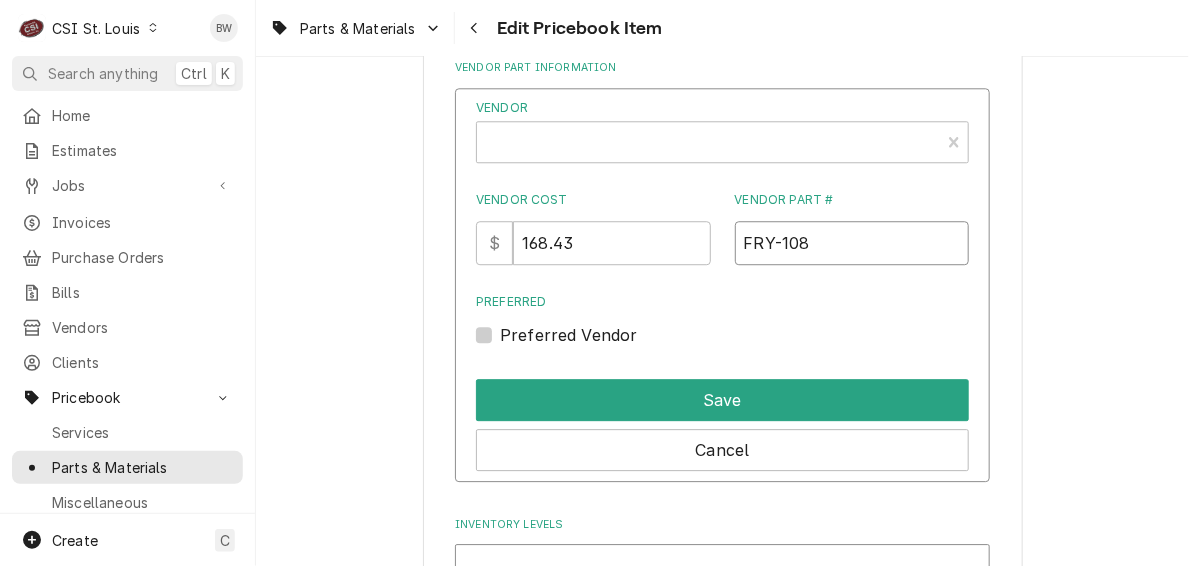 scroll, scrollTop: 1500, scrollLeft: 0, axis: vertical 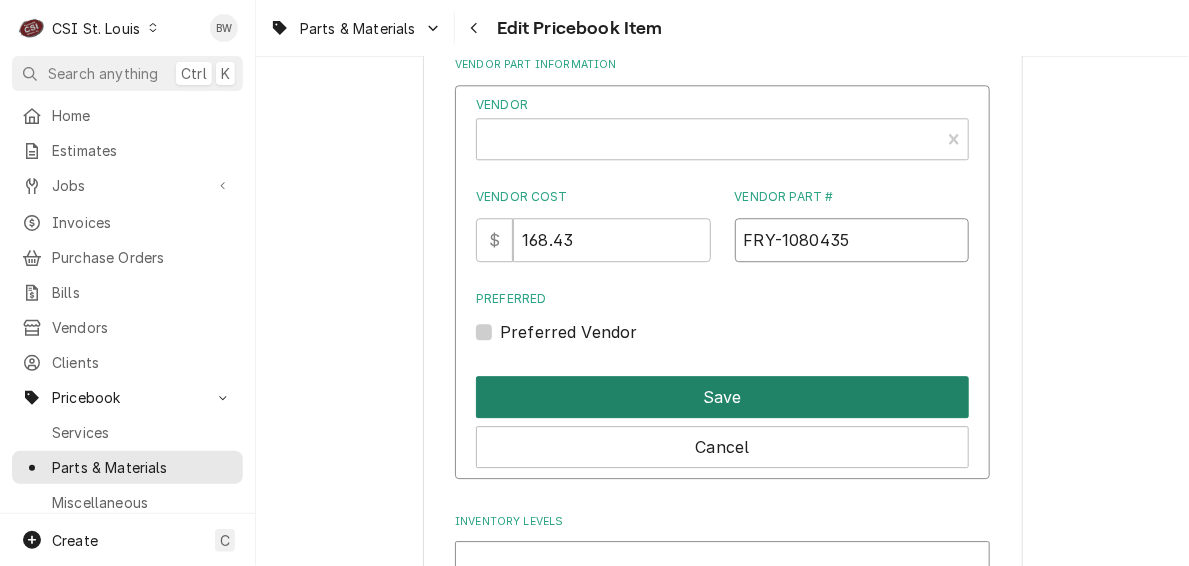 type on "FRY-1080435" 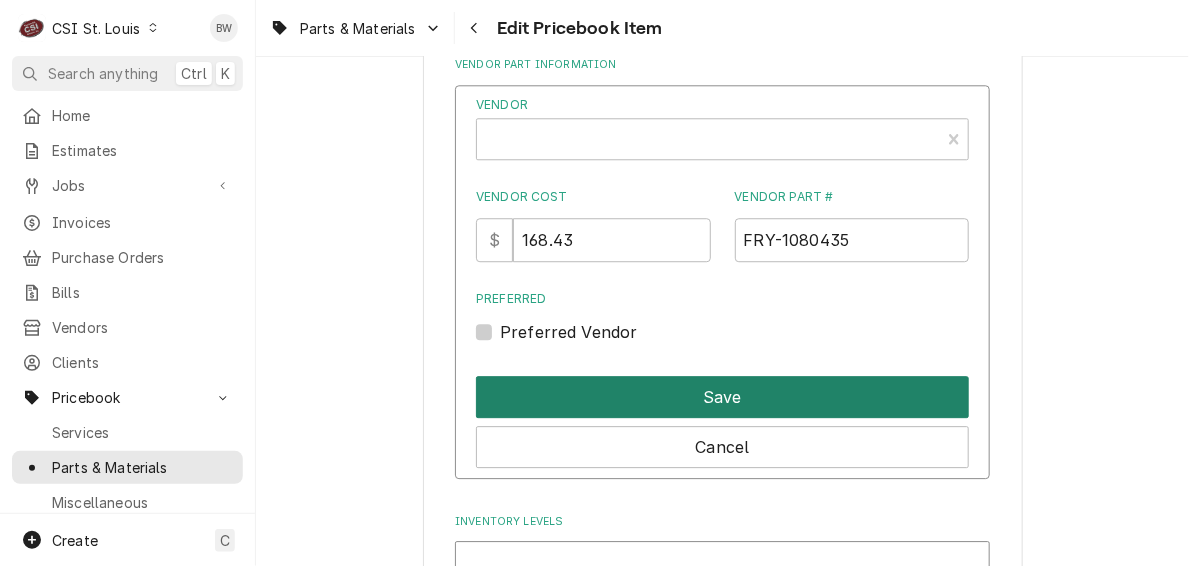 click on "Save" at bounding box center [722, 397] 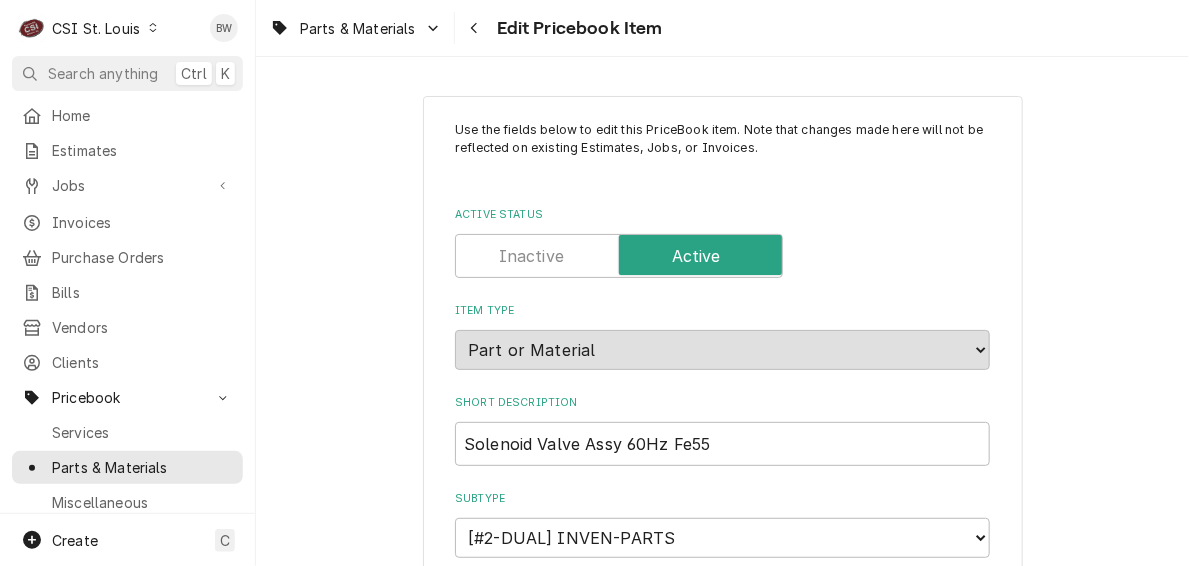 scroll, scrollTop: 17239, scrollLeft: 0, axis: vertical 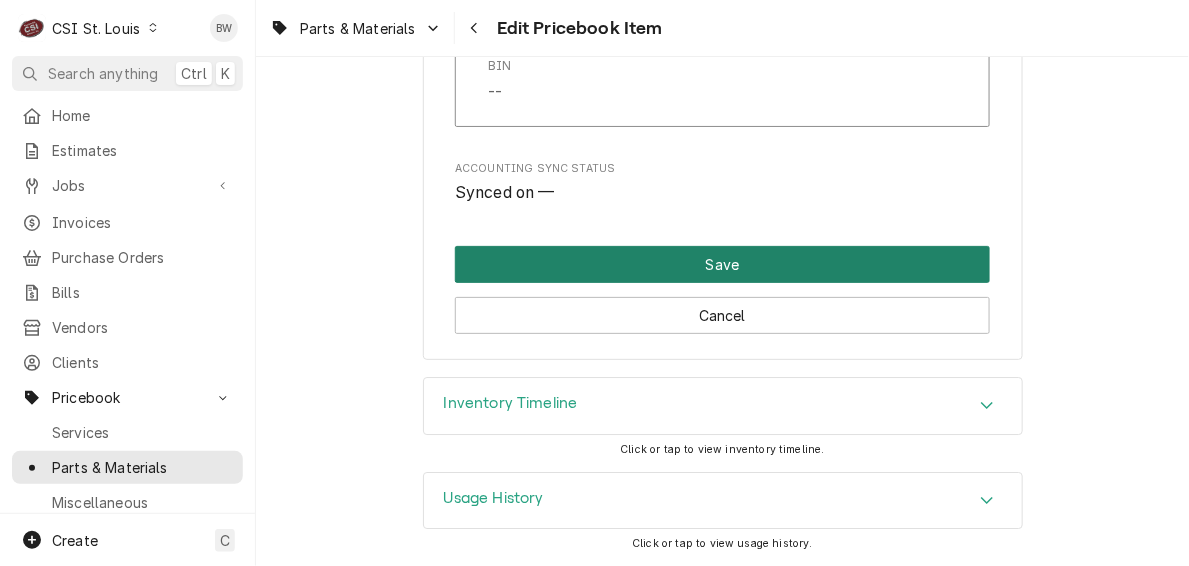 click on "Save" at bounding box center (722, 264) 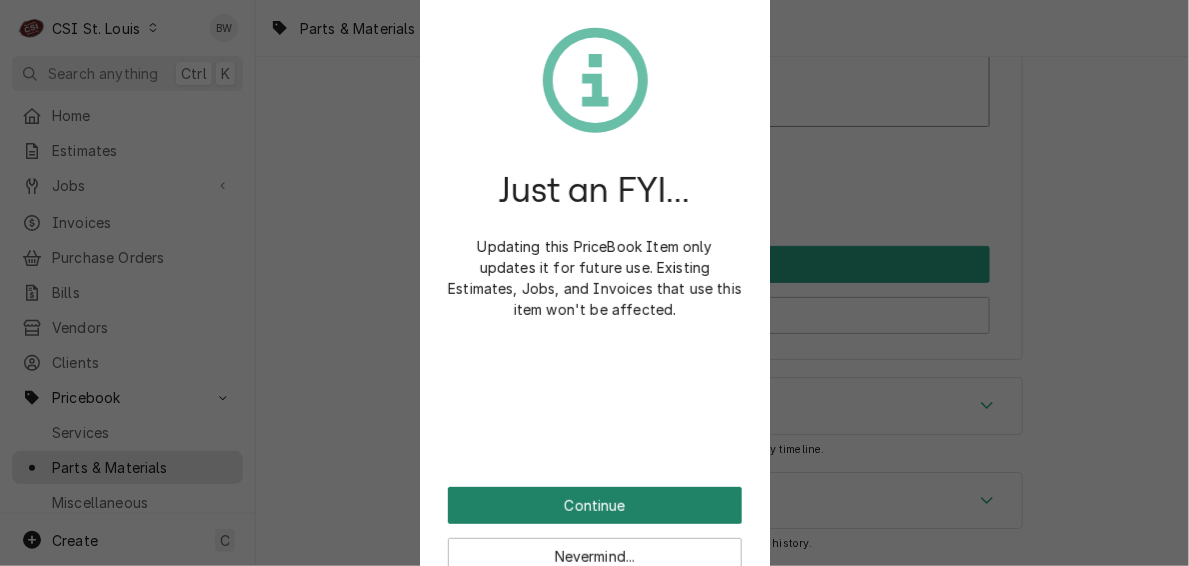 click on "Continue" at bounding box center [595, 505] 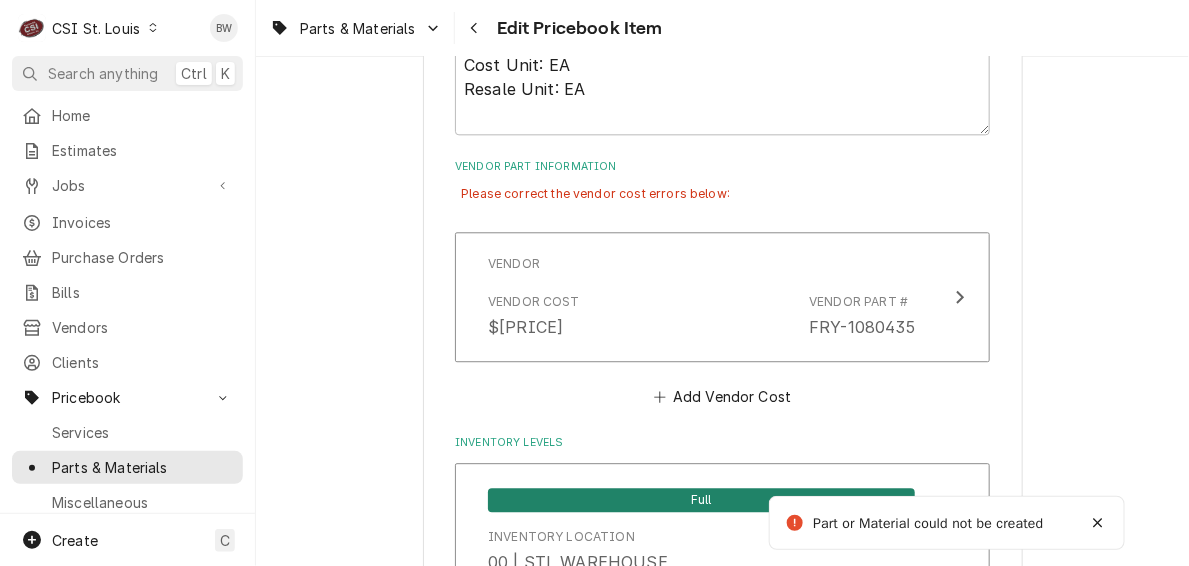 scroll, scrollTop: 1297, scrollLeft: 0, axis: vertical 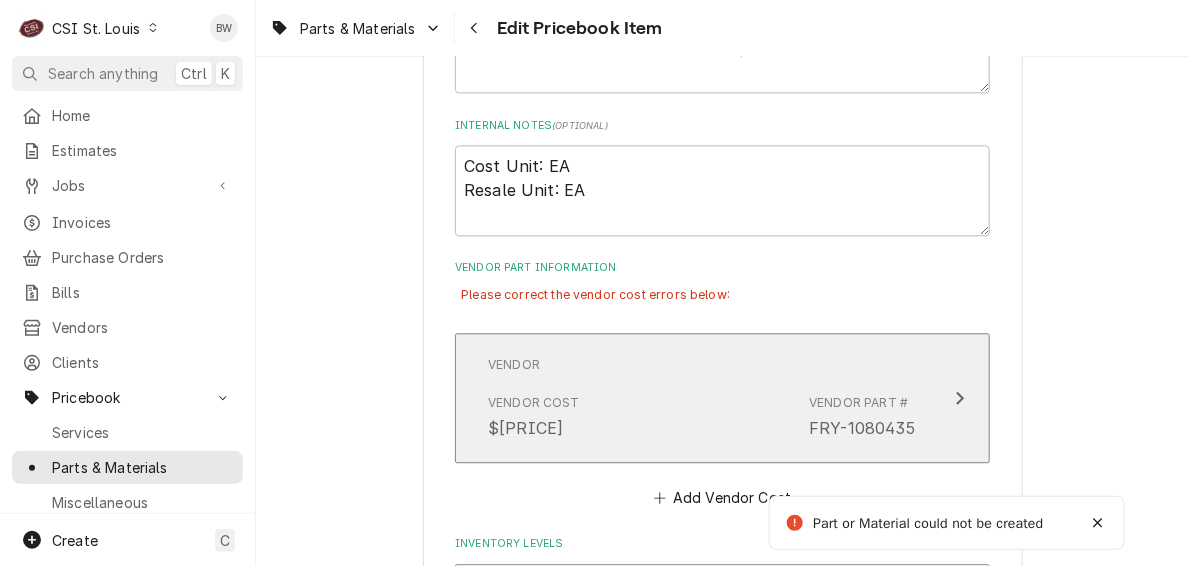 click on "Vendor Cost $168.43 Vendor Part # FRY-1080435" at bounding box center [701, 417] 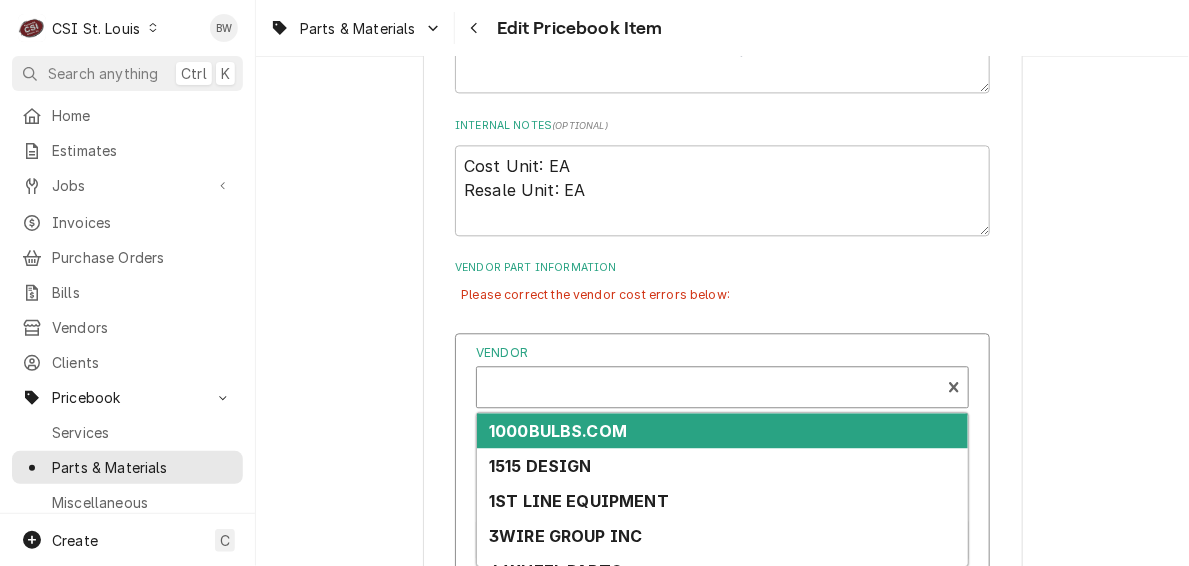 type on "x" 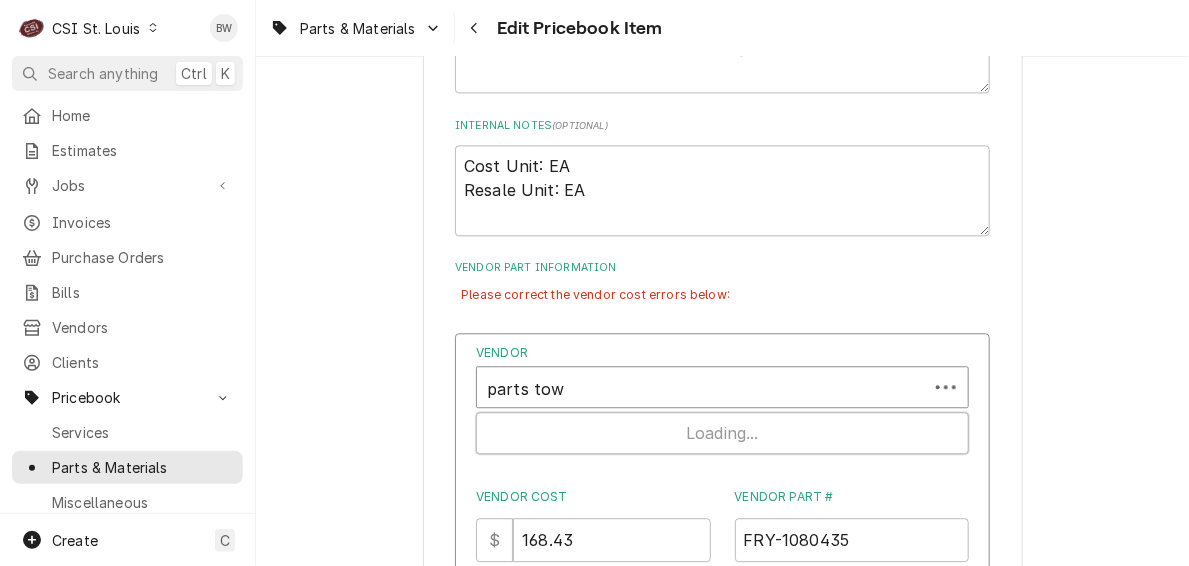type on "parts town" 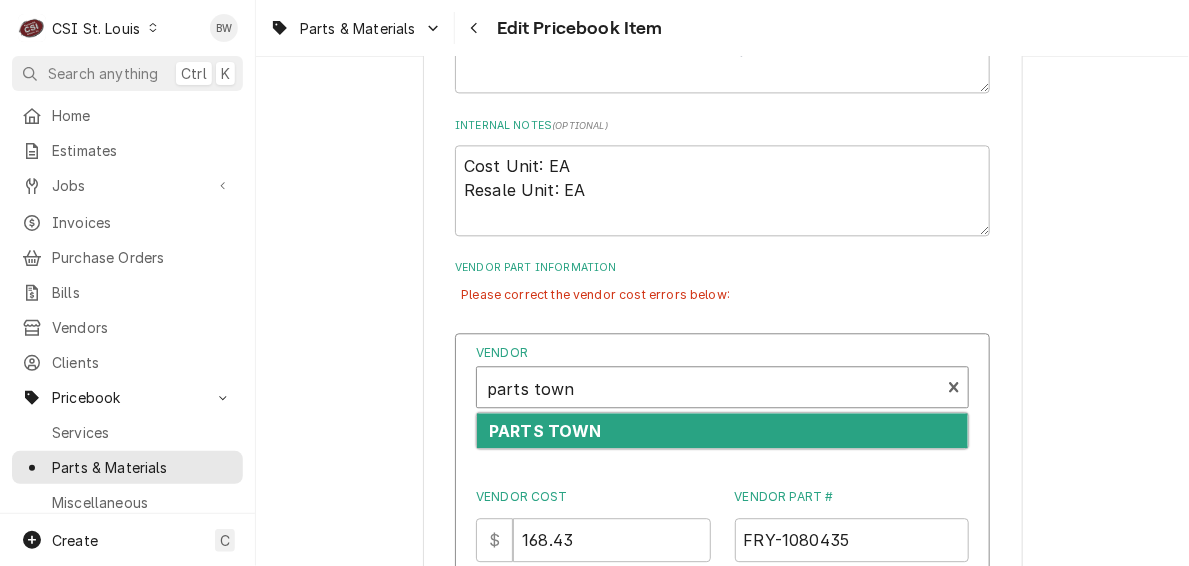 click on "PARTS TOWN" at bounding box center [545, 431] 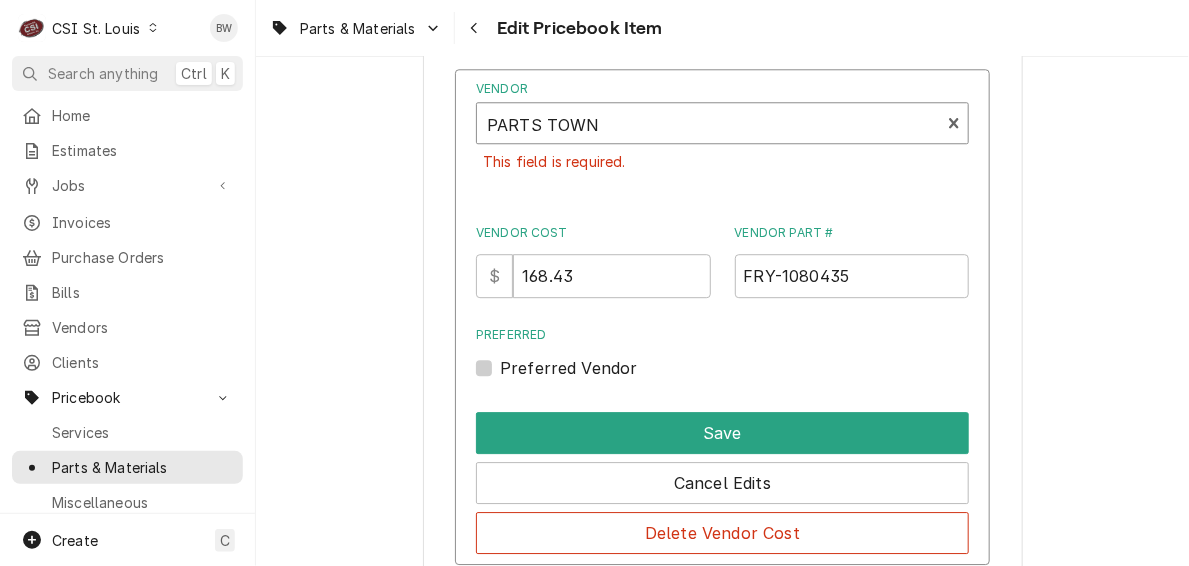 scroll, scrollTop: 1598, scrollLeft: 0, axis: vertical 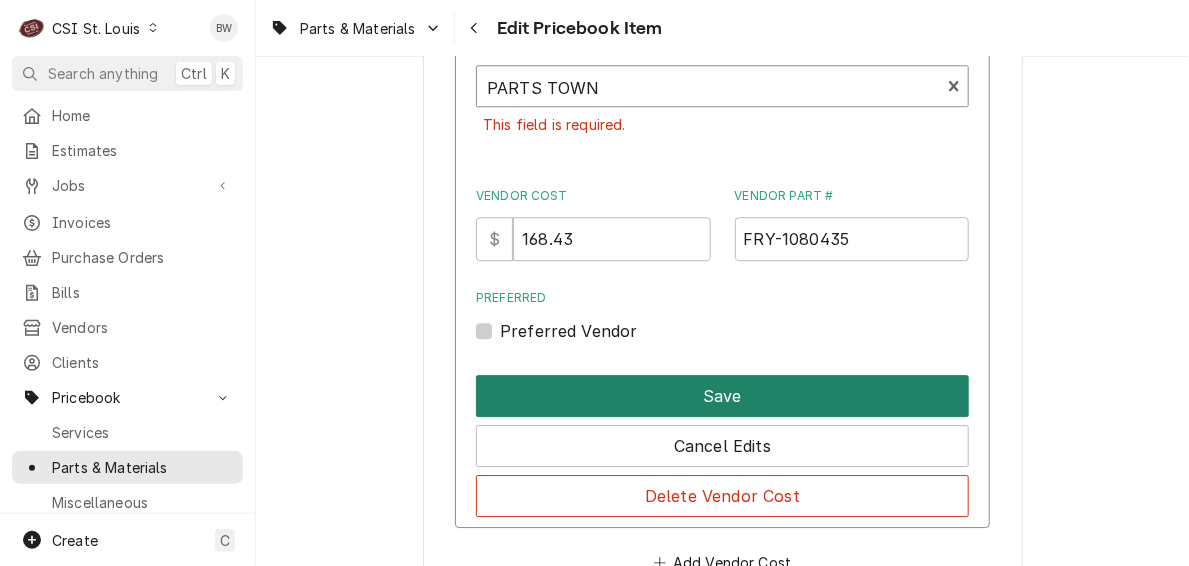 click on "Save" at bounding box center [722, 396] 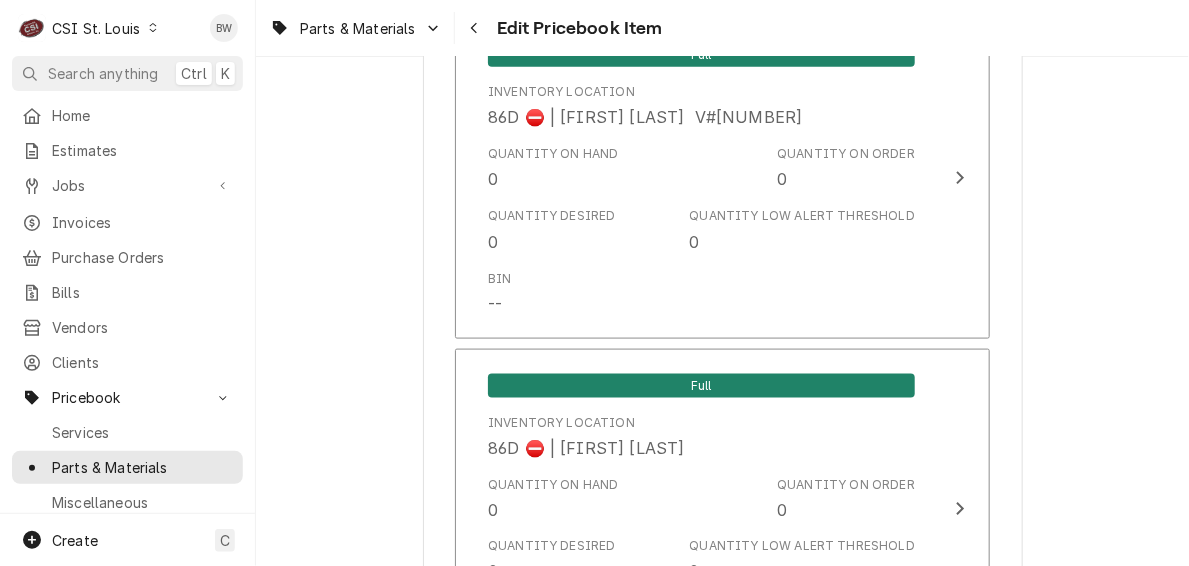 scroll, scrollTop: 17308, scrollLeft: 0, axis: vertical 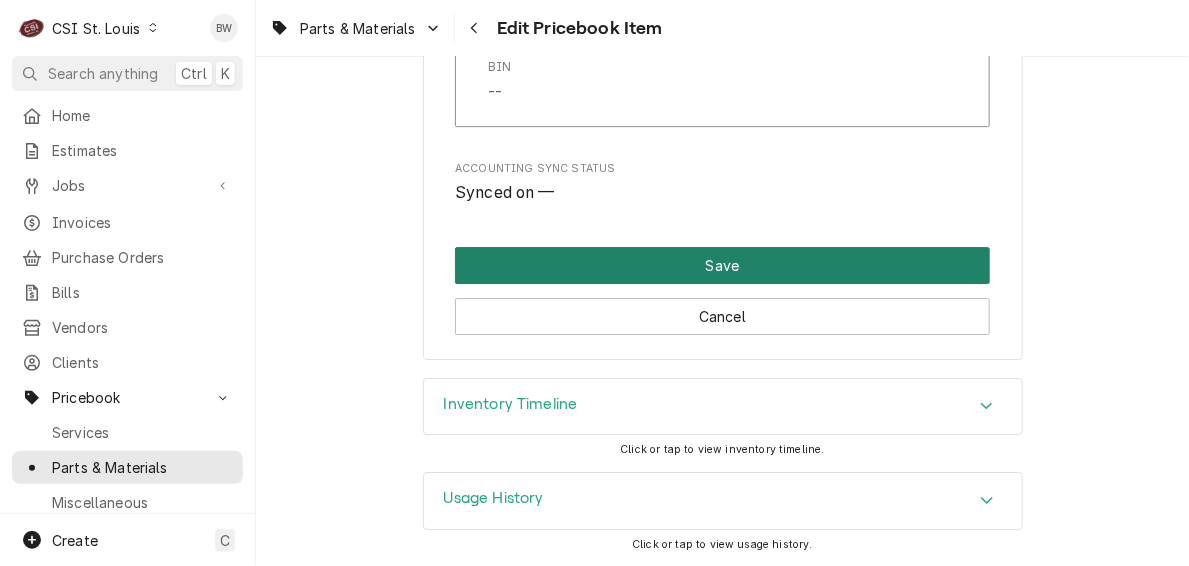 click on "Save" at bounding box center [722, 265] 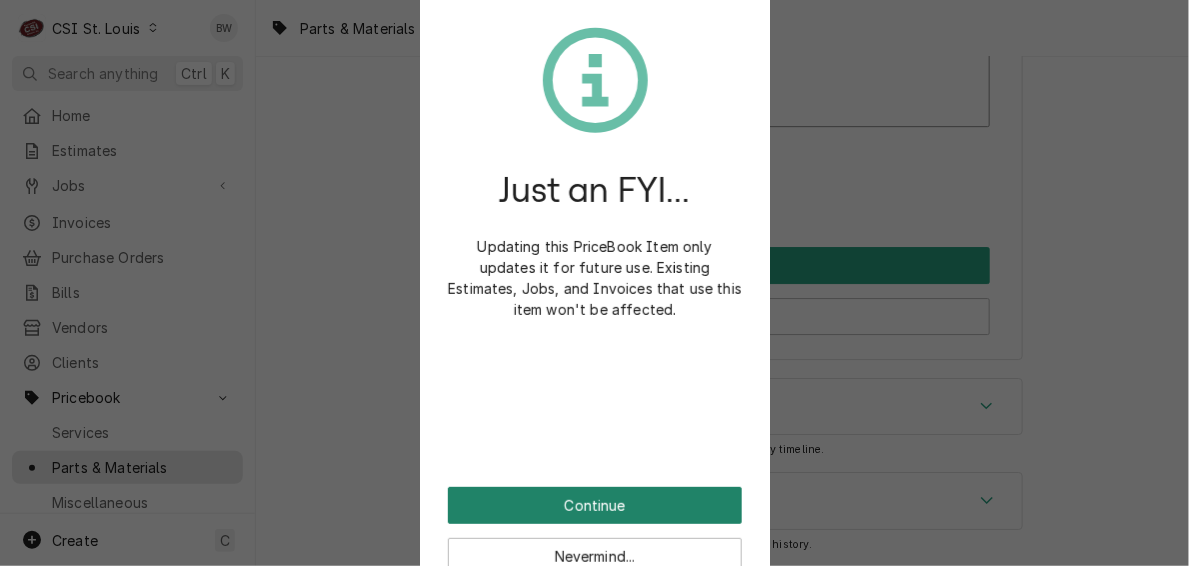 click on "Continue" at bounding box center [595, 505] 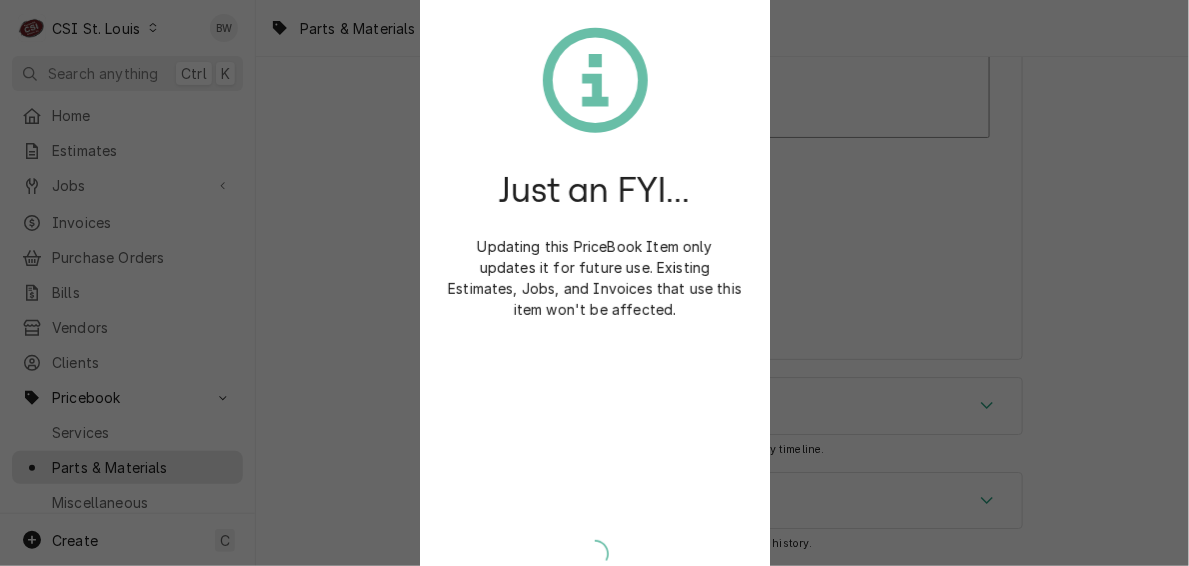 type on "x" 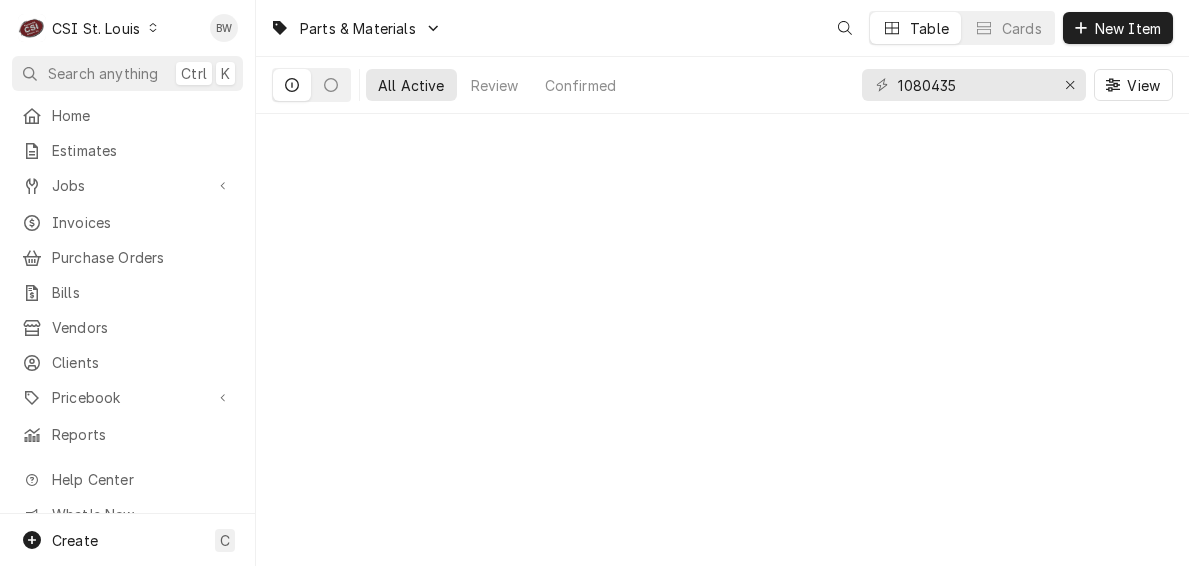 scroll, scrollTop: 0, scrollLeft: 0, axis: both 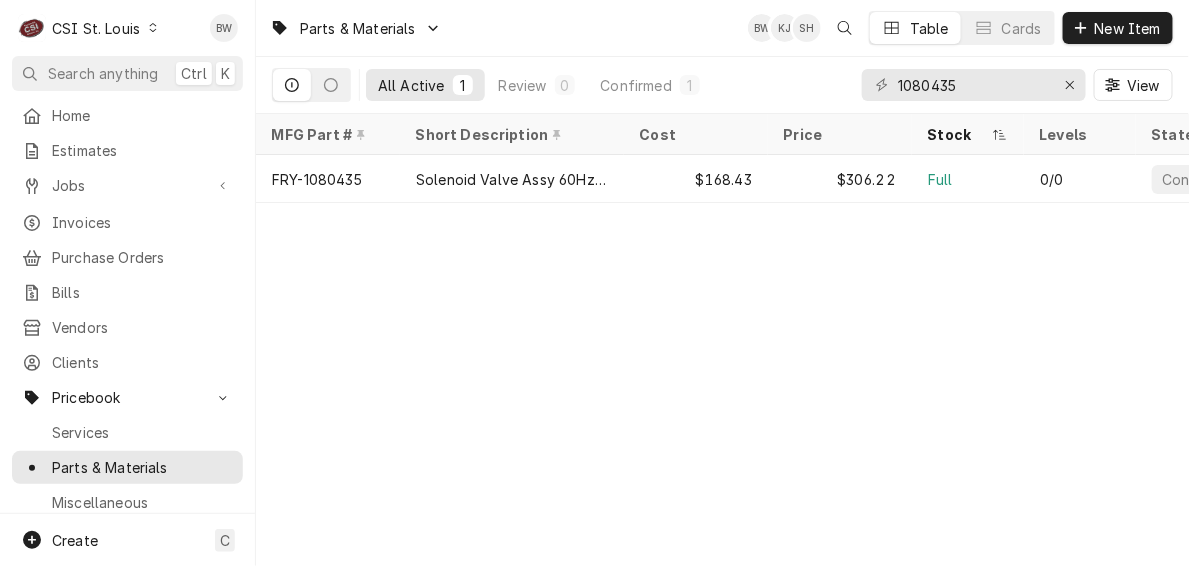 click on "Parts & Materials   BW KJ SH Table Cards New Item All Active 1 Review 0 Confirmed 1 1080435 View MFG Part # Short Description Cost Price Stock Levels State Labels MFG Last Modified Subtype FRY-1080435 Solenoid Valve Assy 60Hz Fe55 $168.43 $306.22 Full 0/0 Confirmed — — Aug 8   [#2-DUAL] INVEN-PARTS" at bounding box center [722, 283] 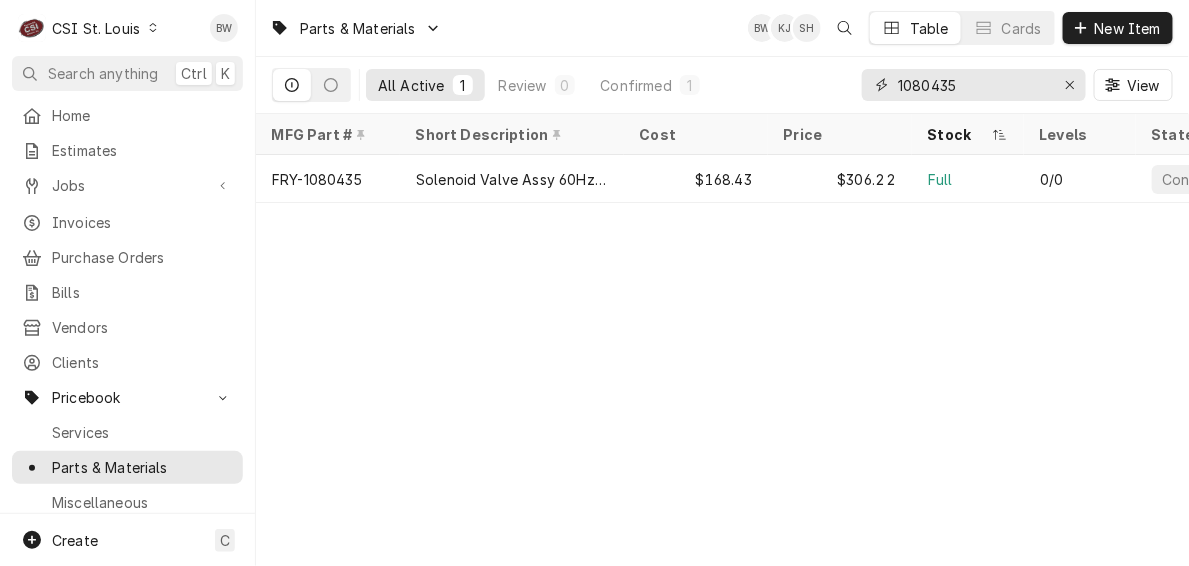 drag, startPoint x: 975, startPoint y: 90, endPoint x: 834, endPoint y: 85, distance: 141.08862 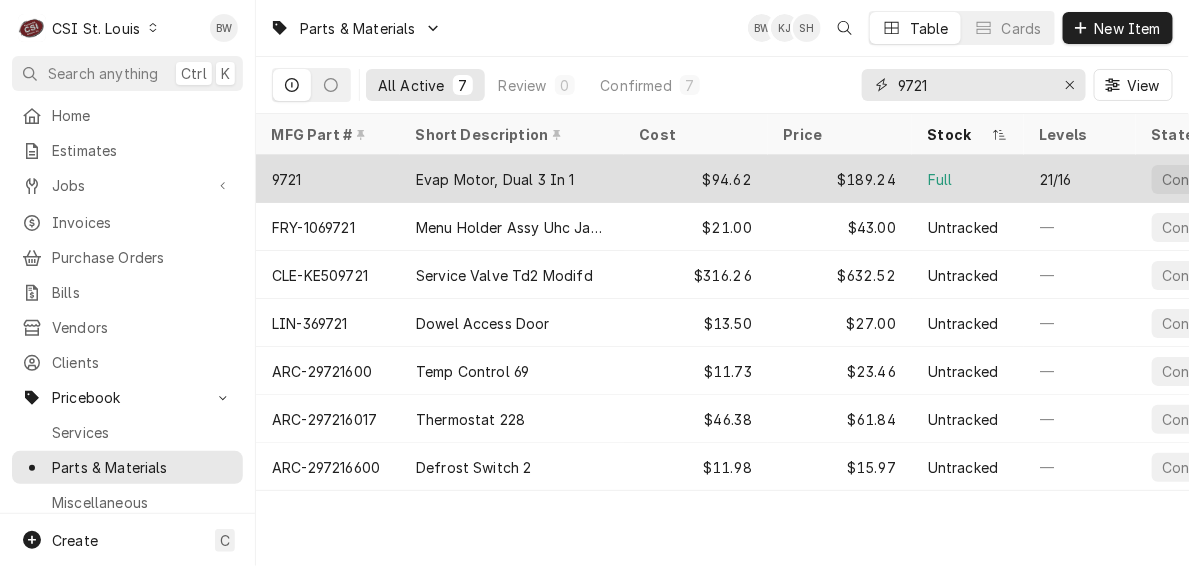 type on "9721" 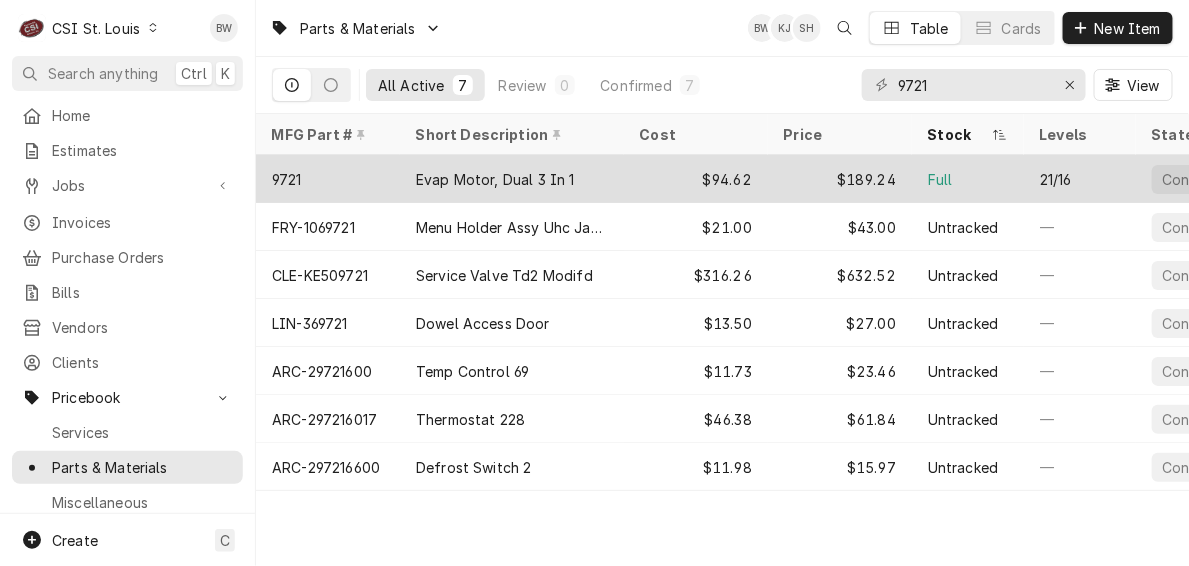 click on "9721" at bounding box center (328, 179) 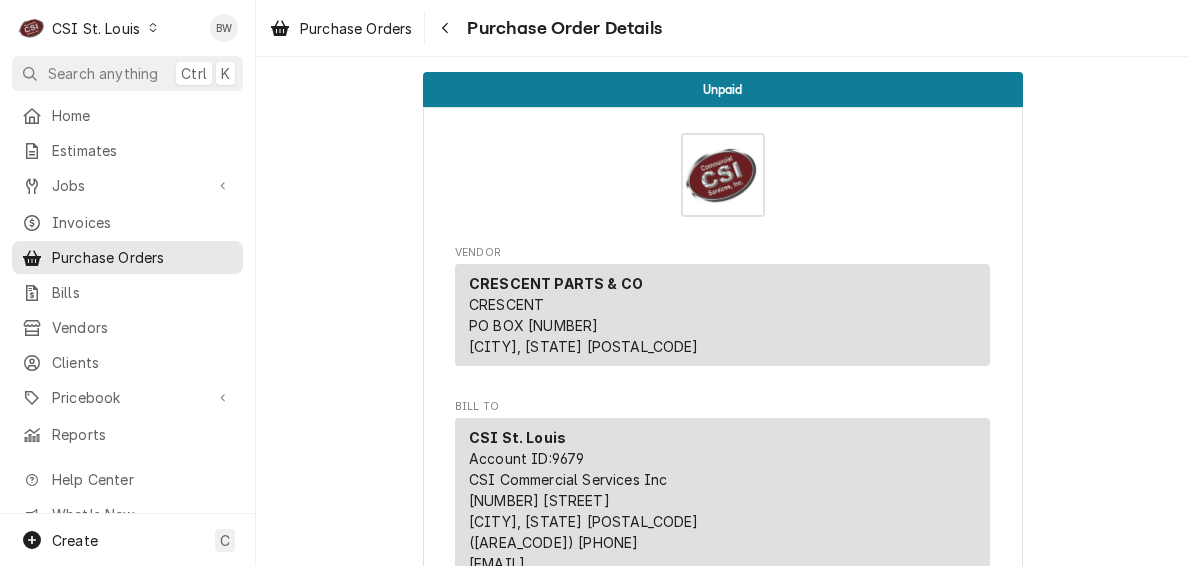 scroll, scrollTop: 0, scrollLeft: 0, axis: both 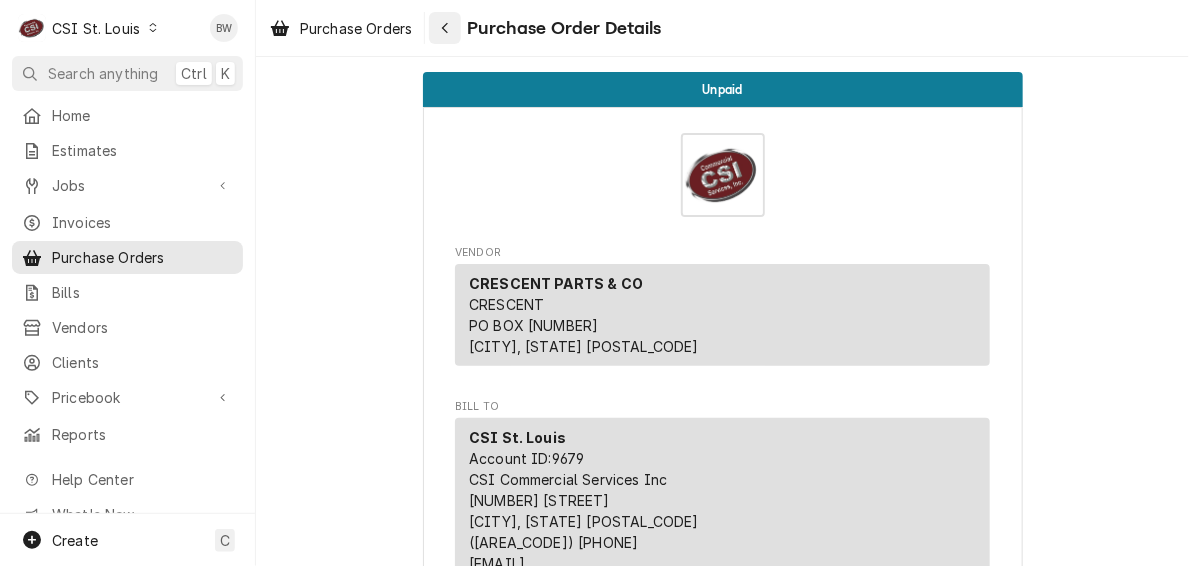 click 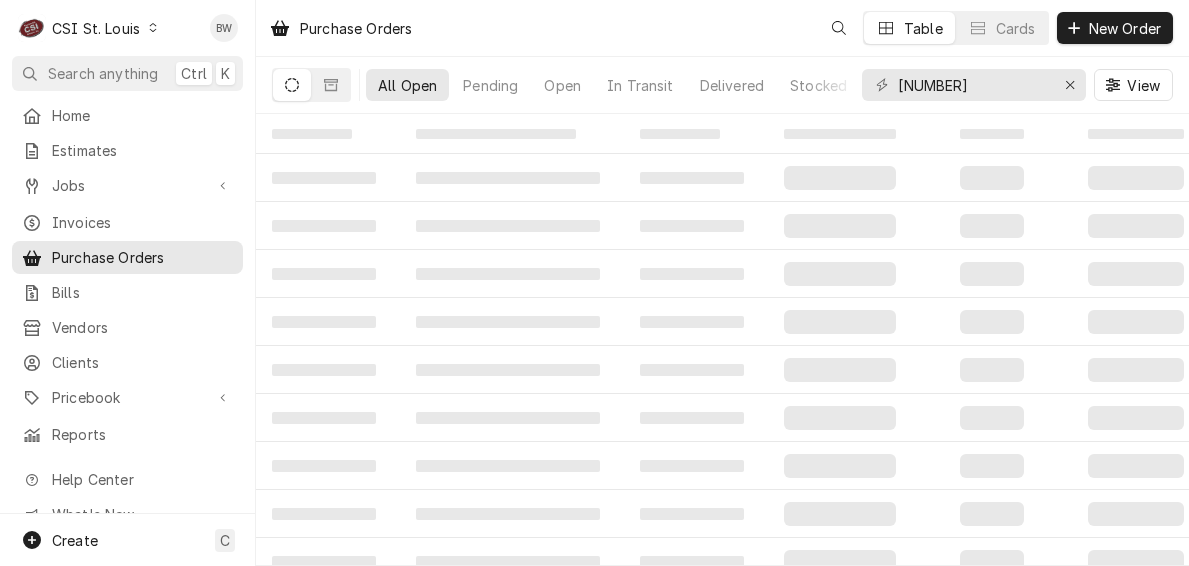 scroll, scrollTop: 0, scrollLeft: 0, axis: both 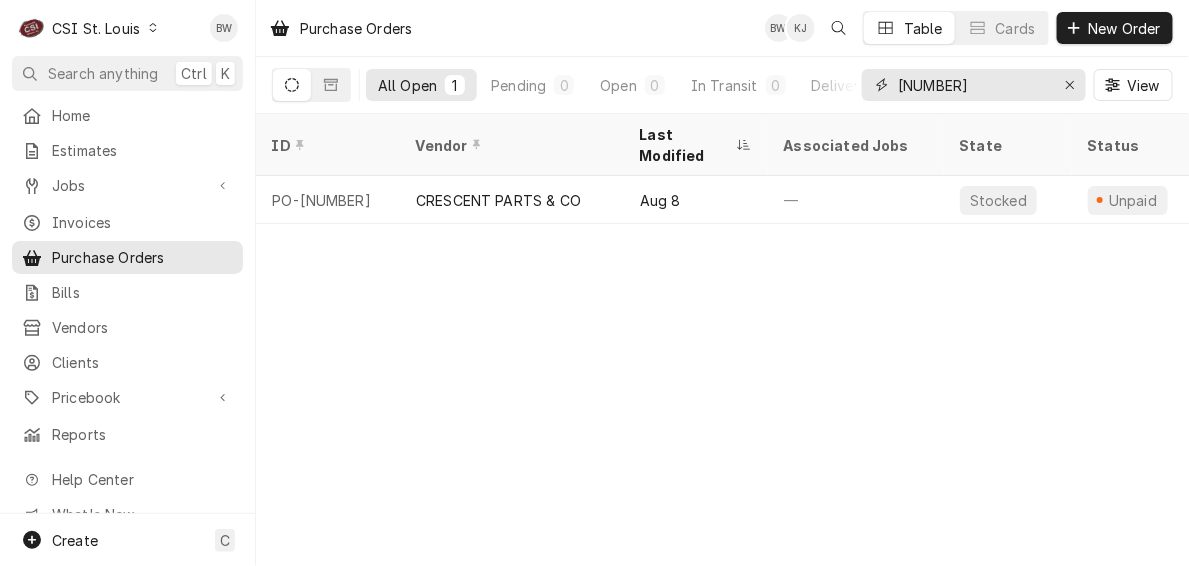 click on "[NUMBER]" at bounding box center [973, 85] 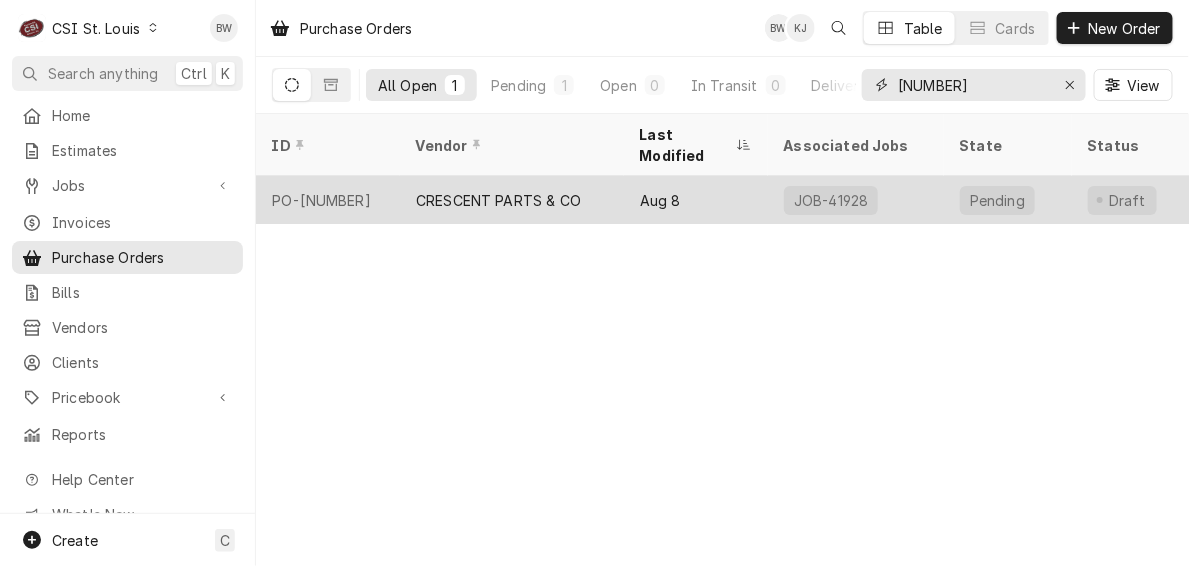 type on "[NUMBER]" 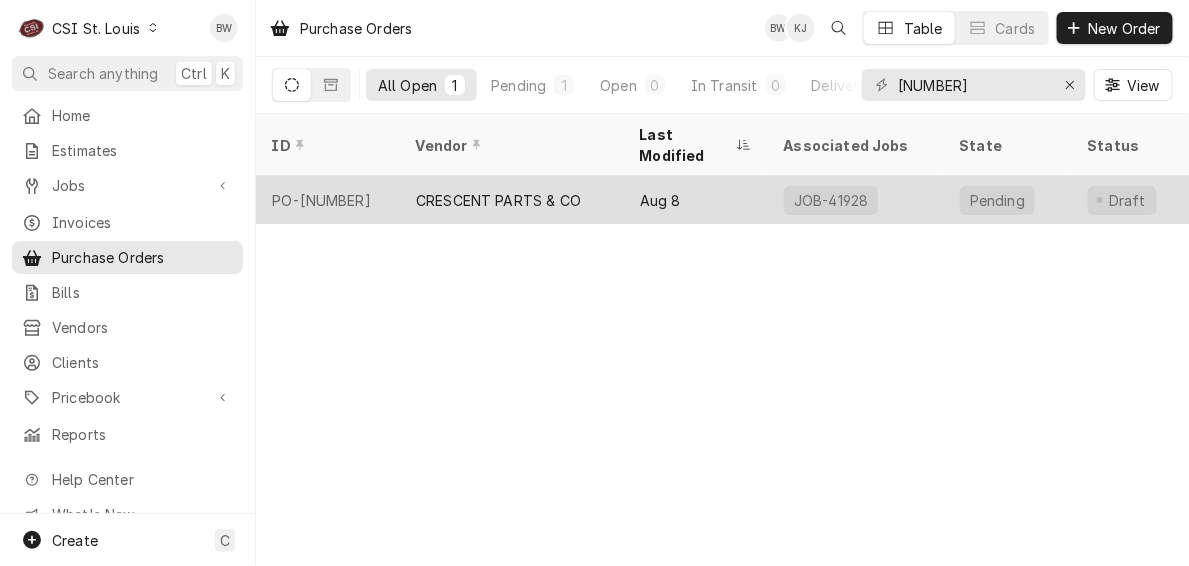 click on "PO-[NUMBER]" at bounding box center (328, 200) 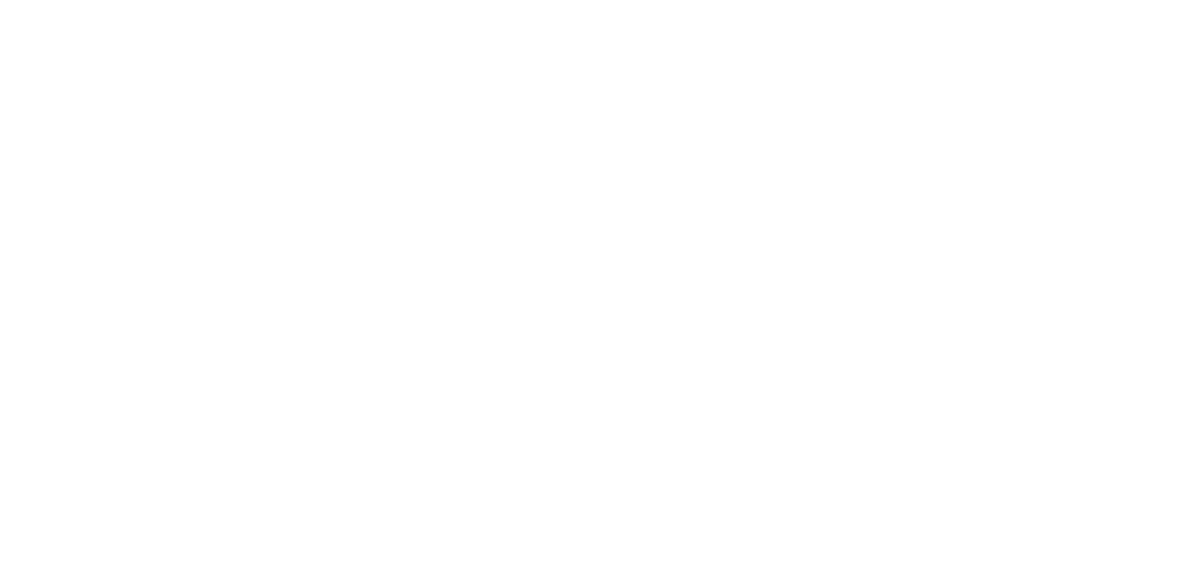scroll, scrollTop: 0, scrollLeft: 0, axis: both 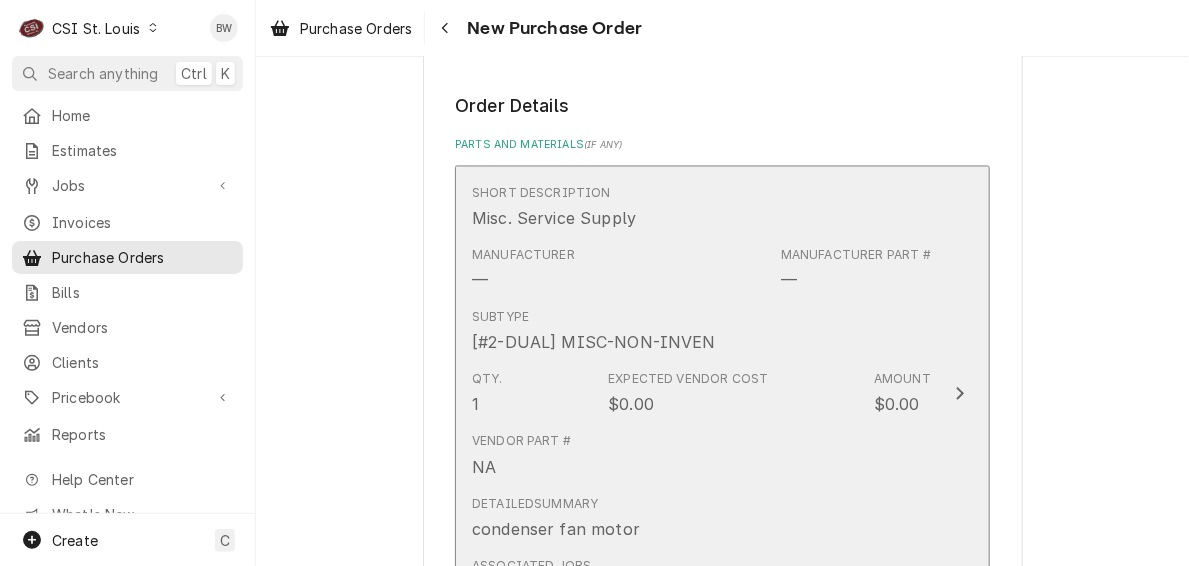 click on "Manufacturer — Manufacturer Part # —" at bounding box center (701, 270) 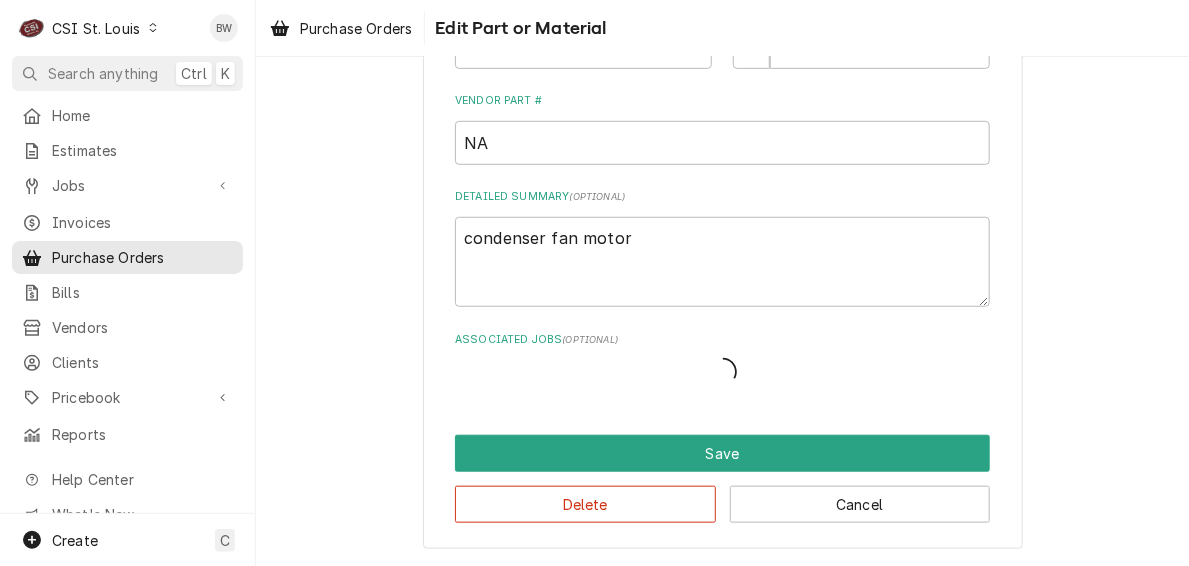 scroll, scrollTop: 392, scrollLeft: 0, axis: vertical 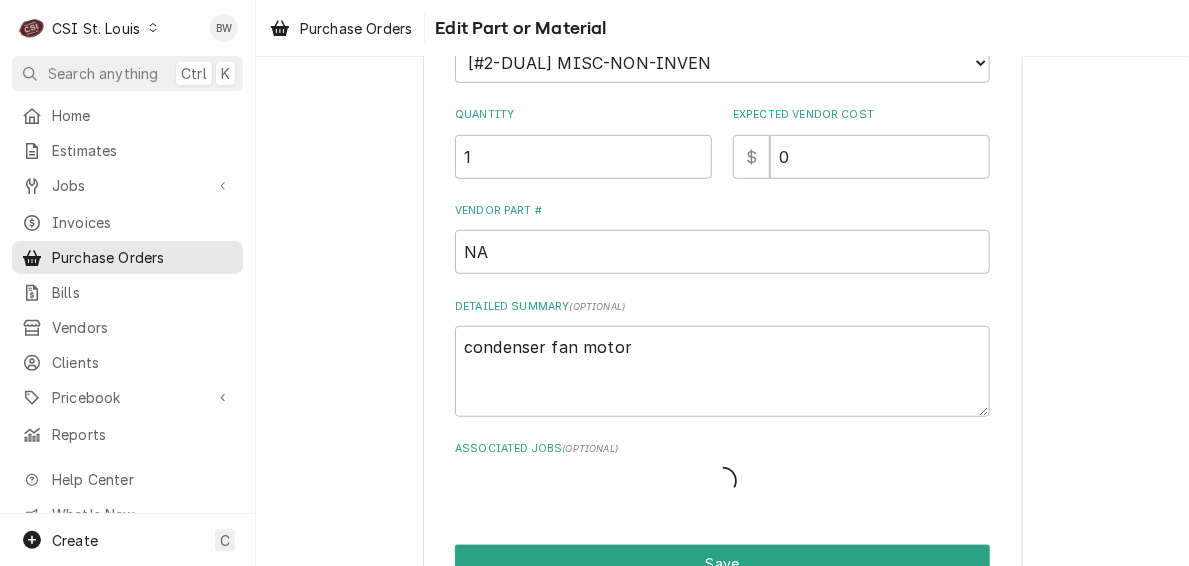 type on "x" 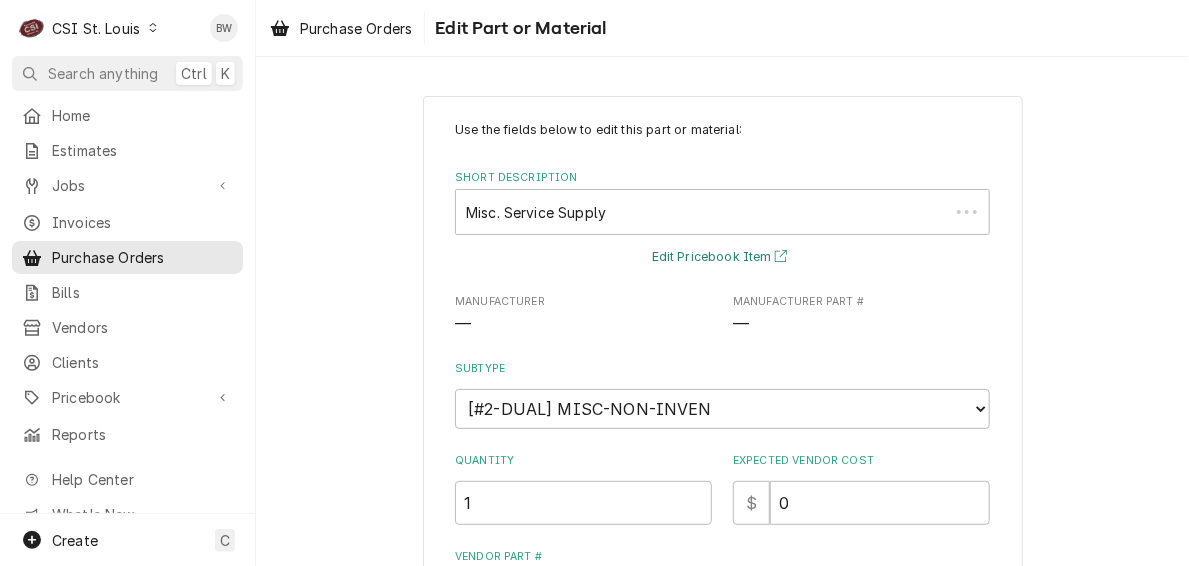 scroll, scrollTop: 0, scrollLeft: 0, axis: both 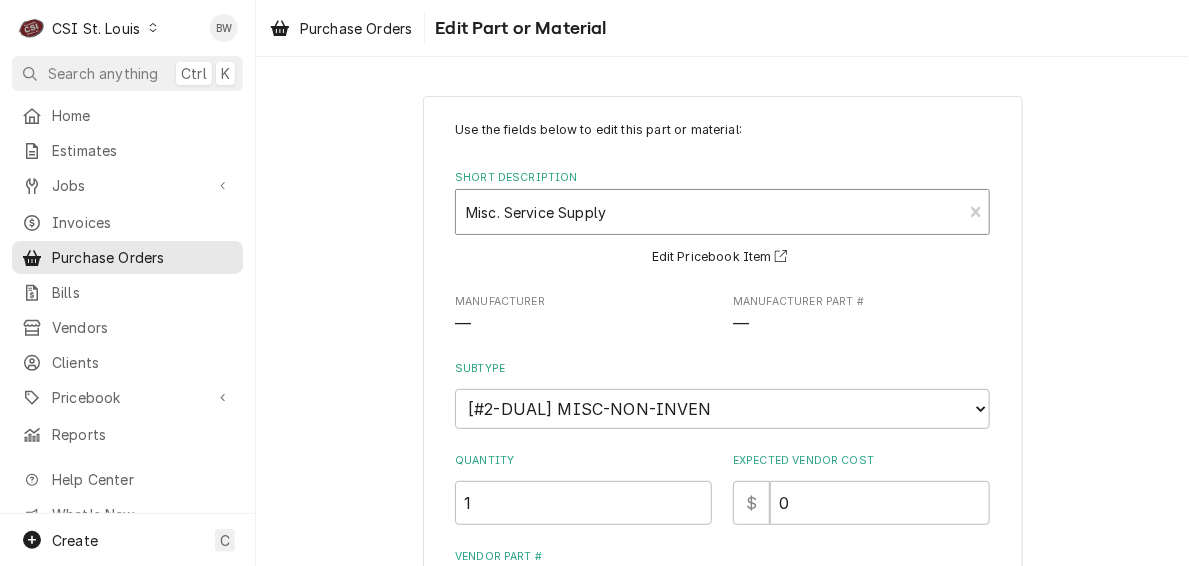 click on "Misc. Service Supply Miscellaneous Parts" at bounding box center (709, 212) 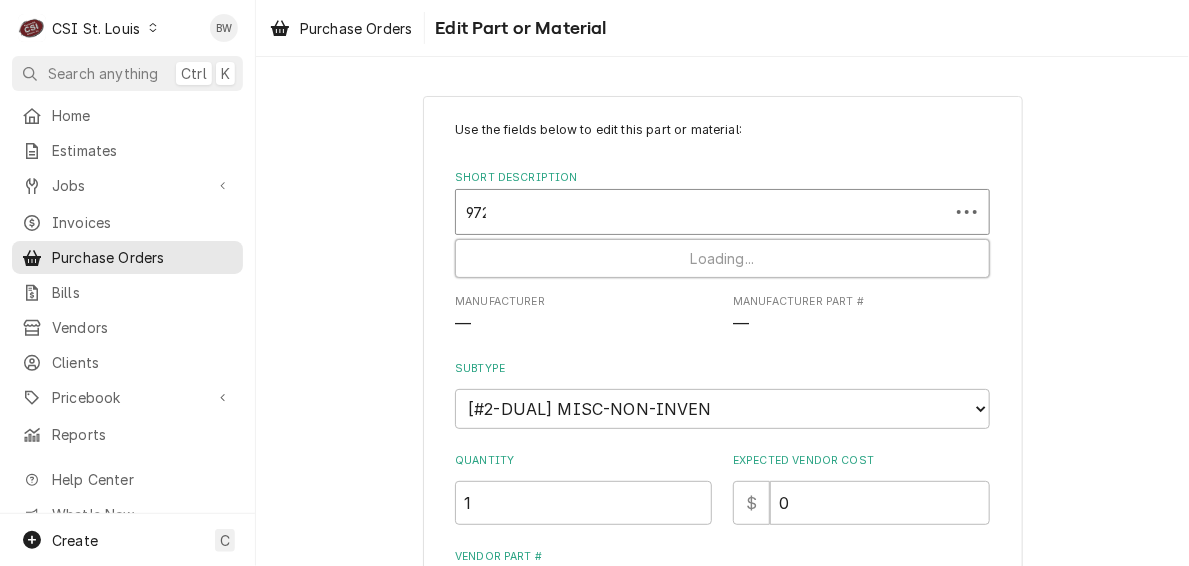 type on "9721" 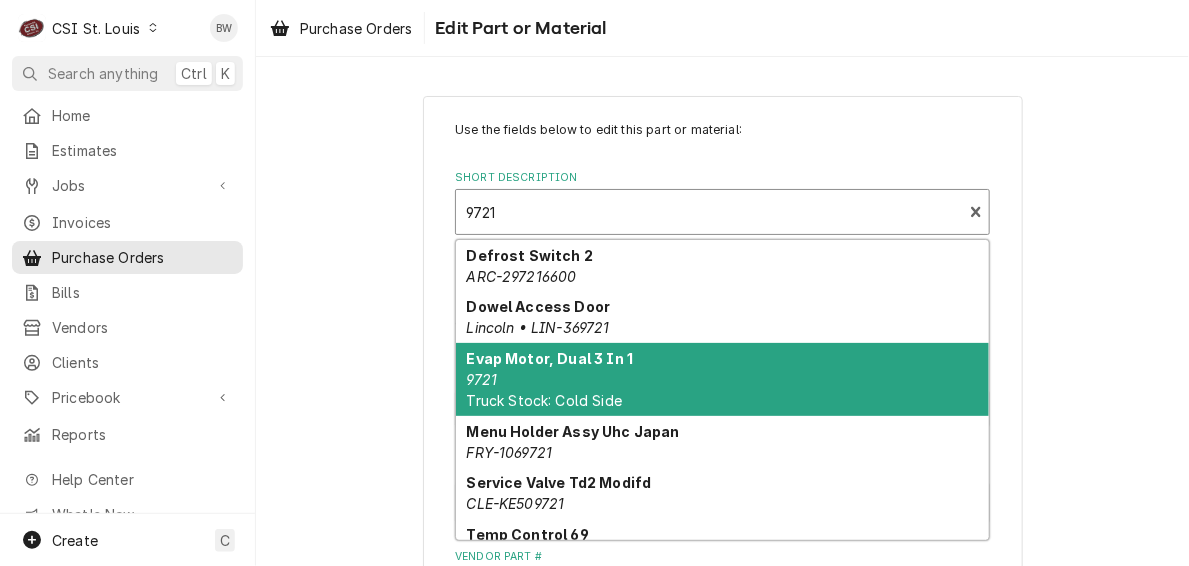 click on "Evap Motor, Dual 3 In 1 9721 Truck Stock: Cold Side" at bounding box center (722, 379) 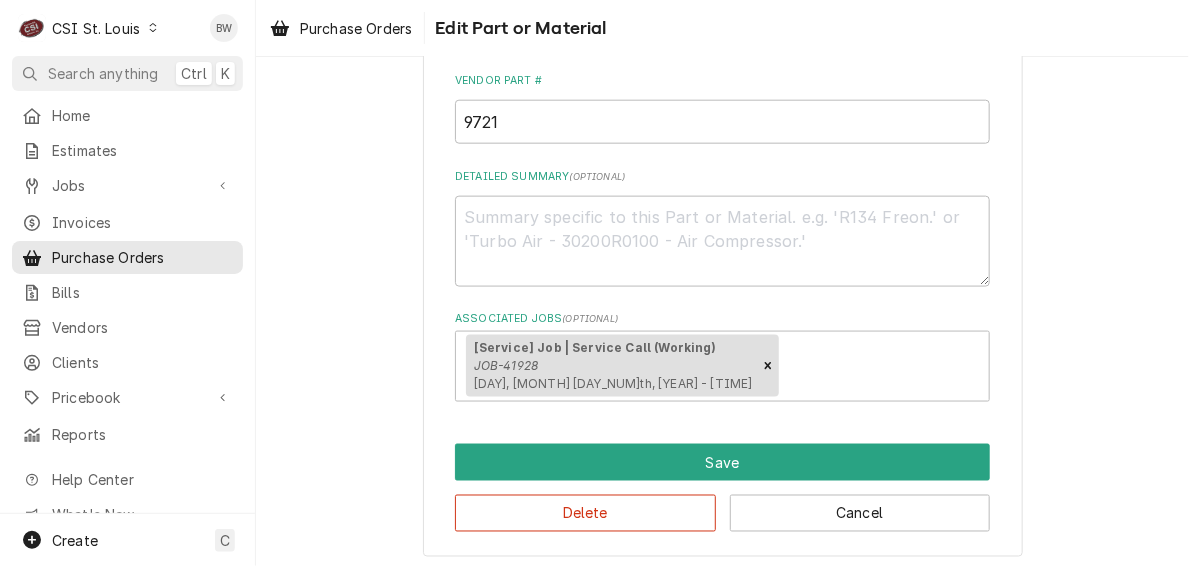scroll, scrollTop: 676, scrollLeft: 0, axis: vertical 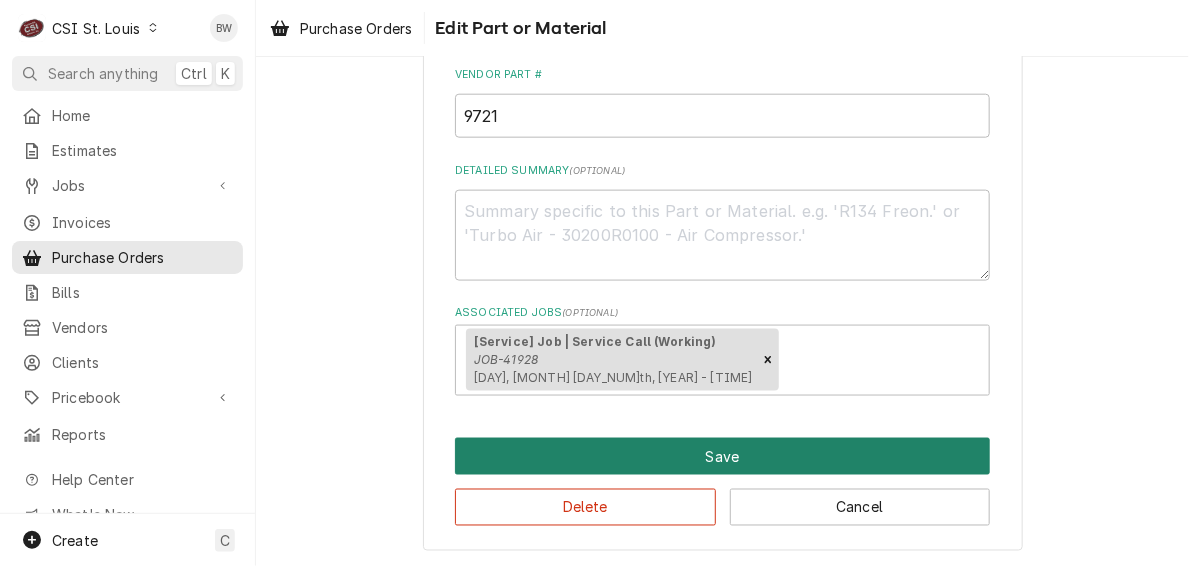 click on "Save" at bounding box center [722, 456] 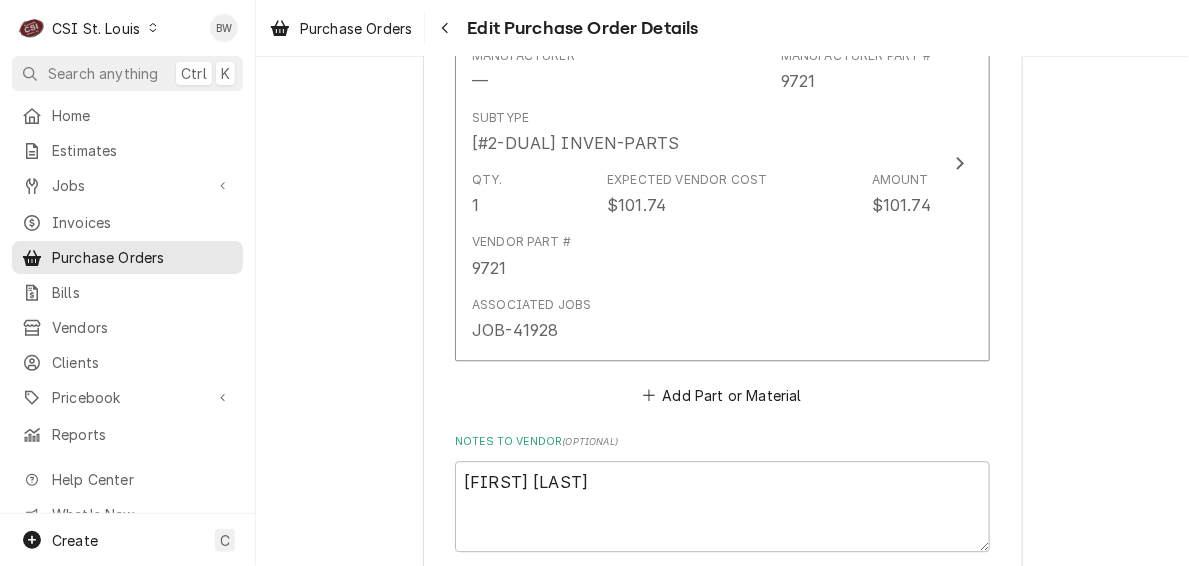 scroll, scrollTop: 1200, scrollLeft: 0, axis: vertical 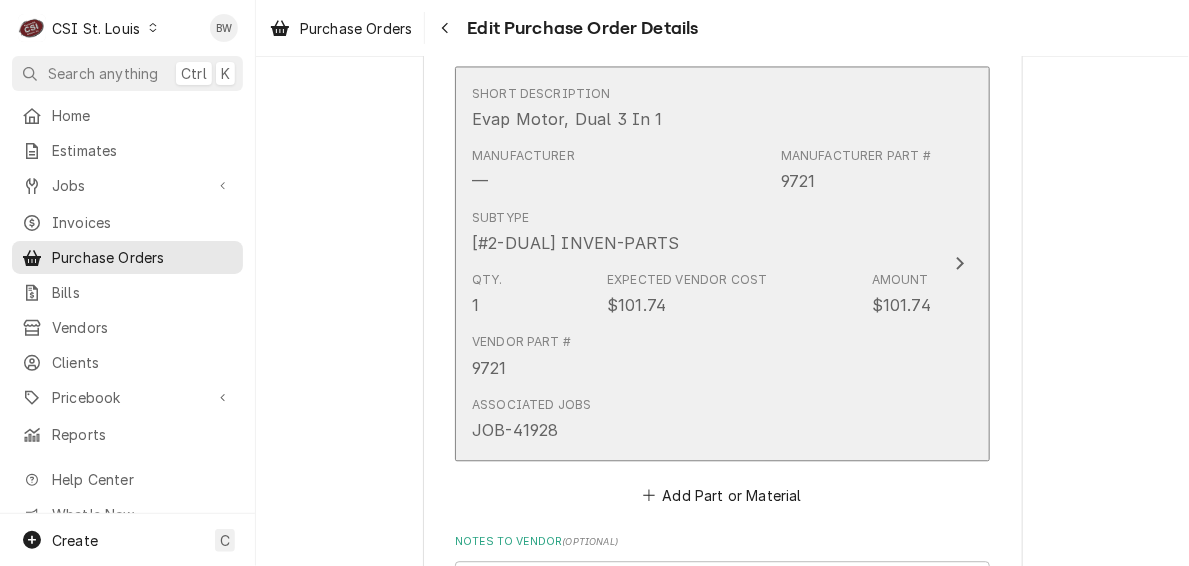 click on "Vendor Part # 9721" at bounding box center (701, 356) 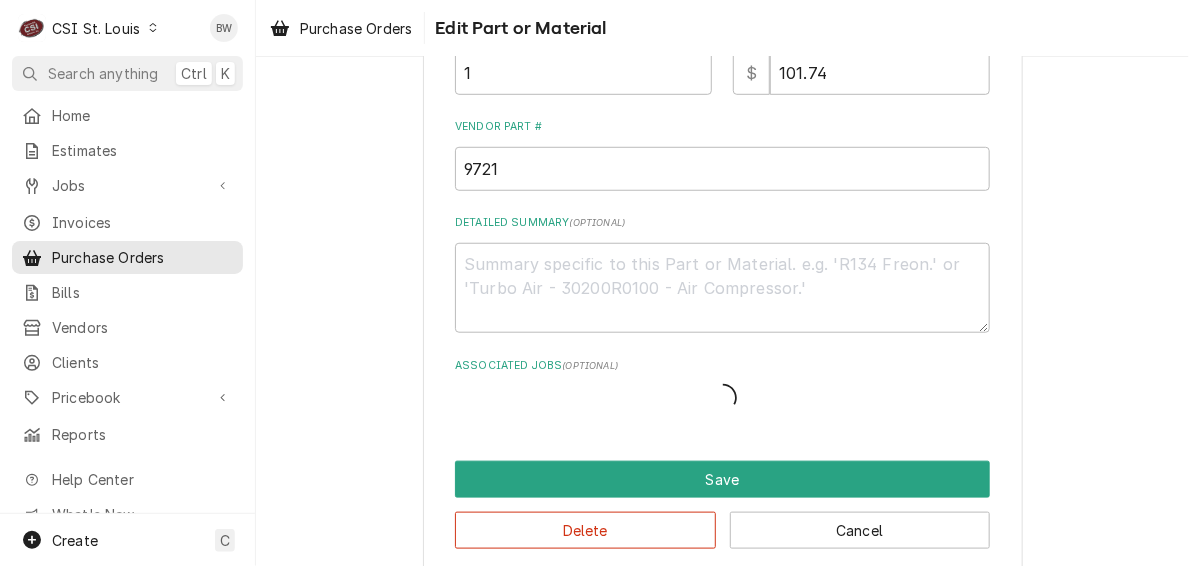 scroll, scrollTop: 521, scrollLeft: 0, axis: vertical 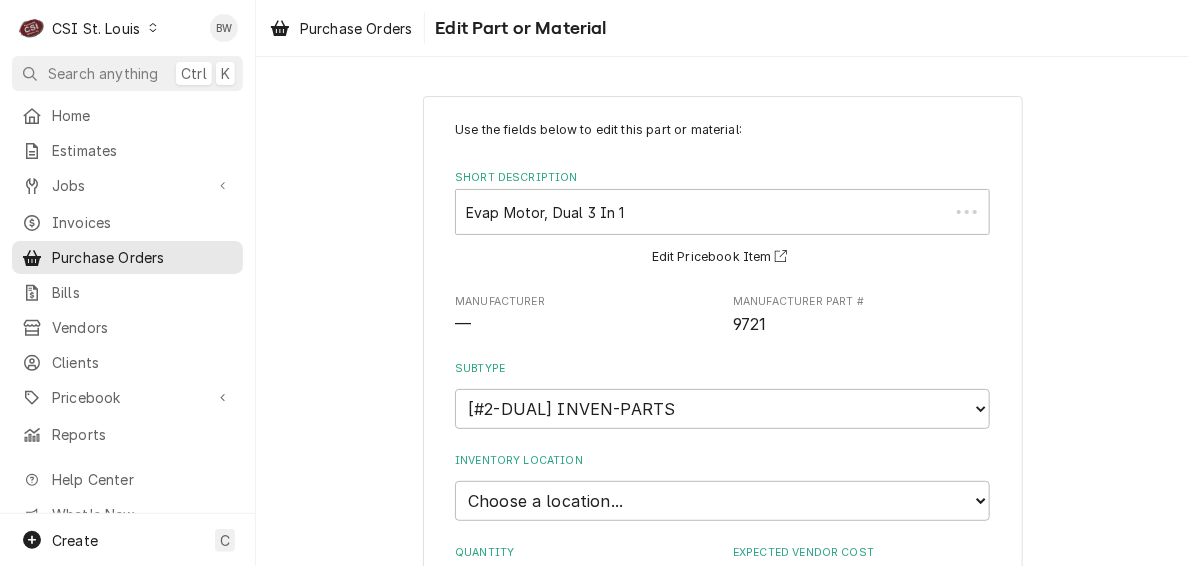 type on "x" 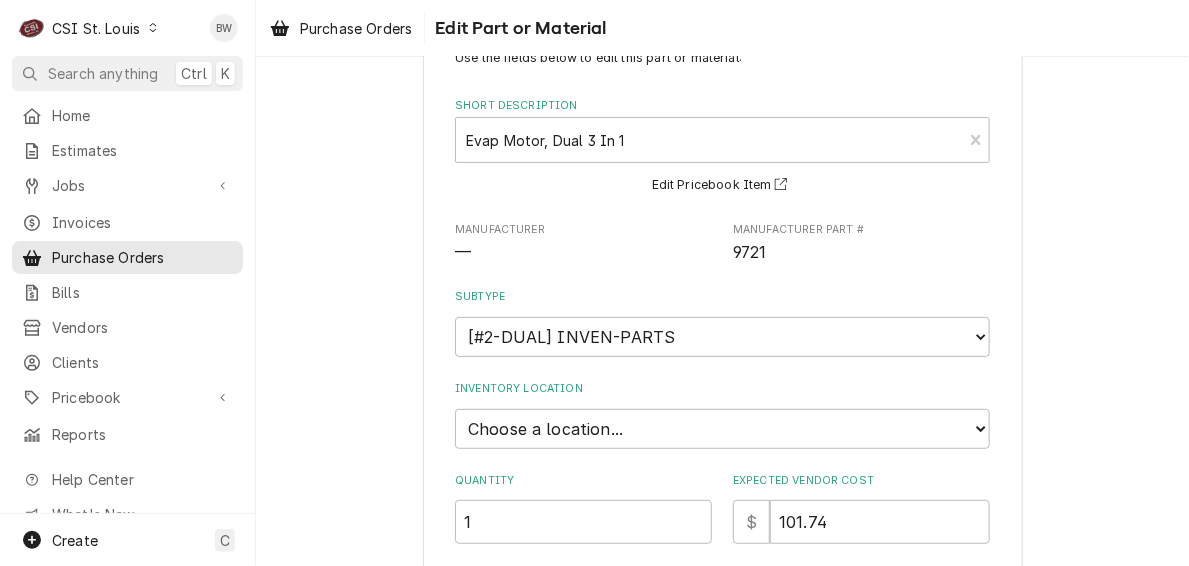 scroll, scrollTop: 100, scrollLeft: 0, axis: vertical 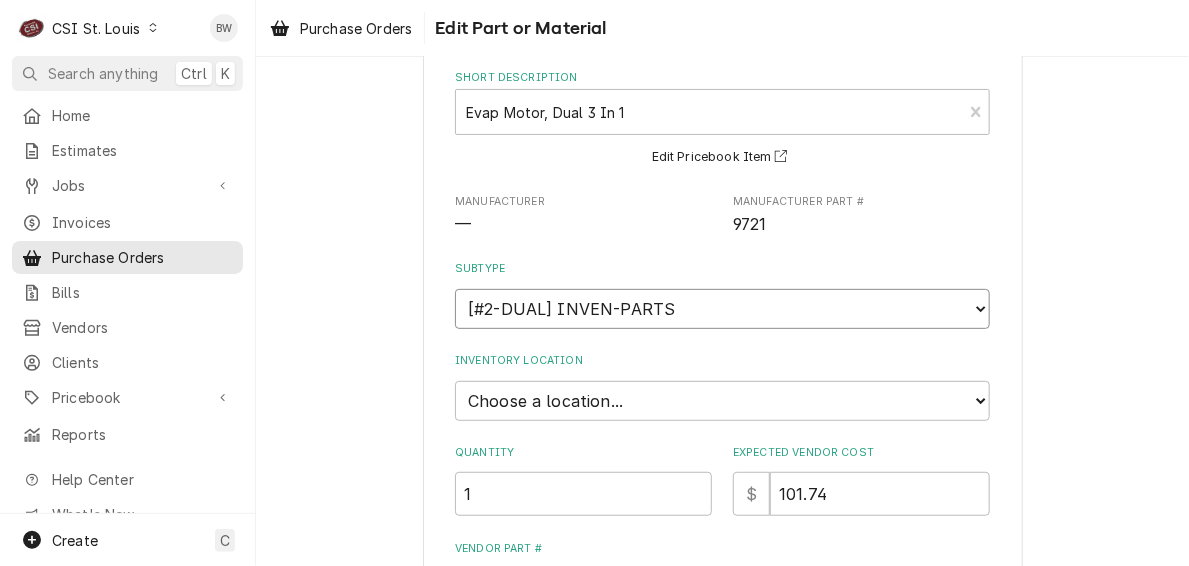 click on "Choose a subtype... [#2-DUAL] AFTERHRS-WH-CHG-2 [#2-DUAL] BEV-EQUIP [#2-DUAL] BEV-MATS [#2-DUAL] CONT-LABR-2 [#2-DUAL] CRANE-LIFT-2 [#2-DUAL] EQUIP-RENT-2 [#2-DUAL] INVEN-PARTS [#2-DUAL] MAINT-SUPPLY [#2-DUAL] MISC-EQUIP [#2-DUAL] MISC-NON-INVEN [#2-DUAL] PROJ-CONT-LABR-2 [#2-DUAL] PROJ-EQUIP [#2-DUAL] PROJ-MATS [#3-BILL] SHOP-TOOLS" at bounding box center (722, 309) 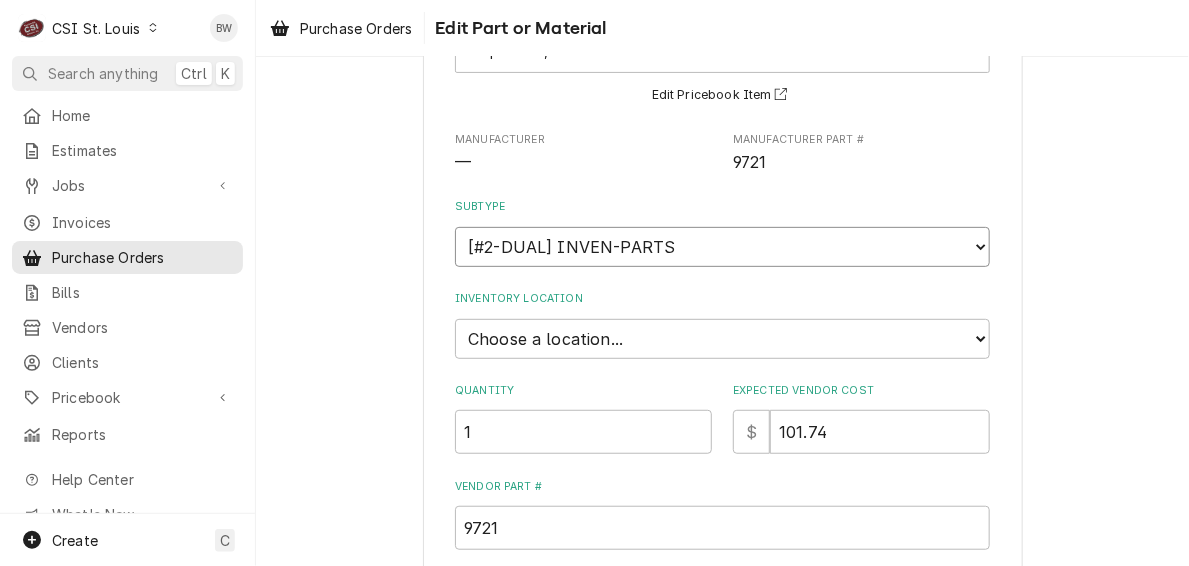 scroll, scrollTop: 200, scrollLeft: 0, axis: vertical 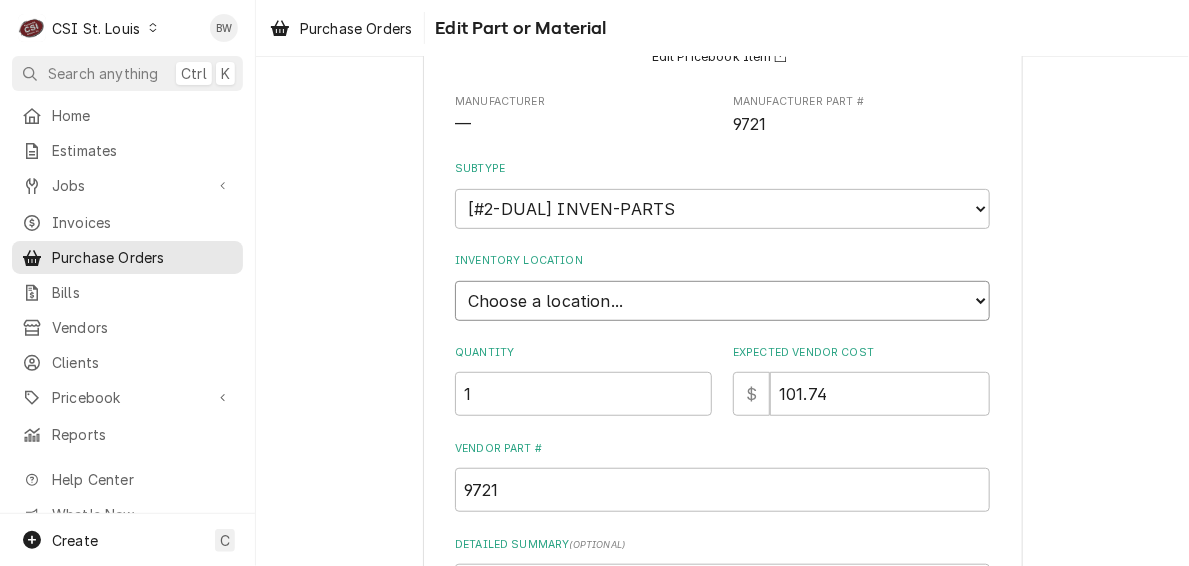 click on "Choose a location... 00 | STL WAREHOUSE 01 | CHUCK WAMBOLDT V#93 01 | COURTNEY WILLIFORD 01 | DAVID FORD 01 | ERIC GUARD 01 | ERICK HUDGENS V#152 01 | HERB PHILLIPS 01 | JAROD DUKE 01 | KEVIN FLOYD V#80 01 | KEVIN JORDAN 01 | KYLE SMITH V#121 01 | MATT FLORES 01 | MICHAEL (BRAD) COPE 01 | MIKE BAKER V#118 01 | MOE HAMED V#122 01 | RYAN BIETCHERT V#99 01 | RYAN POTTS V#62 01 | RYAN SMITH 01 | THOMAS FONTE V#116 01 | TOM LEMBKE 01 | TONY PLASTINA V#172 02 | JEFF GEORGE 02 | MIKE BARNETT 02 | STEVE HEPPERMANN 02 | TREVOR JOHNSON 03 | DAVID LINDSEY 03 | DREW KOONCE 04 | RESERVED STOCK 04 | RETURNS 05 | CANES RESERVED ITEMS 05 | PM FILTERS 06 | CFA V2.0 GO-BOX 06 | R-290 GO-BOX 06 | WENDYS GARLAND GRILL GO-BOX 07 | DIRECT SHIP (CUSTOM ADDRESS) 07 | SUBAGENT WARRANTY (CUSTOM ADDRESS) 86D ⛔️ | ANTHONY DELAROSA 86D ⛔️ | JERRY HODGE V#88 86D ⛔️ | KC WAREHOUSE 86D ⛔️ | KEVIN BERG V#152 86D ⛔️ | KRIS SWEARINGEN V#134 86D ⛔️ | MARK CRABTREE V#87 86D ⛔️ | MATT BREWINGTON KUV" at bounding box center [722, 301] 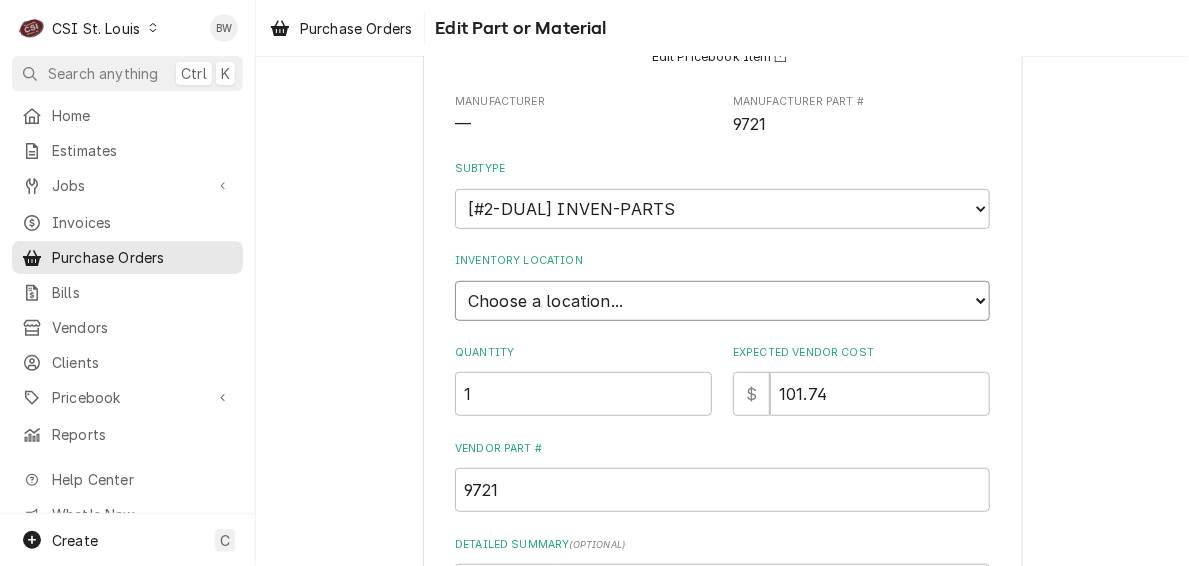select on "1527" 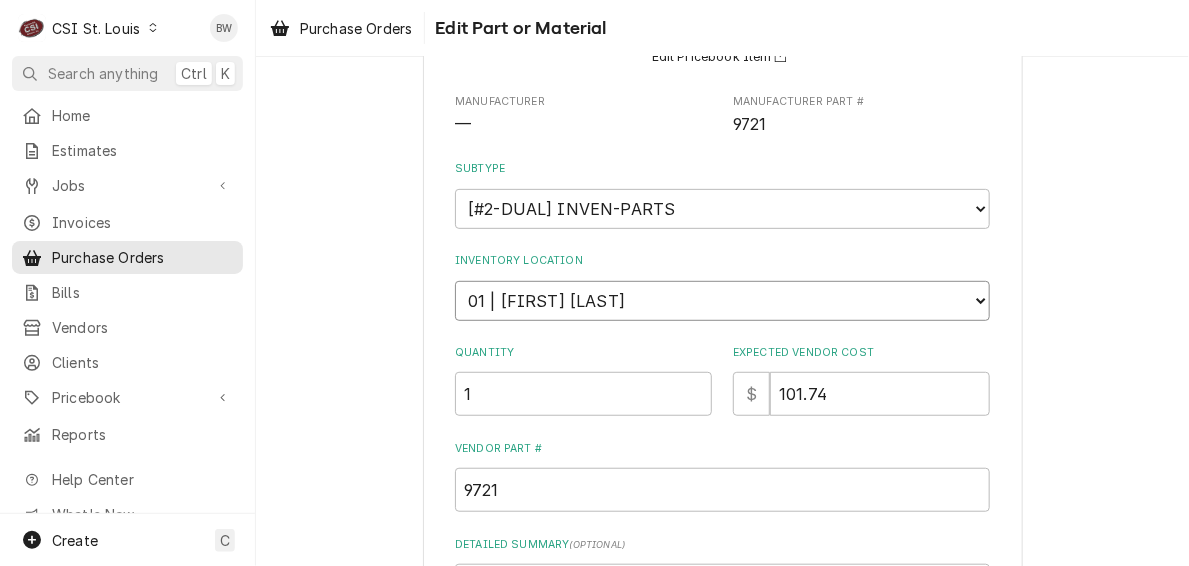 click on "Choose a location... 00 | STL WAREHOUSE 01 | CHUCK WAMBOLDT V#93 01 | COURTNEY WILLIFORD 01 | DAVID FORD 01 | ERIC GUARD 01 | ERICK HUDGENS V#152 01 | HERB PHILLIPS 01 | JAROD DUKE 01 | KEVIN FLOYD V#80 01 | KEVIN JORDAN 01 | KYLE SMITH V#121 01 | MATT FLORES 01 | MICHAEL (BRAD) COPE 01 | MIKE BAKER V#118 01 | MOE HAMED V#122 01 | RYAN BIETCHERT V#99 01 | RYAN POTTS V#62 01 | RYAN SMITH 01 | THOMAS FONTE V#116 01 | TOM LEMBKE 01 | TONY PLASTINA V#172 02 | JEFF GEORGE 02 | MIKE BARNETT 02 | STEVE HEPPERMANN 02 | TREVOR JOHNSON 03 | DAVID LINDSEY 03 | DREW KOONCE 04 | RESERVED STOCK 04 | RETURNS 05 | CANES RESERVED ITEMS 05 | PM FILTERS 06 | CFA V2.0 GO-BOX 06 | R-290 GO-BOX 06 | WENDYS GARLAND GRILL GO-BOX 07 | DIRECT SHIP (CUSTOM ADDRESS) 07 | SUBAGENT WARRANTY (CUSTOM ADDRESS) 86D ⛔️ | ANTHONY DELAROSA 86D ⛔️ | JERRY HODGE V#88 86D ⛔️ | KC WAREHOUSE 86D ⛔️ | KEVIN BERG V#152 86D ⛔️ | KRIS SWEARINGEN V#134 86D ⛔️ | MARK CRABTREE V#87 86D ⛔️ | MATT BREWINGTON KUV" at bounding box center [722, 301] 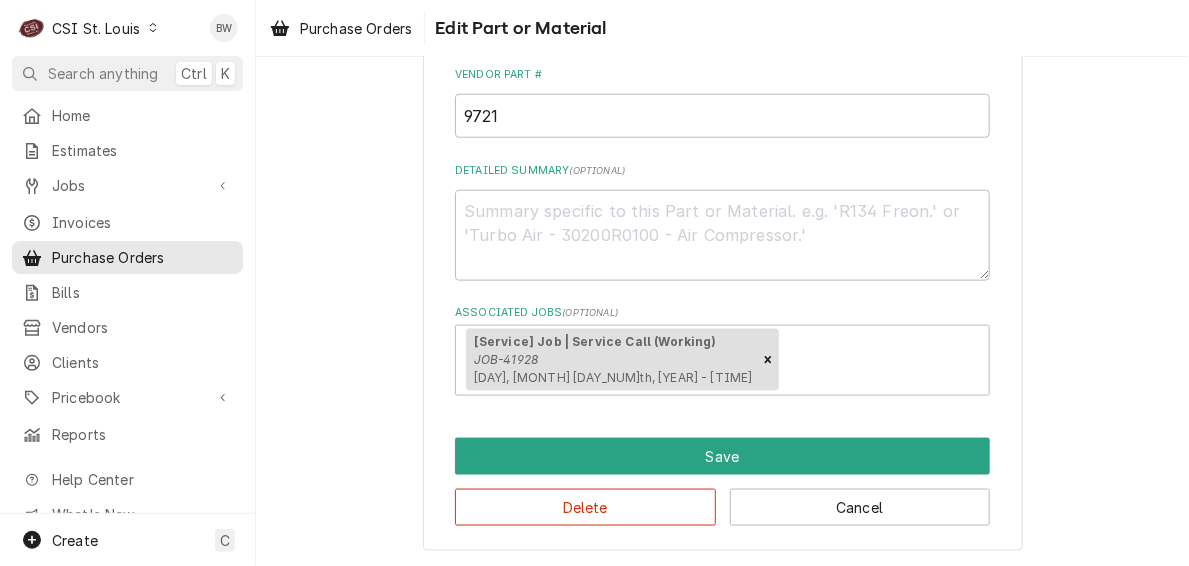 scroll, scrollTop: 574, scrollLeft: 0, axis: vertical 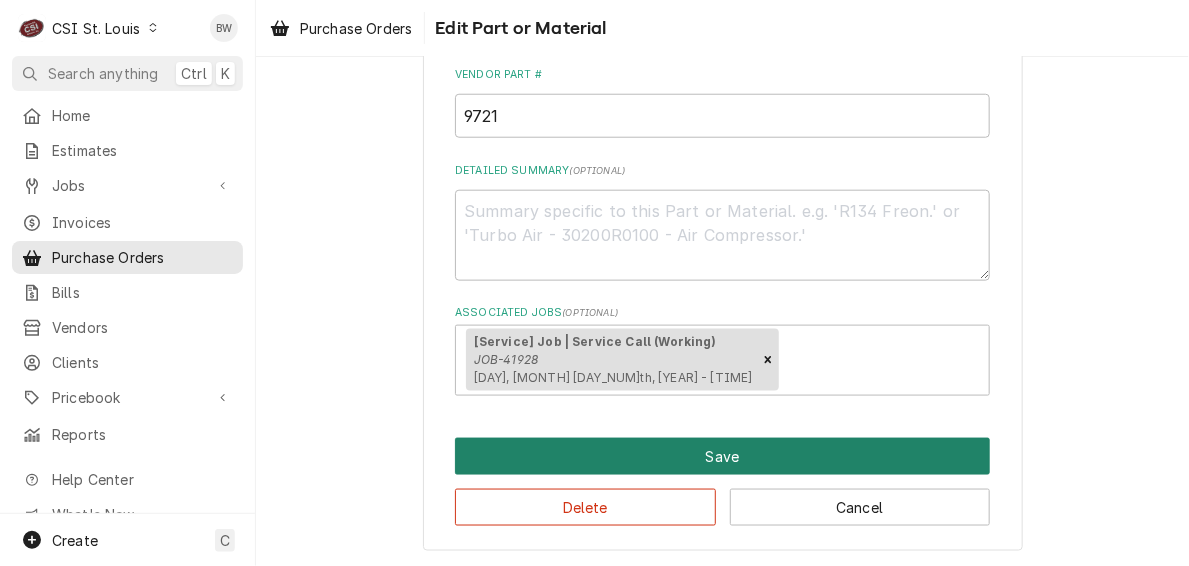 click on "Save" at bounding box center (722, 456) 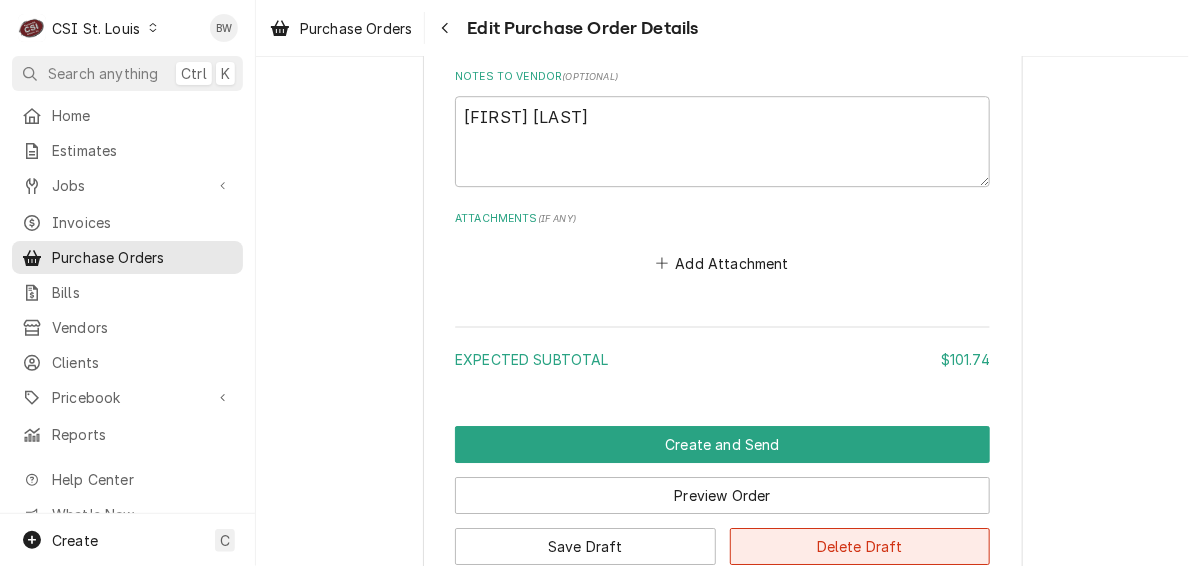 scroll, scrollTop: 1862, scrollLeft: 0, axis: vertical 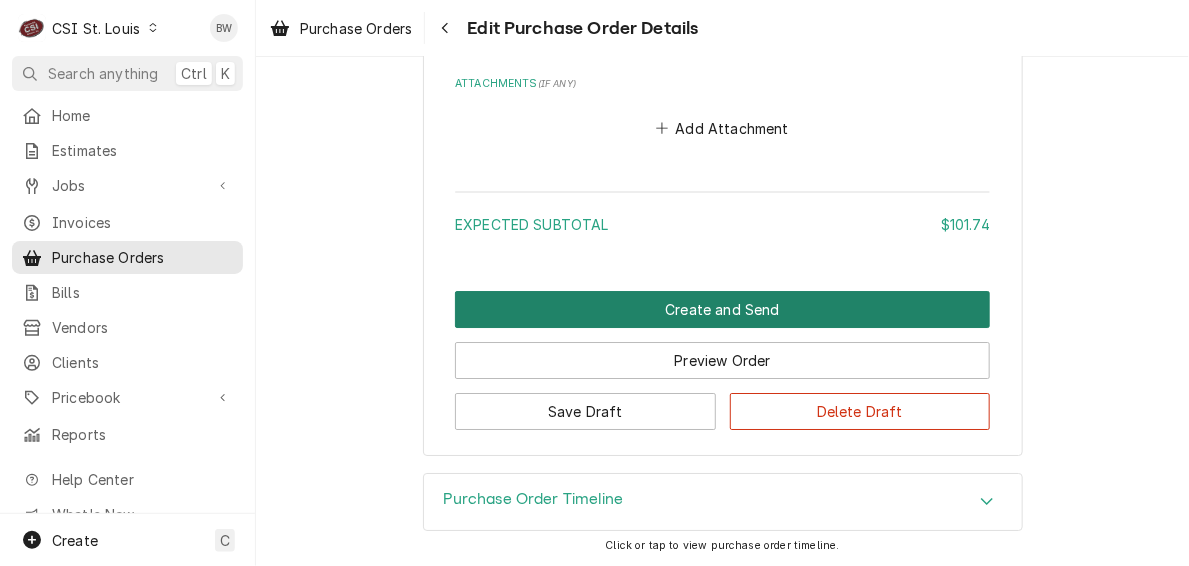 click on "Create and Send" at bounding box center (722, 309) 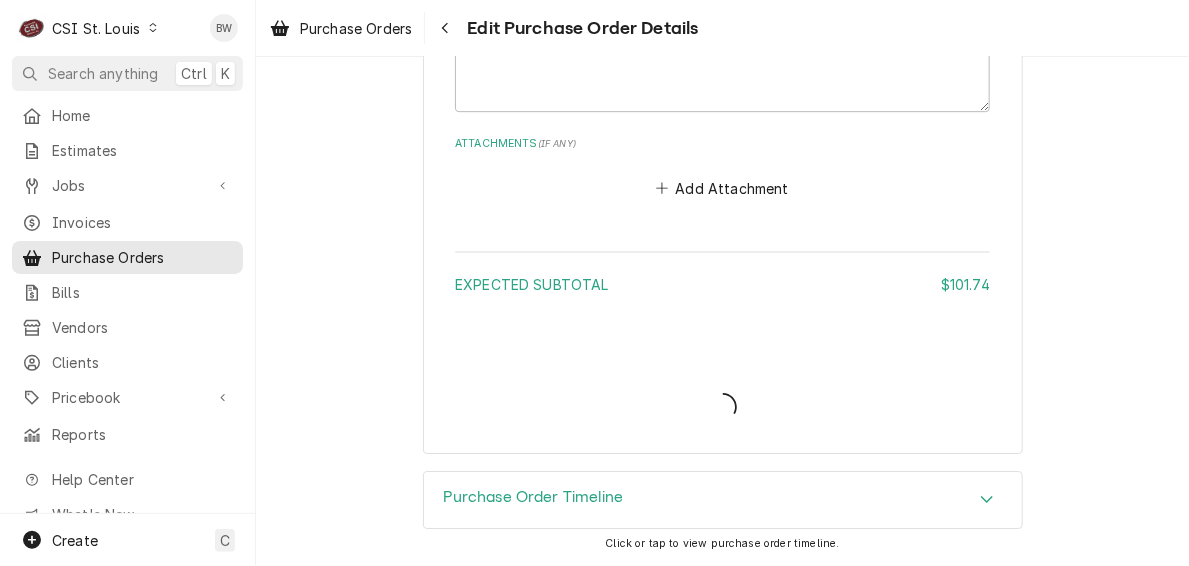 scroll, scrollTop: 1798, scrollLeft: 0, axis: vertical 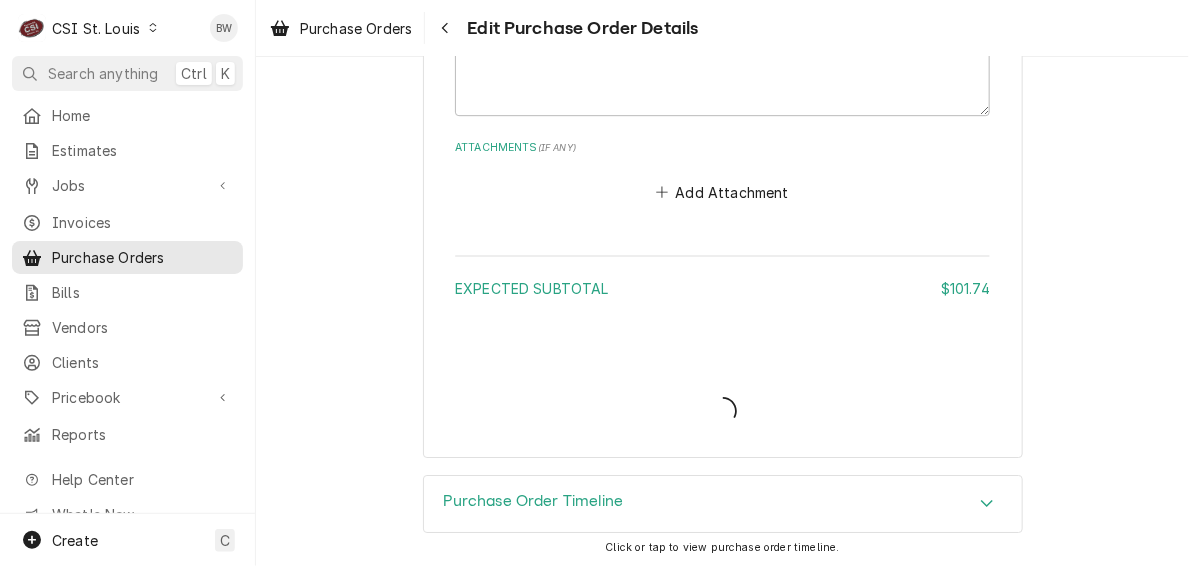 type on "x" 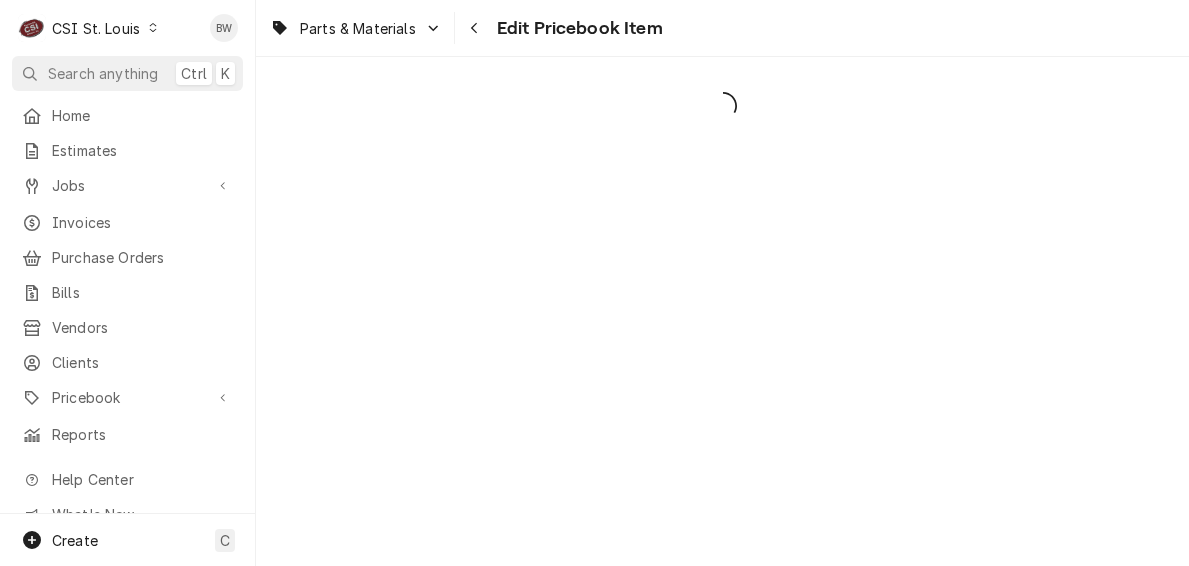 scroll, scrollTop: 0, scrollLeft: 0, axis: both 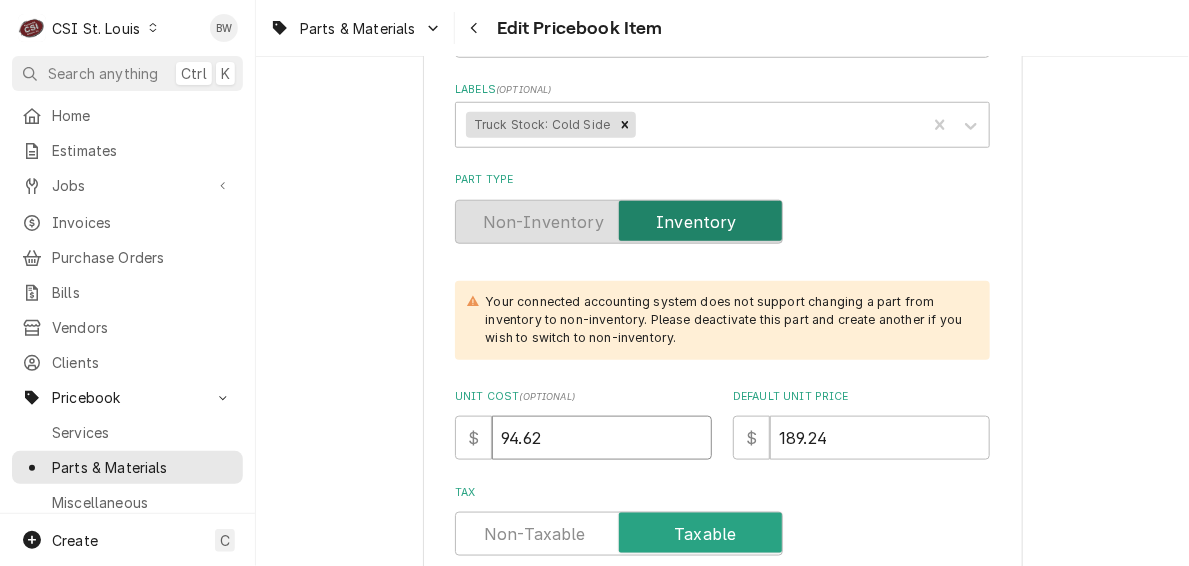 drag, startPoint x: 552, startPoint y: 429, endPoint x: 501, endPoint y: 429, distance: 51 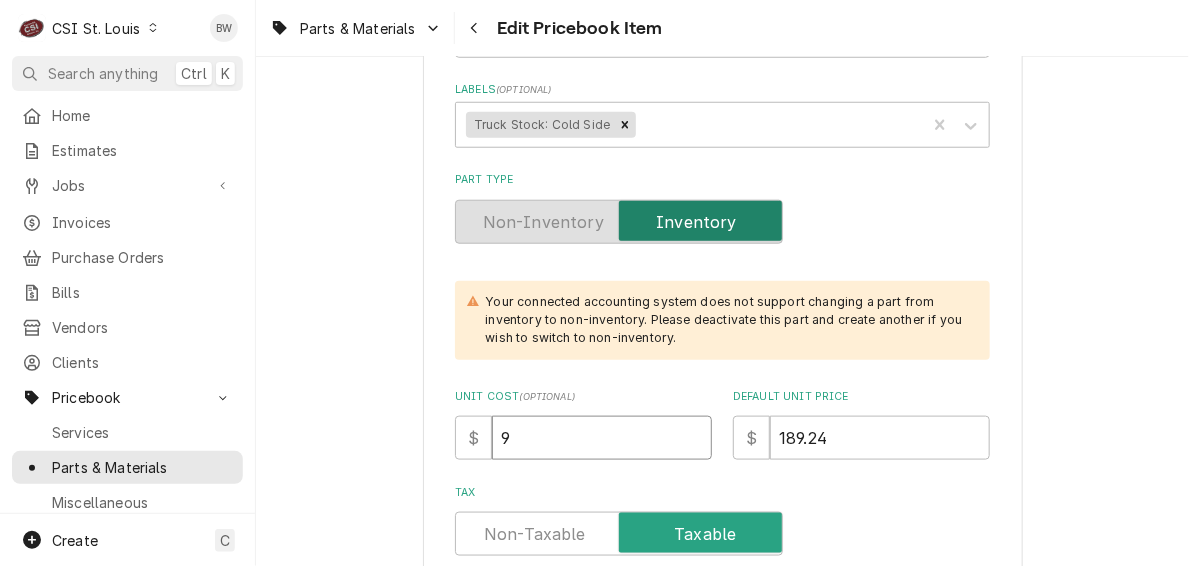 type on "x" 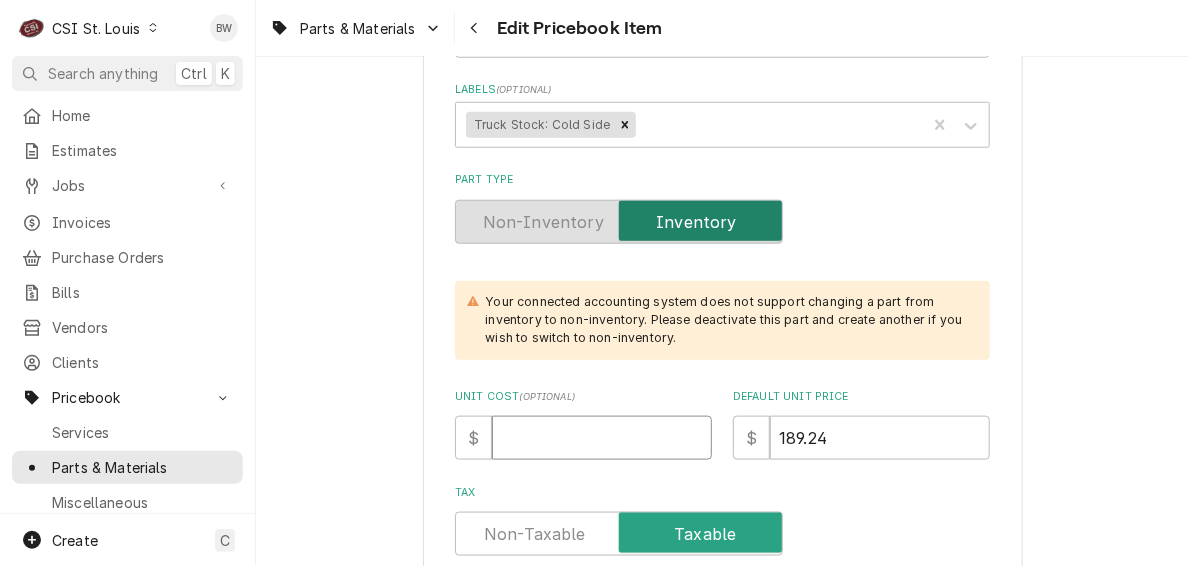 type on "x" 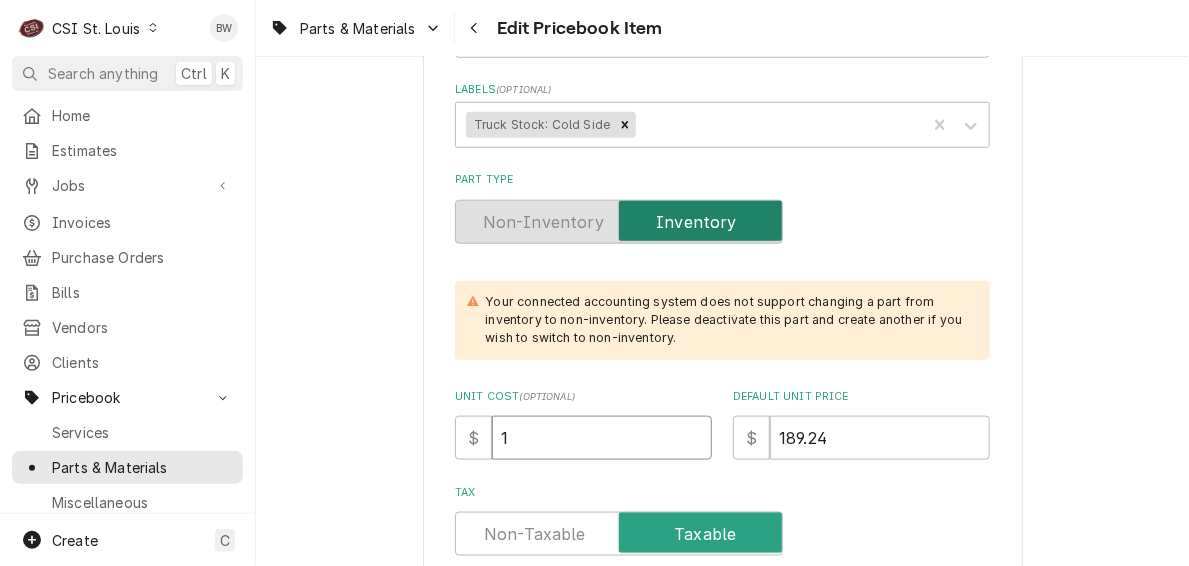 type on "x" 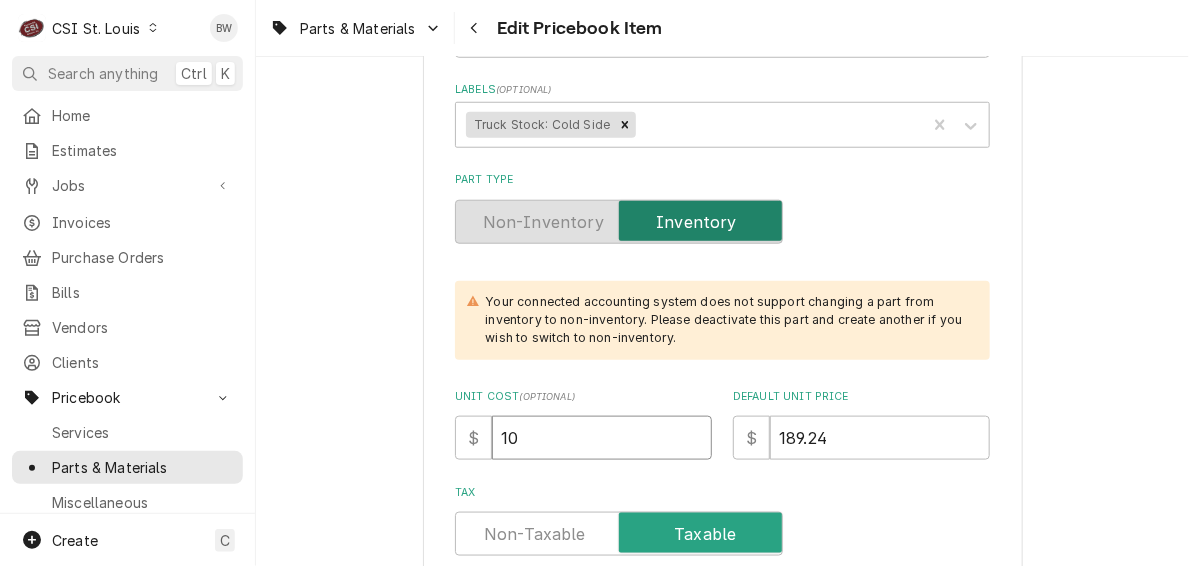 type on "101" 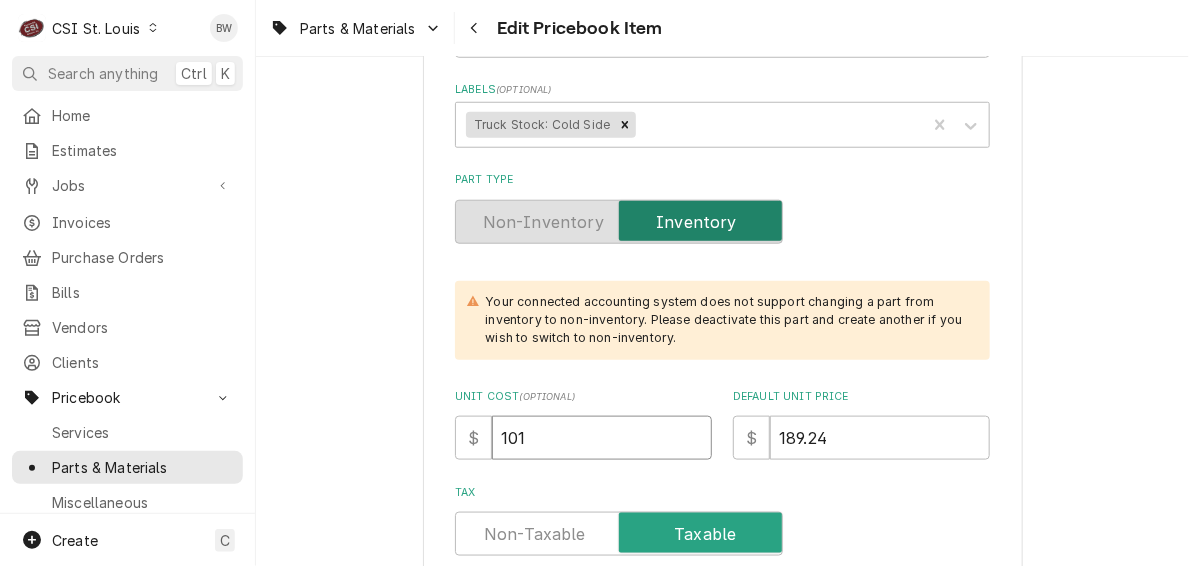 type on "x" 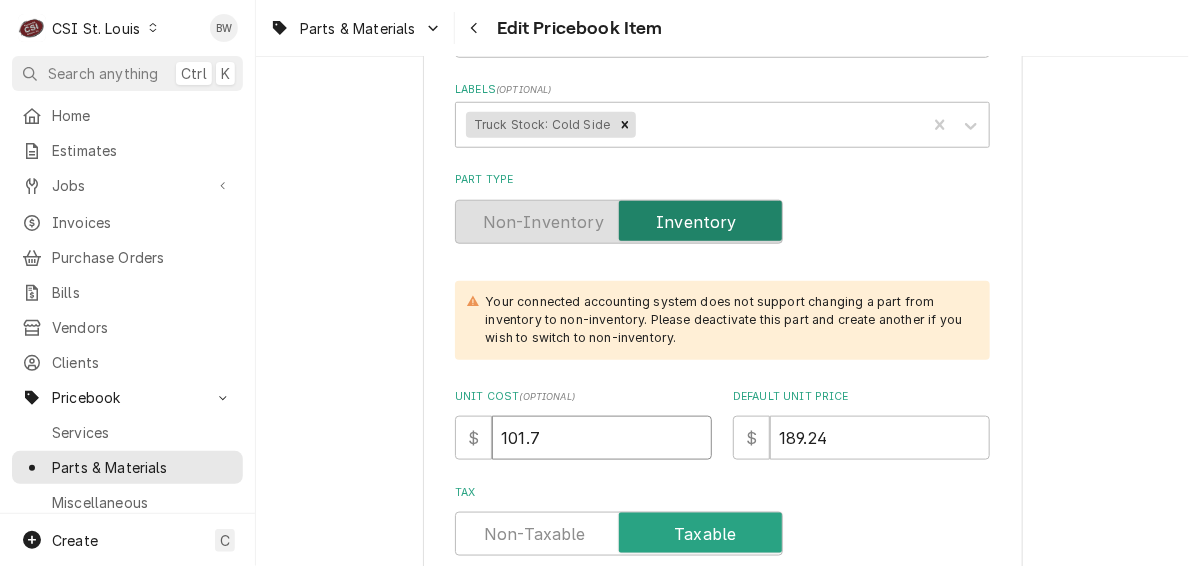 type on "x" 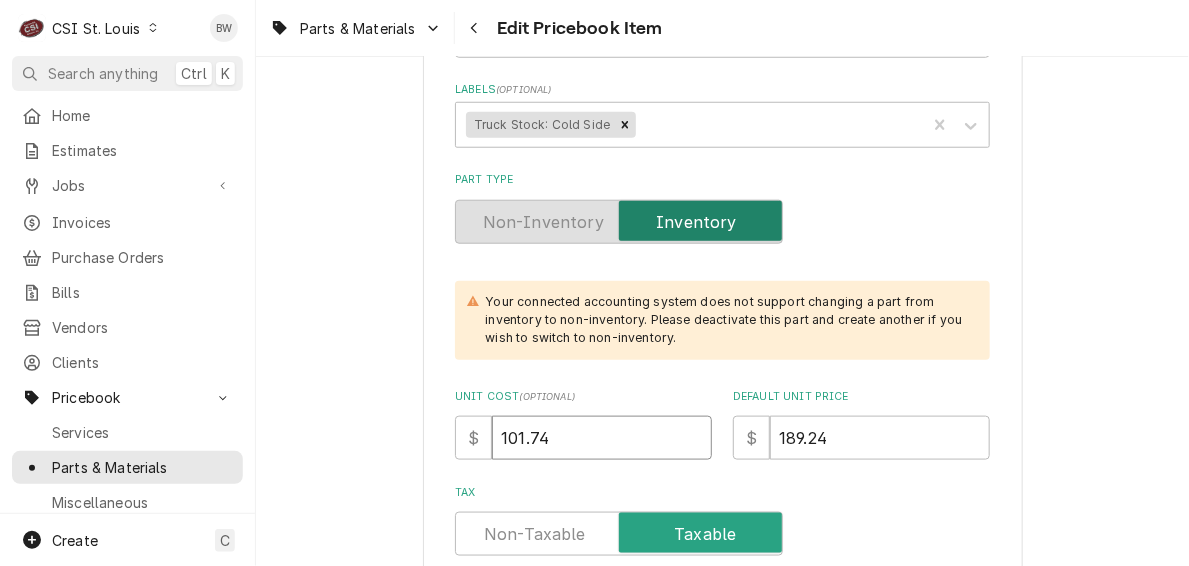 type on "101.74" 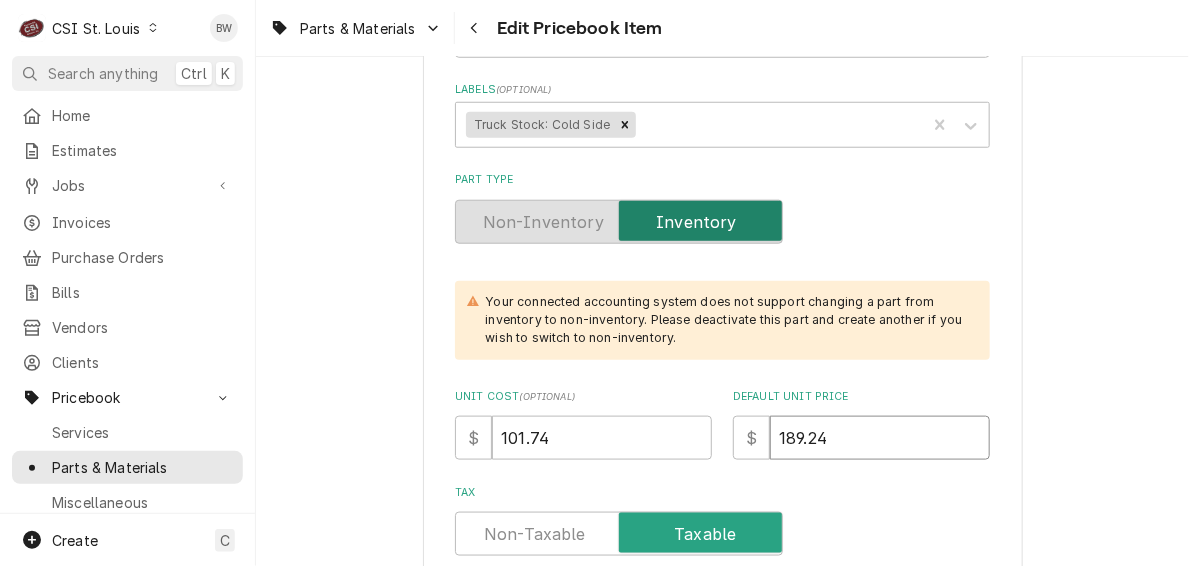 type on "x" 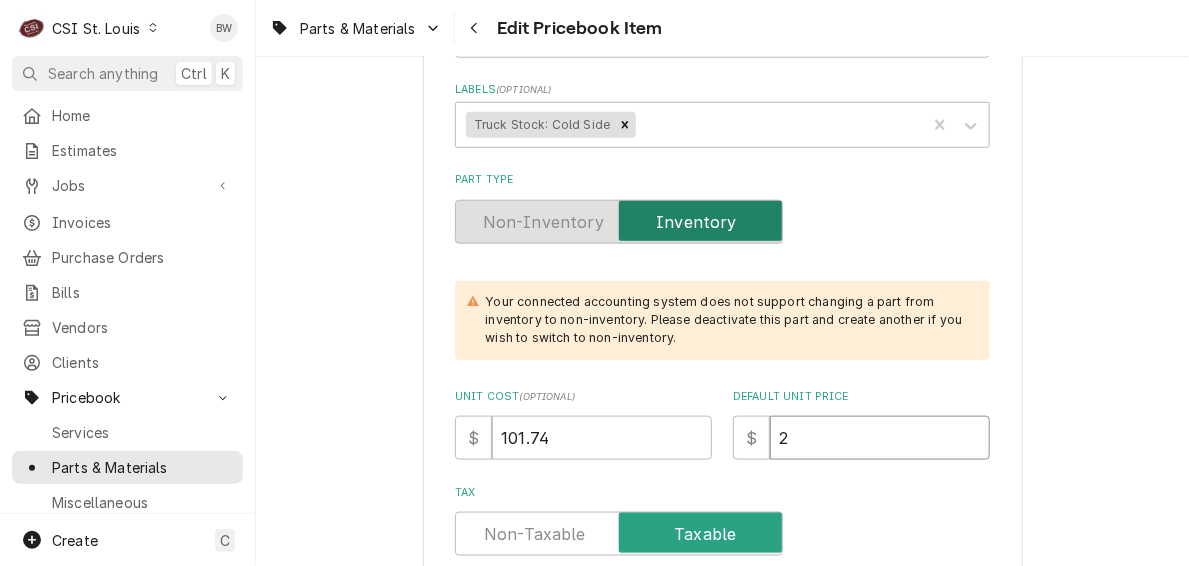 type on "x" 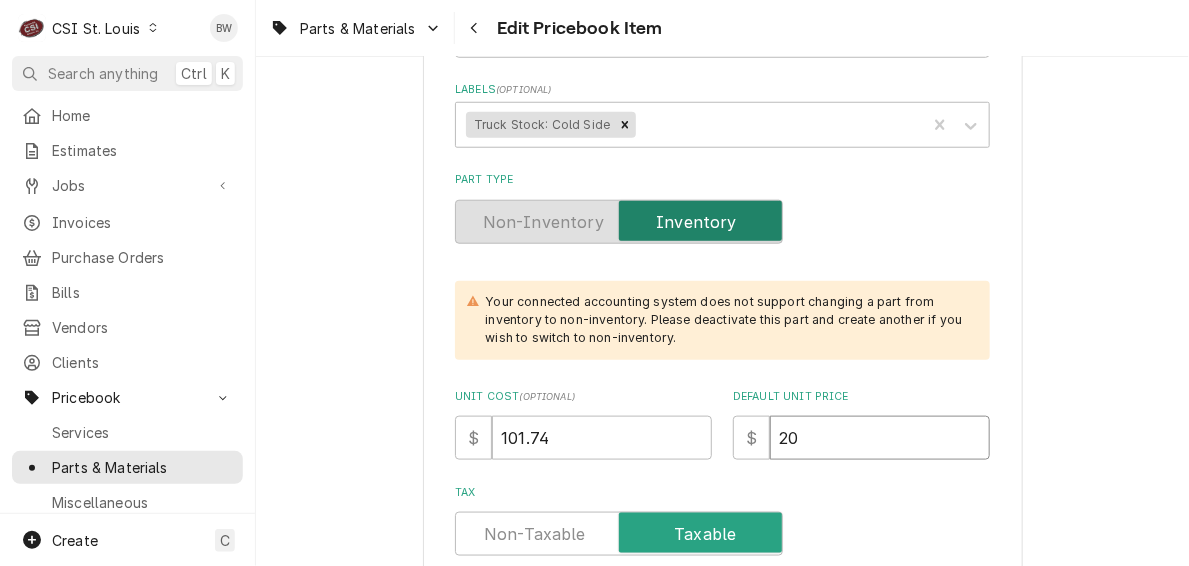 type on "x" 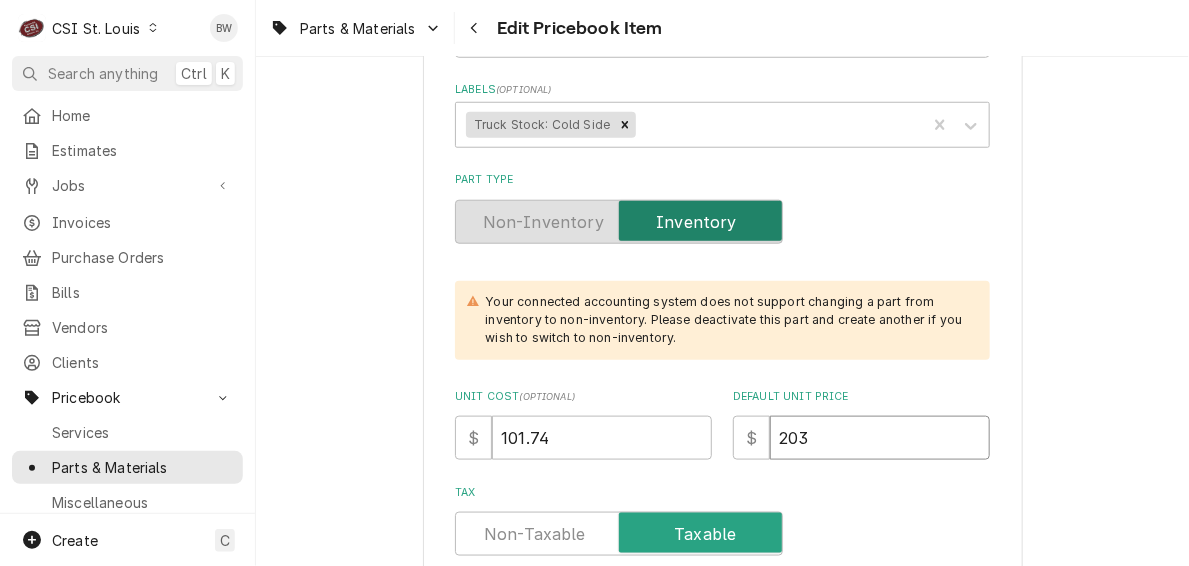 type on "x" 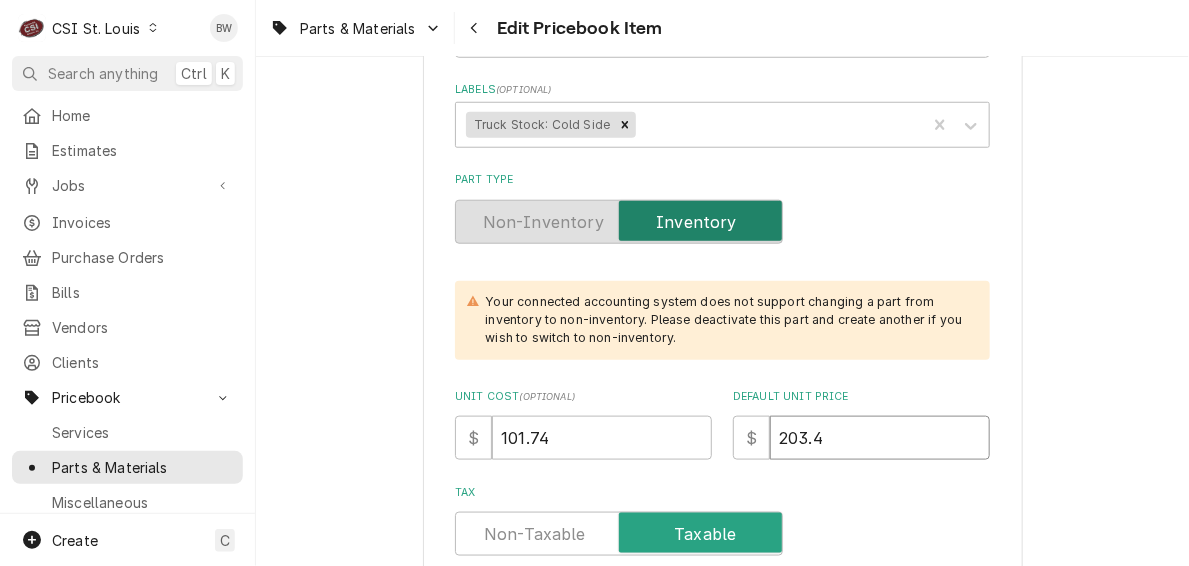 type on "x" 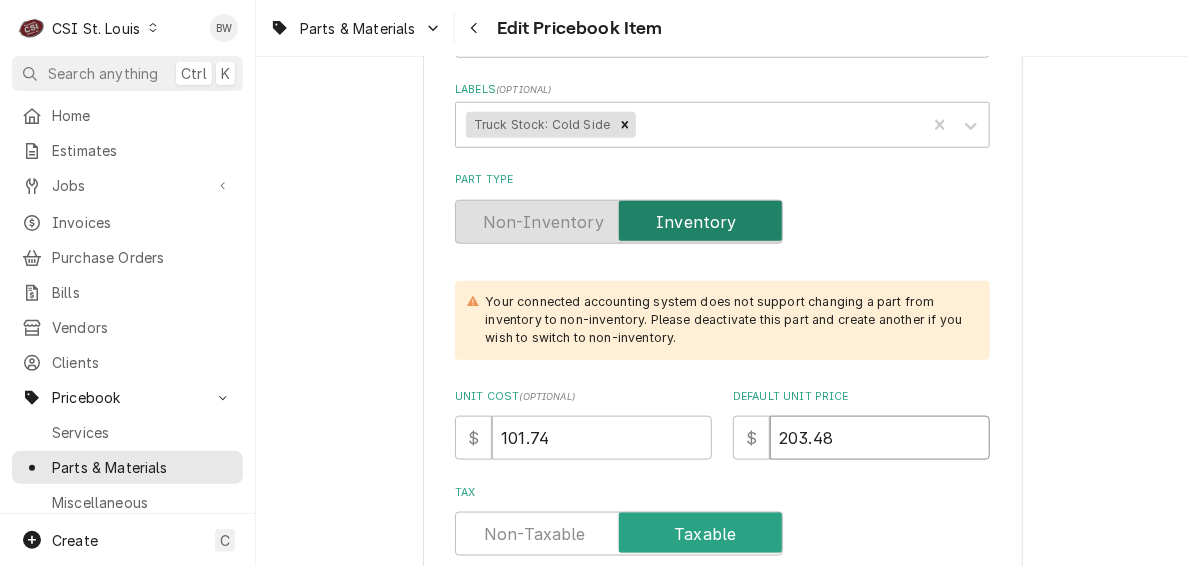 type on "203.48" 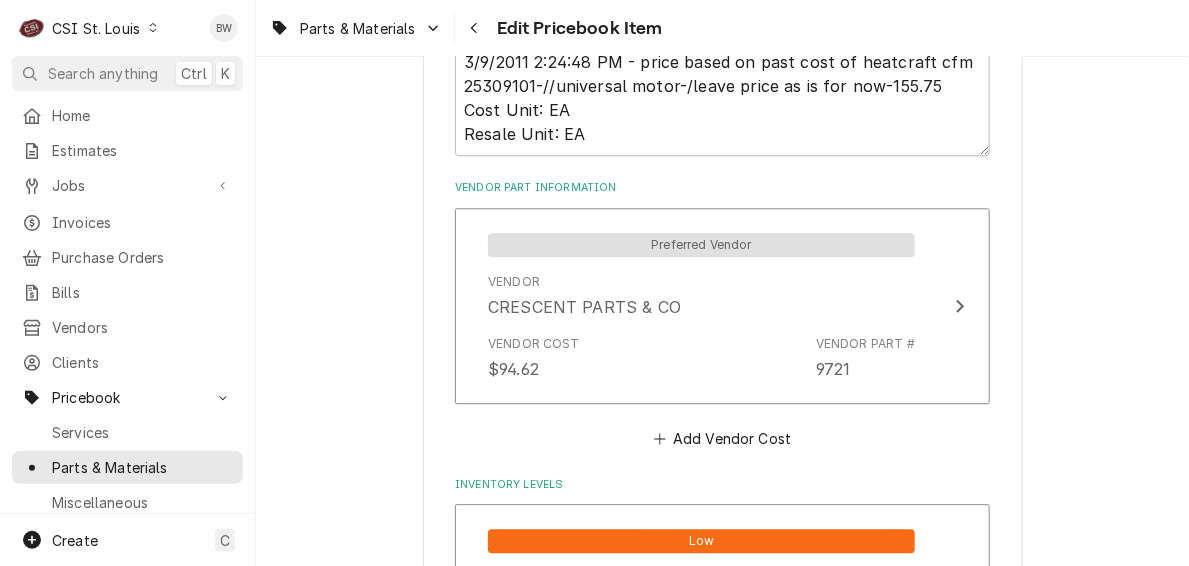 scroll, scrollTop: 1500, scrollLeft: 0, axis: vertical 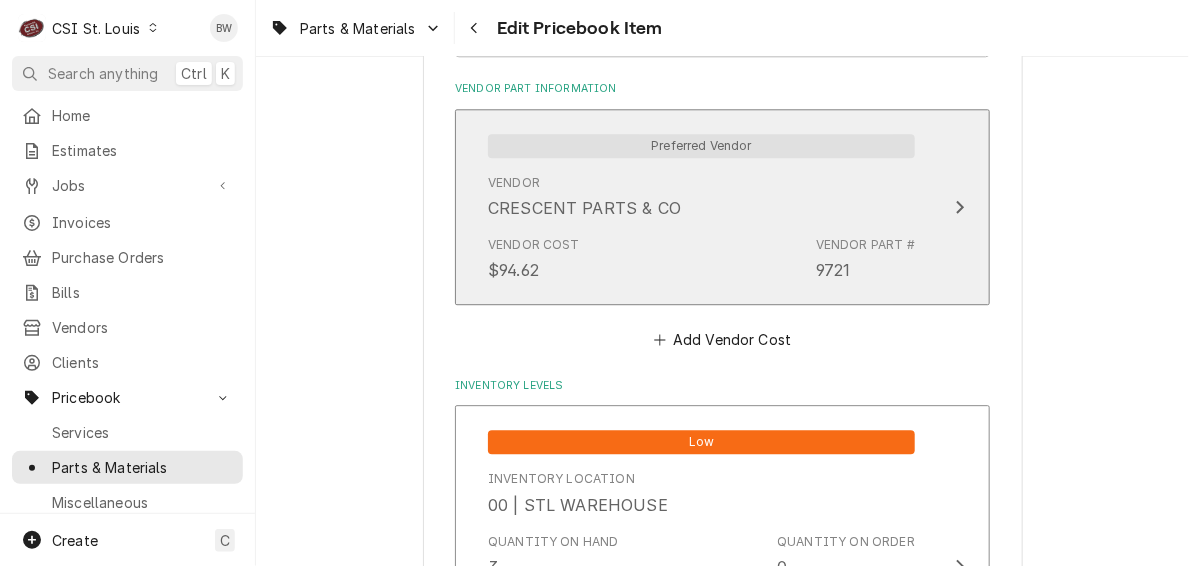 click on "Vendor Cost $94.62 Vendor Part # 9721" at bounding box center (701, 259) 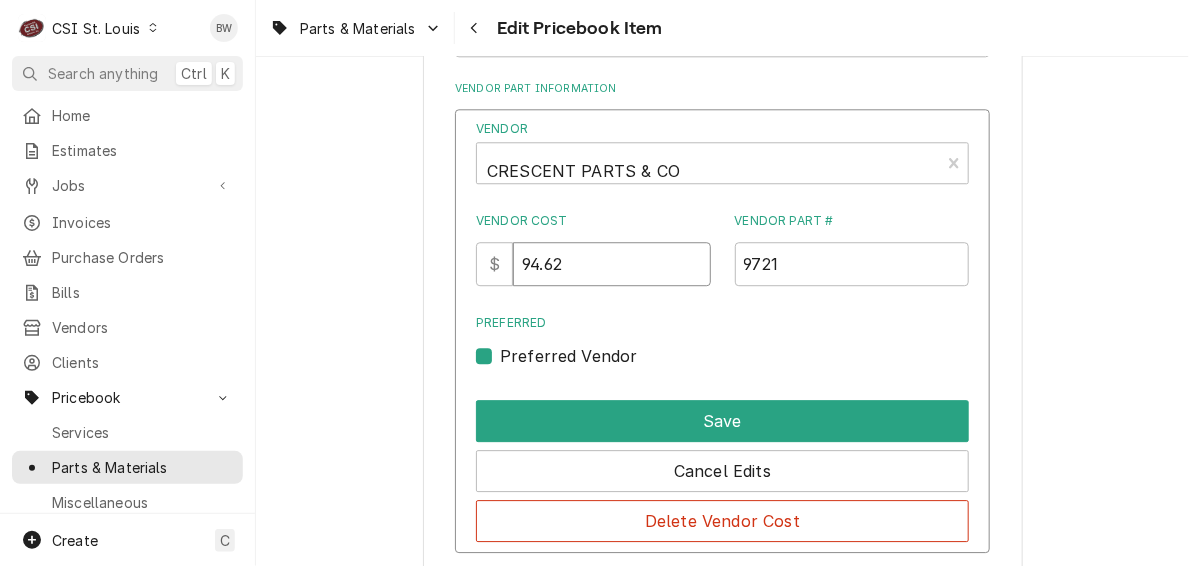 click on "94.62" at bounding box center [611, 264] 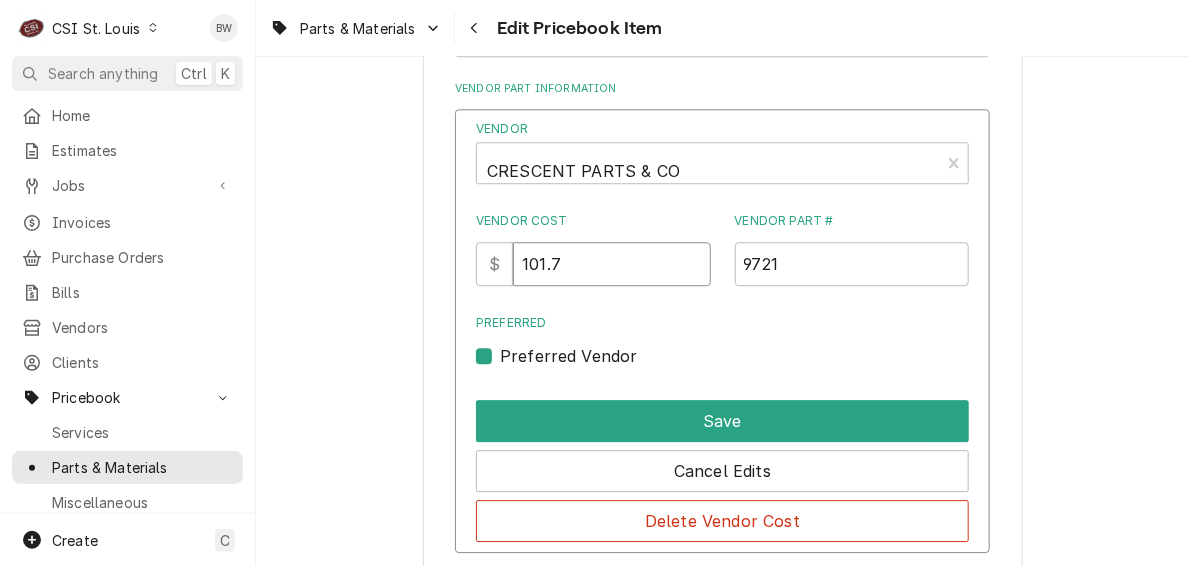 type on "101.74" 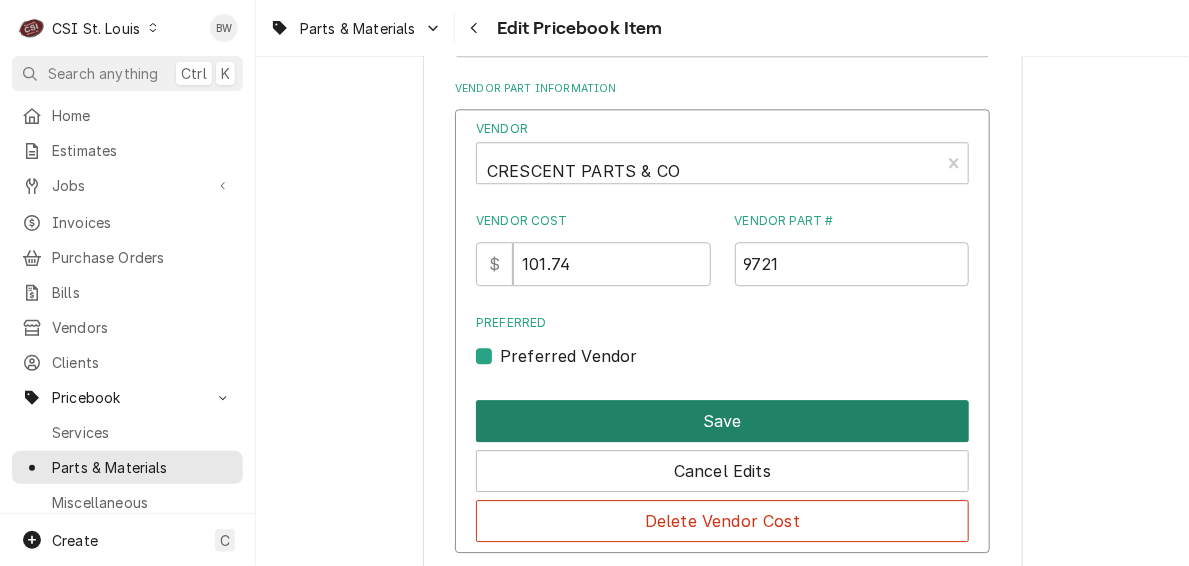 click on "Save" at bounding box center [722, 421] 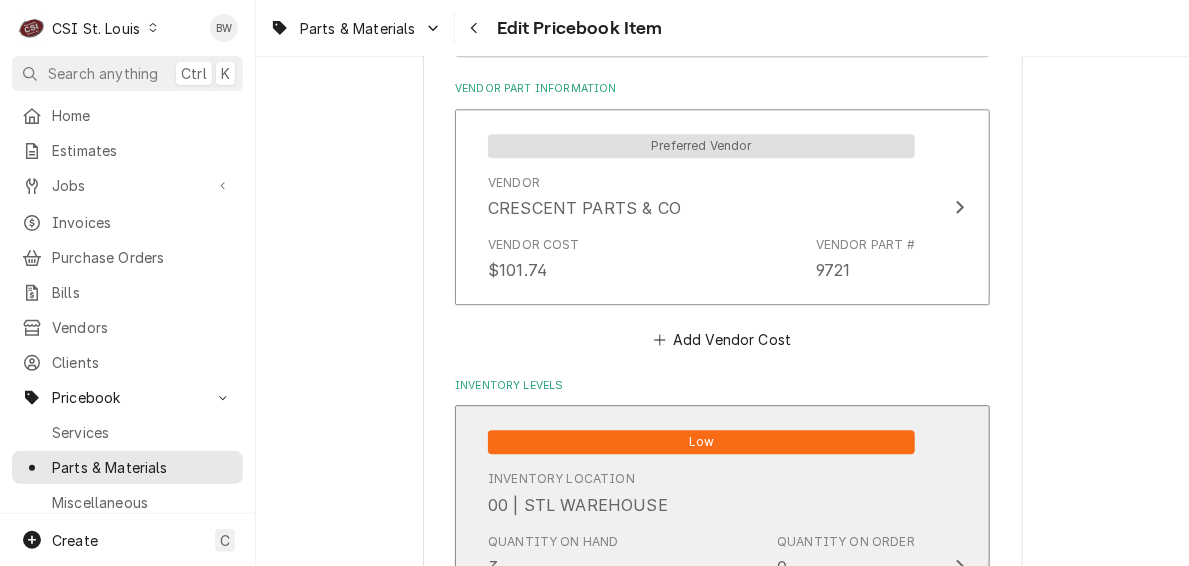 click on "Low Inventory Location 00 | STL WAREHOUSE Quantity on Hand 3 Quantity on Order 0 Quantity Desired 6 Quantity Low Alert Threshold 3 Bin 6, F3" at bounding box center [701, 565] 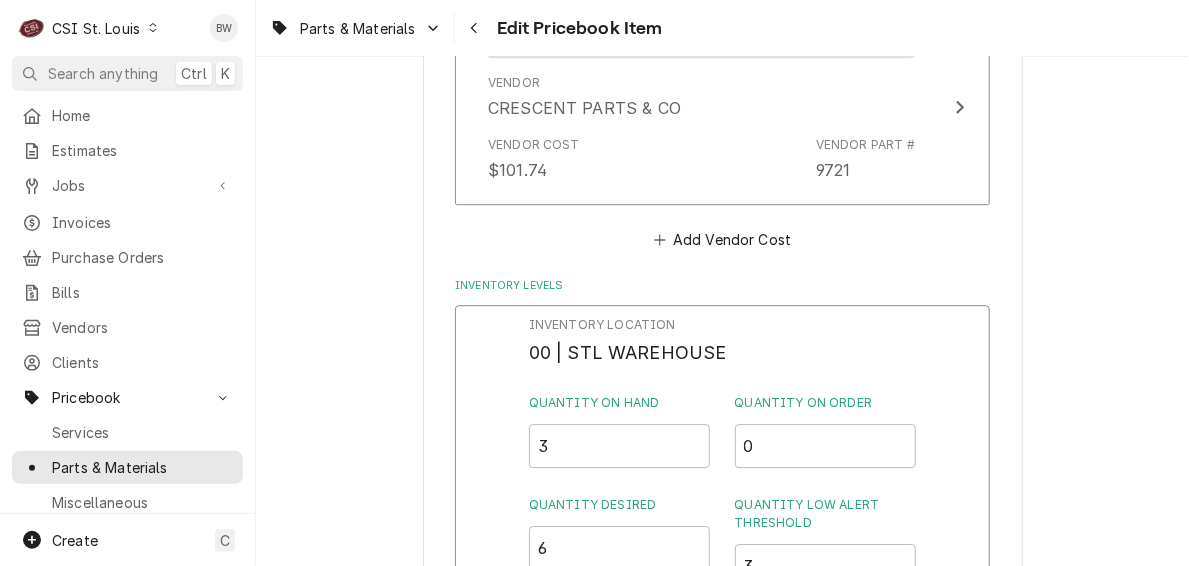 scroll, scrollTop: 17529, scrollLeft: 0, axis: vertical 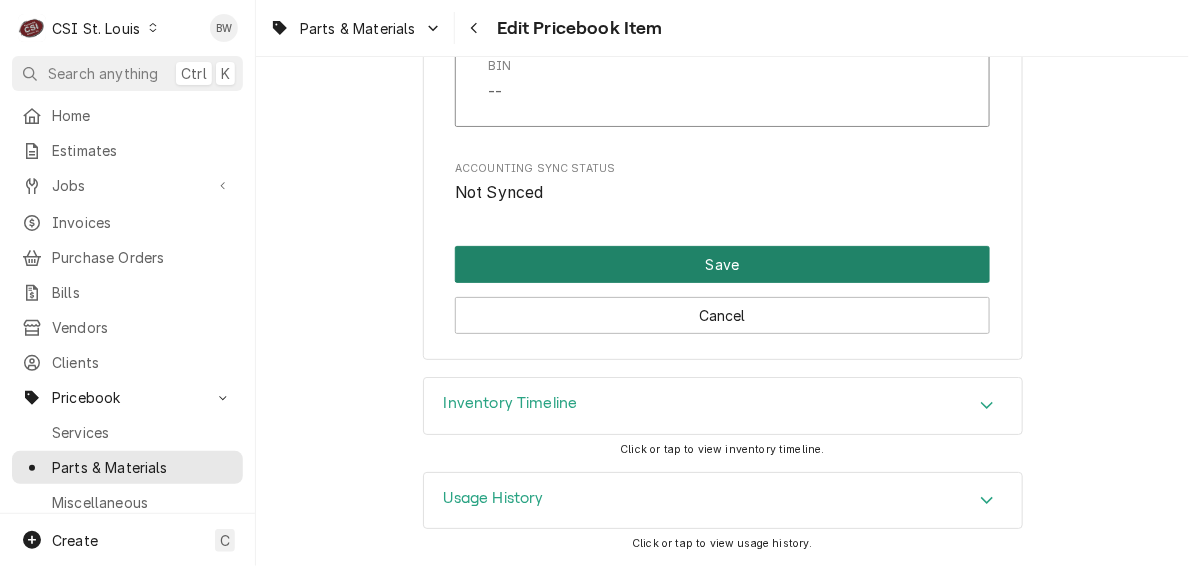 click on "Save" at bounding box center (722, 264) 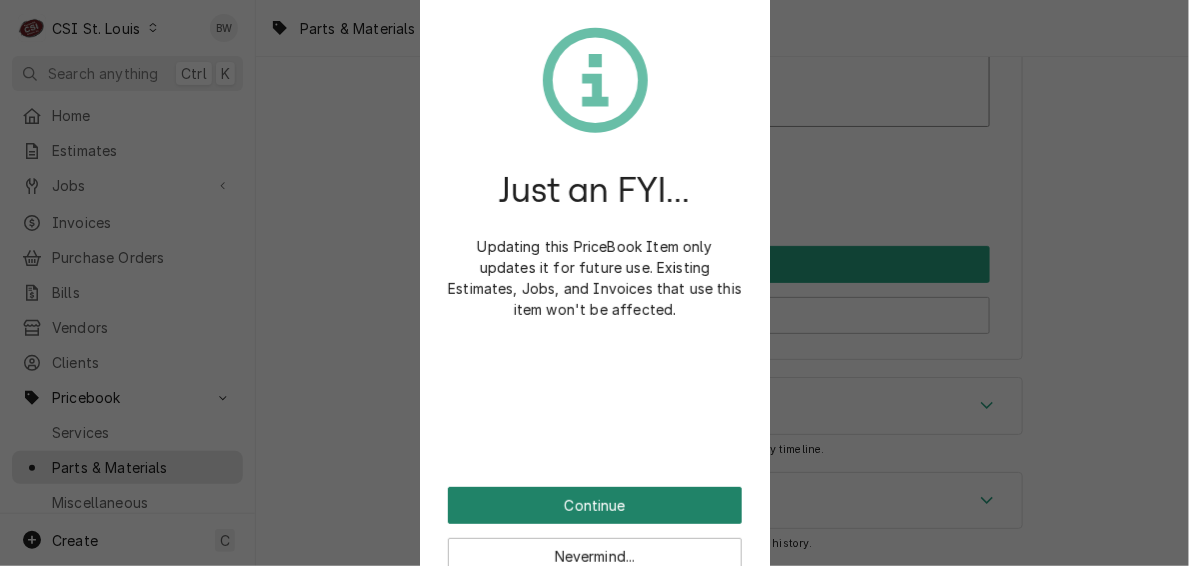 click on "Continue" at bounding box center [595, 505] 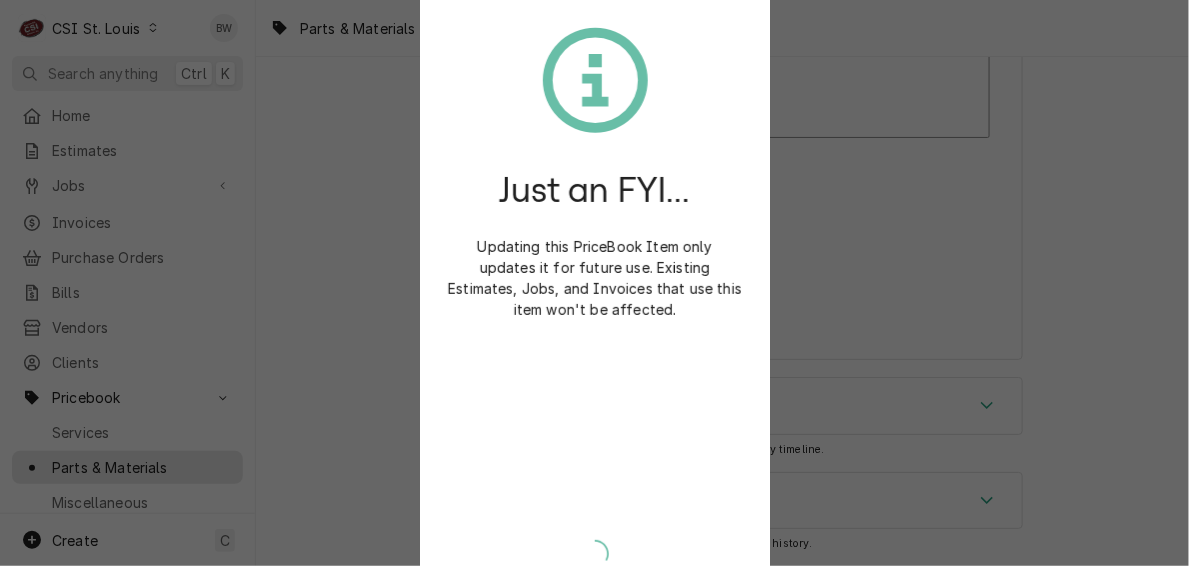type on "x" 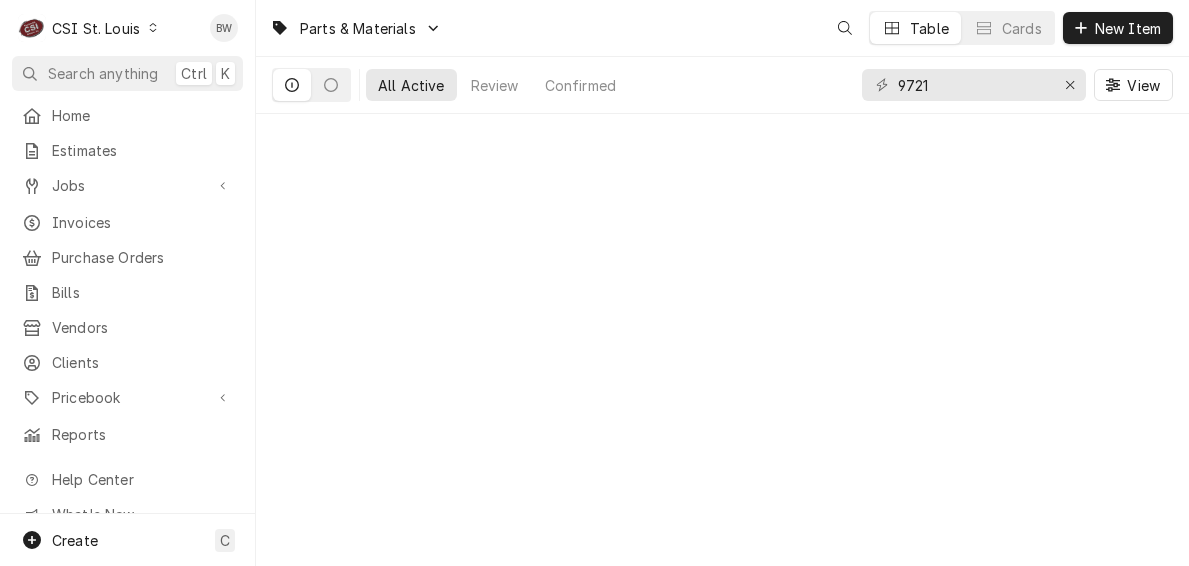 scroll, scrollTop: 0, scrollLeft: 0, axis: both 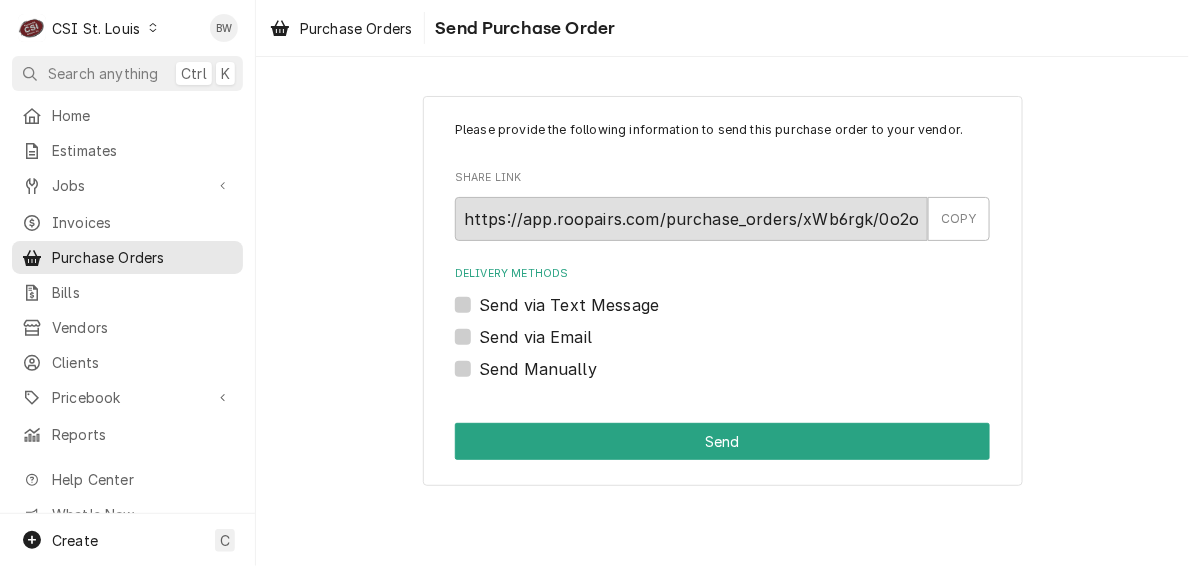 click on "Send Manually" at bounding box center [538, 369] 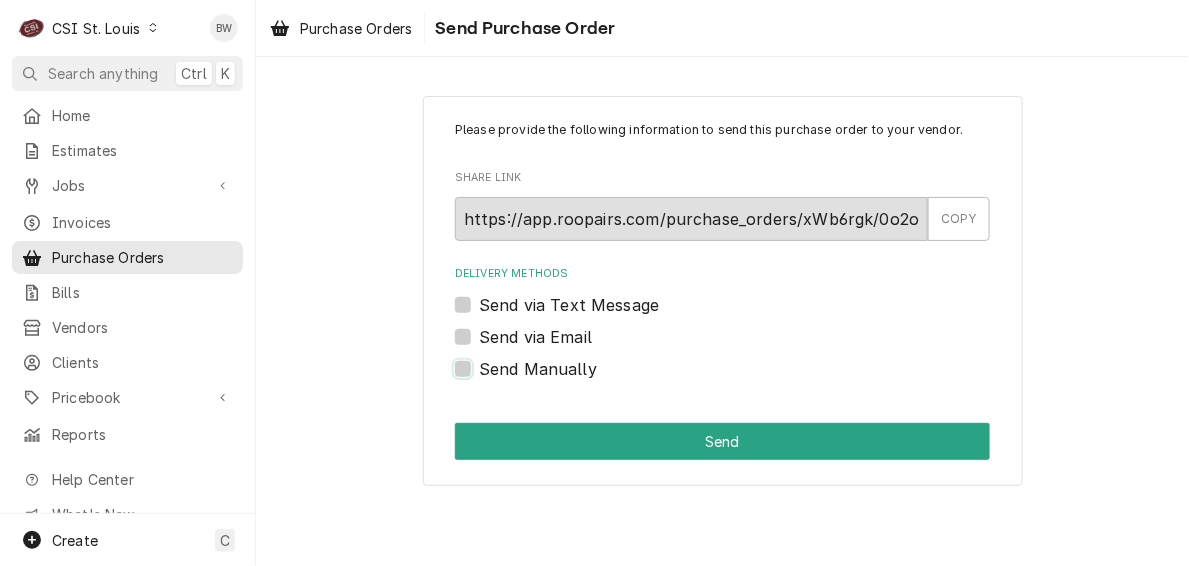 click on "Send Manually" at bounding box center (746, 379) 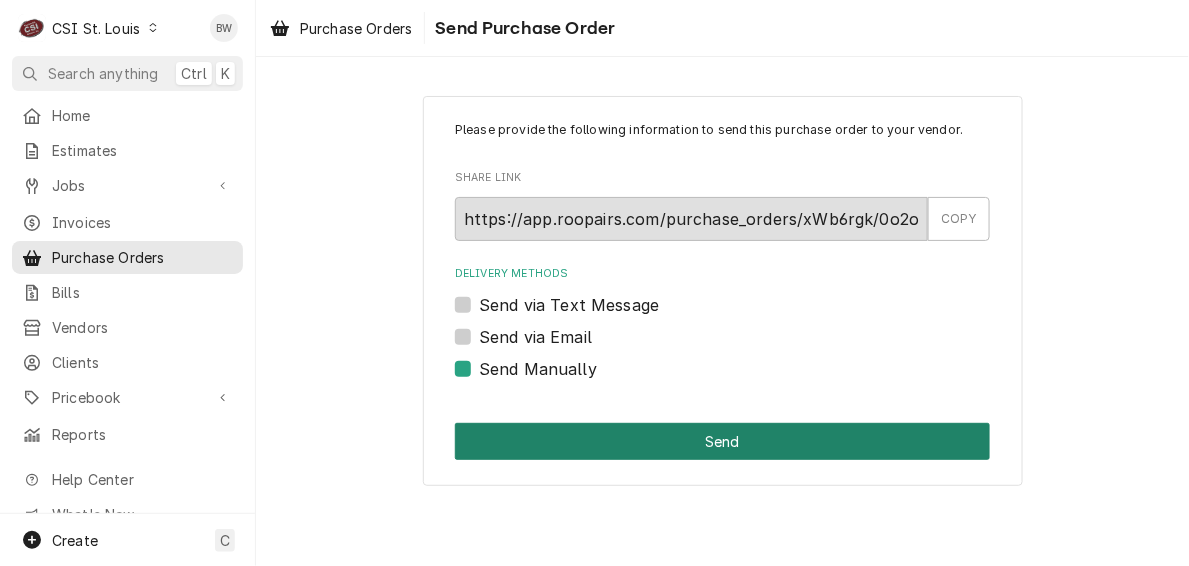 click on "Send" at bounding box center (722, 441) 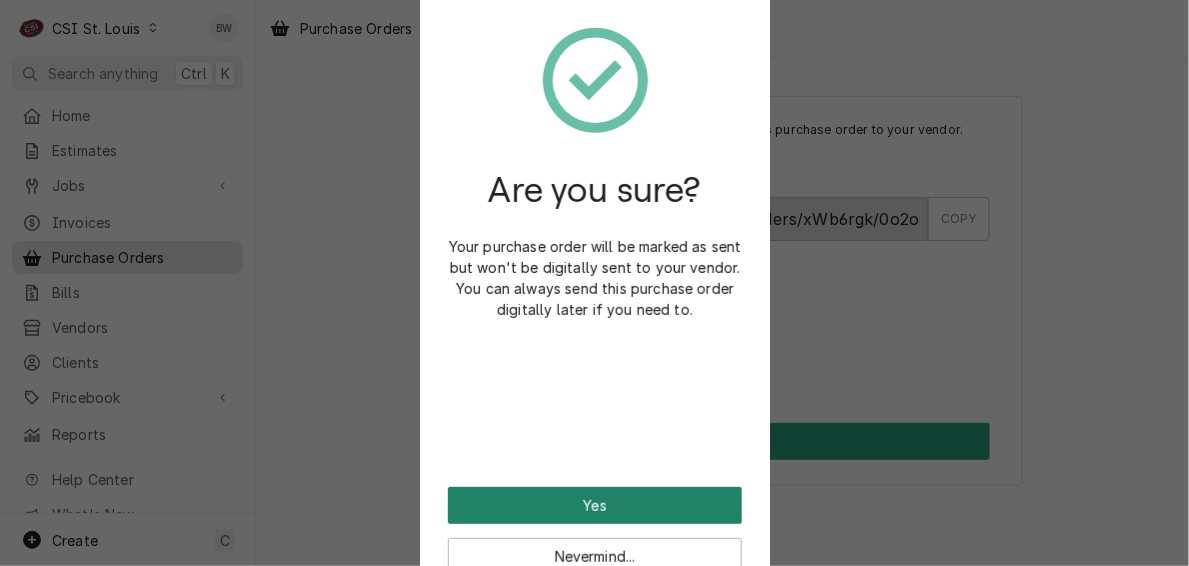 click on "Yes" at bounding box center (595, 505) 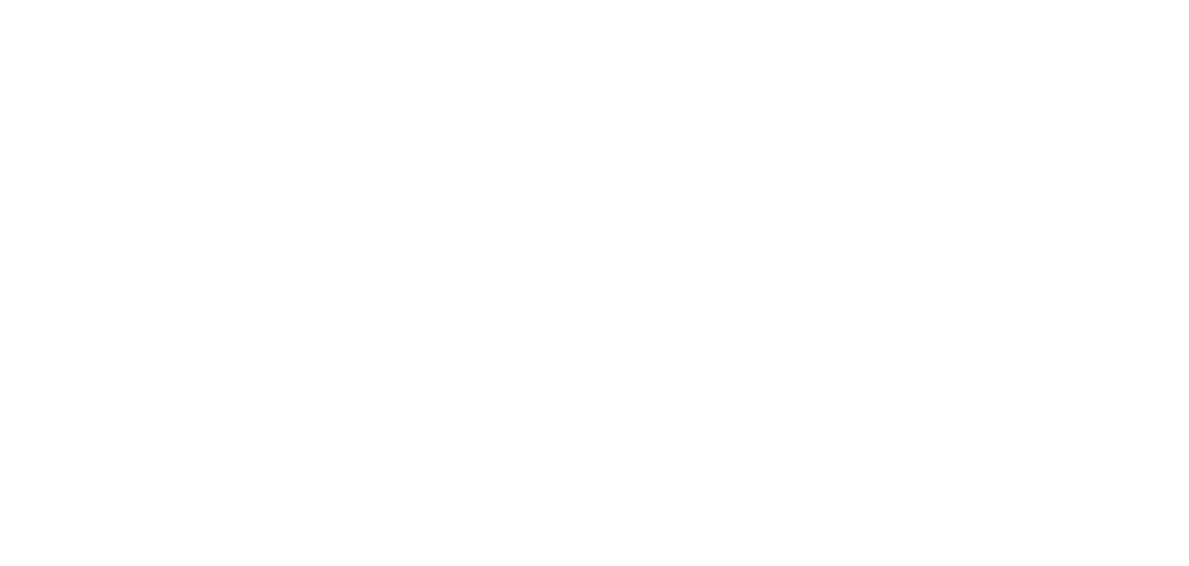 scroll, scrollTop: 0, scrollLeft: 0, axis: both 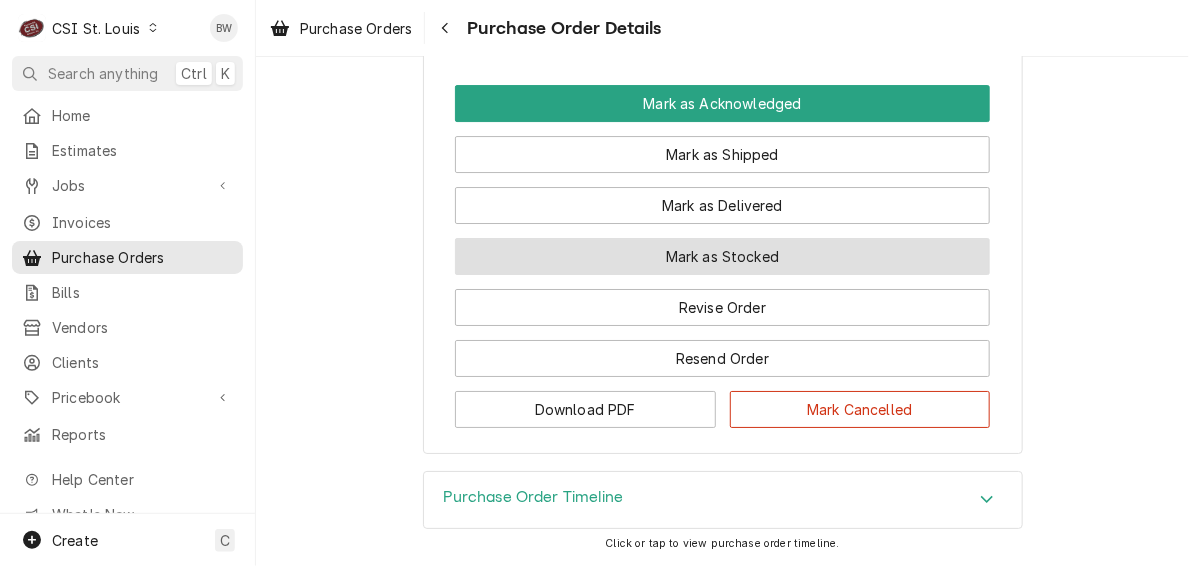 click on "Mark as Stocked" at bounding box center [722, 256] 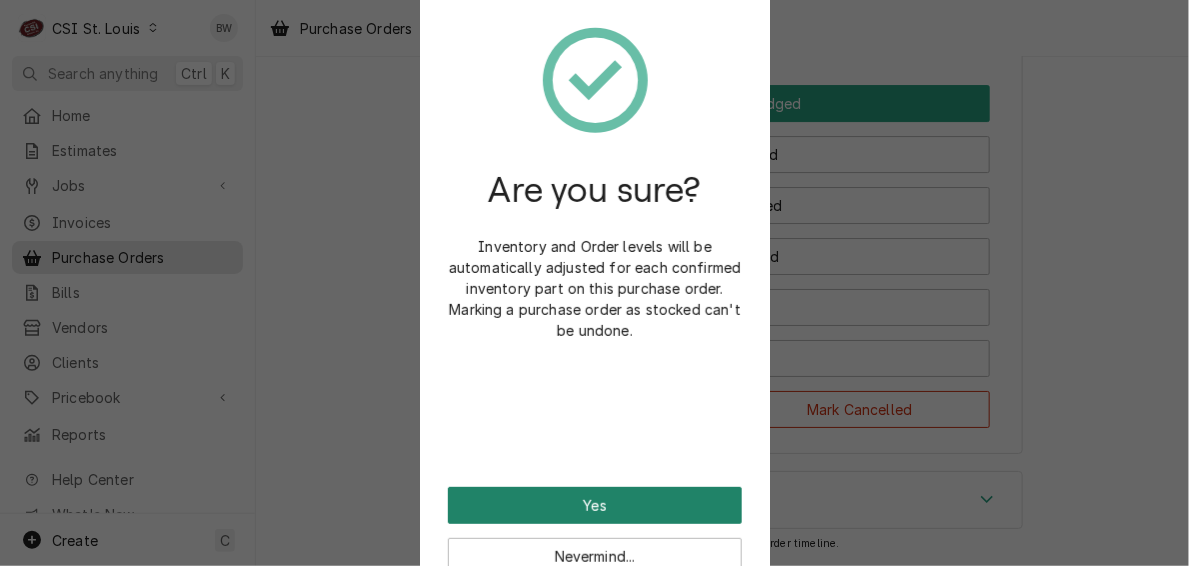 click on "Yes" at bounding box center (595, 505) 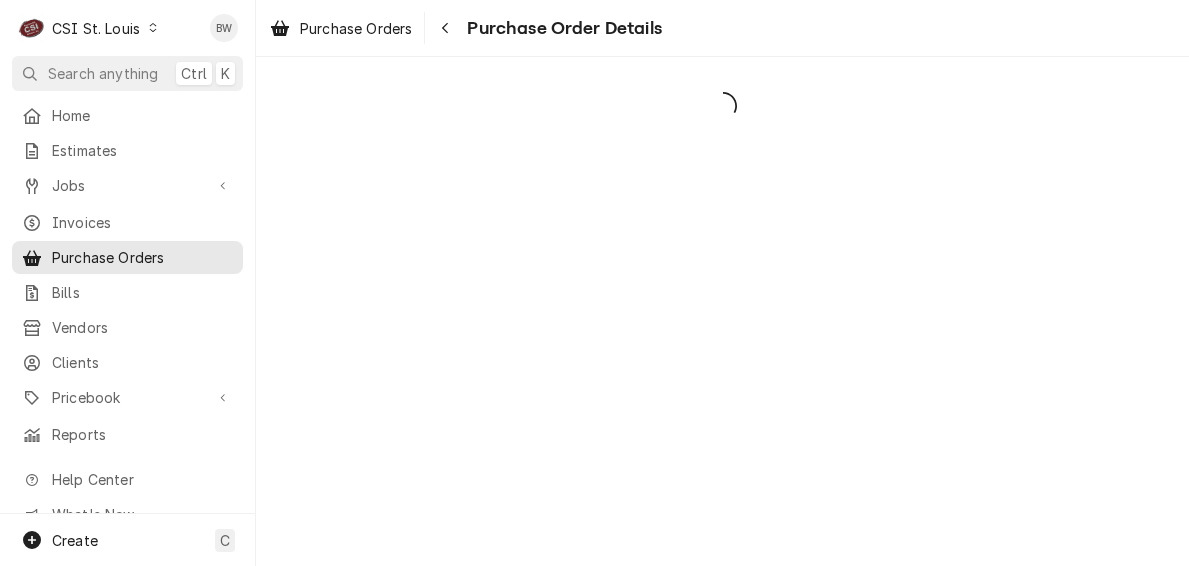 scroll, scrollTop: 0, scrollLeft: 0, axis: both 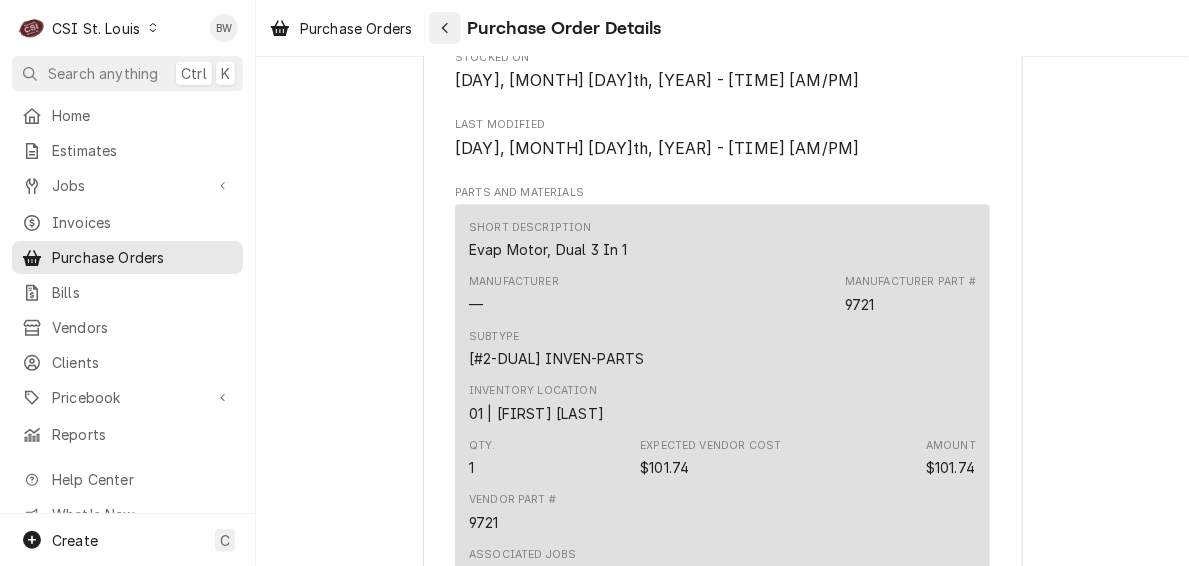 click at bounding box center [445, 28] 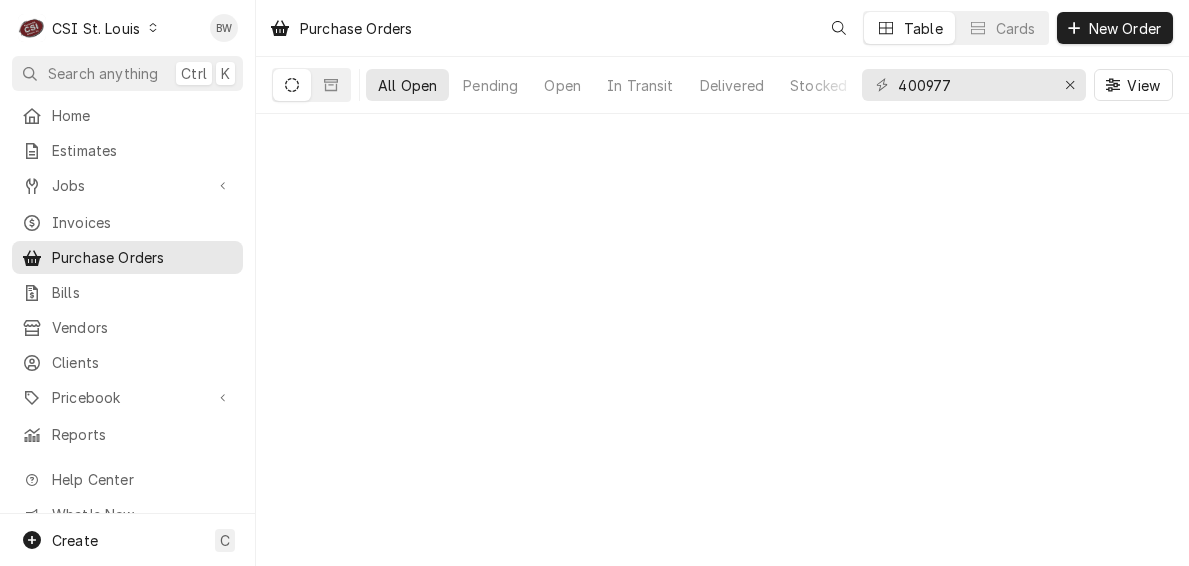 scroll, scrollTop: 0, scrollLeft: 0, axis: both 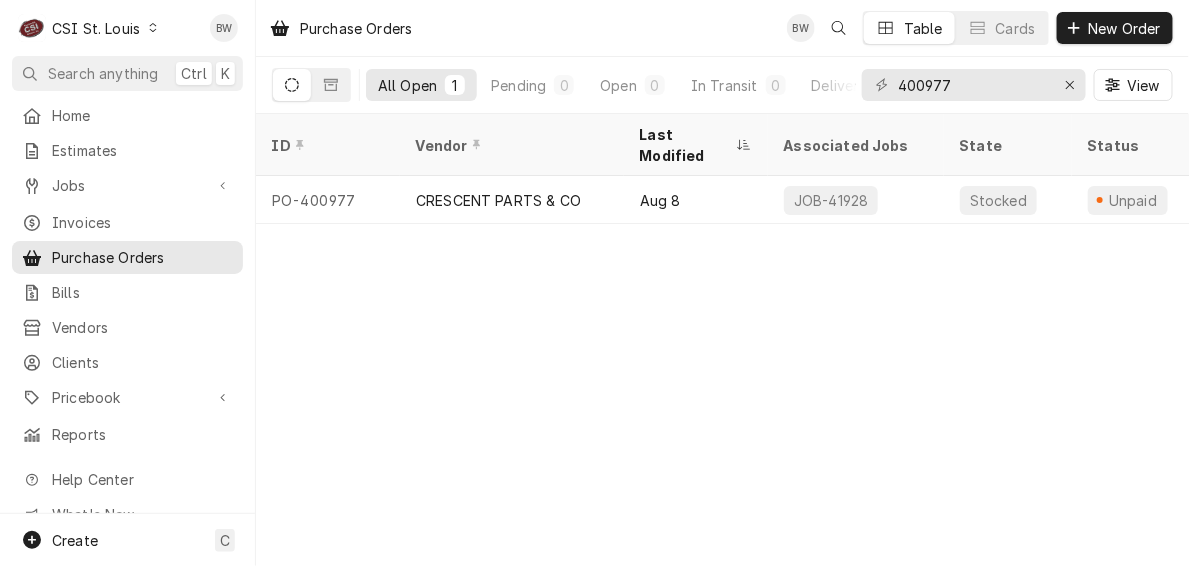 click on "Purchase Orders   BW Table Cards New Order All Open 1 Pending 0 Open 0 In Transit 0 Delivered 0 Stocked 1 400977 View ID Vendor Last Modified Associated Jobs State Status Labels Items Amount Shipping Tracking Number Status Changed PO-400977 CRESCENT PARTS & CO Aug 8   JOB-41928 Stocked Unpaid ² Local Pickup 🛍️ 1 $101.74 — — Aug 8" at bounding box center [722, 283] 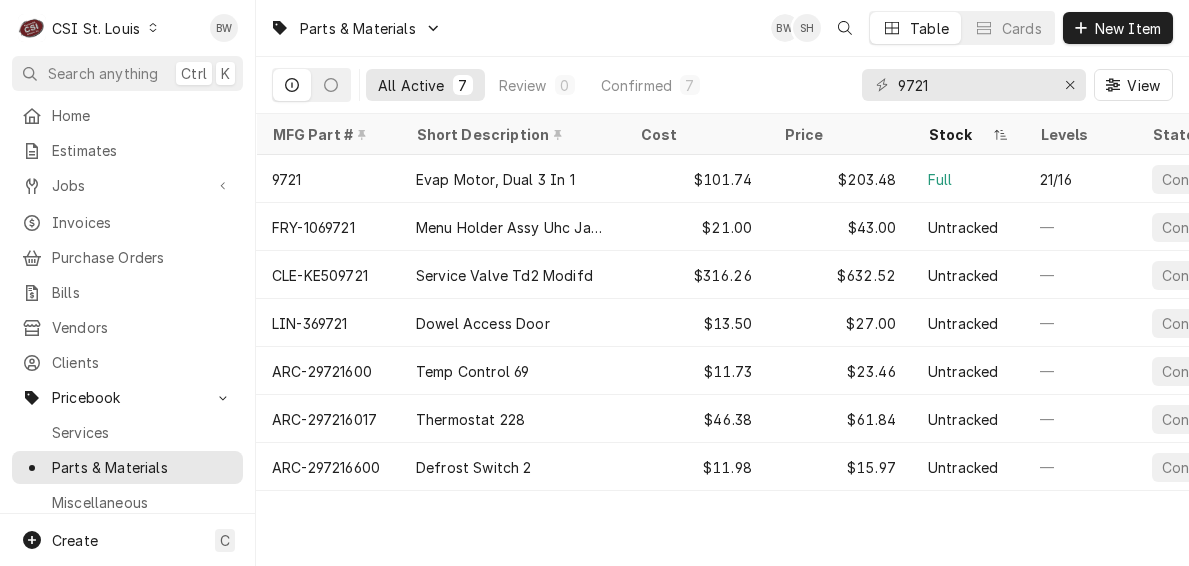 scroll, scrollTop: 0, scrollLeft: 0, axis: both 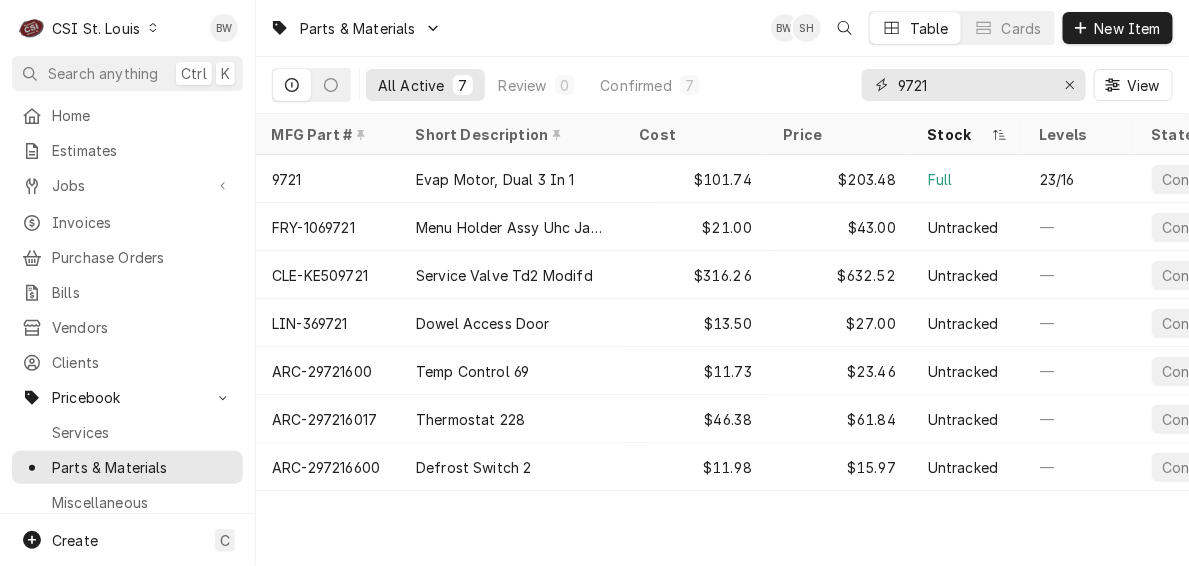 drag, startPoint x: 945, startPoint y: 95, endPoint x: 877, endPoint y: 92, distance: 68.06615 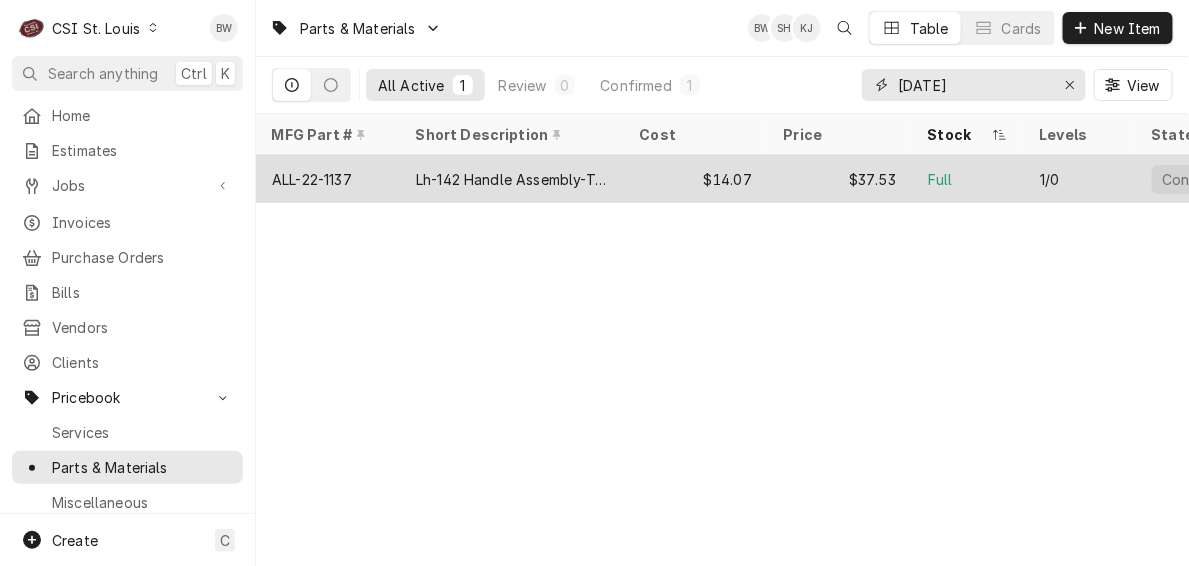 type on "22-1137" 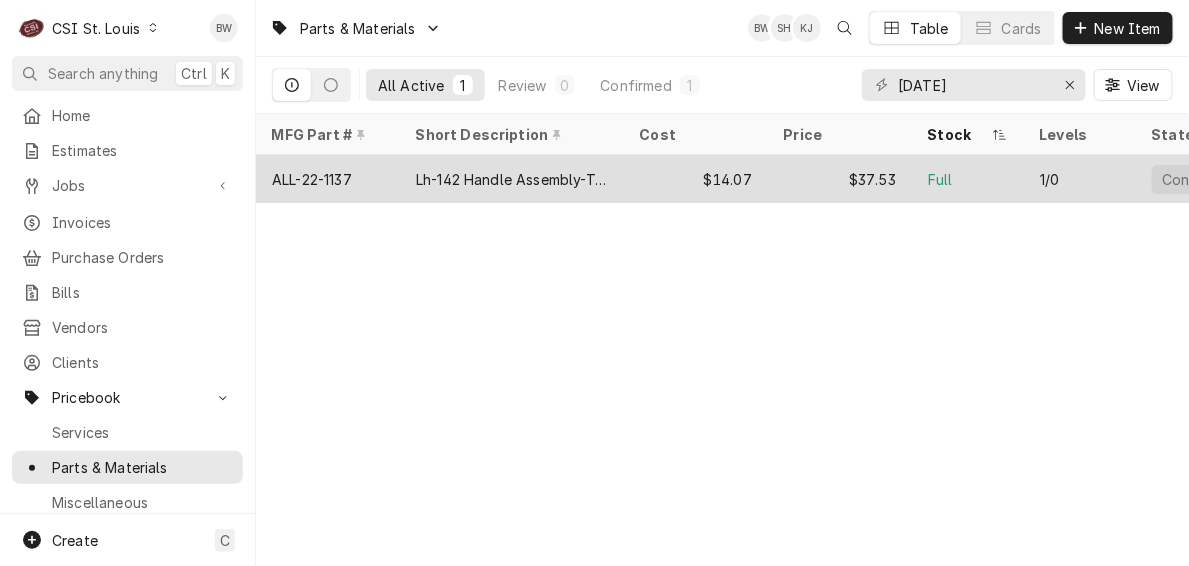 click on "ALL-22-1137" at bounding box center [328, 179] 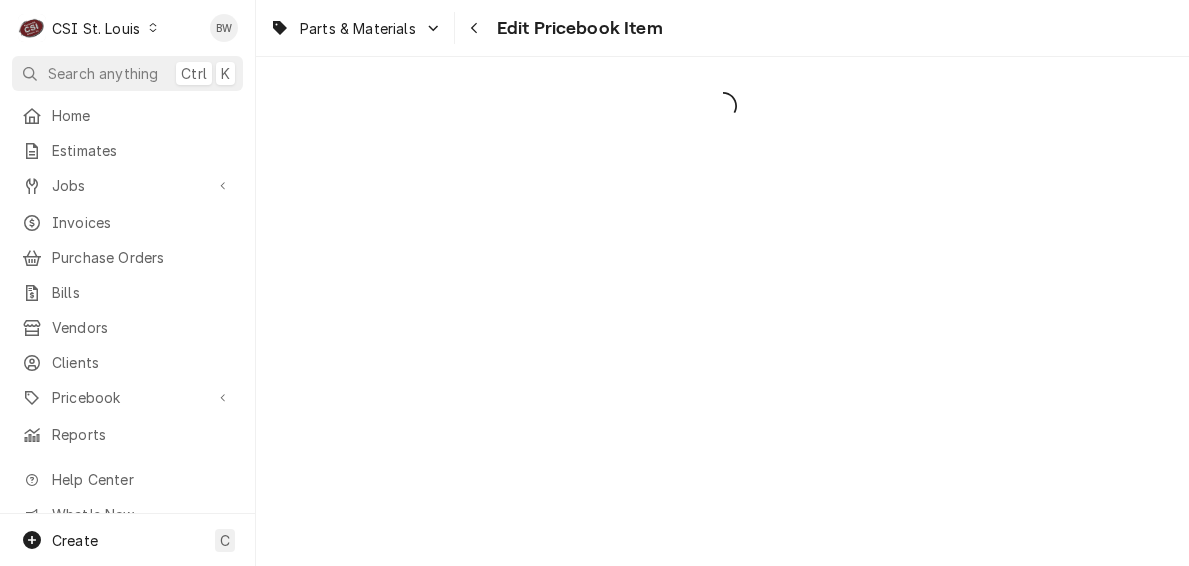 scroll, scrollTop: 0, scrollLeft: 0, axis: both 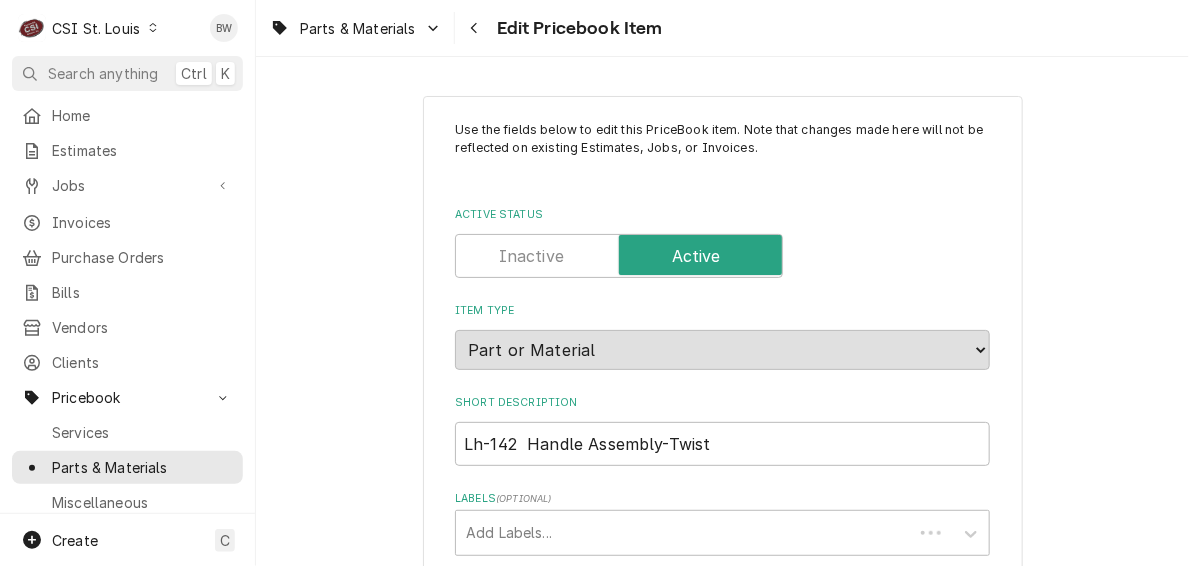 type on "x" 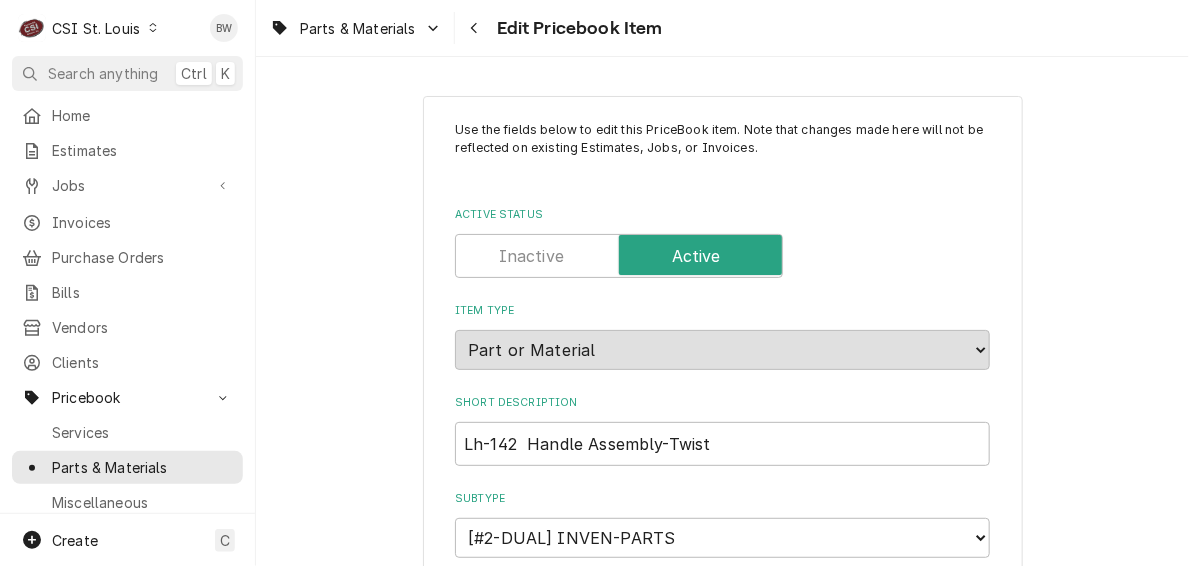 drag, startPoint x: 814, startPoint y: 45, endPoint x: 797, endPoint y: 45, distance: 17 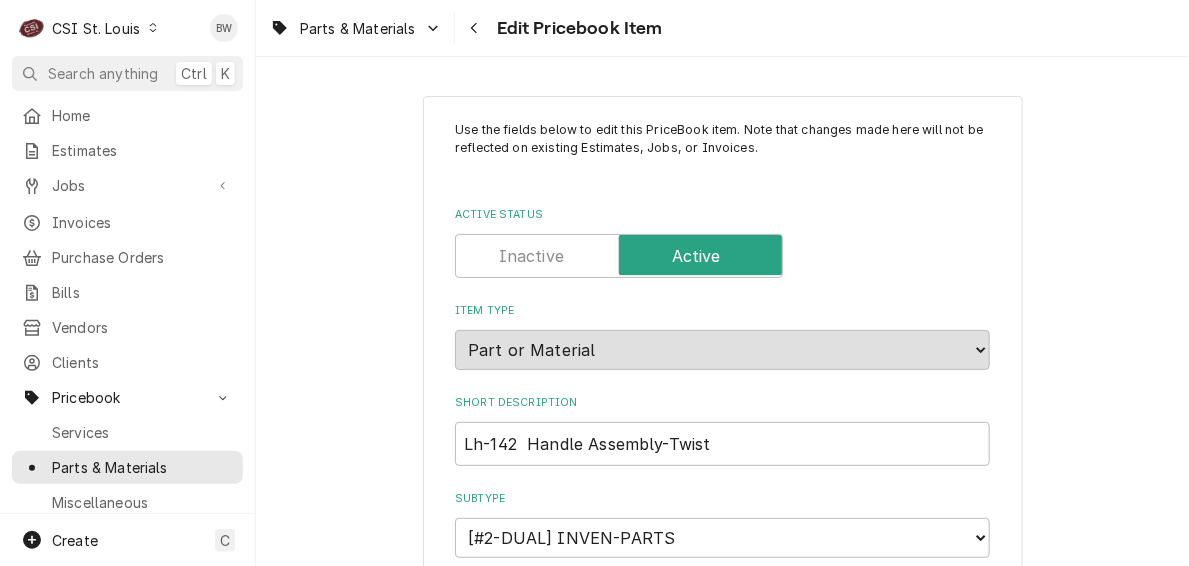 scroll, scrollTop: 1625, scrollLeft: 0, axis: vertical 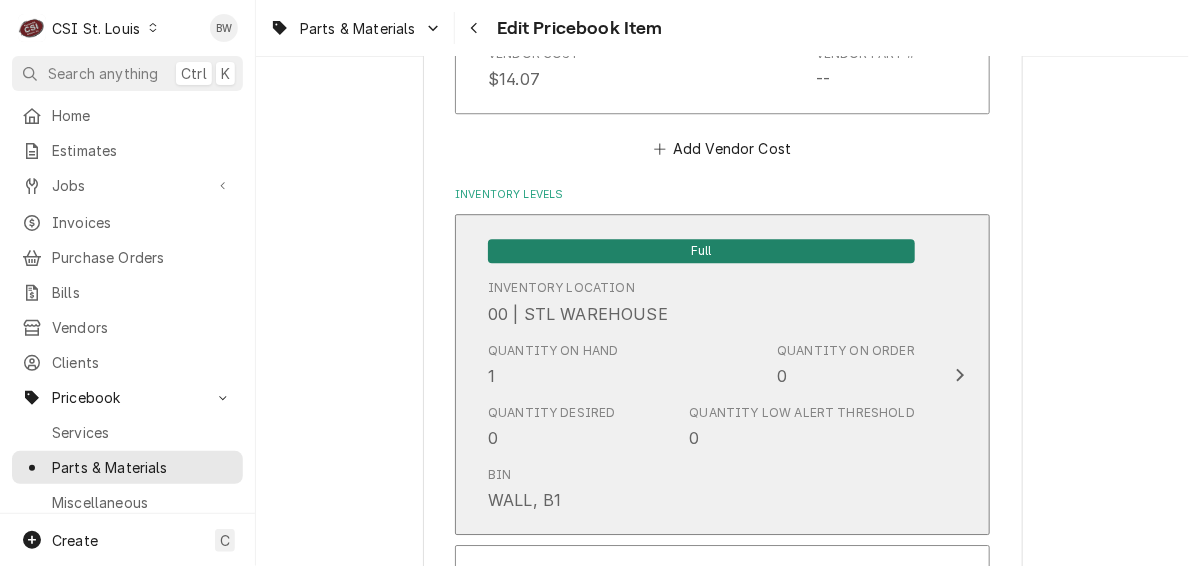 click on "Quantity on Hand 1 Quantity on Order 0" at bounding box center (701, 365) 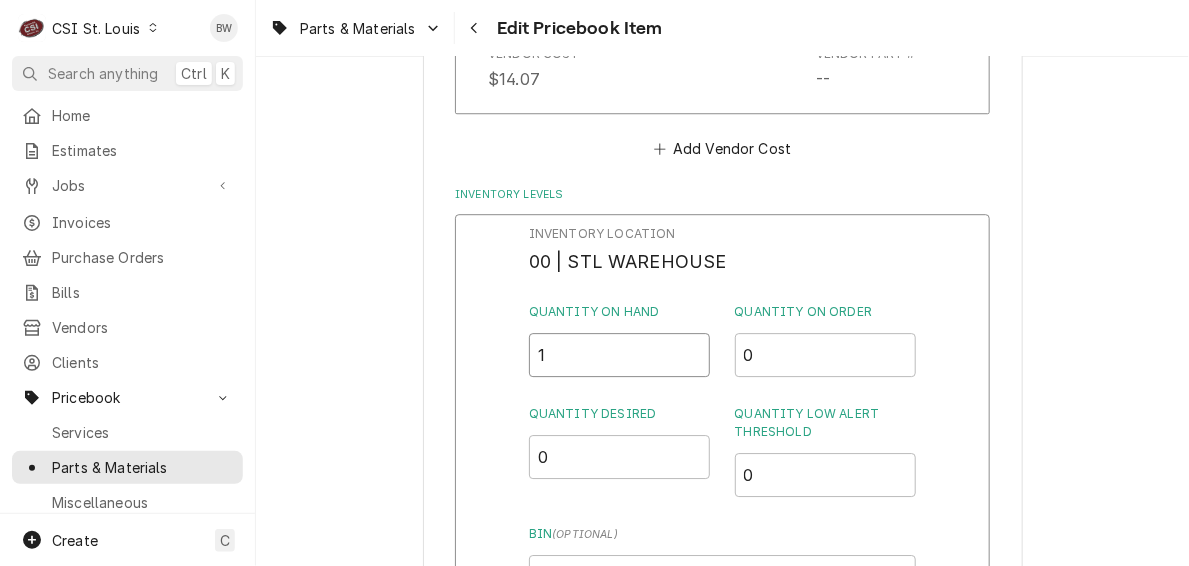 click on "1" at bounding box center [620, 355] 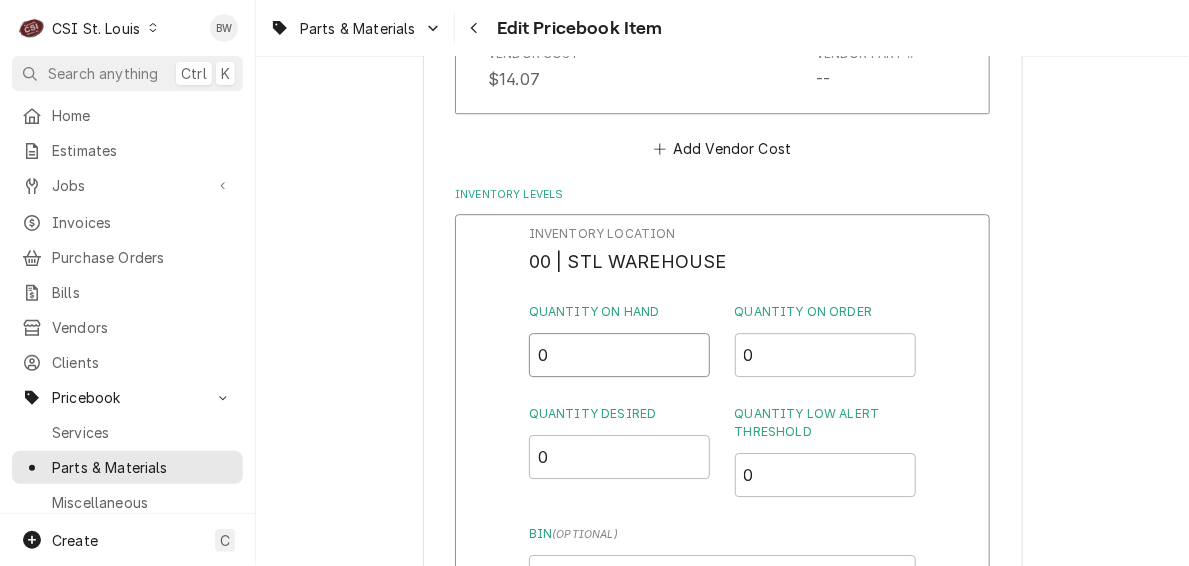 type on "0" 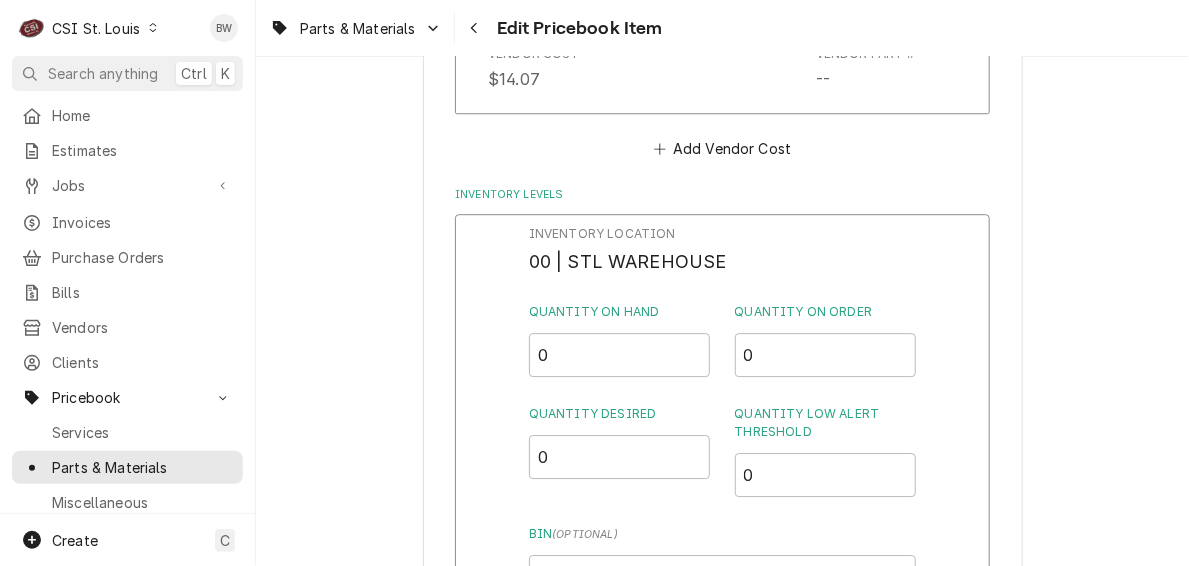 click on "Quantity on Hand" at bounding box center [620, 312] 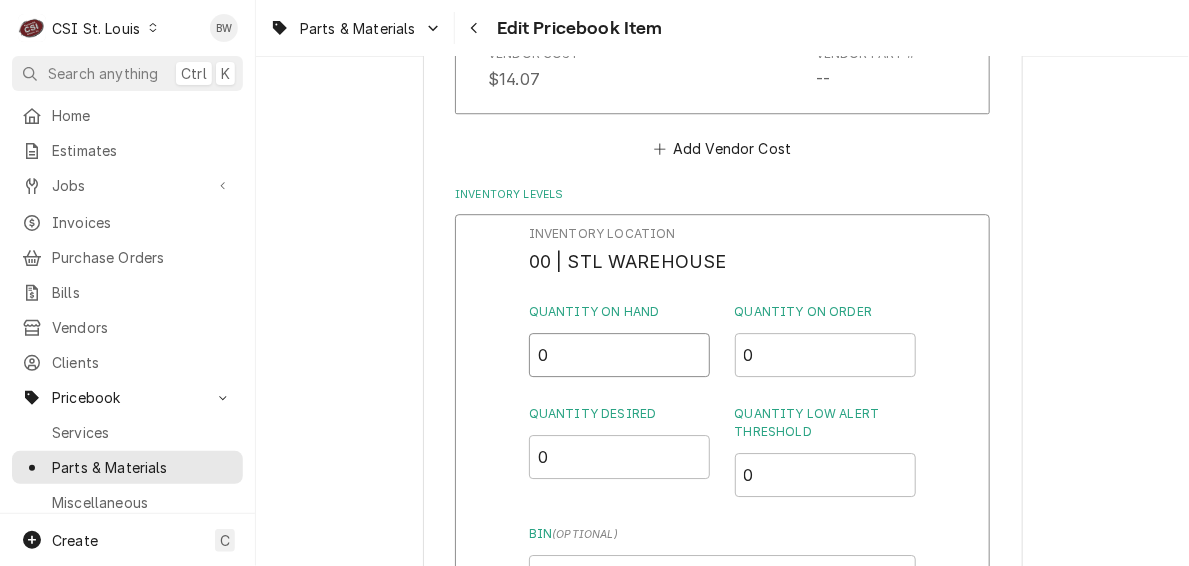 click on "0" at bounding box center [620, 355] 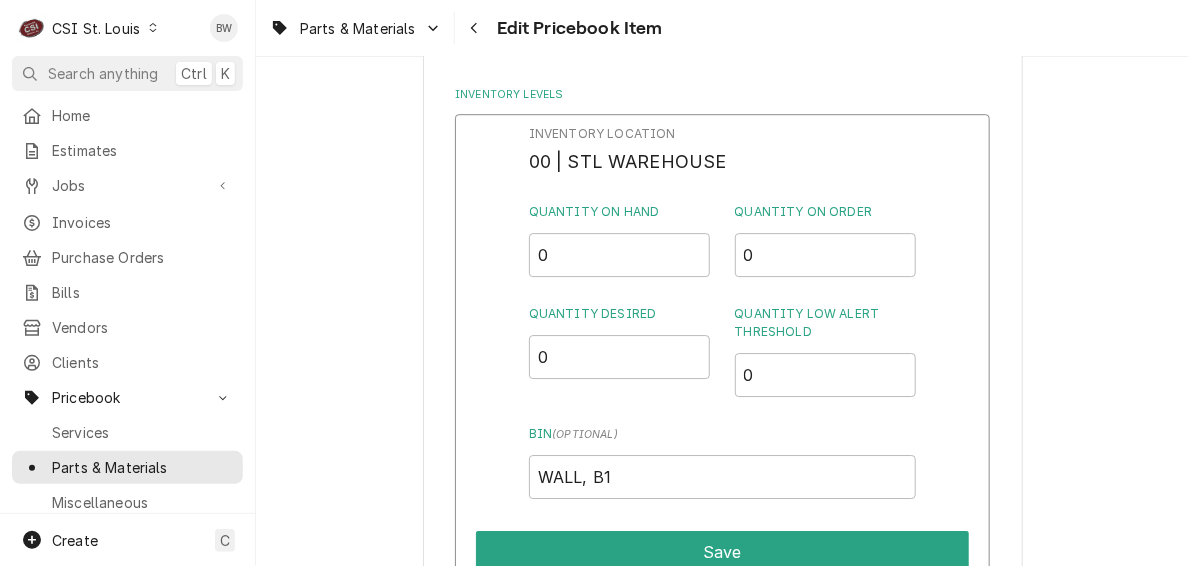 scroll, scrollTop: 1825, scrollLeft: 0, axis: vertical 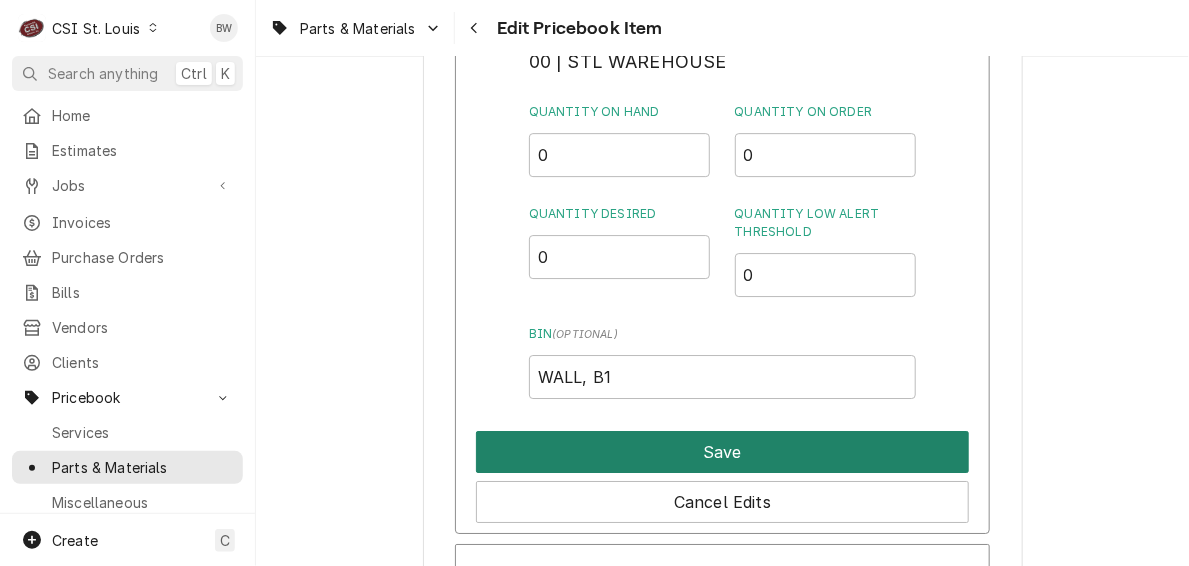 click on "Save" at bounding box center (722, 452) 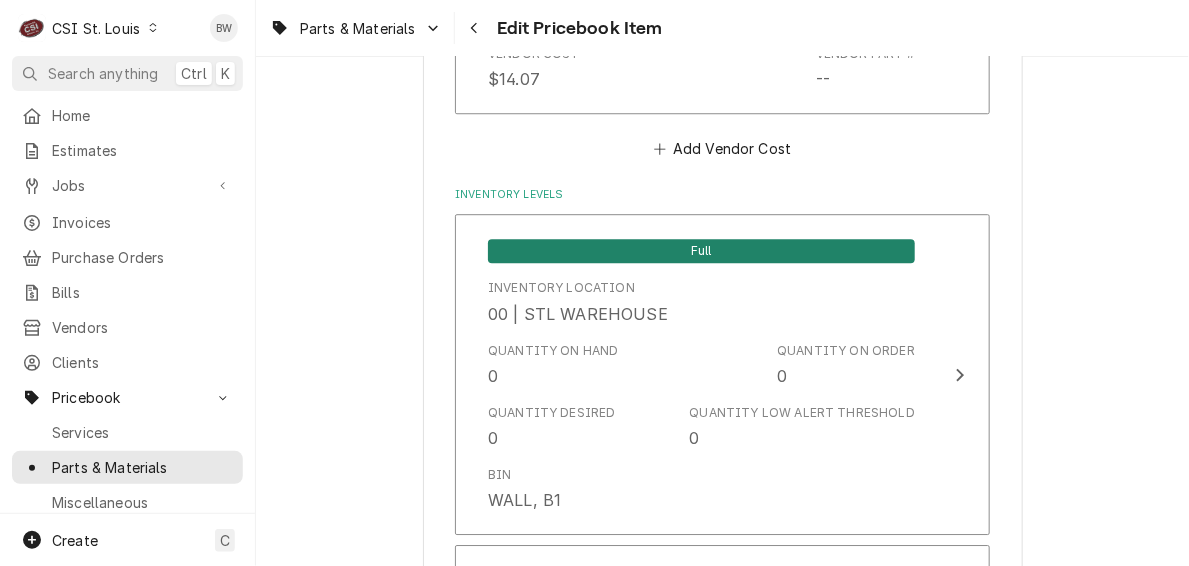 scroll, scrollTop: 1956, scrollLeft: 0, axis: vertical 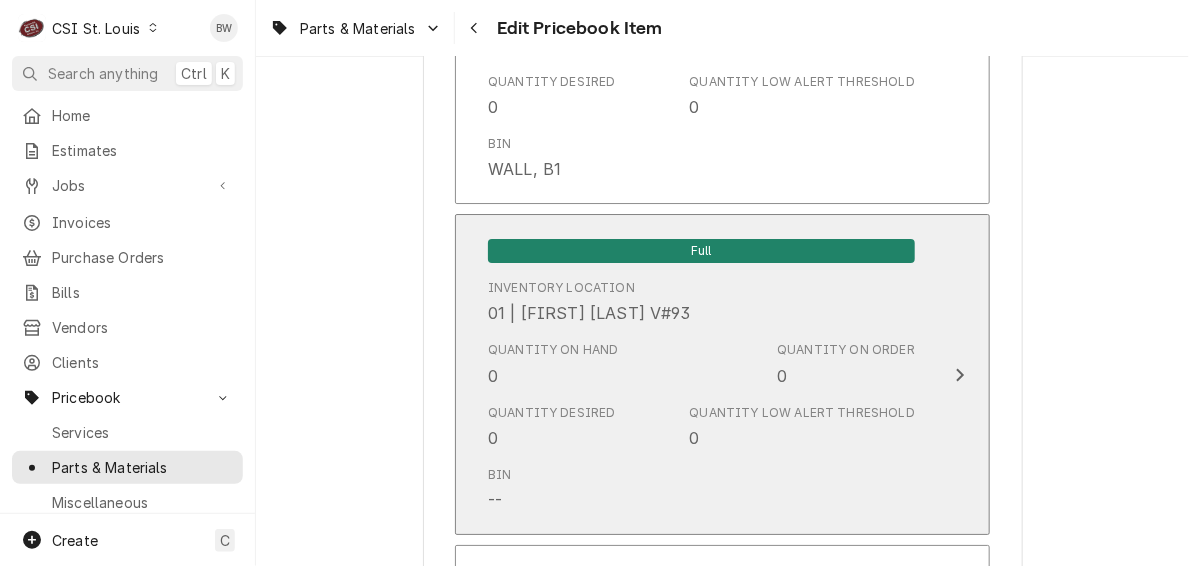 click on "Quantity on Hand" at bounding box center [553, 350] 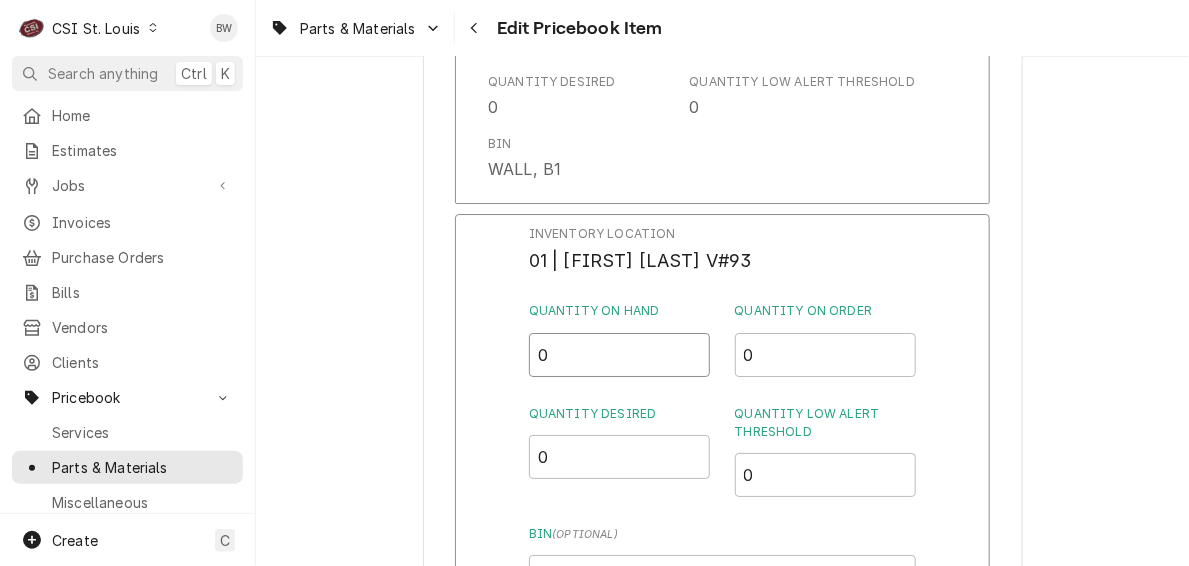drag, startPoint x: 556, startPoint y: 361, endPoint x: 477, endPoint y: 374, distance: 80.06248 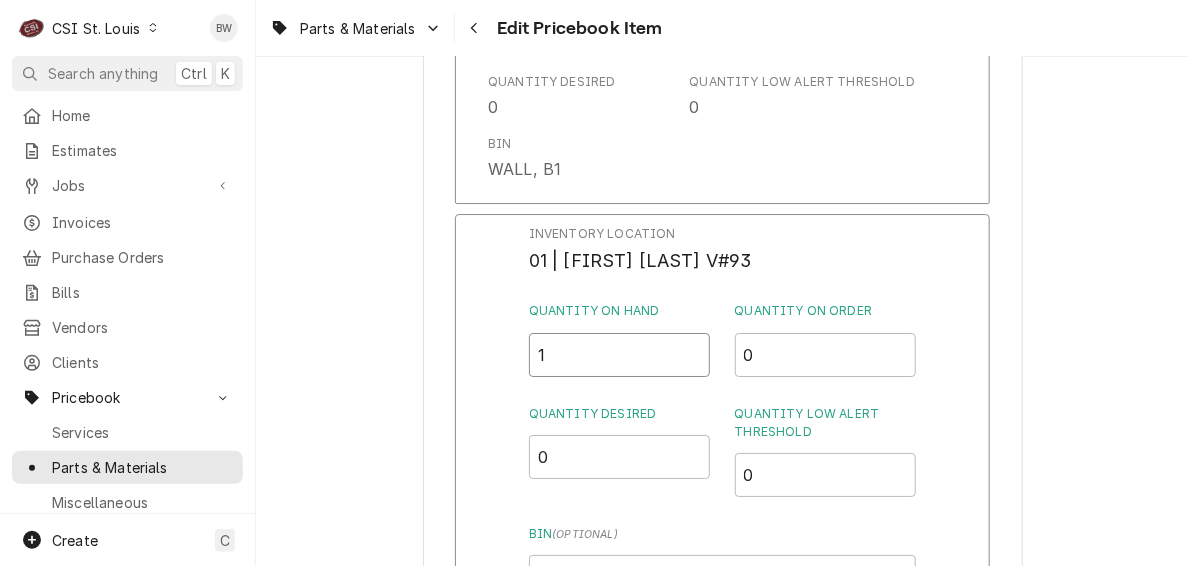 type on "1" 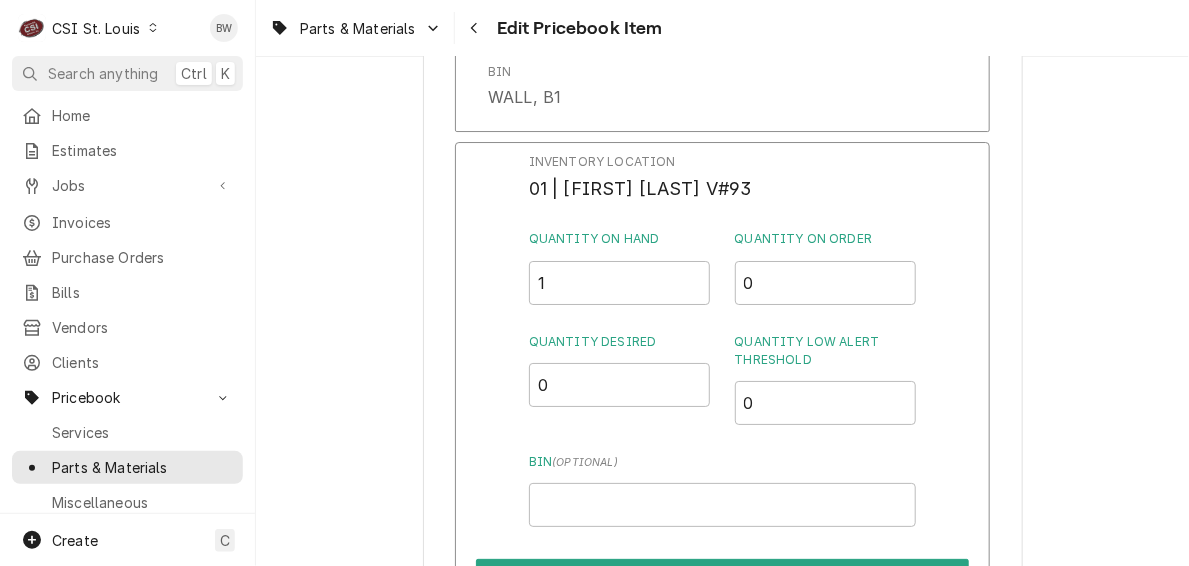 scroll, scrollTop: 2056, scrollLeft: 0, axis: vertical 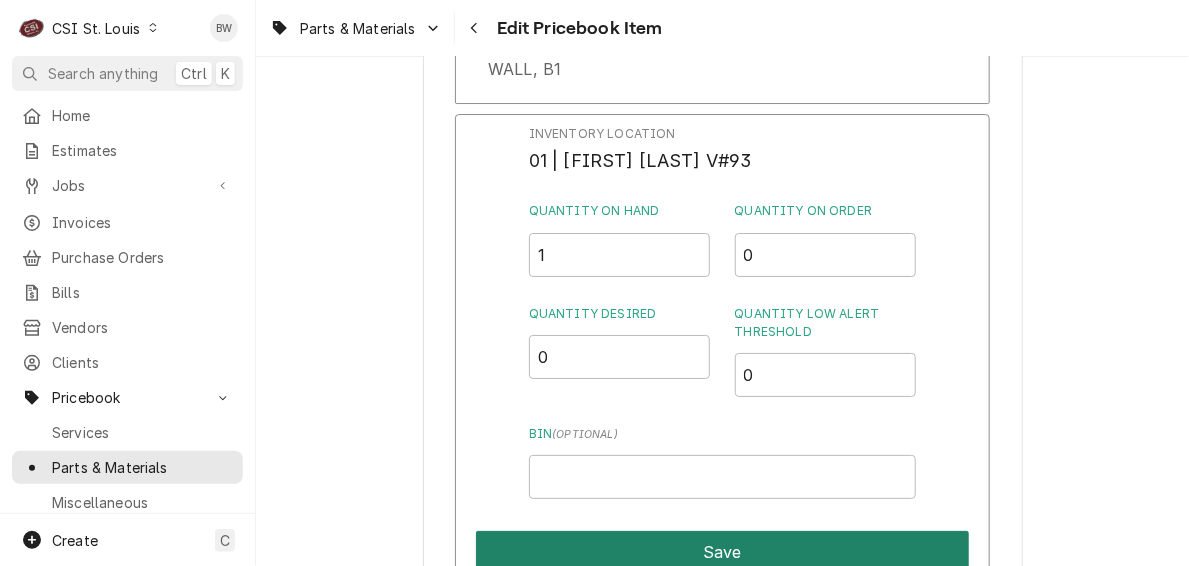 click on "Save" at bounding box center (722, 552) 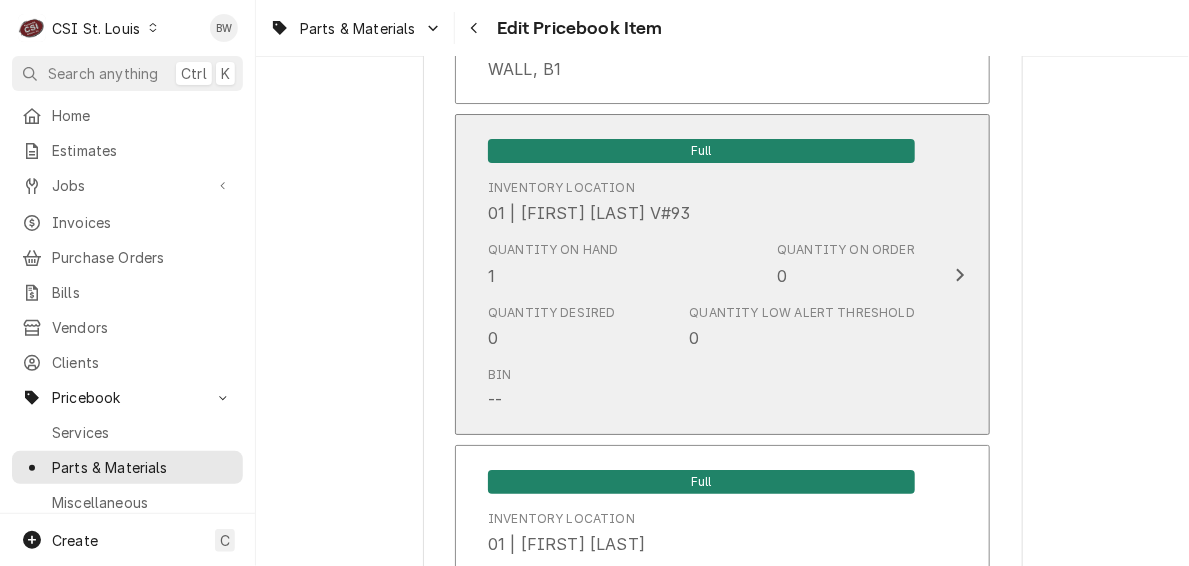scroll, scrollTop: 17263, scrollLeft: 0, axis: vertical 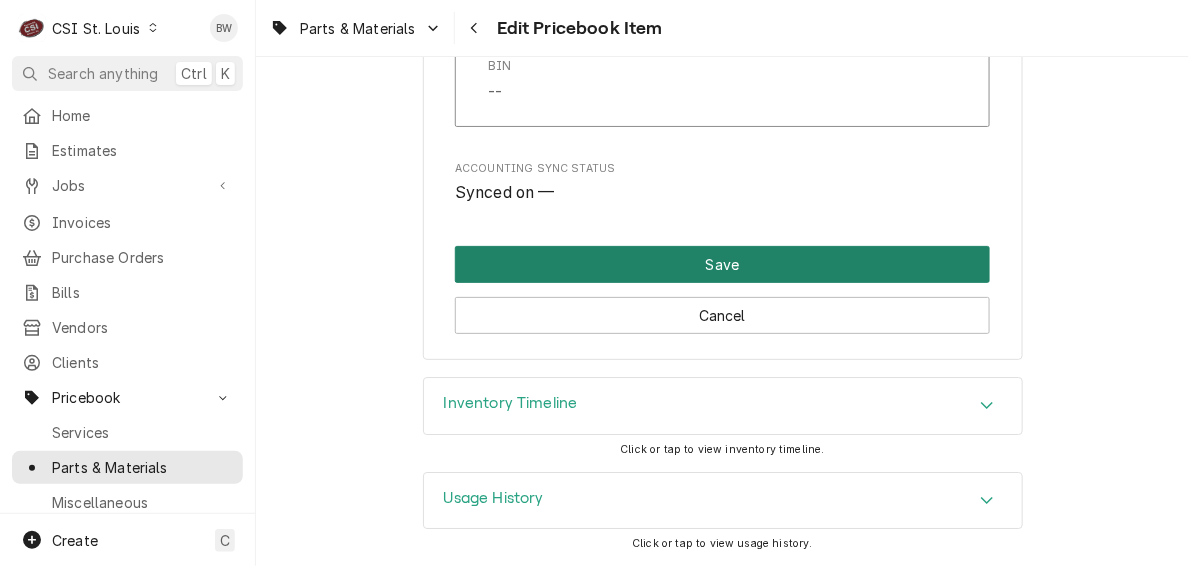 click on "Save" at bounding box center [722, 264] 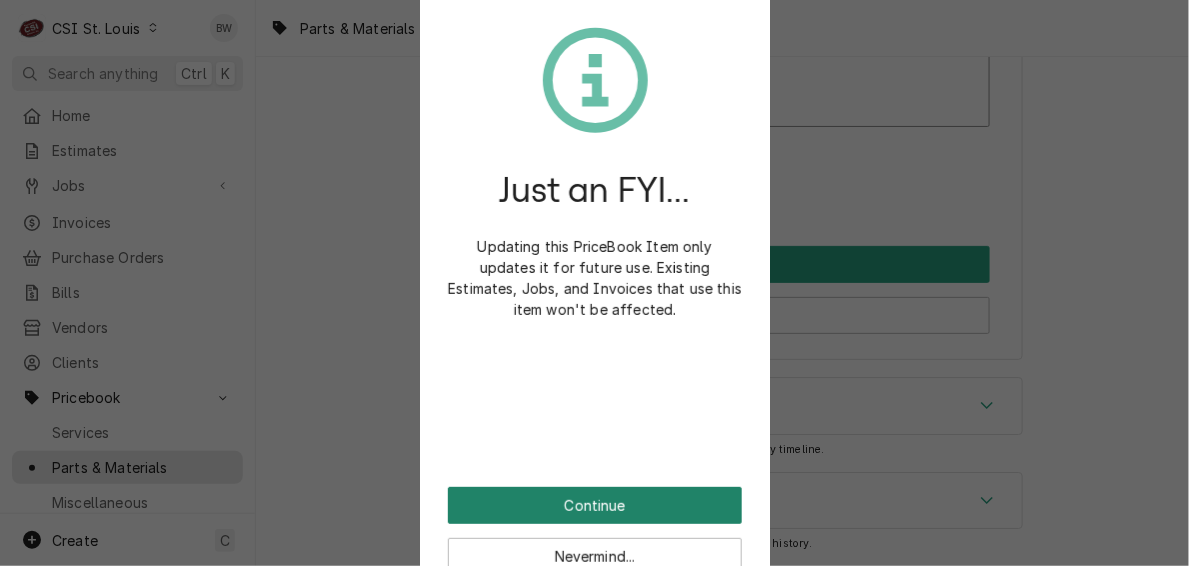 click on "Continue" at bounding box center (595, 505) 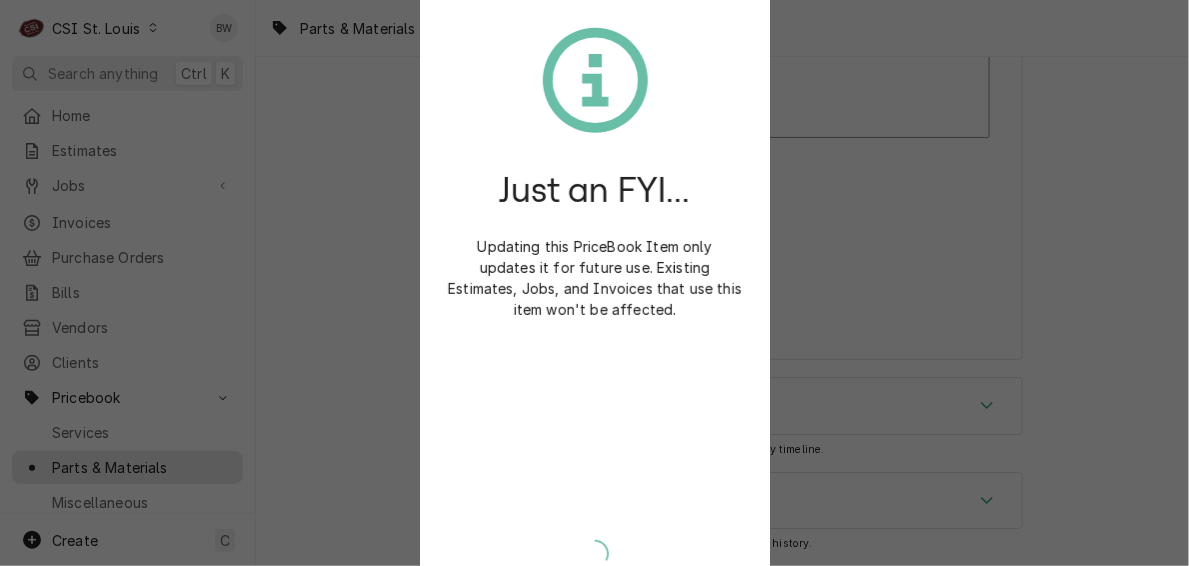type on "x" 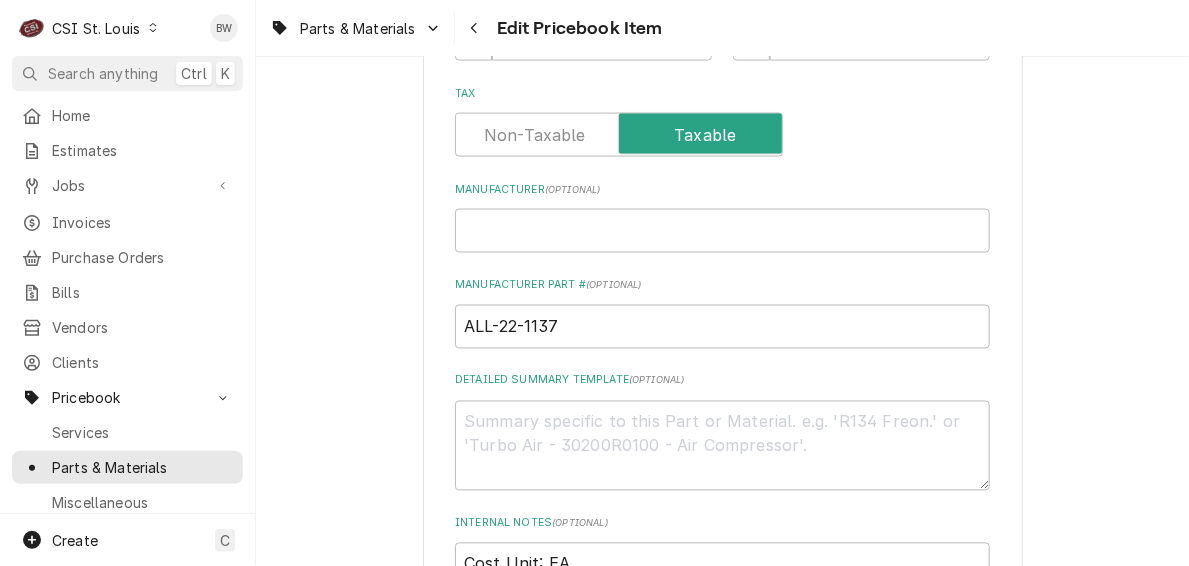 scroll, scrollTop: 897, scrollLeft: 0, axis: vertical 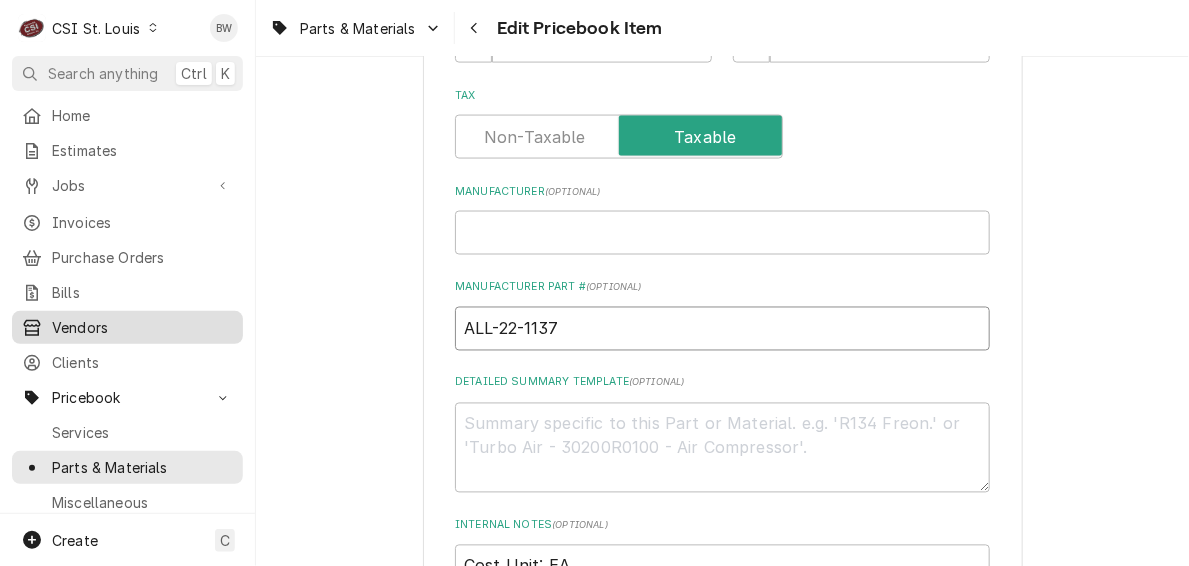 drag, startPoint x: 578, startPoint y: 323, endPoint x: 183, endPoint y: 330, distance: 395.062 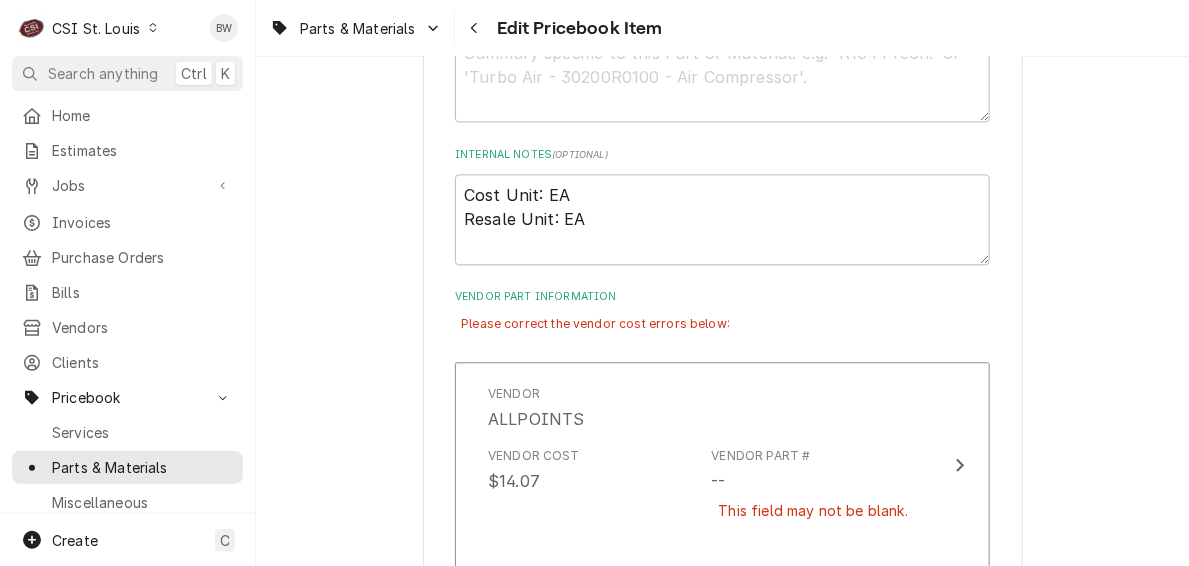 scroll, scrollTop: 1297, scrollLeft: 0, axis: vertical 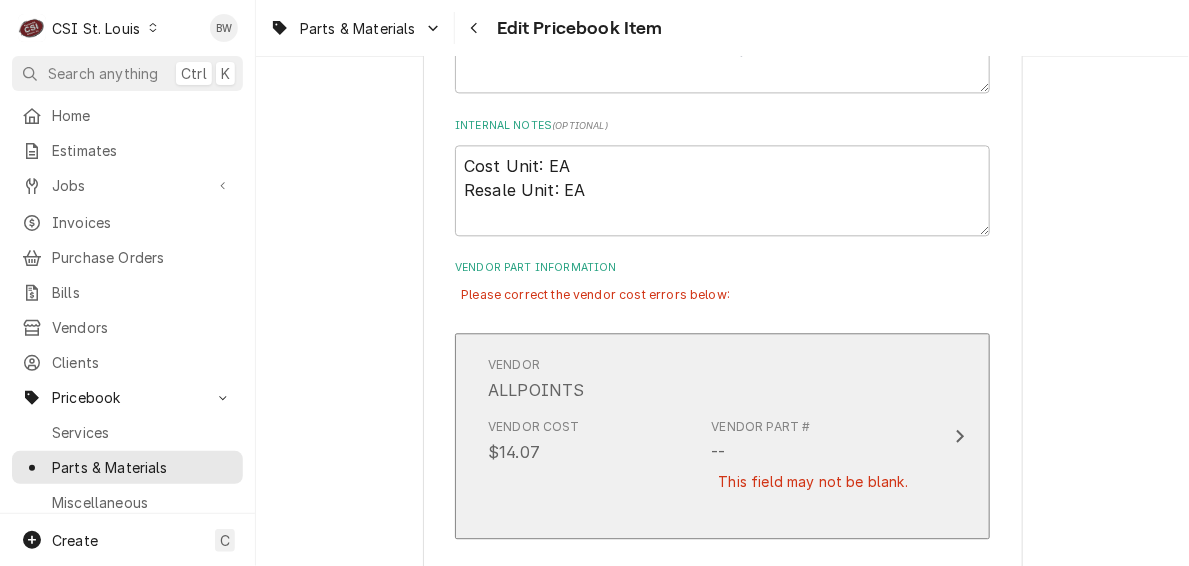 click on "Vendor Cost $14.07 Vendor Part # -- This field may not be blank." at bounding box center (701, 467) 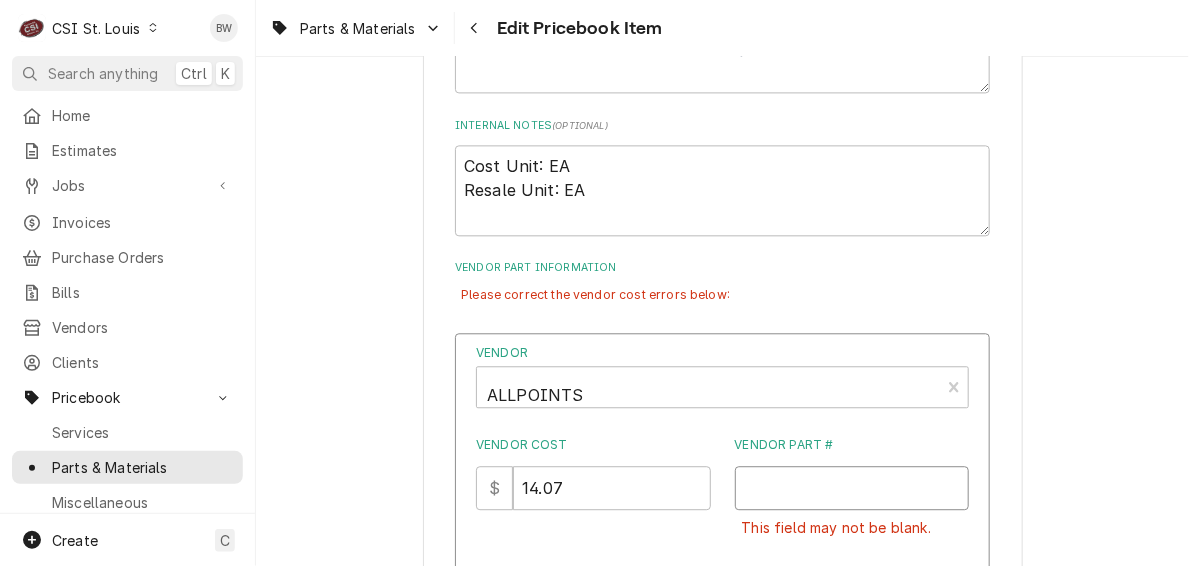 click on "Vendor Part #" at bounding box center [852, 488] 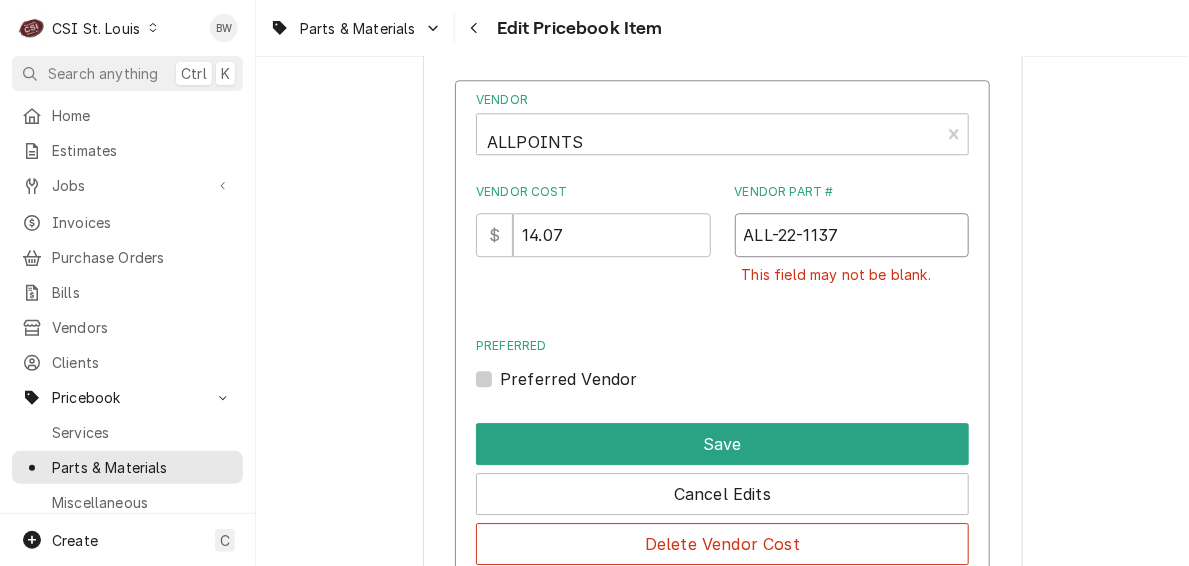 scroll, scrollTop: 1598, scrollLeft: 0, axis: vertical 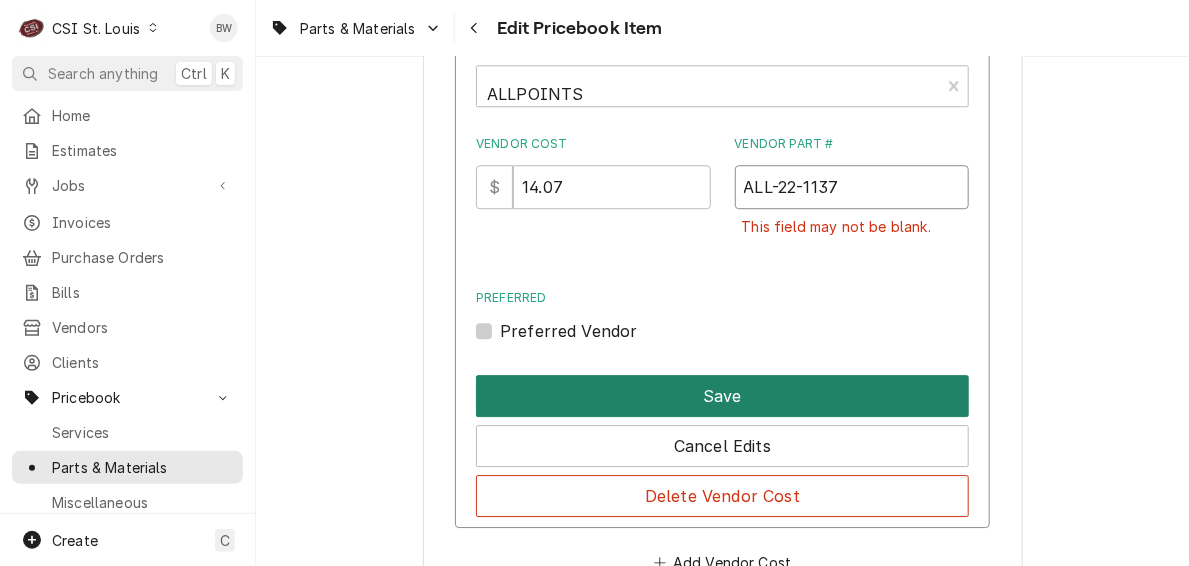 type on "ALL-22-1137" 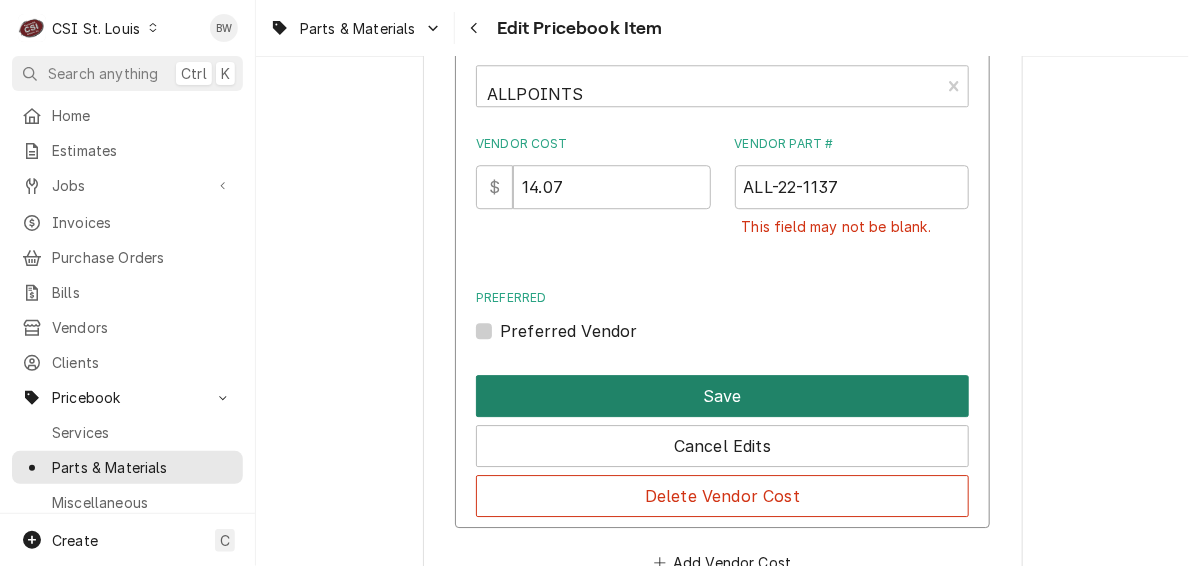 click on "Save" at bounding box center [722, 396] 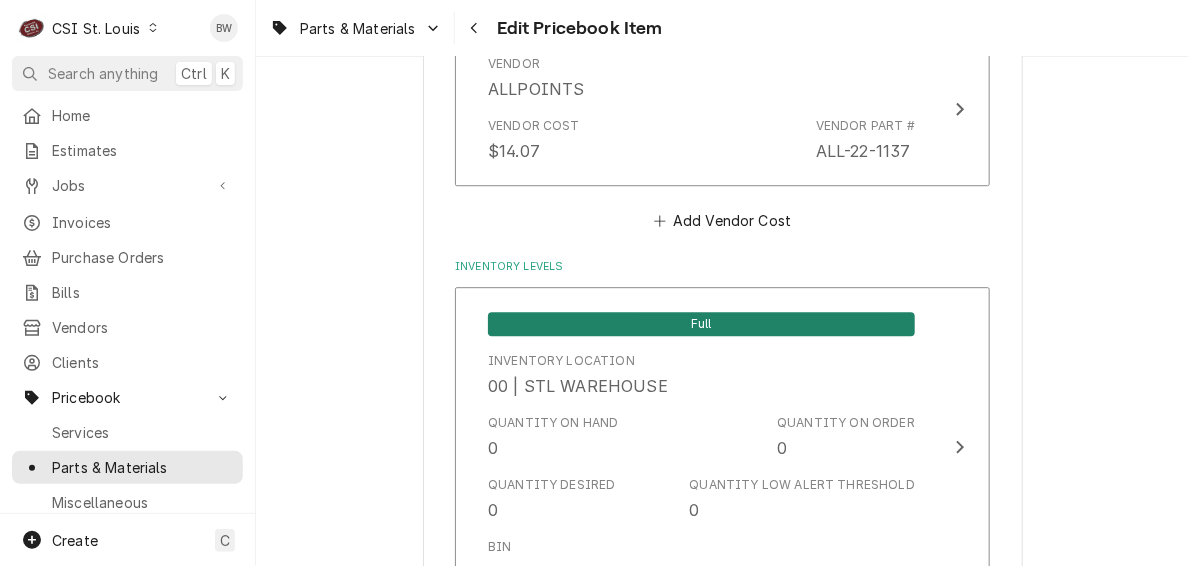 scroll, scrollTop: 17308, scrollLeft: 0, axis: vertical 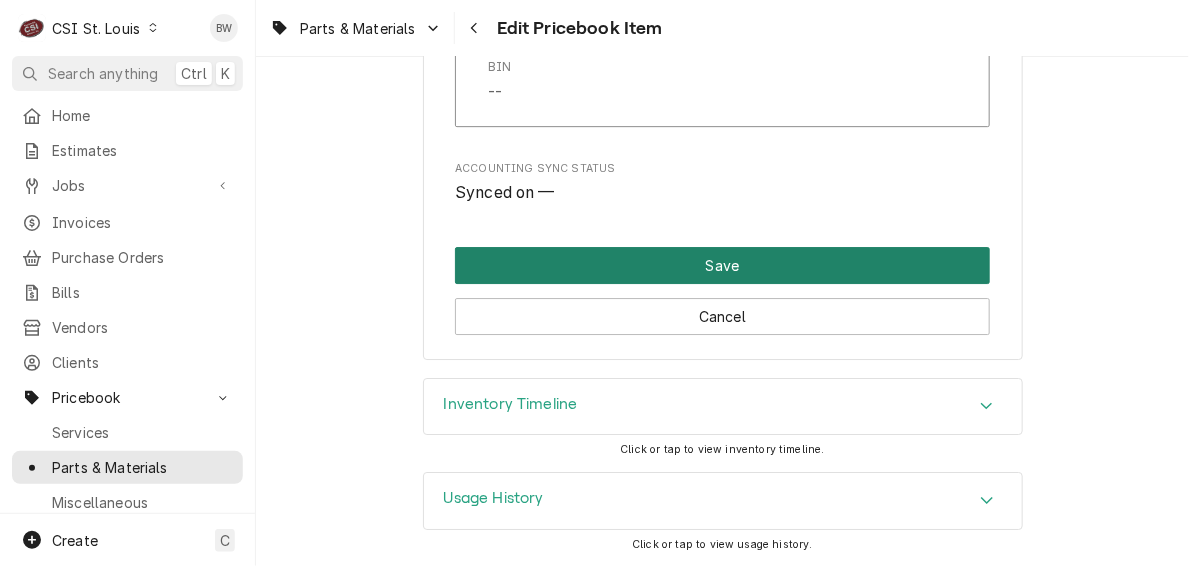 click on "Save" at bounding box center (722, 265) 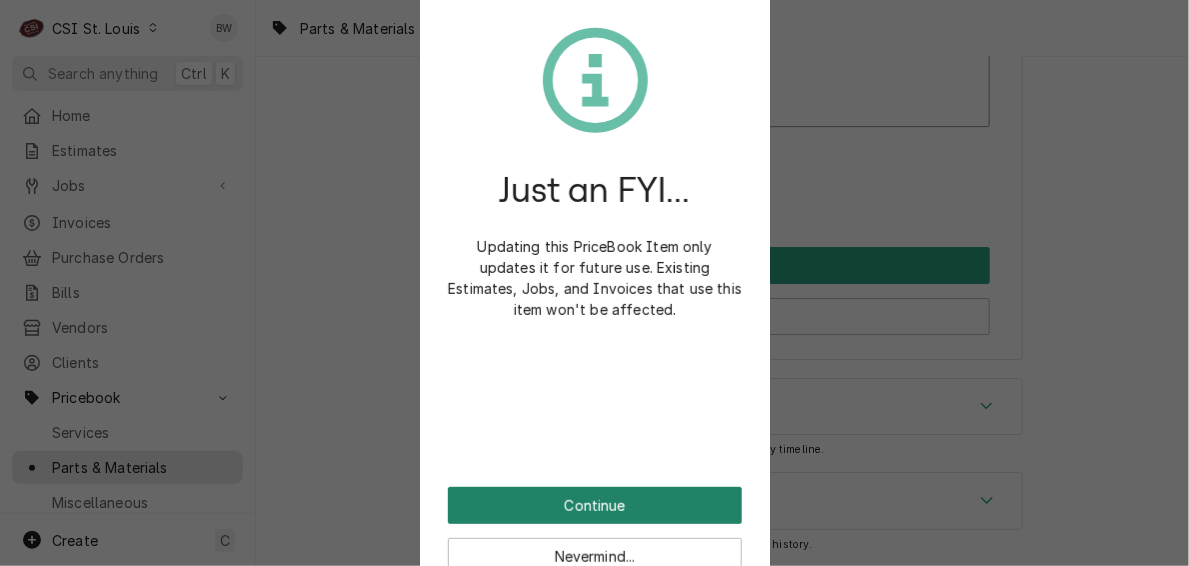 click on "Continue" at bounding box center [595, 505] 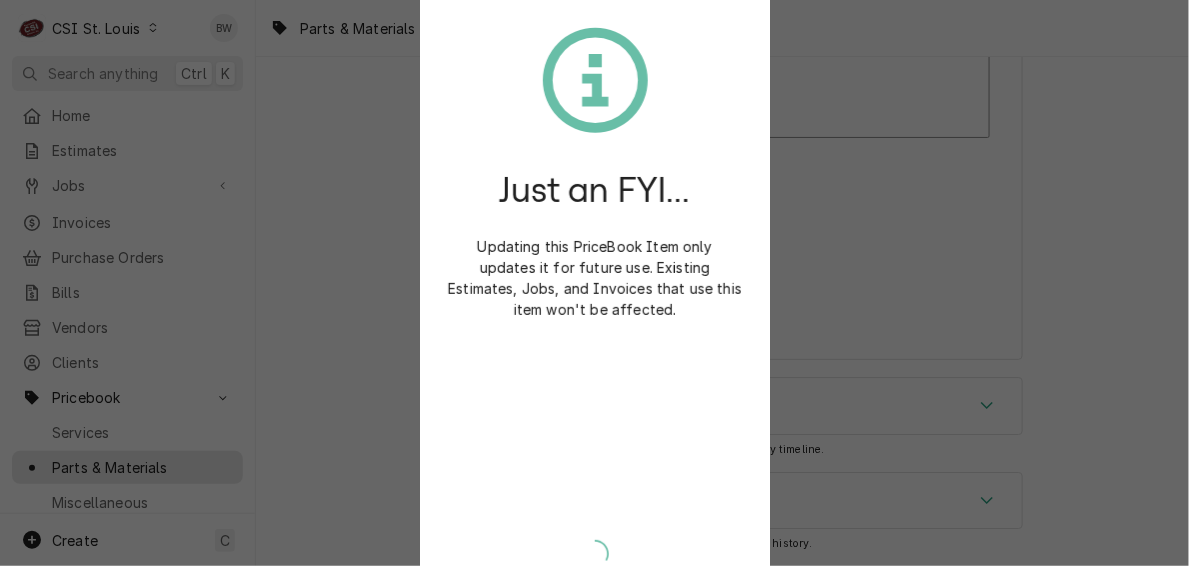 type on "x" 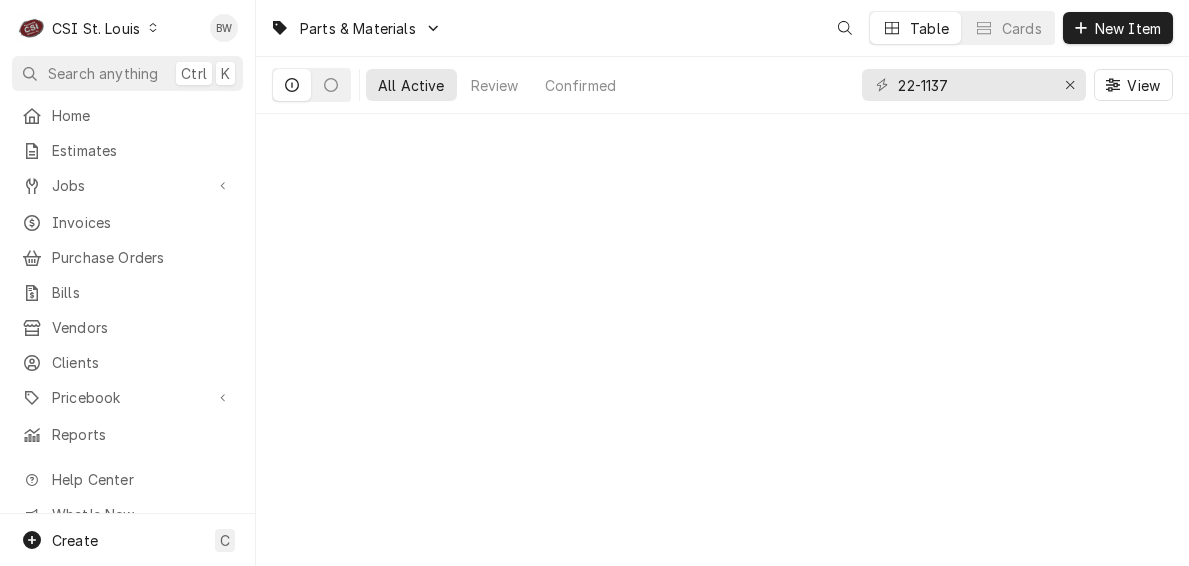scroll, scrollTop: 0, scrollLeft: 0, axis: both 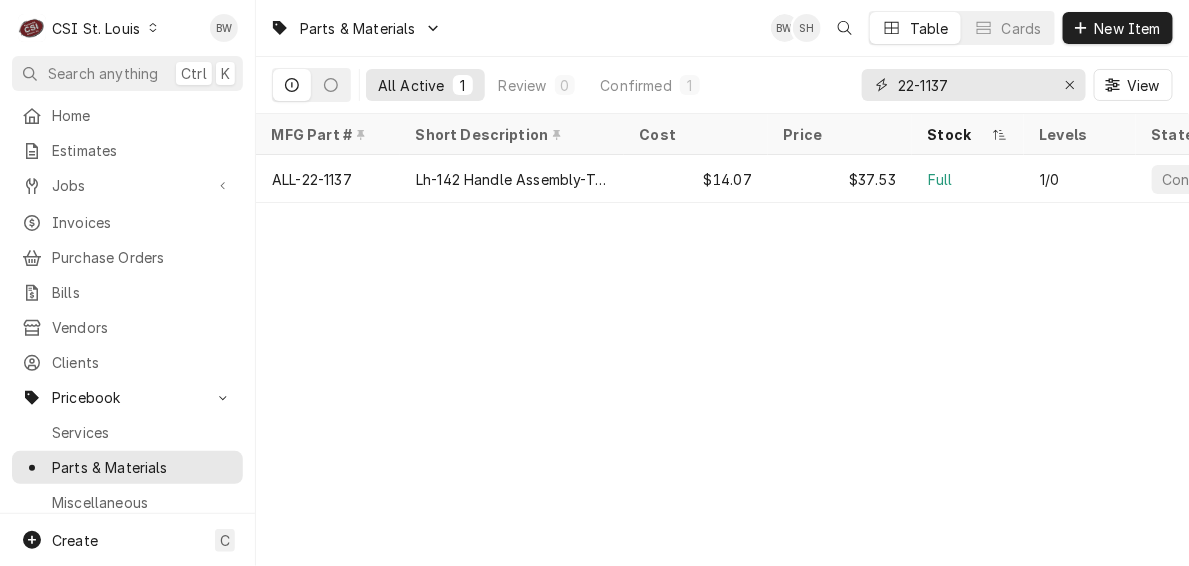 drag, startPoint x: 963, startPoint y: 81, endPoint x: 848, endPoint y: 88, distance: 115.212845 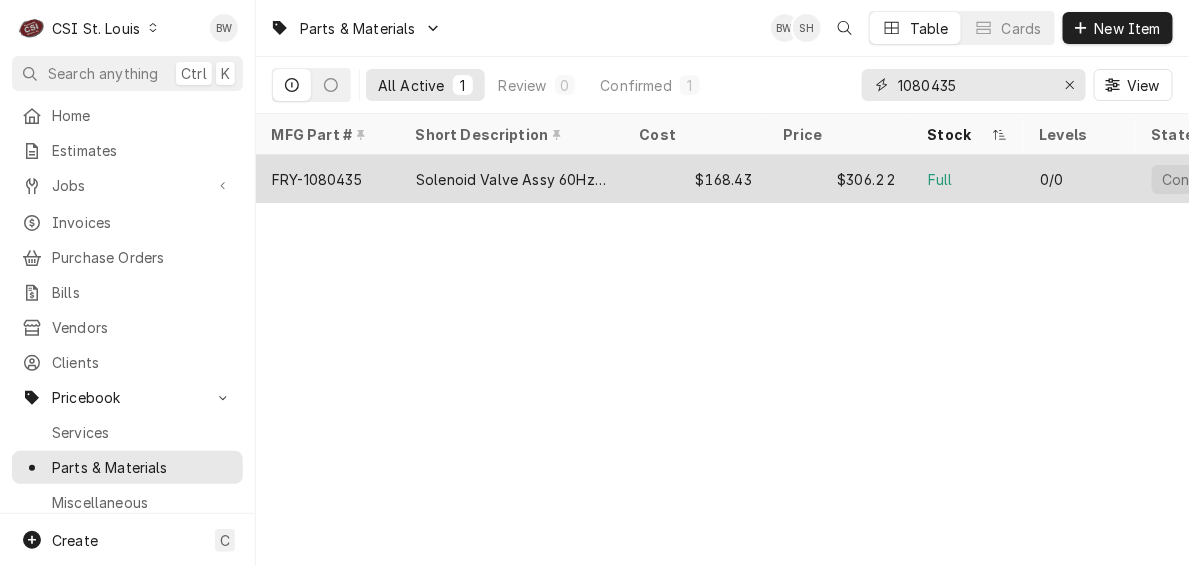 type on "1080435" 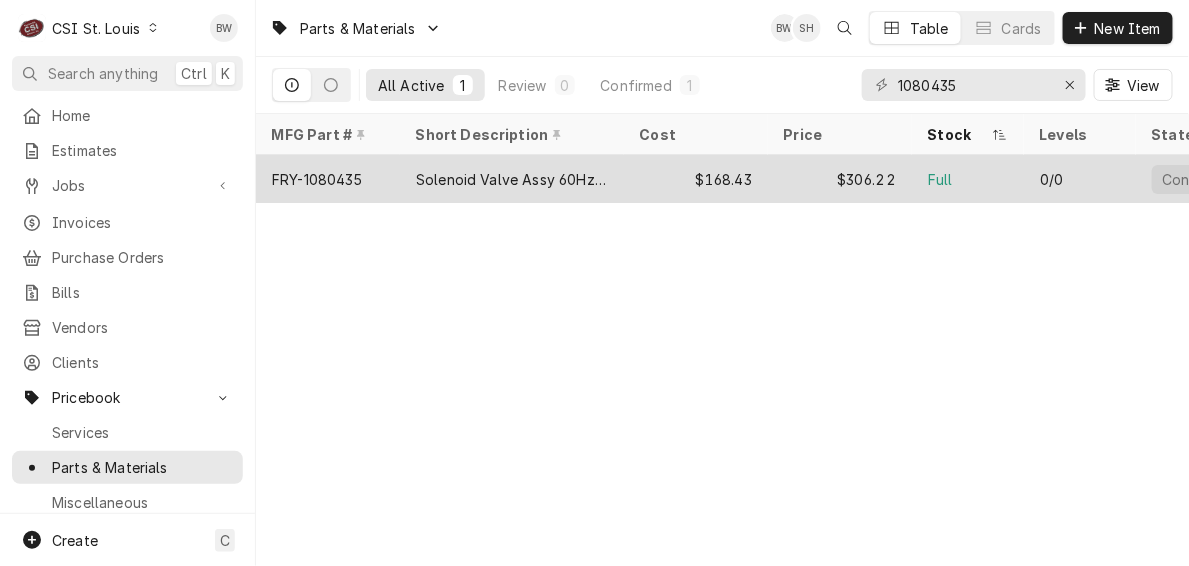 click on "FRY-1080435" at bounding box center (328, 179) 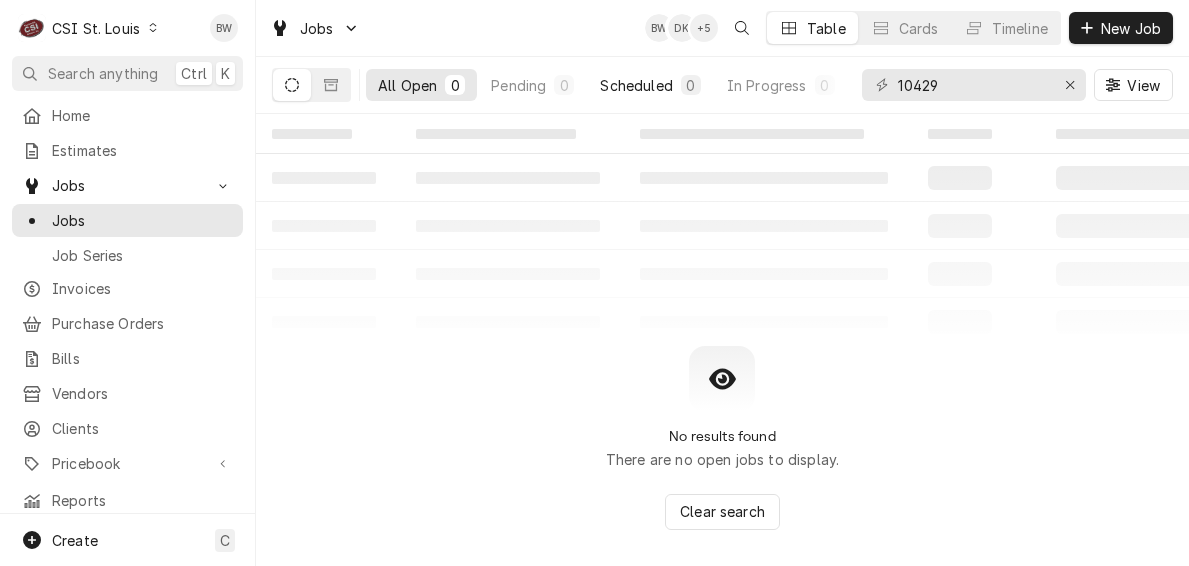 scroll, scrollTop: 0, scrollLeft: 0, axis: both 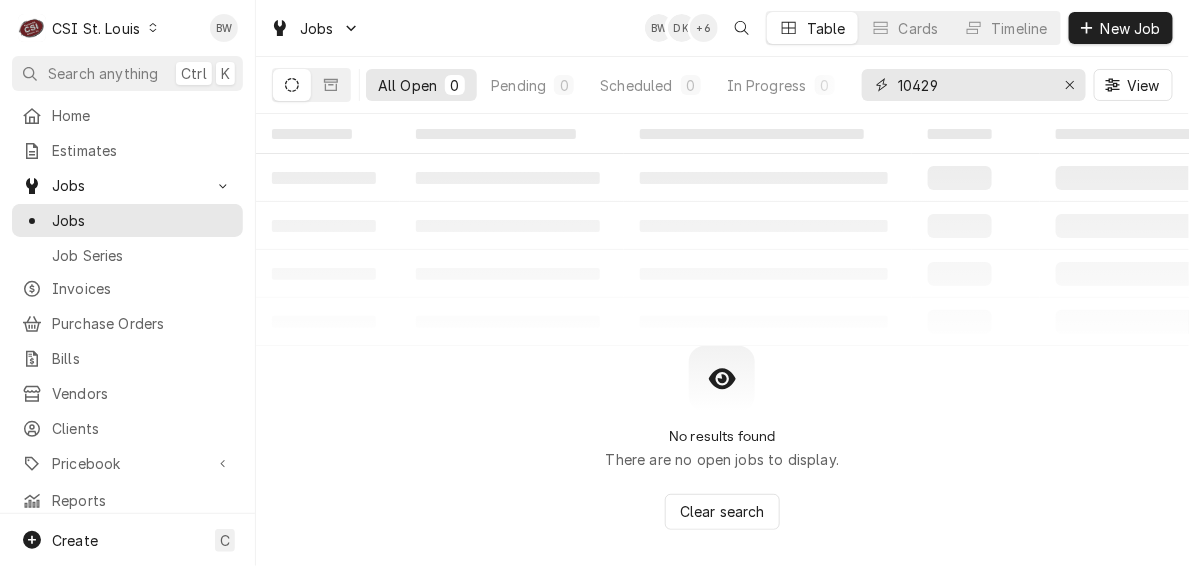 drag, startPoint x: 964, startPoint y: 88, endPoint x: 855, endPoint y: 85, distance: 109.041275 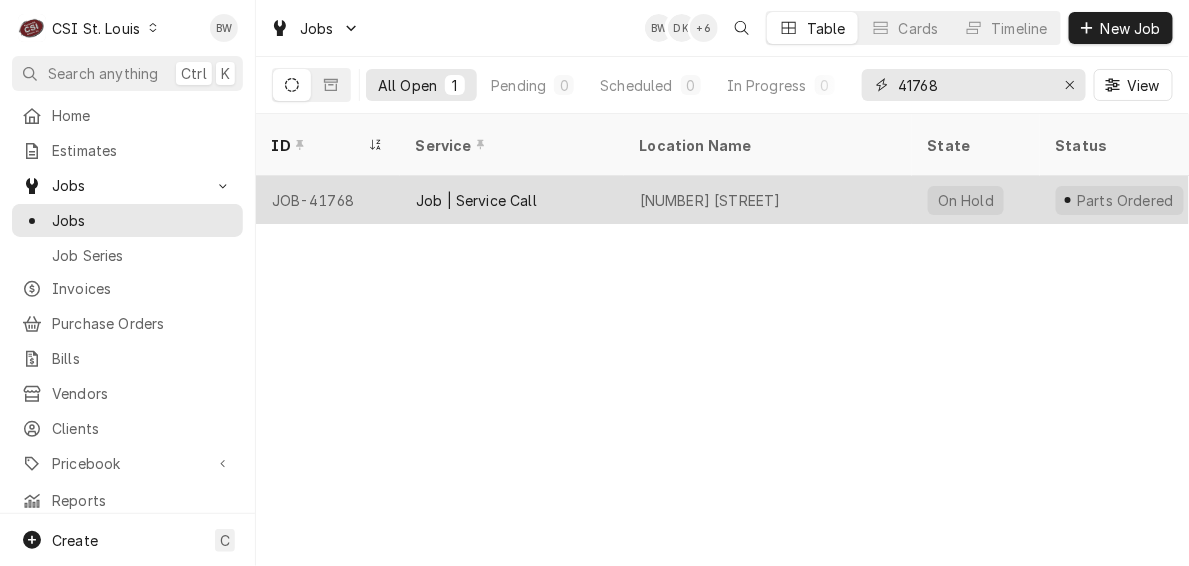 type on "41768" 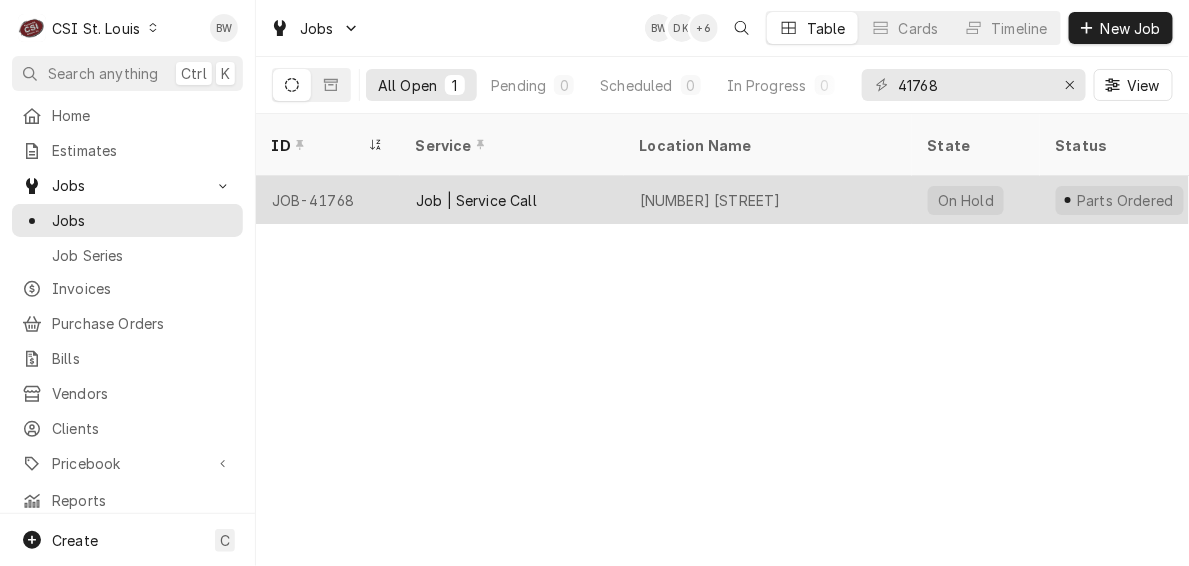 click on "JOB-41768" at bounding box center (328, 200) 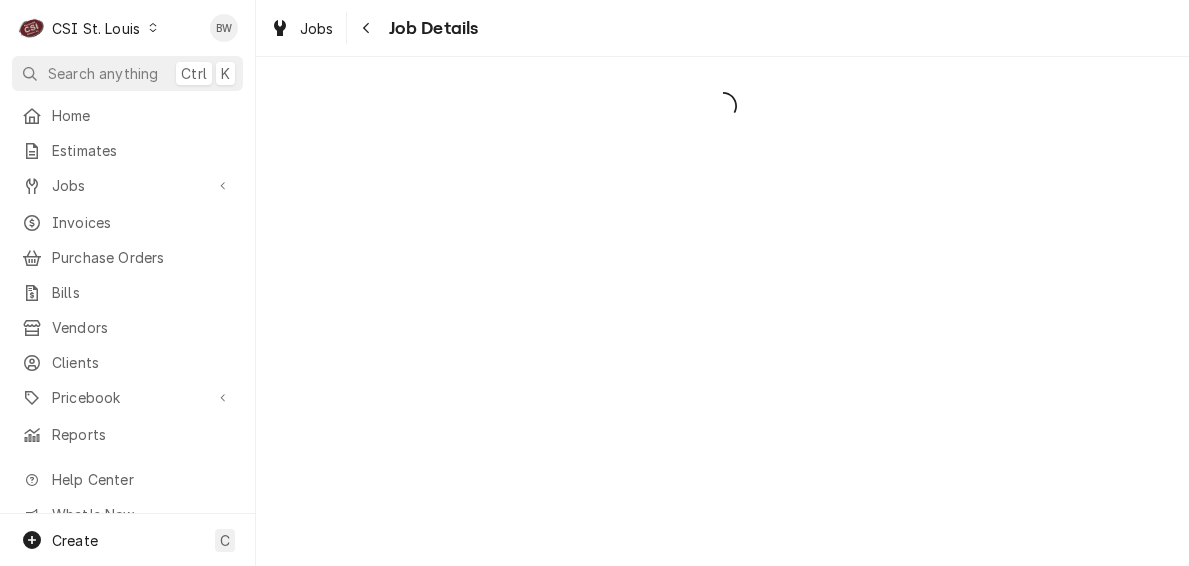 scroll, scrollTop: 0, scrollLeft: 0, axis: both 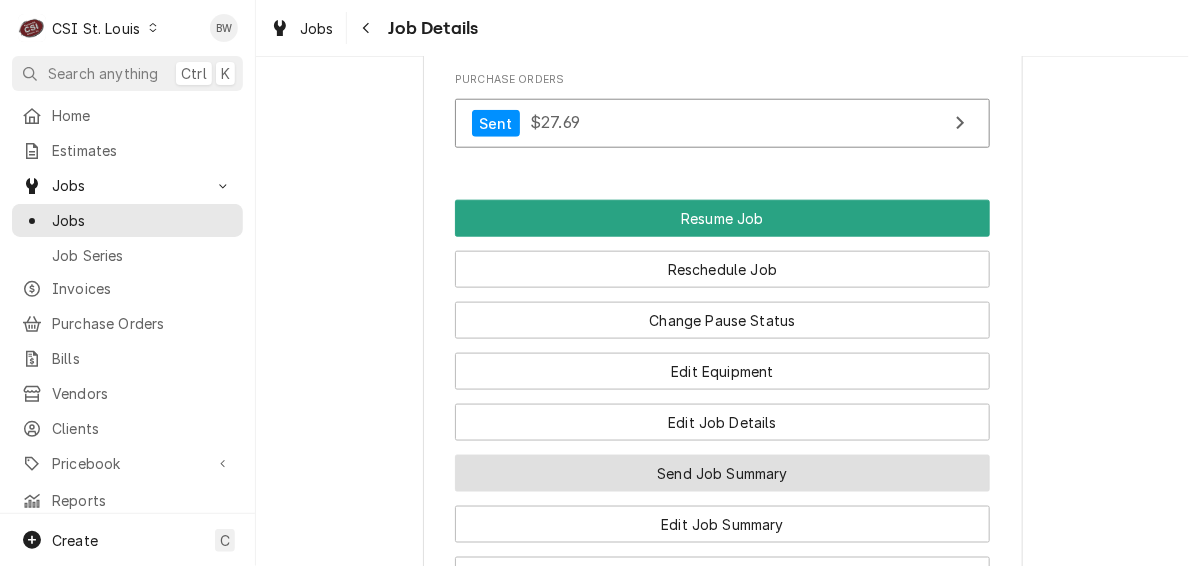 click on "Send Job Summary" at bounding box center (722, 473) 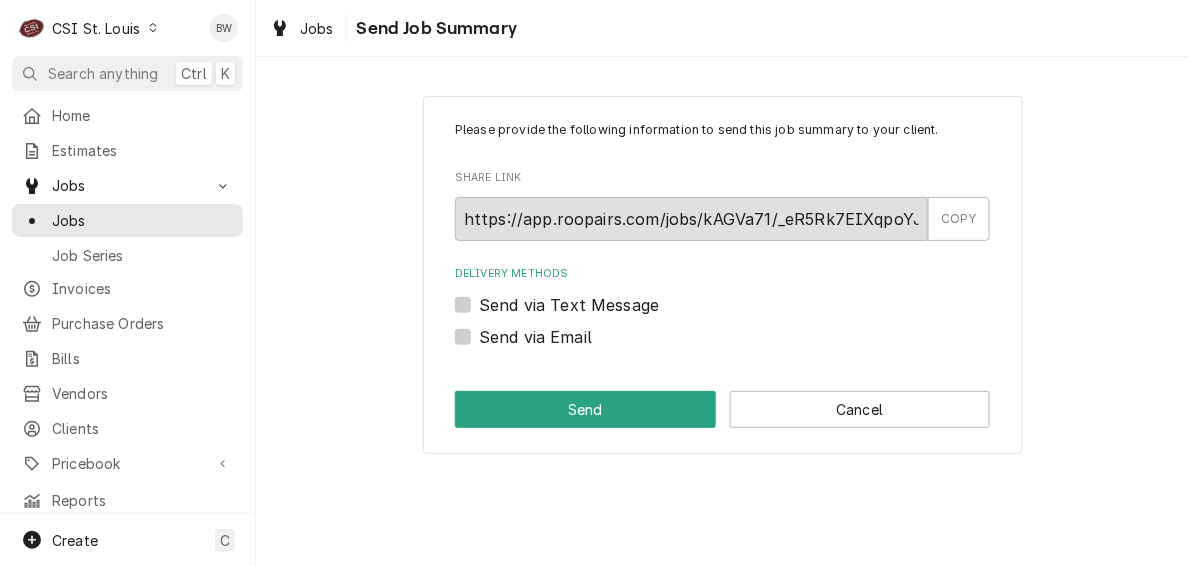 scroll, scrollTop: 0, scrollLeft: 0, axis: both 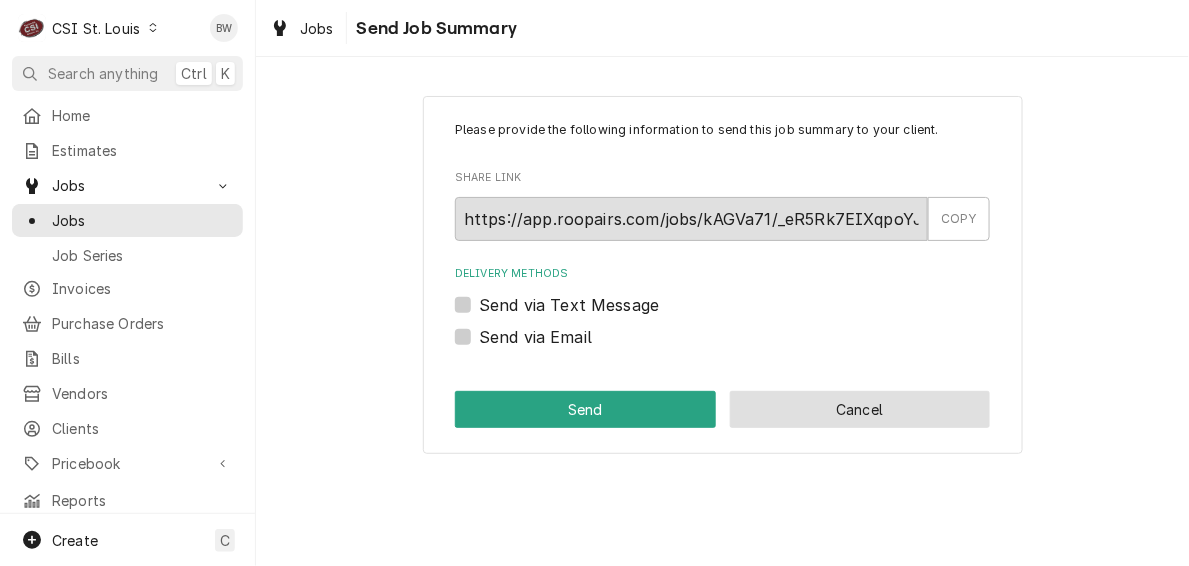 click on "Cancel" at bounding box center [860, 409] 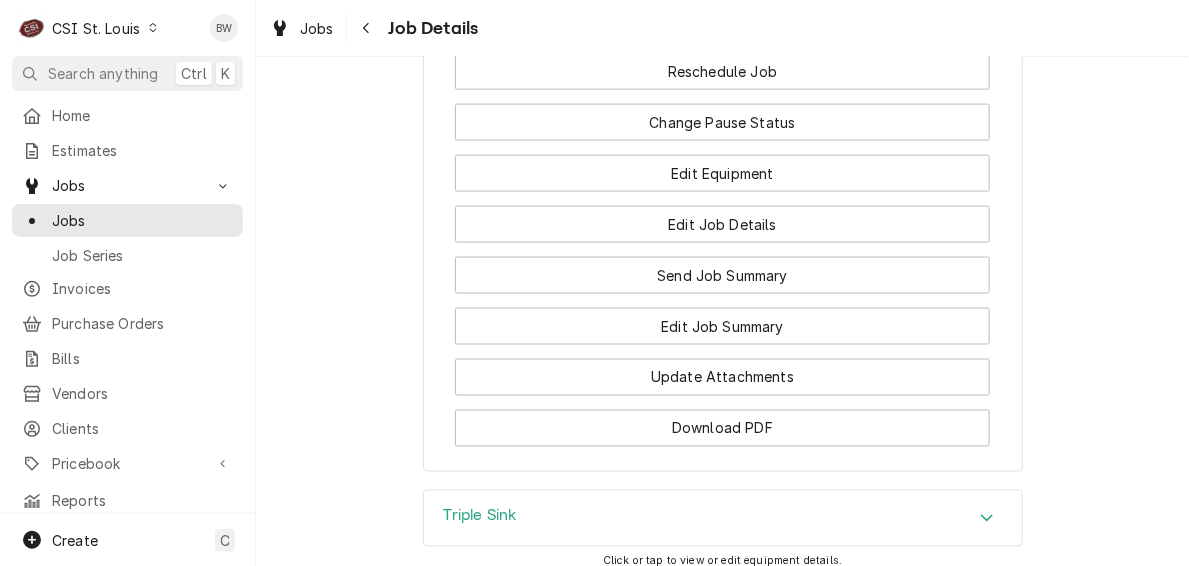 scroll, scrollTop: 3000, scrollLeft: 0, axis: vertical 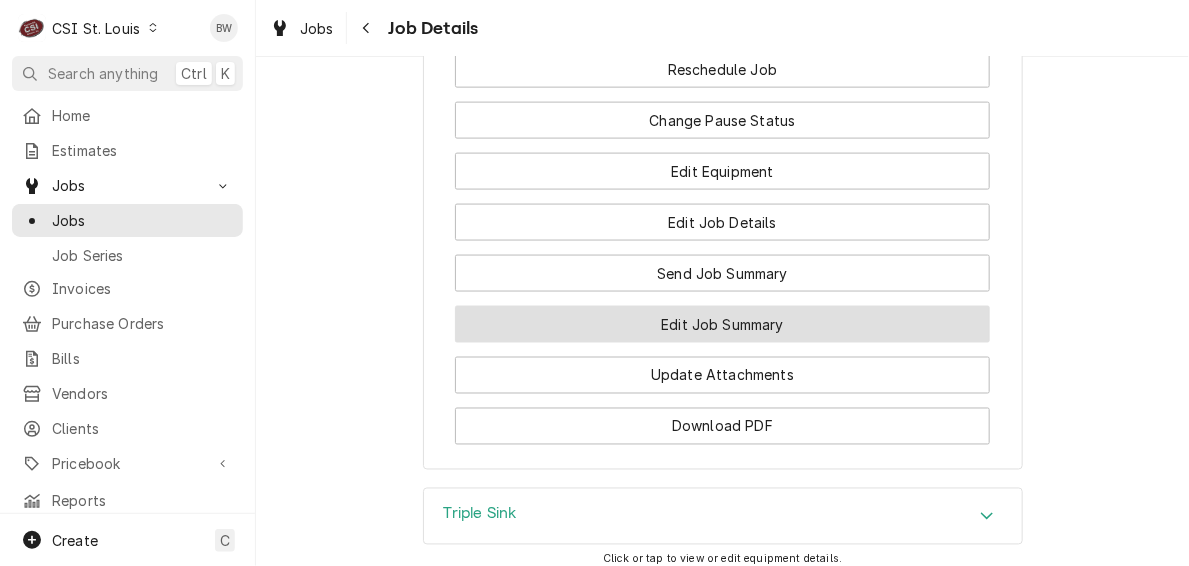 click on "Edit Job Summary" at bounding box center (722, 324) 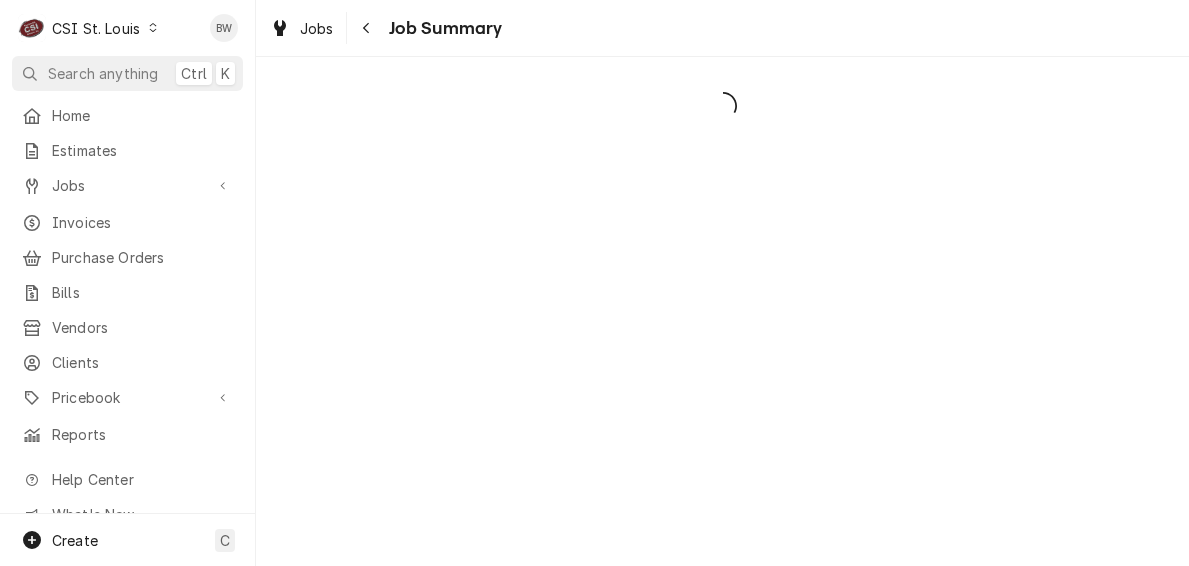 scroll, scrollTop: 0, scrollLeft: 0, axis: both 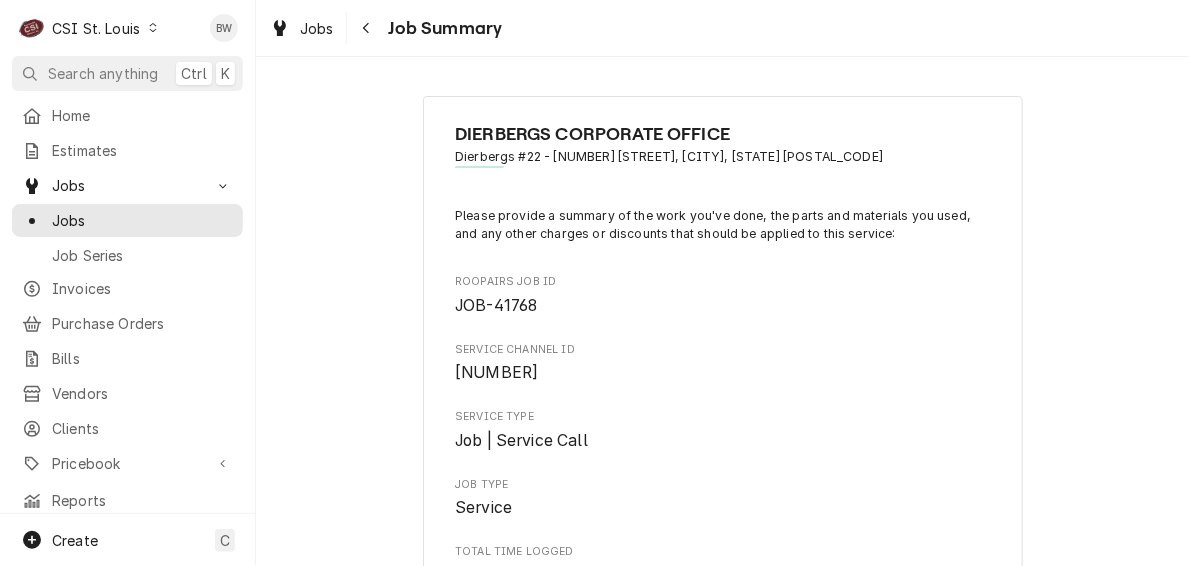 type on "x" 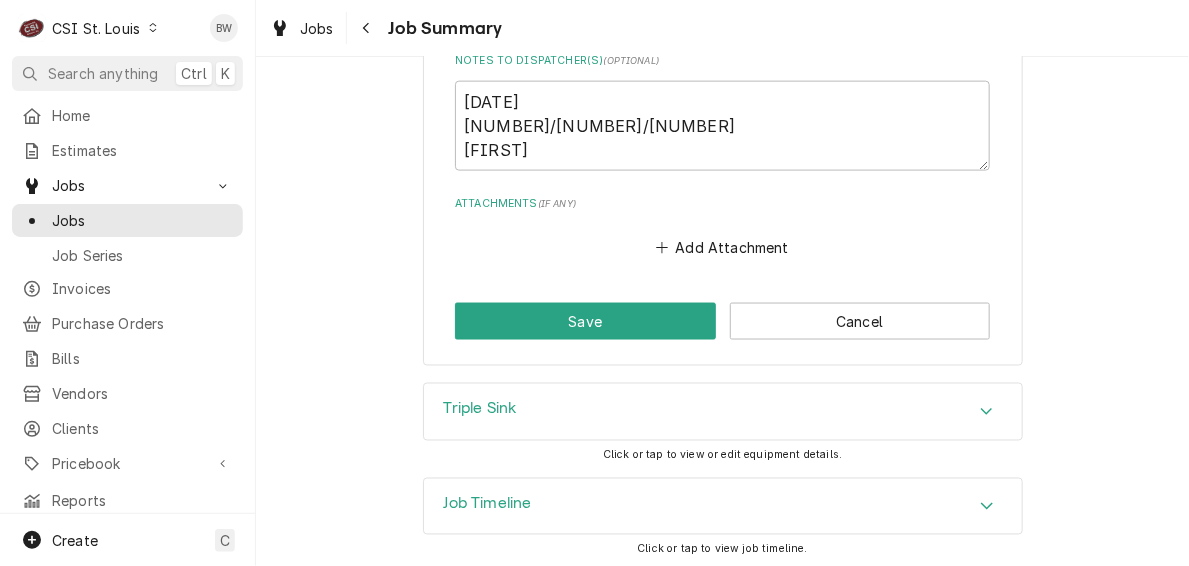 scroll, scrollTop: 2991, scrollLeft: 0, axis: vertical 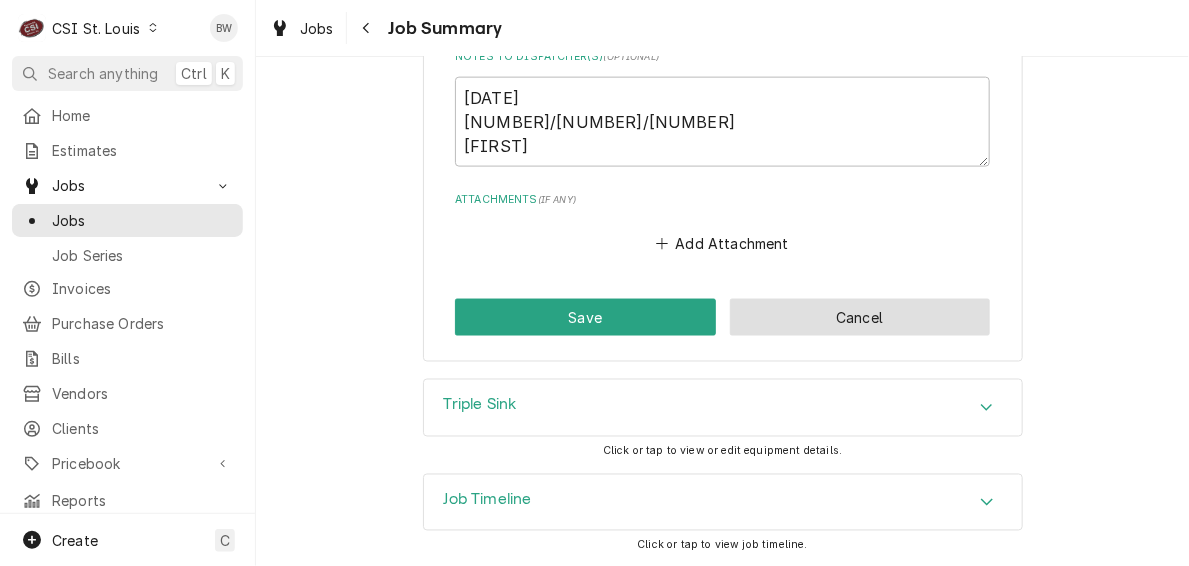 click on "Cancel" at bounding box center (860, 317) 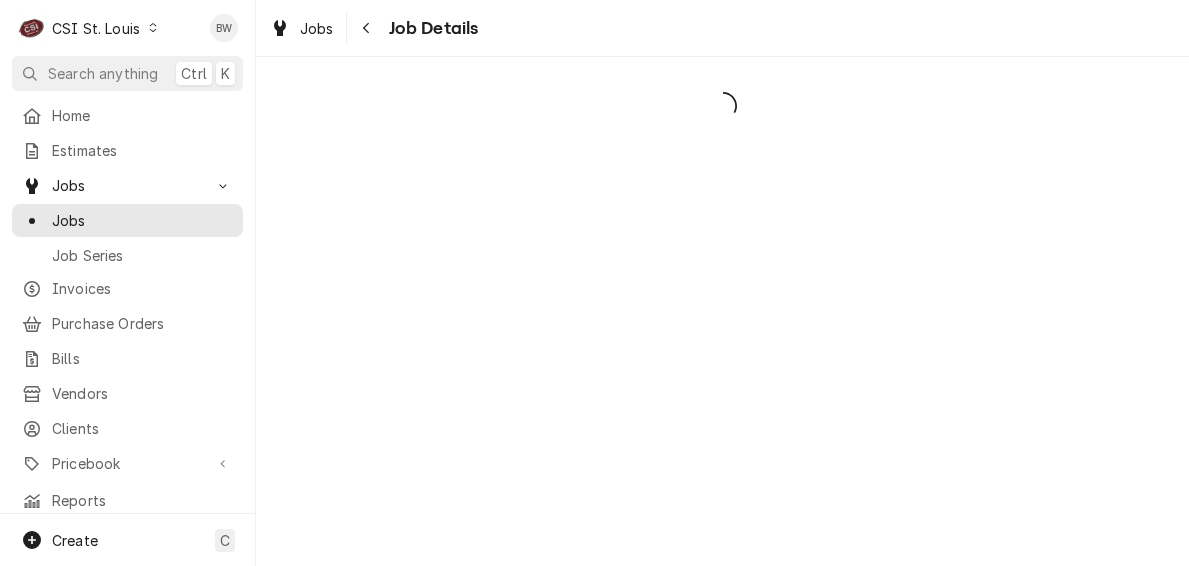 scroll, scrollTop: 0, scrollLeft: 0, axis: both 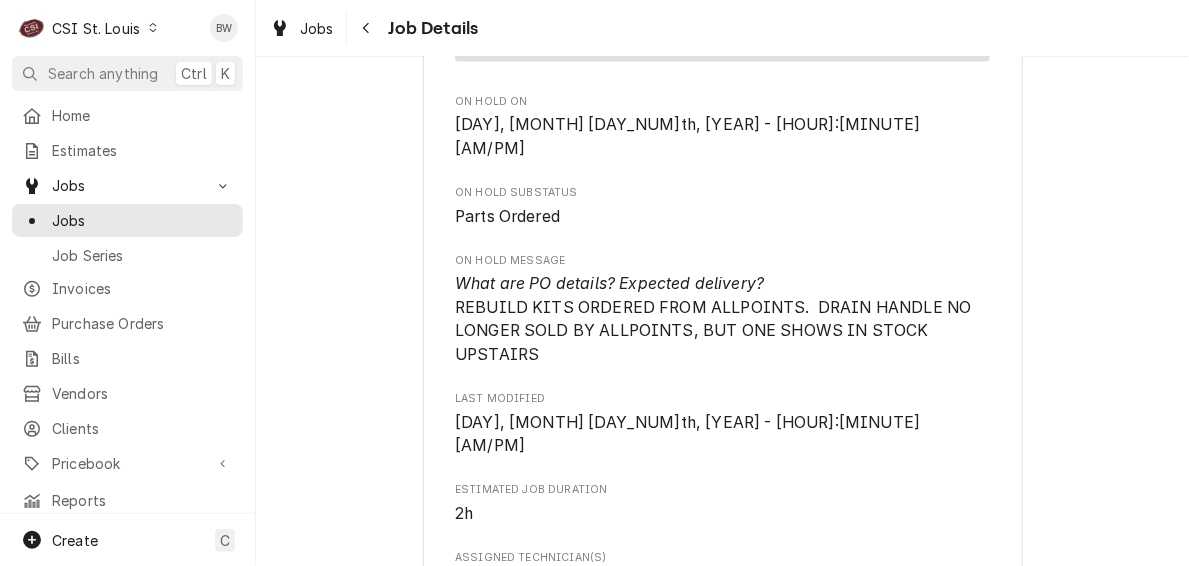 click on "What are PO details? Expected delivery? REBUILD KITS ORDERED FROM ALLPOINTS. DRAIN HANDLE NO LONGER SOLD BY ALLPOINTS, BUT ONE SHOWS IN STOCK UPSTAIRS" at bounding box center (715, 319) 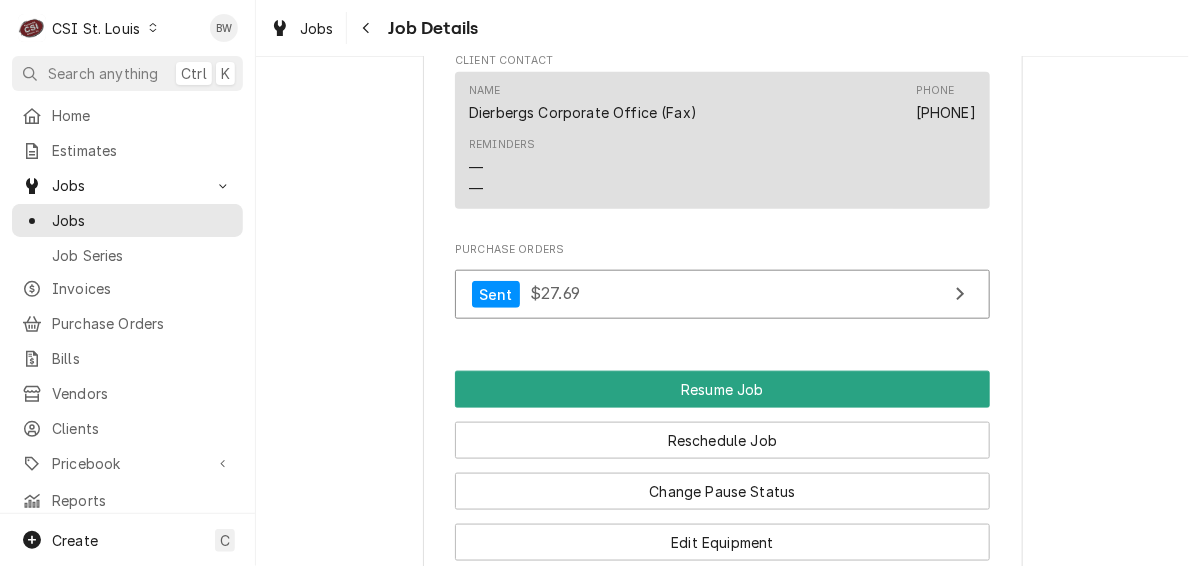 scroll, scrollTop: 2800, scrollLeft: 0, axis: vertical 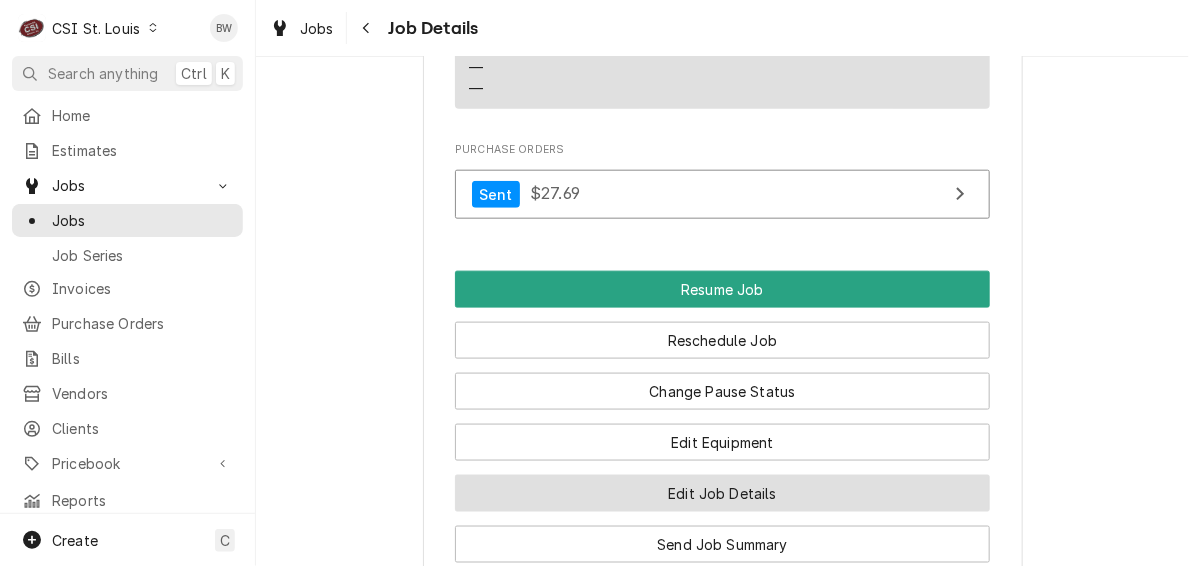 click on "Edit Job Details" at bounding box center (722, 493) 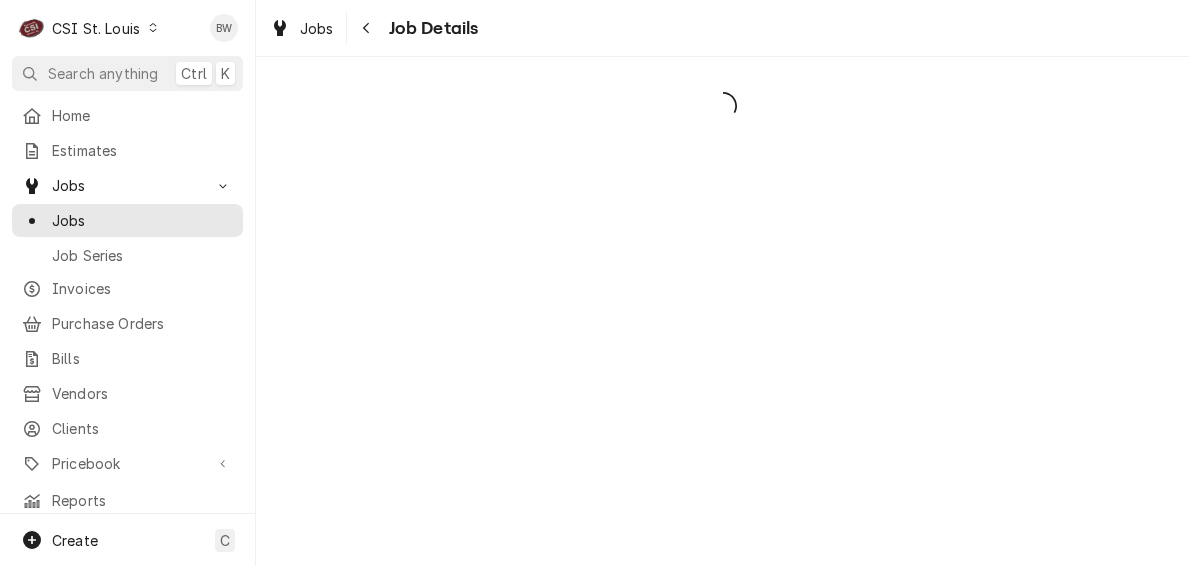 scroll, scrollTop: 0, scrollLeft: 0, axis: both 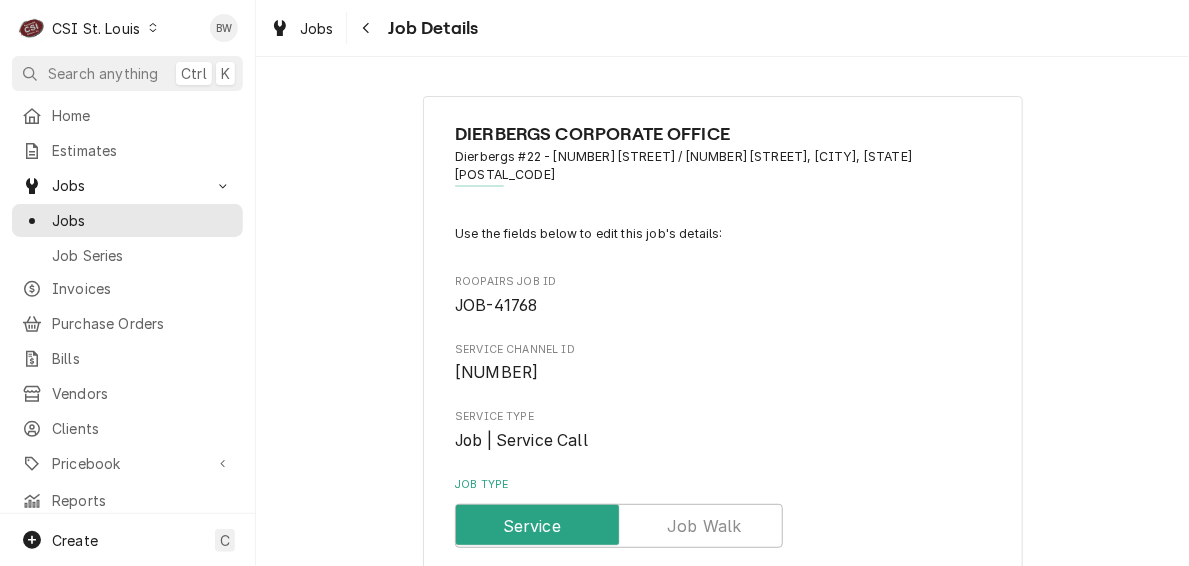 type on "x" 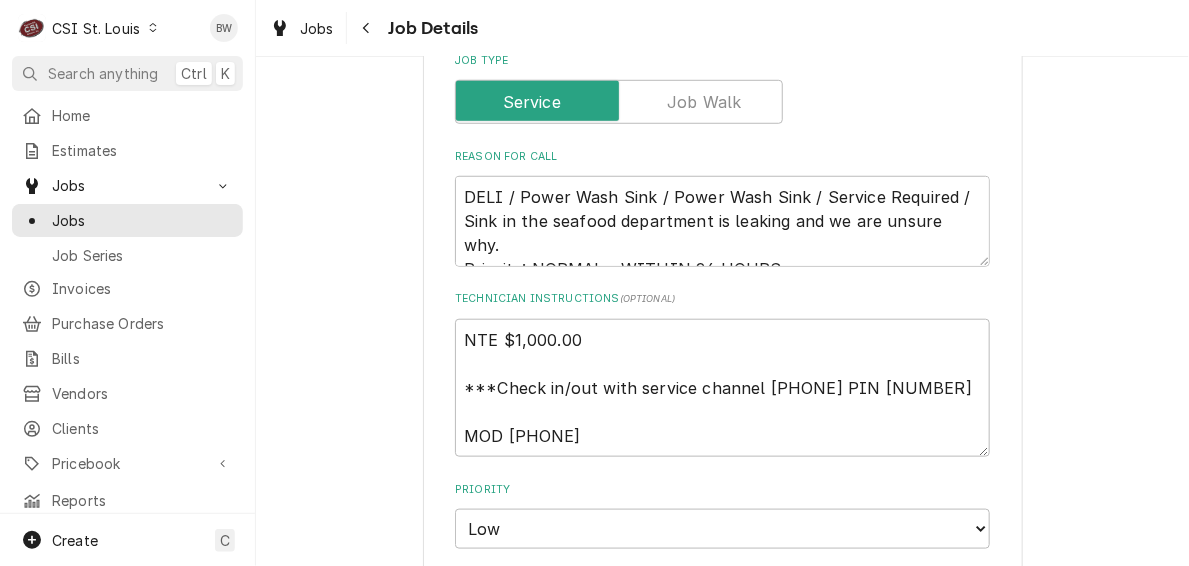 scroll, scrollTop: 377, scrollLeft: 0, axis: vertical 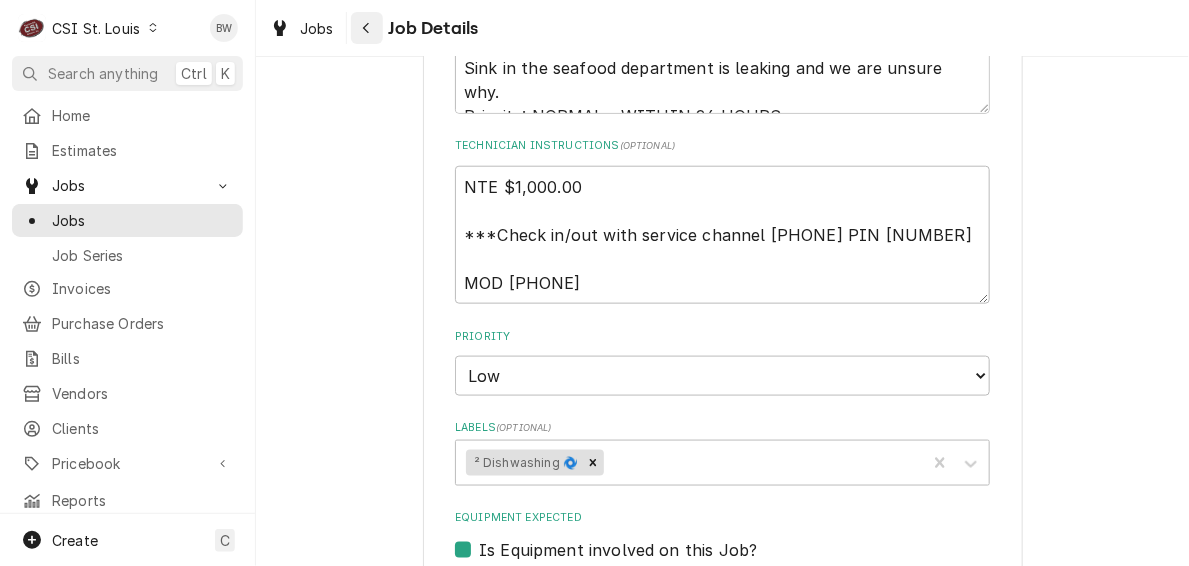 click at bounding box center (367, 28) 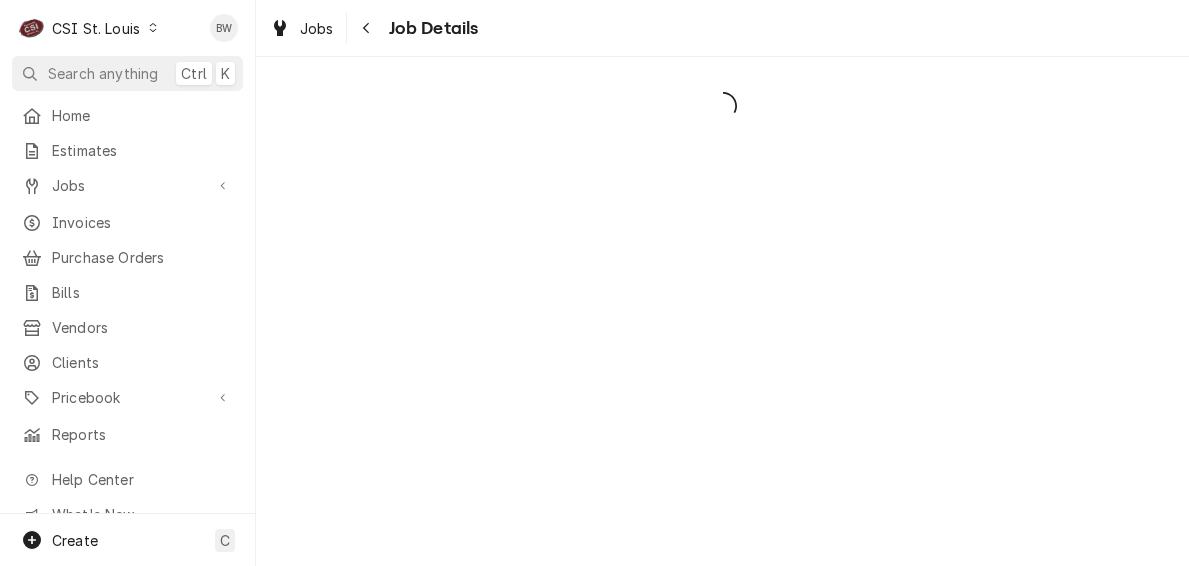 scroll, scrollTop: 0, scrollLeft: 0, axis: both 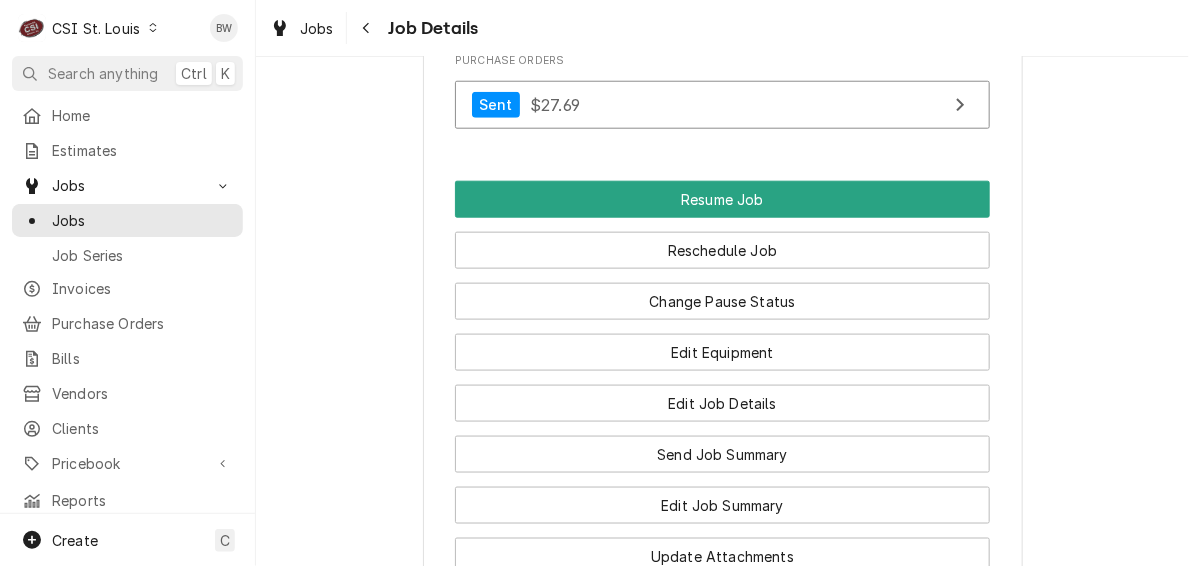 click on "Reschedule Job" at bounding box center [722, 243] 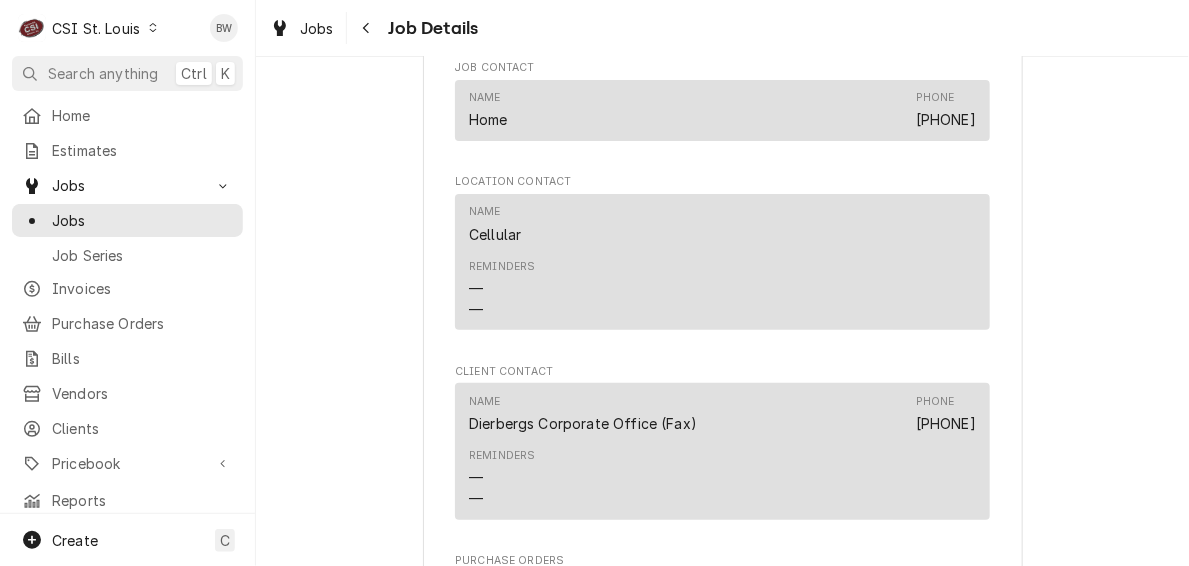 scroll, scrollTop: 2100, scrollLeft: 0, axis: vertical 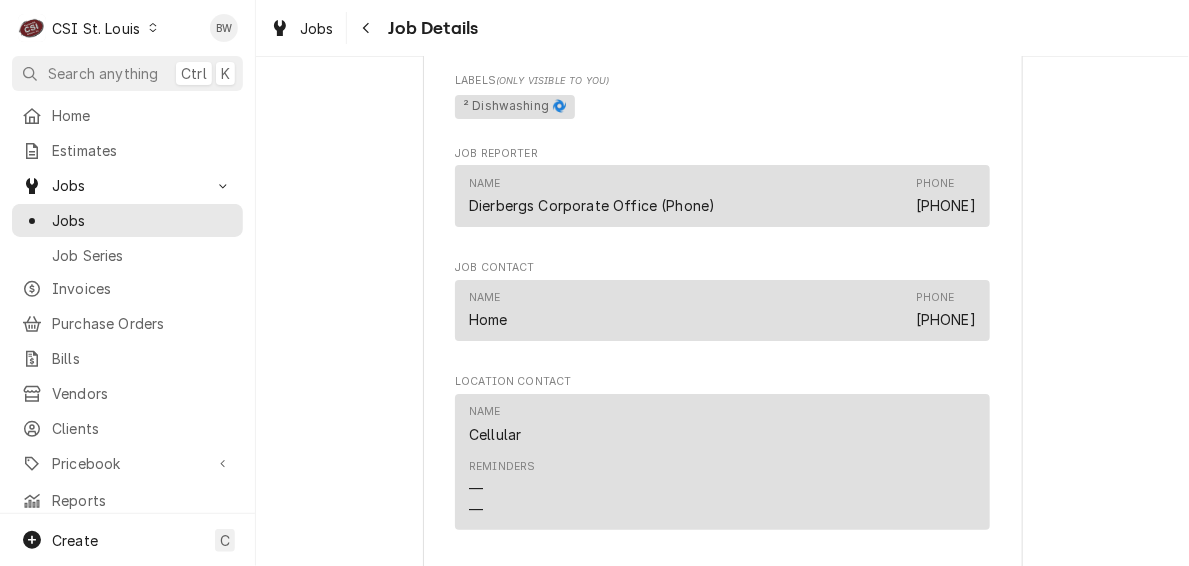 drag, startPoint x: 407, startPoint y: 264, endPoint x: 406, endPoint y: 275, distance: 11.045361 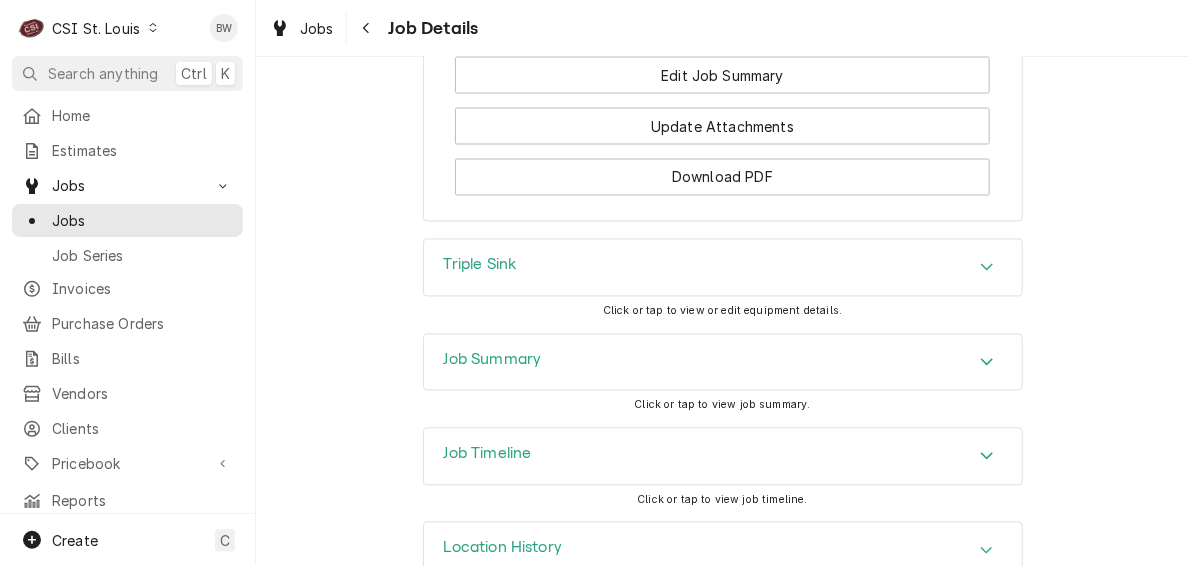 scroll, scrollTop: 3281, scrollLeft: 0, axis: vertical 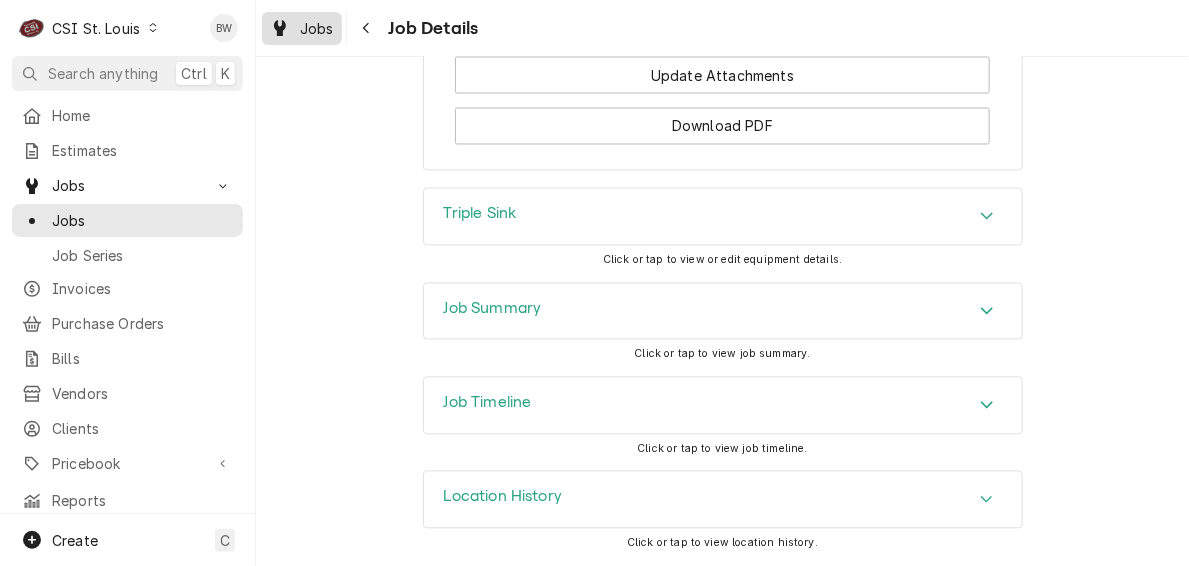 click on "Jobs" at bounding box center (317, 28) 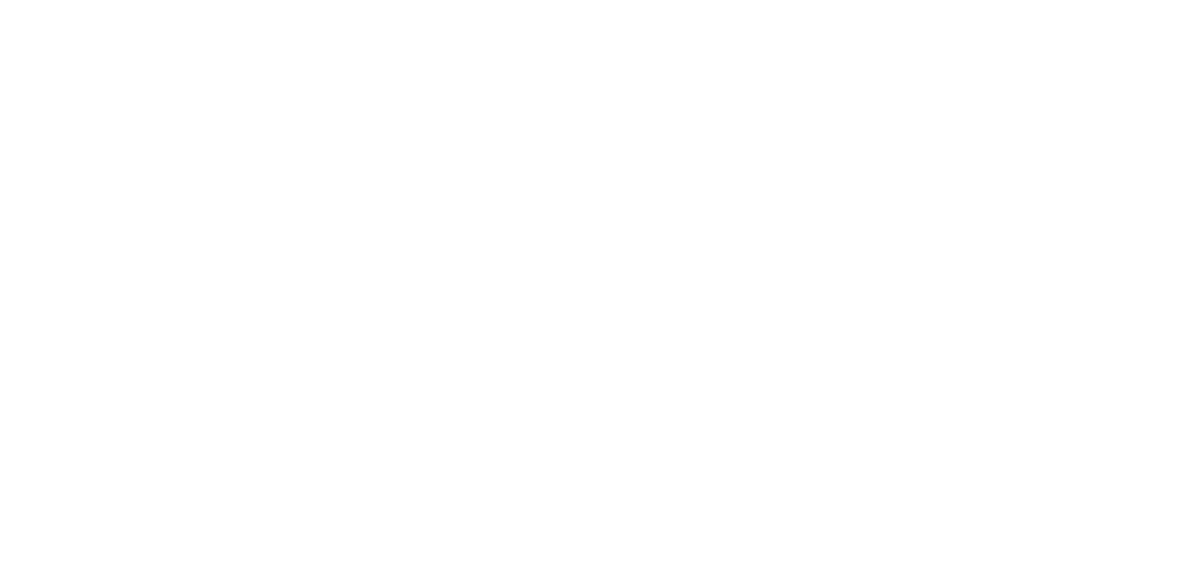 scroll, scrollTop: 0, scrollLeft: 0, axis: both 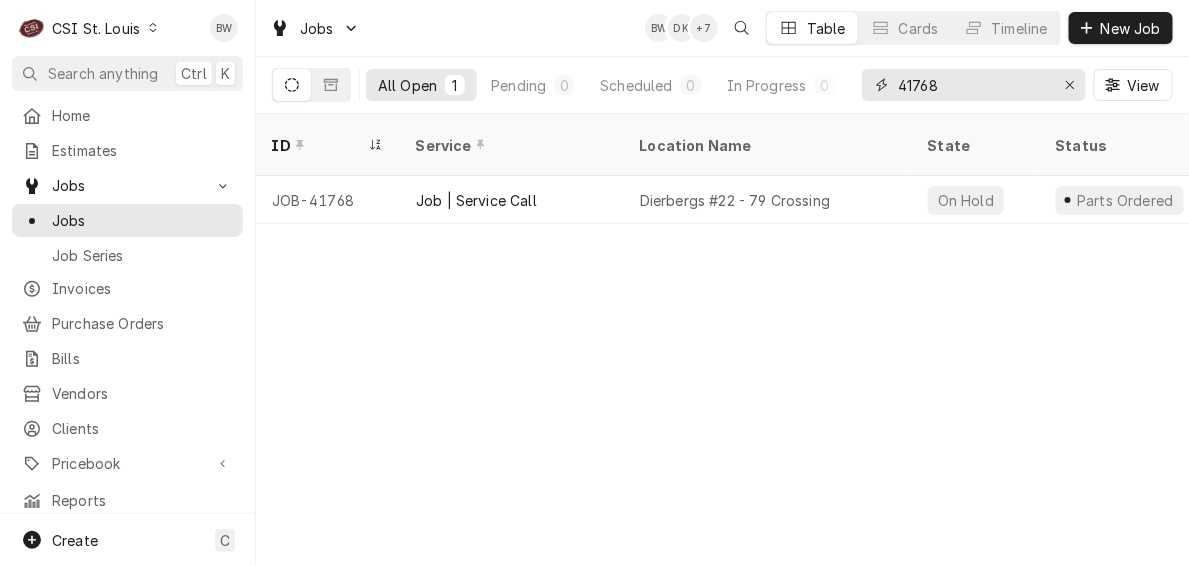 drag, startPoint x: 945, startPoint y: 87, endPoint x: 892, endPoint y: 83, distance: 53.15073 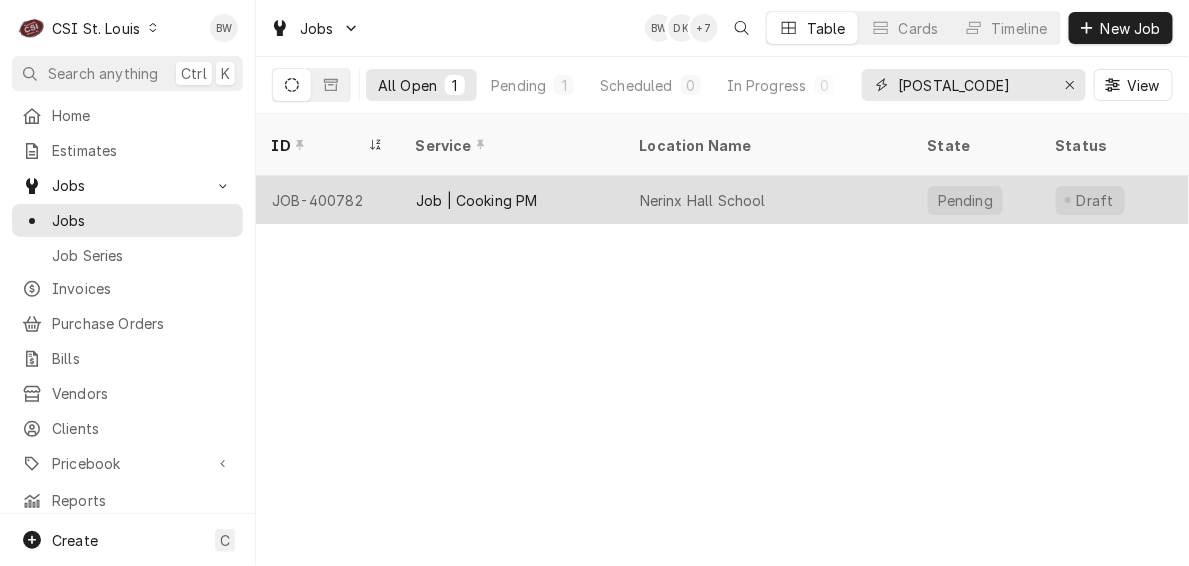 type on "[POSTAL_CODE]" 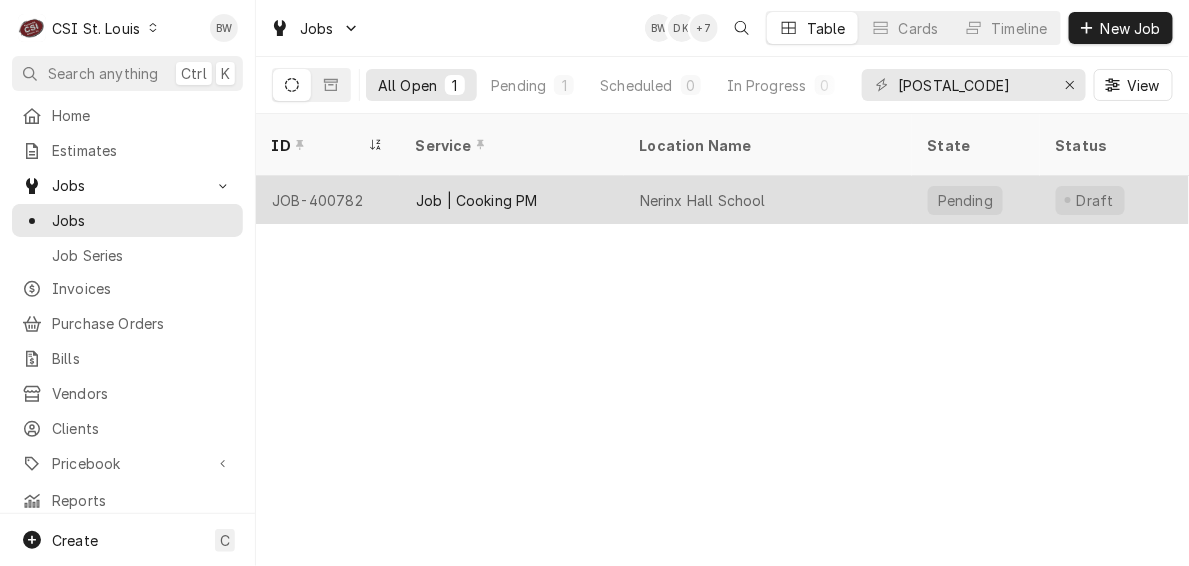 click on "JOB-400782" at bounding box center [328, 200] 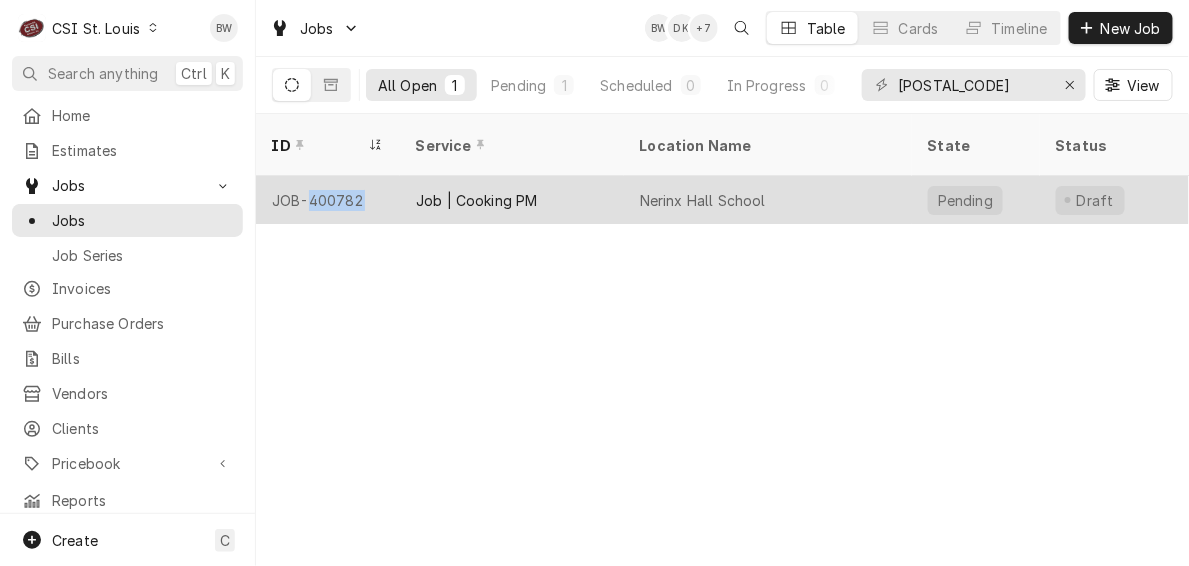 click on "JOB-400782" at bounding box center (328, 200) 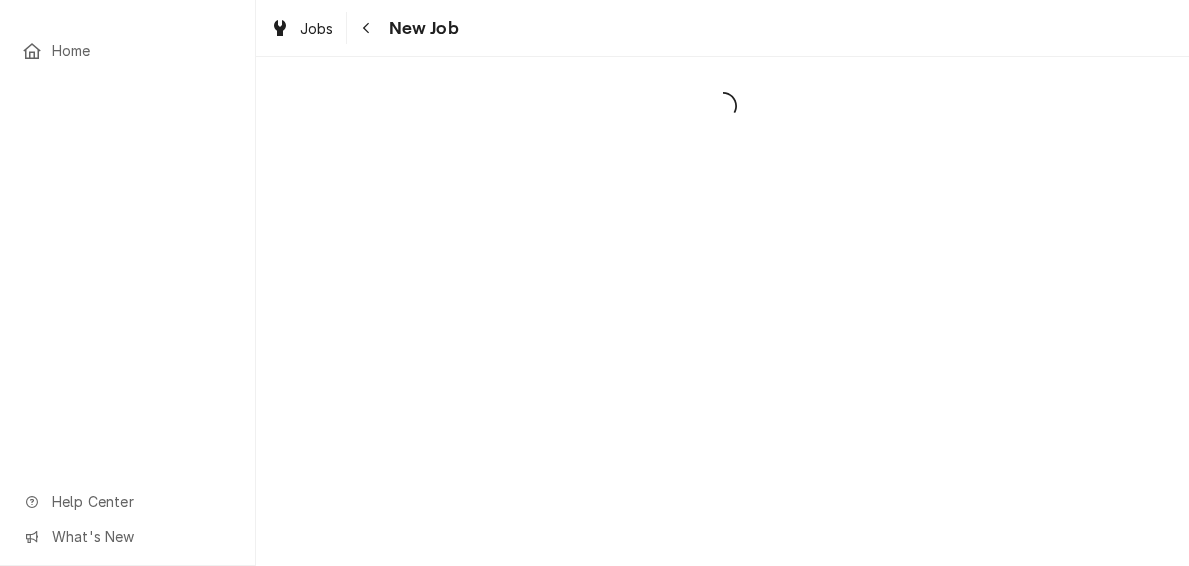 scroll, scrollTop: 0, scrollLeft: 0, axis: both 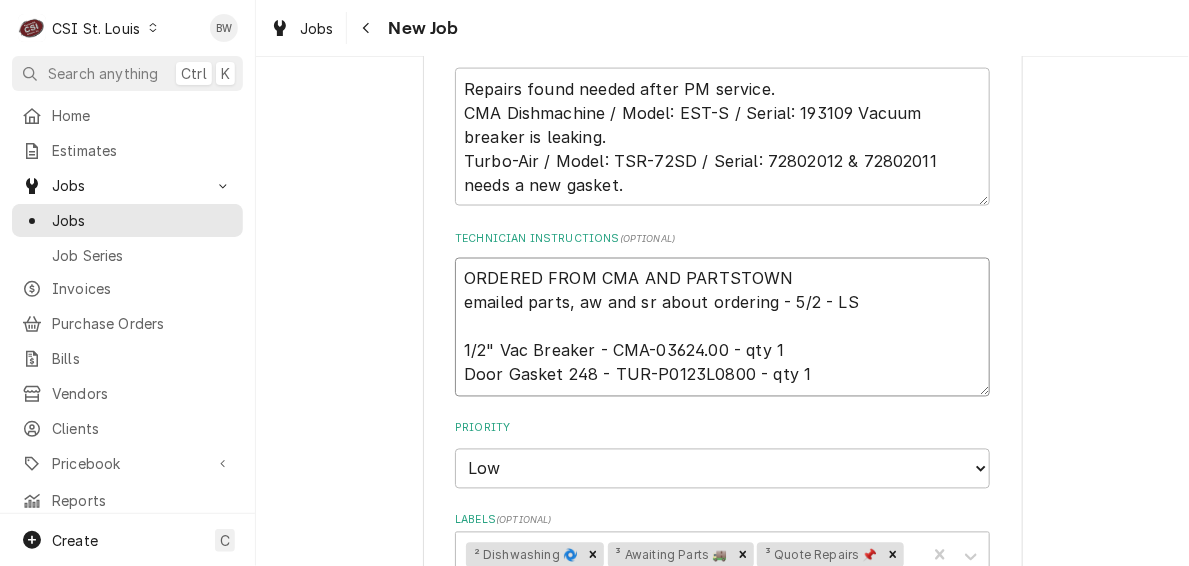 click on "ORDERED FROM CMA AND PARTSTOWN
emailed parts, aw and sr about ordering - 5/2 - LS
1/2" Vac Breaker - CMA-03624.00 - qty 1
Door Gasket 248 - TUR-P0123L0800 - qty 1" at bounding box center (722, 327) 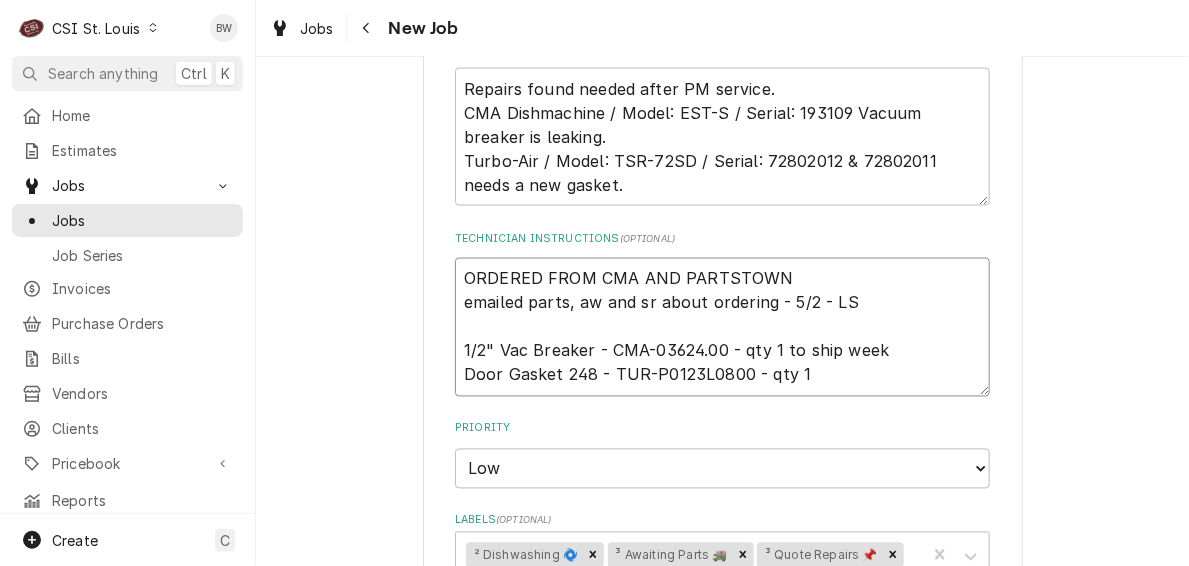 type on "ORDERED FROM CMA AND PARTSTOWN
emailed parts, aw and sr about ordering - 5/2 - LS
1/2" Vac Breaker - CMA-03624.00 - qty 1 to
Door Gasket 248 - TUR-P0123L0800 - qty 1" 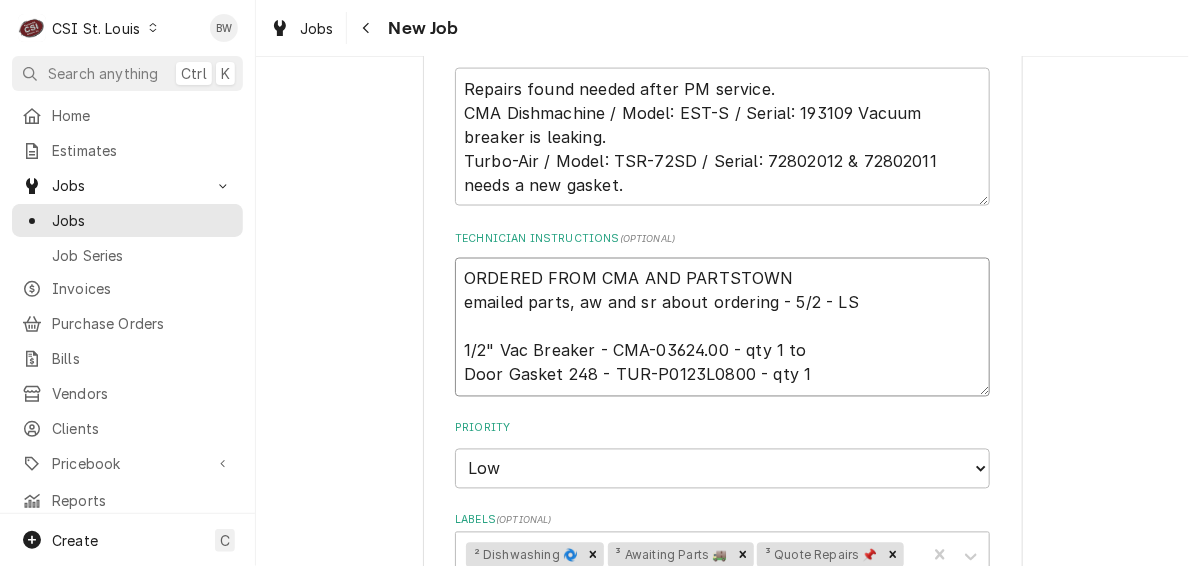 type on "x" 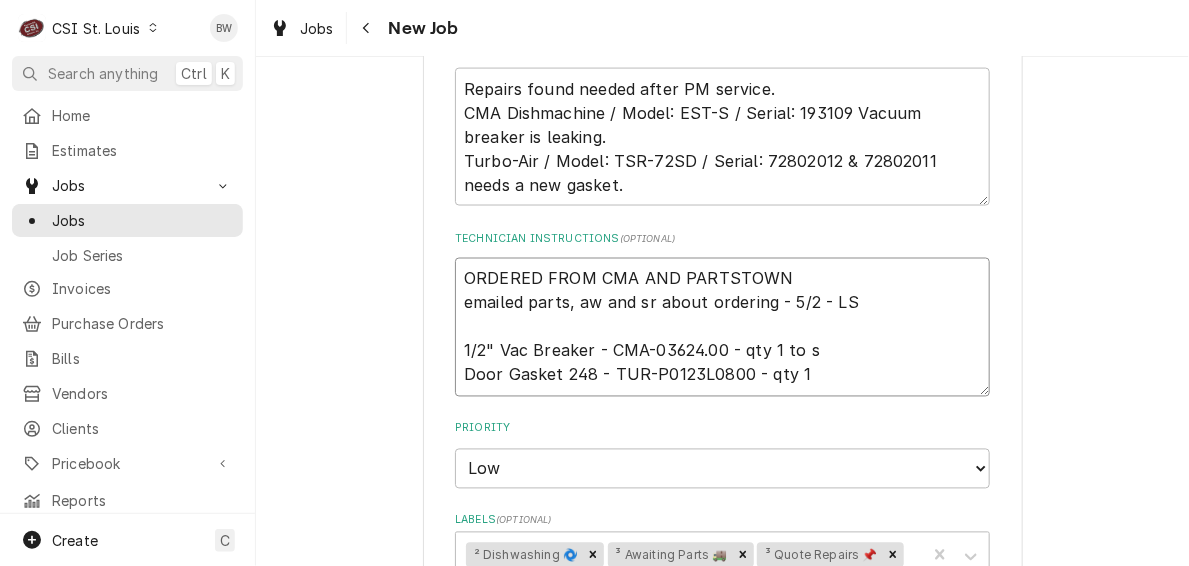 type on "x" 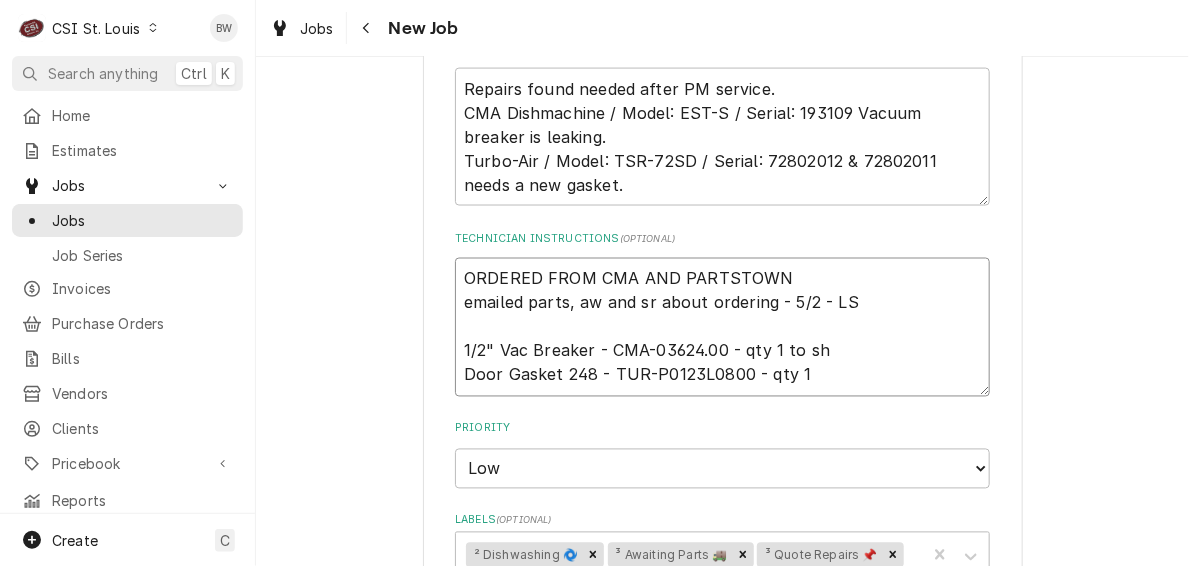 type on "x" 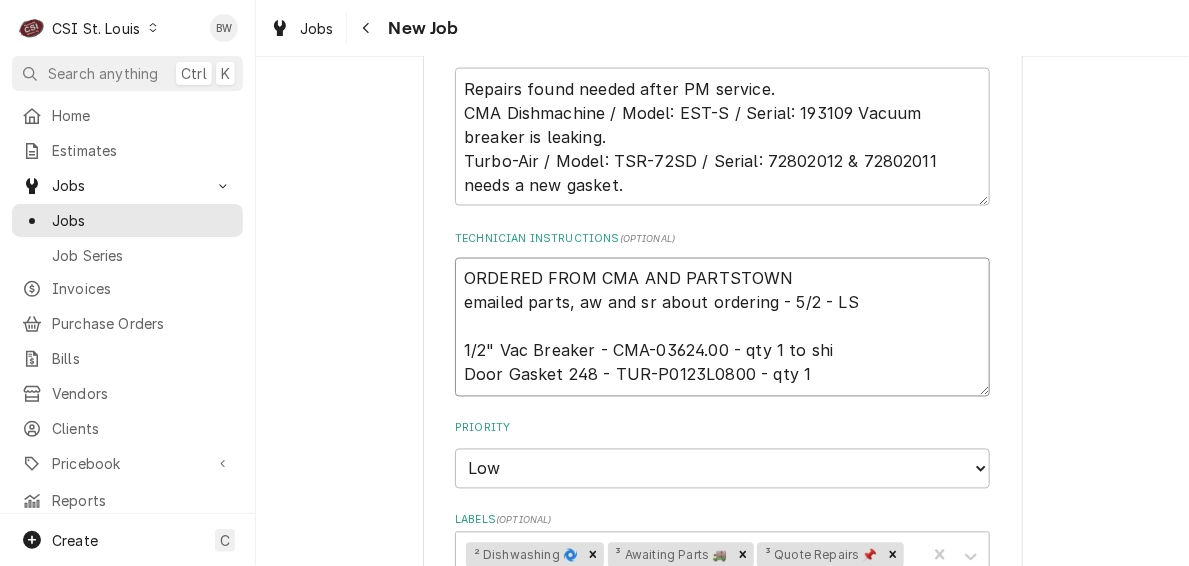 type on "x" 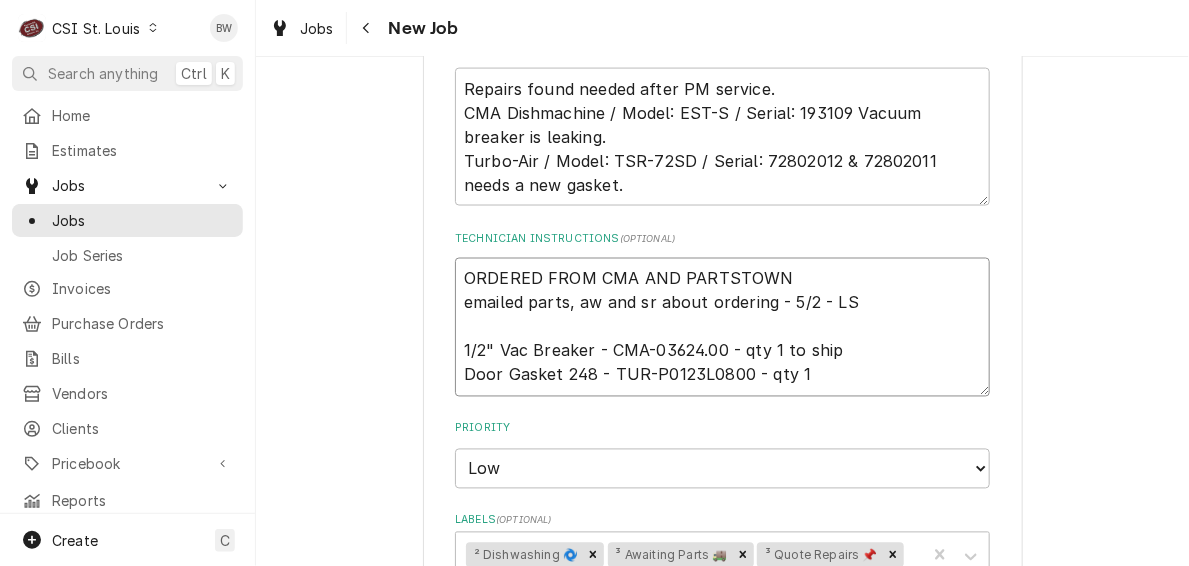 type on "x" 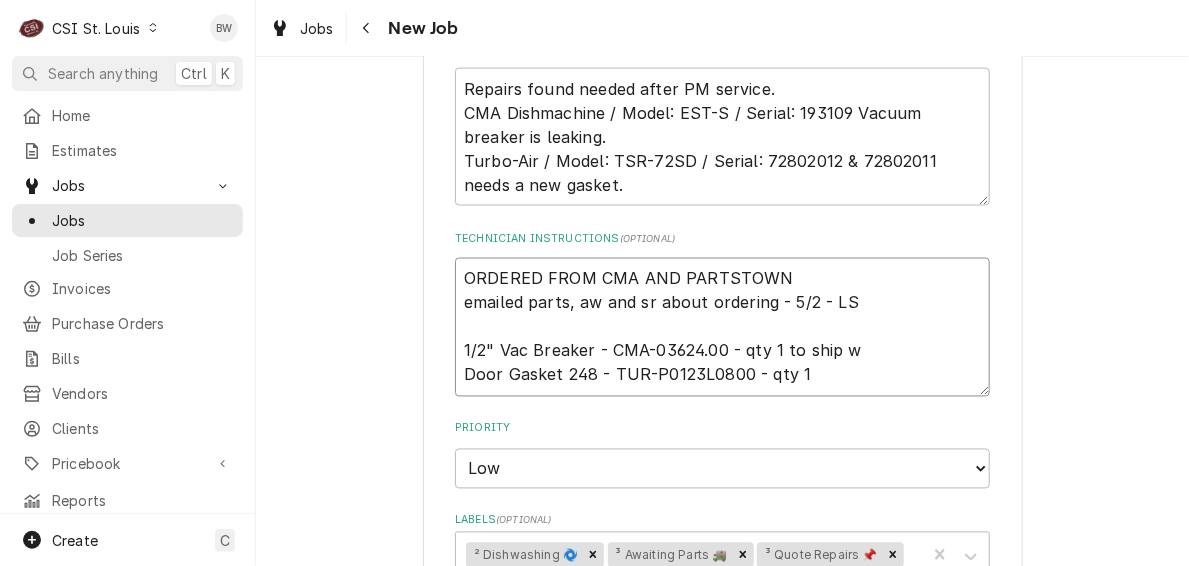 type on "x" 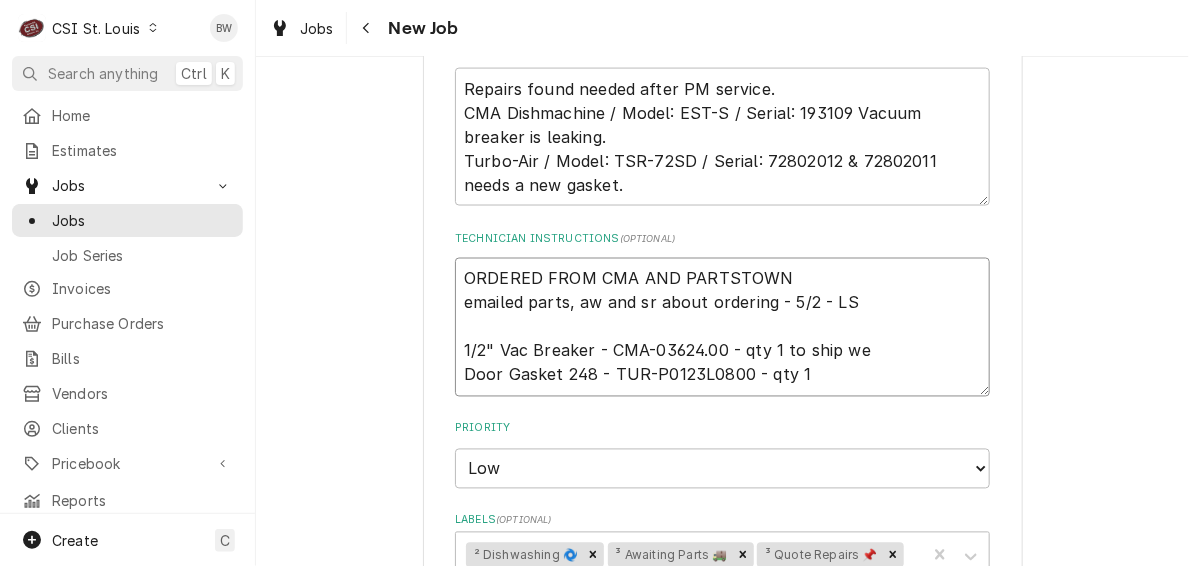 type on "x" 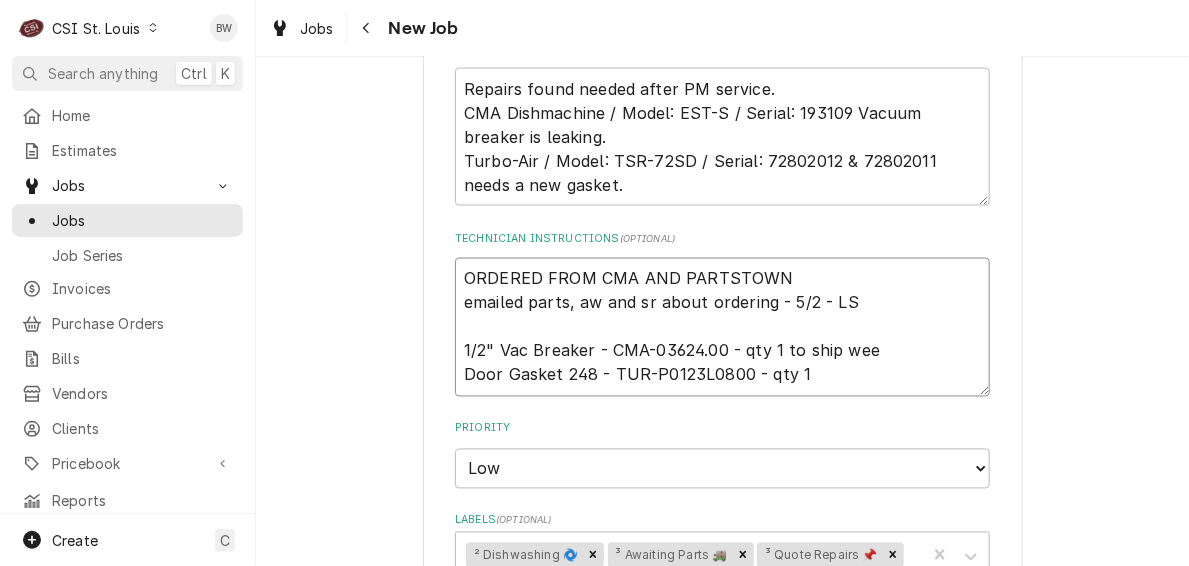 type on "ORDERED FROM CMA AND PARTSTOWN
emailed parts, aw and sr about ordering - 5/2 - LS
1/2" Vac Breaker - CMA-03624.00 - qty 1 to ship week
Door Gasket 248 - TUR-P0123L0800 - qty 1" 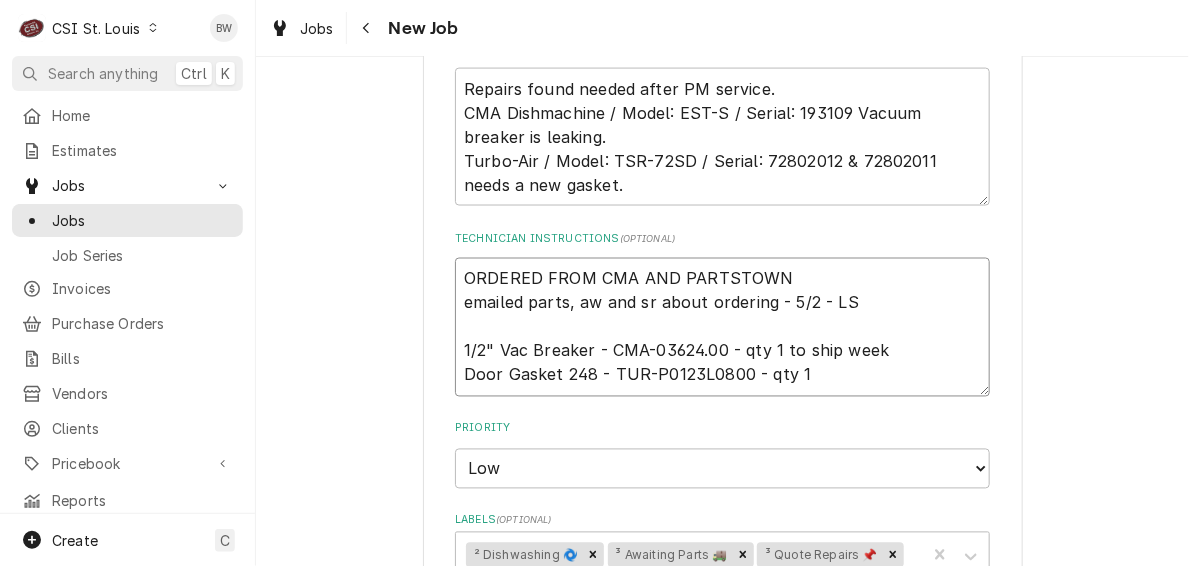 type on "x" 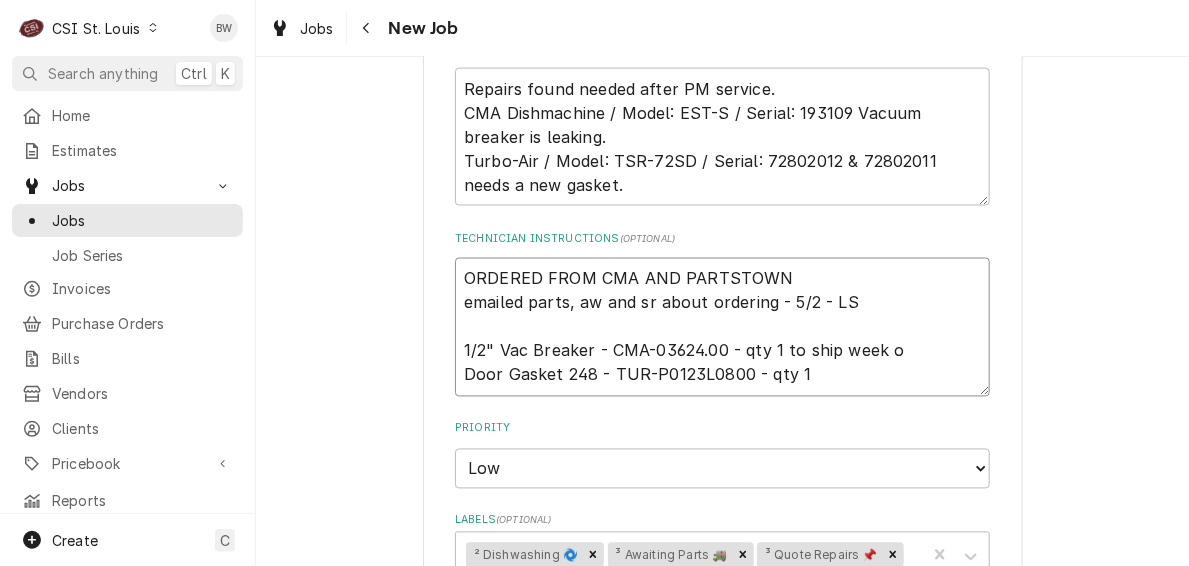 type on "x" 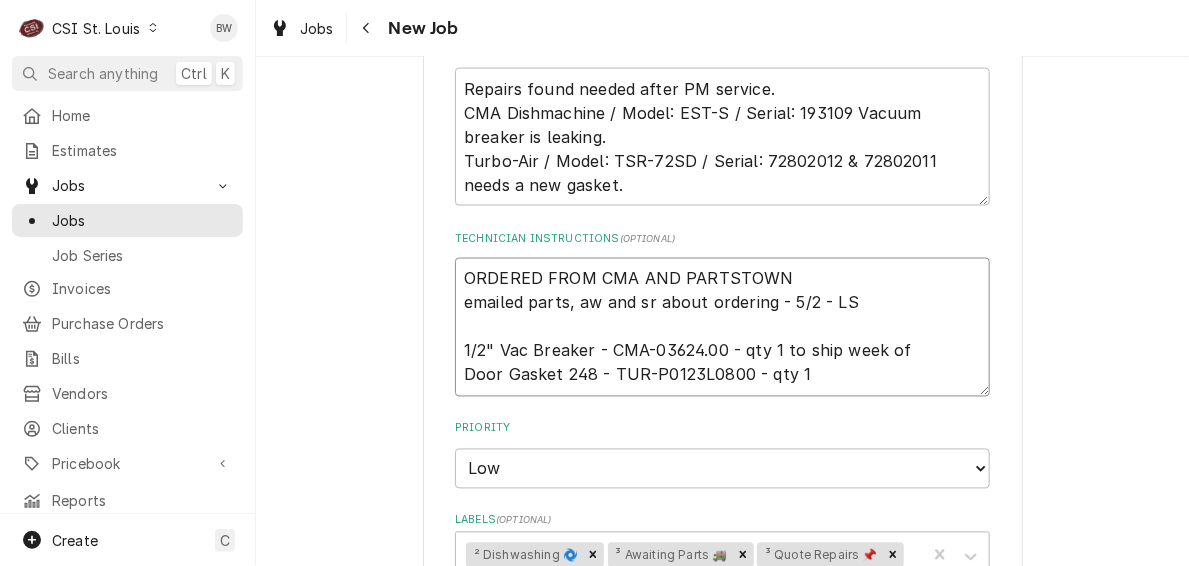 type on "ORDERED FROM CMA AND PARTSTOWN
emailed parts, aw and sr about ordering - 5/2 - LS
1/2" Vac Breaker - CMA-03624.00 - qty 1 to ship week of
Door Gasket 248 - TUR-P0123L0800 - qty 1" 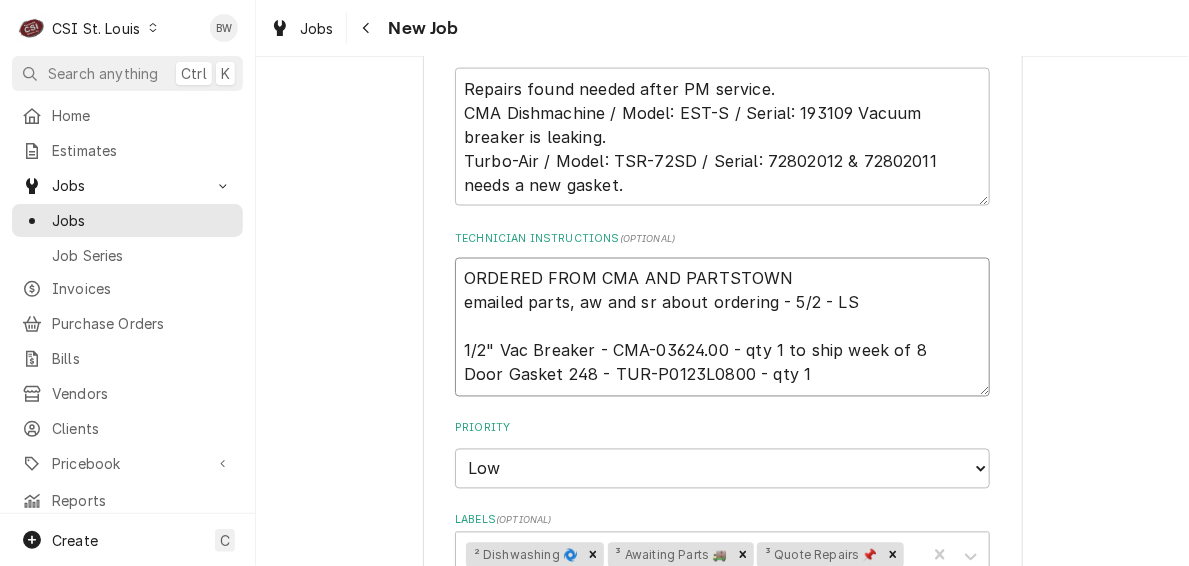 type on "x" 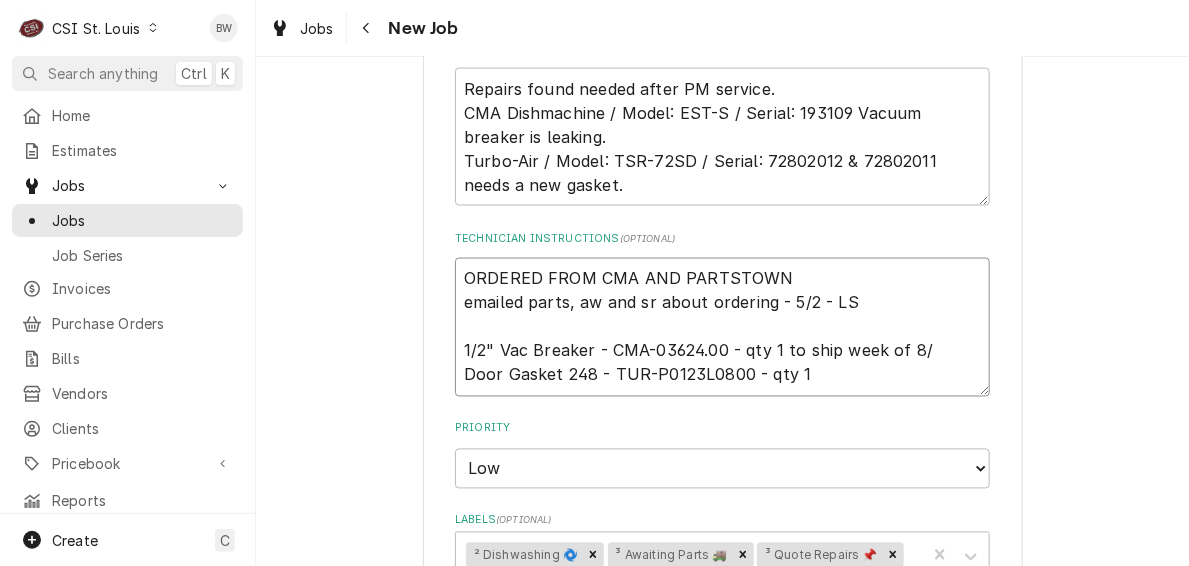 type on "x" 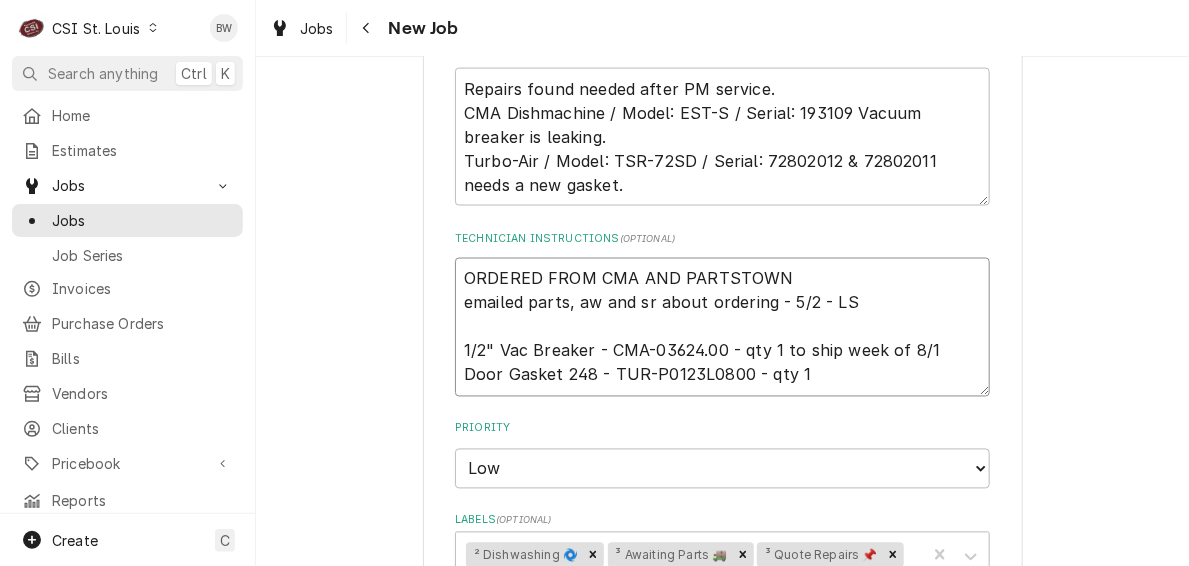 type on "x" 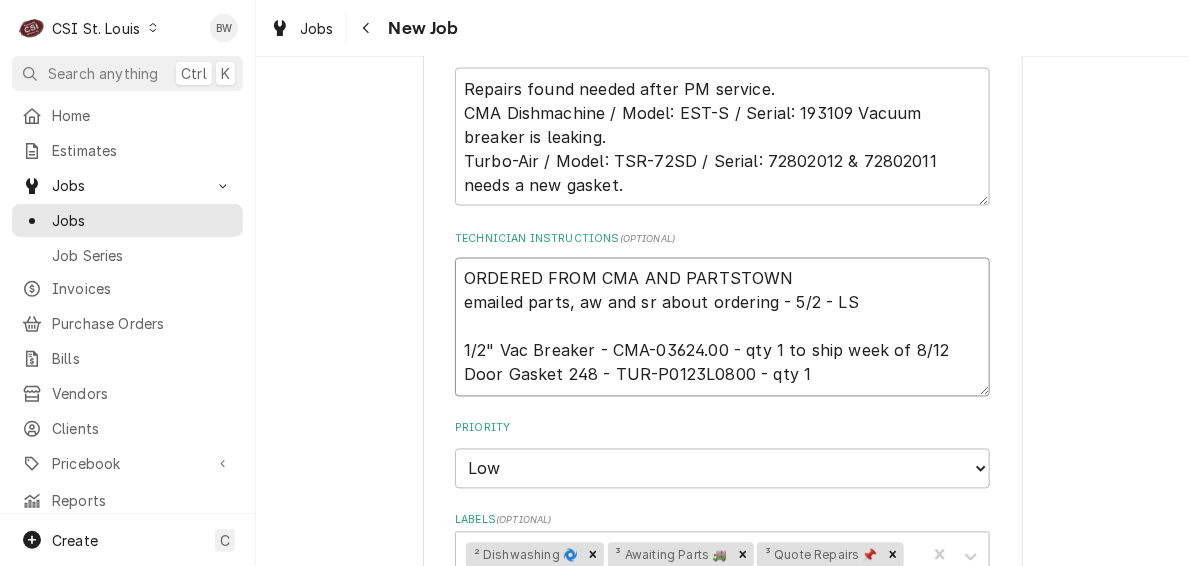 type on "x" 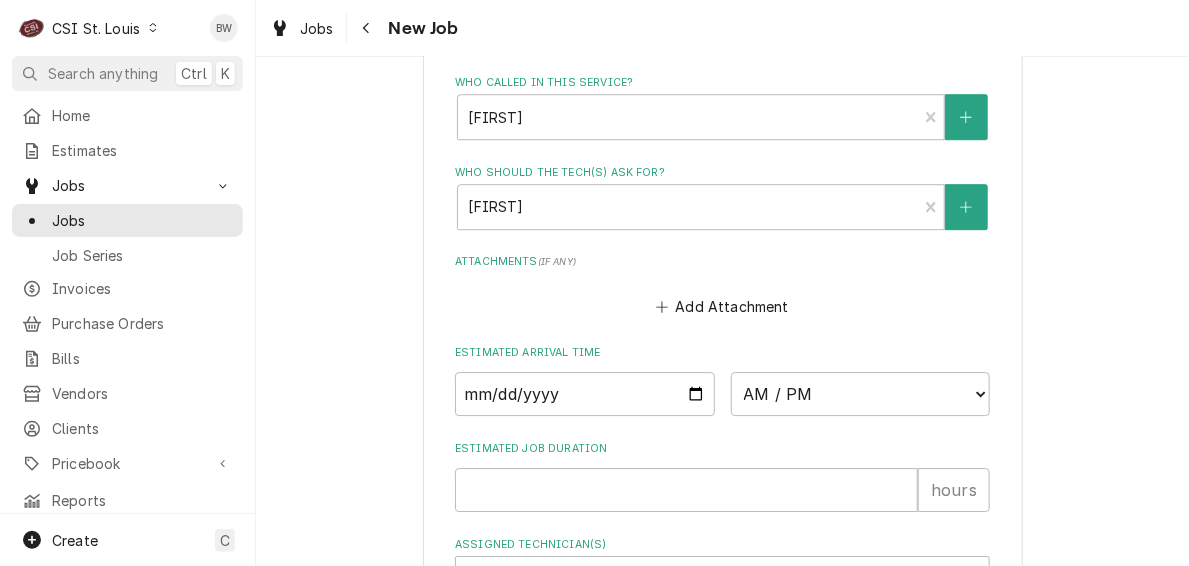 scroll, scrollTop: 1914, scrollLeft: 0, axis: vertical 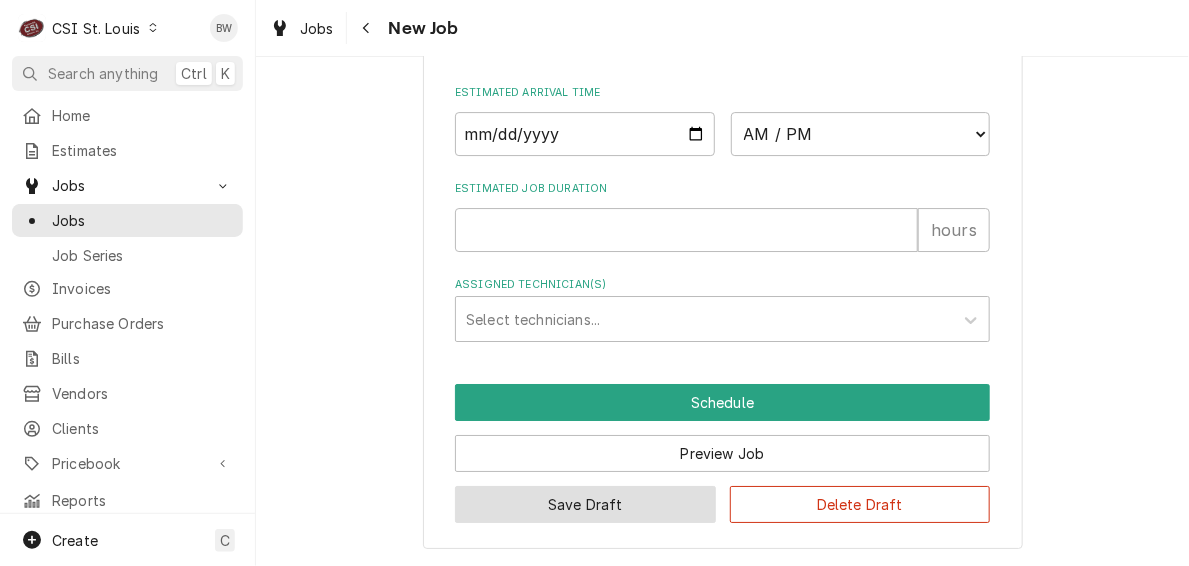 type on "ORDERED FROM CMA AND PARTSTOWN
emailed parts, aw and sr about ordering - 5/2 - LS
1/2" Vac Breaker - CMA-03624.00 - qty 1 to ship week of 8/12
Door Gasket 248 - TUR-P0123L0800 - qty 1" 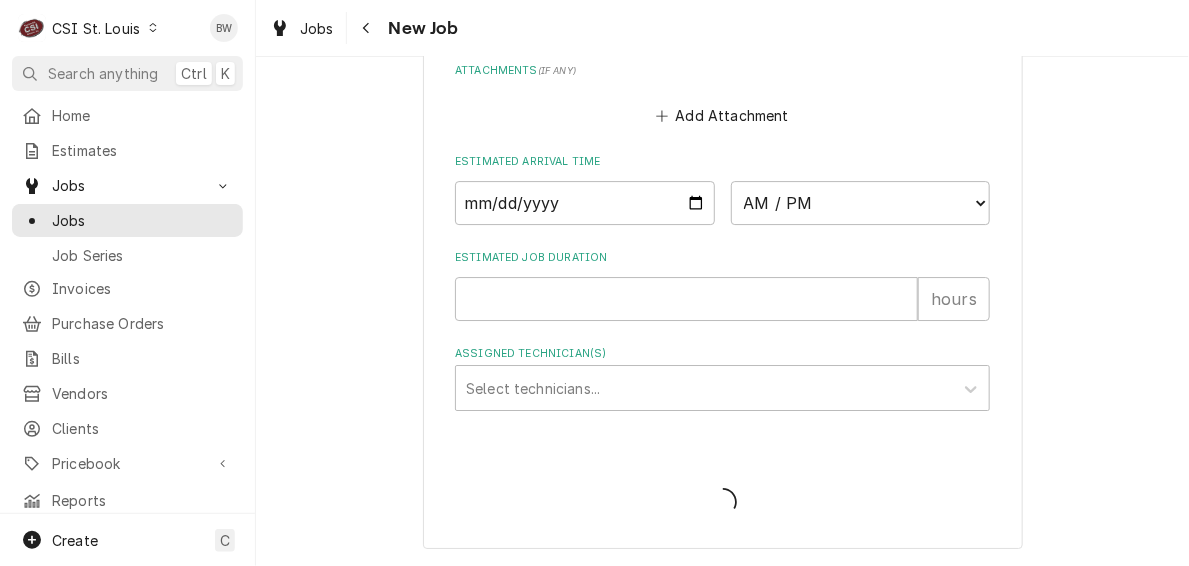 type on "x" 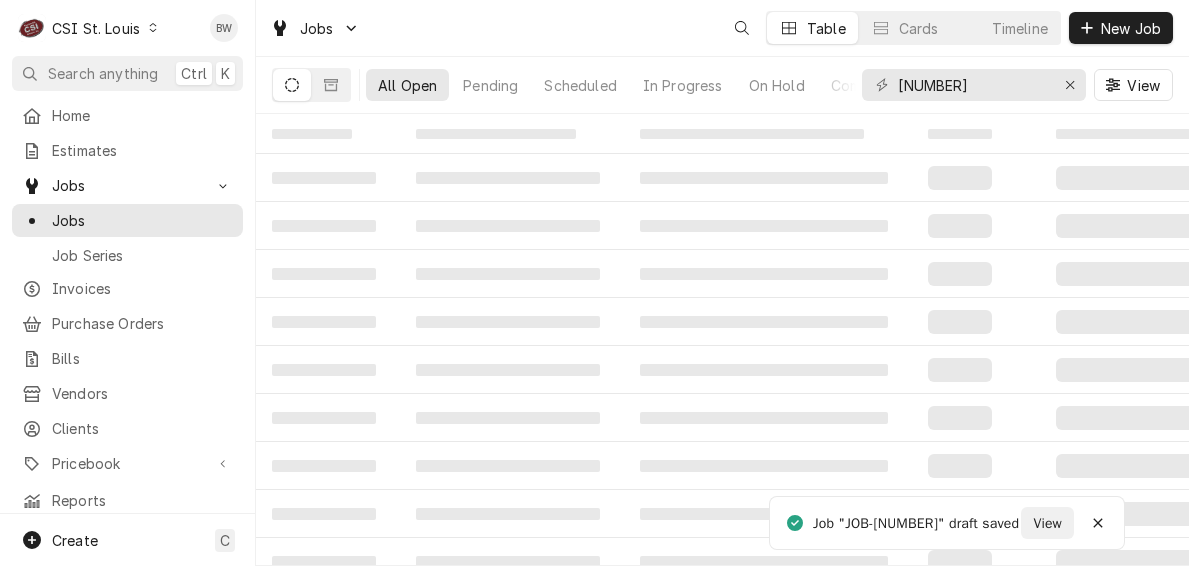 scroll, scrollTop: 0, scrollLeft: 0, axis: both 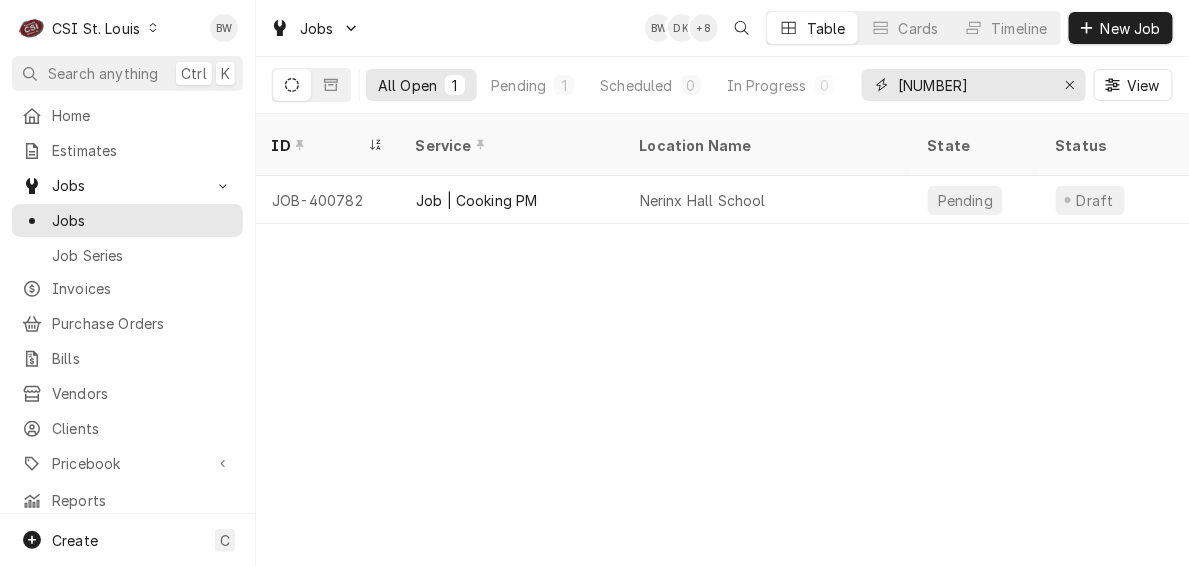 drag, startPoint x: 1026, startPoint y: 89, endPoint x: 891, endPoint y: 78, distance: 135.4474 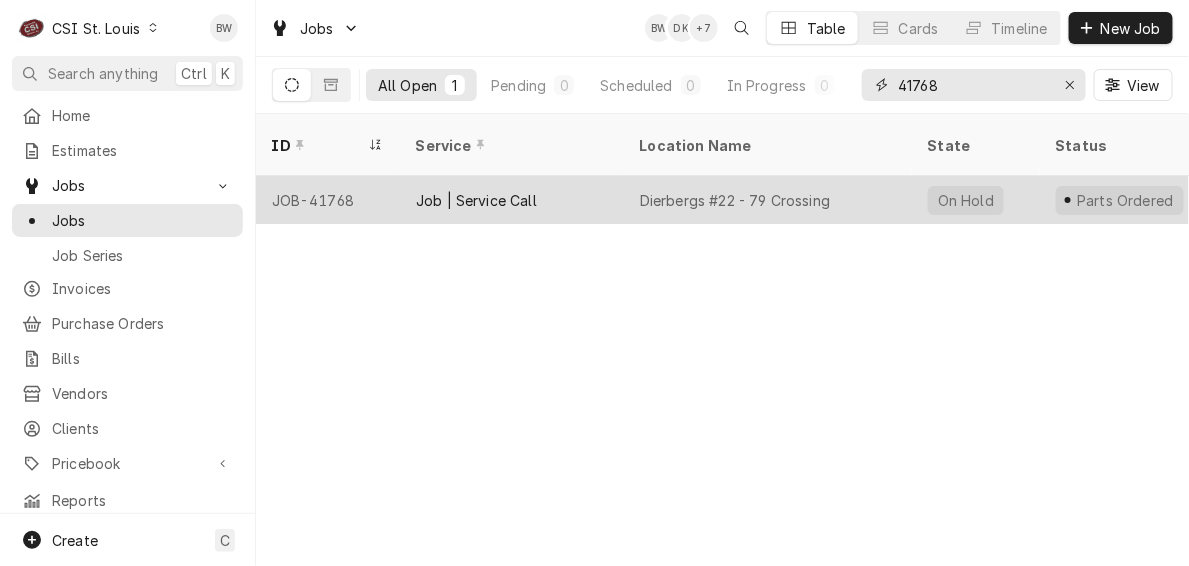 type on "41768" 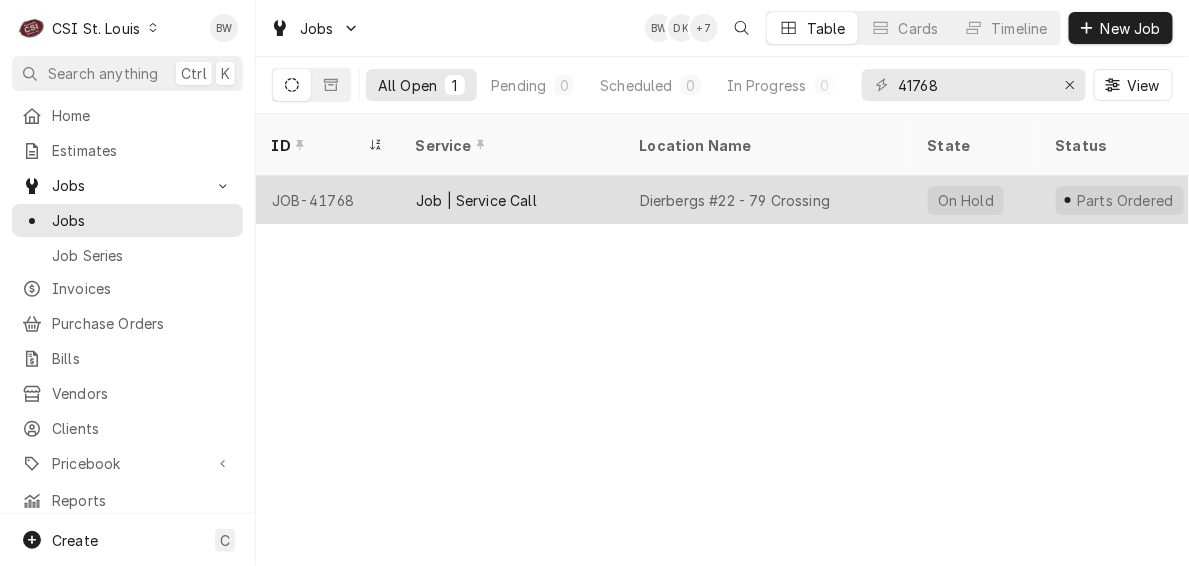 click on "JOB-41768" at bounding box center [328, 200] 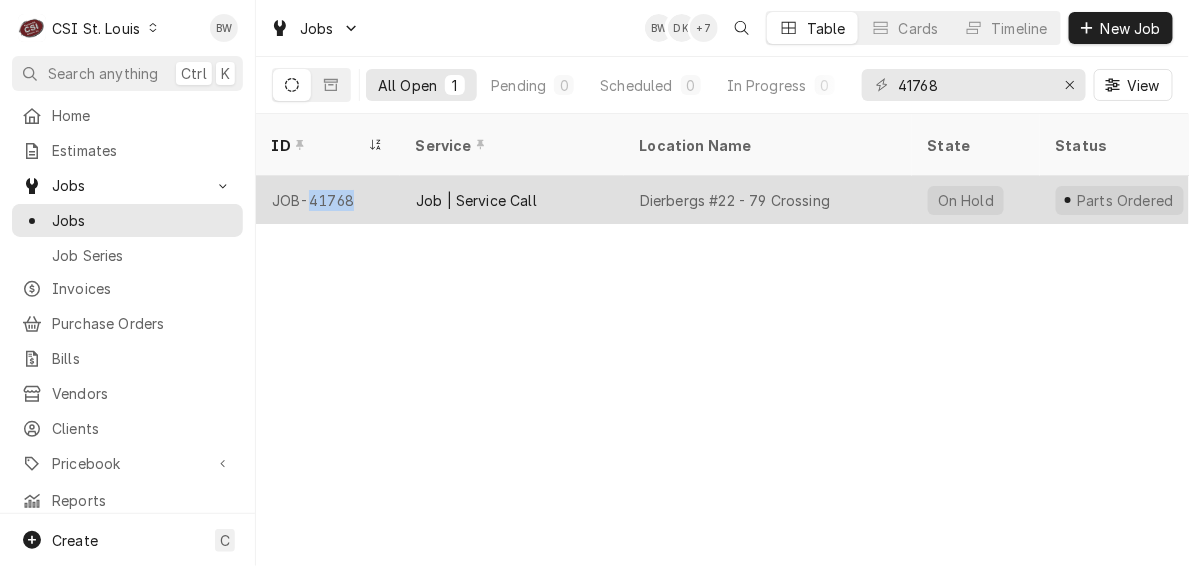 click on "JOB-41768" at bounding box center (328, 200) 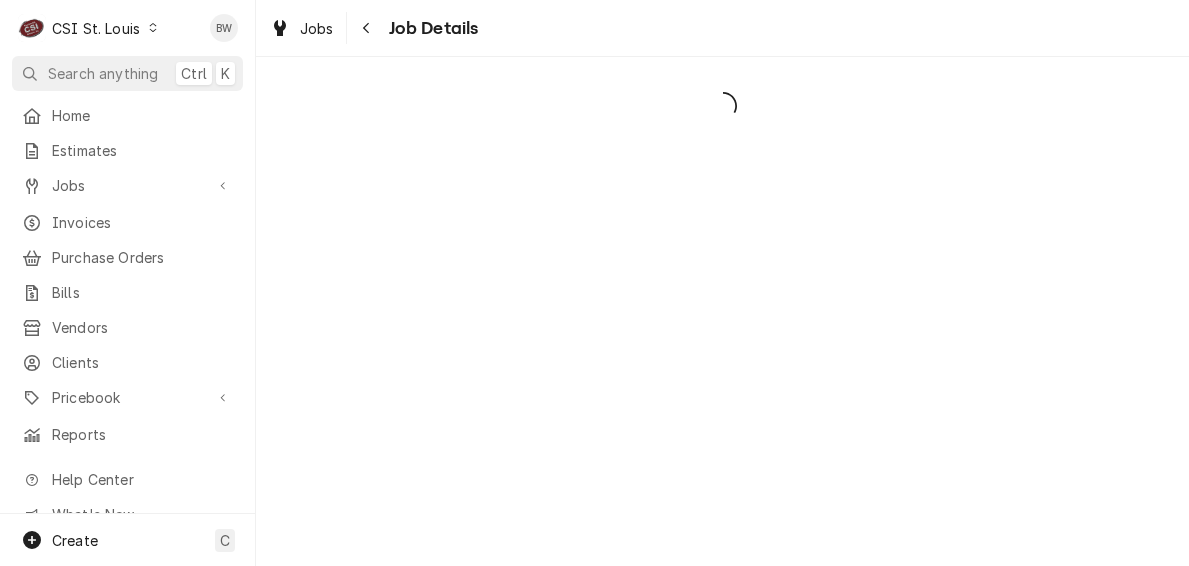 scroll, scrollTop: 0, scrollLeft: 0, axis: both 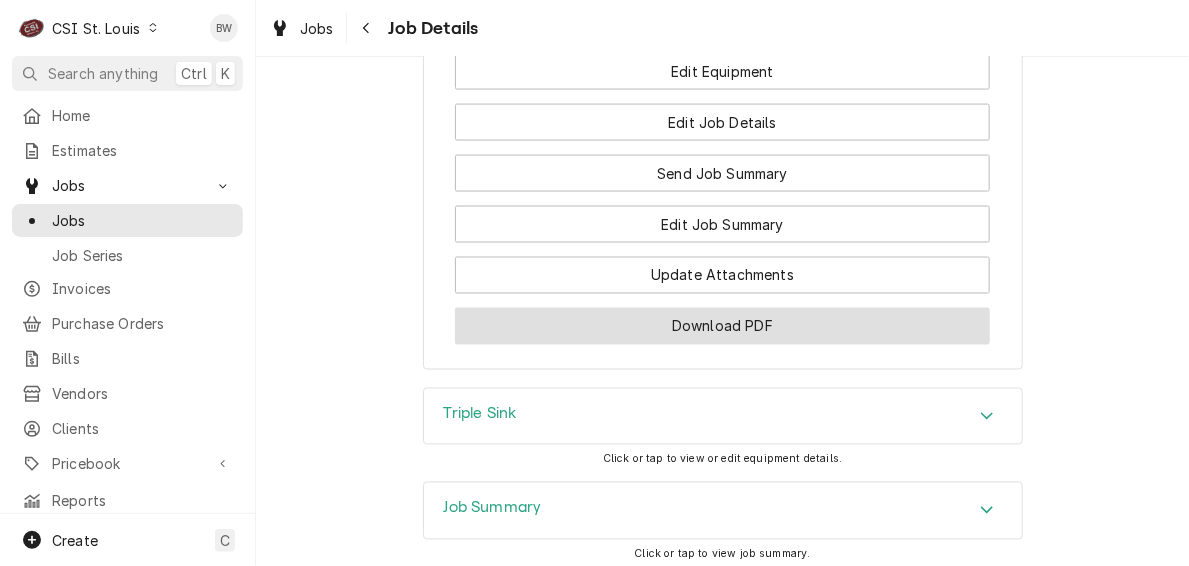click on "Download PDF" at bounding box center [722, 326] 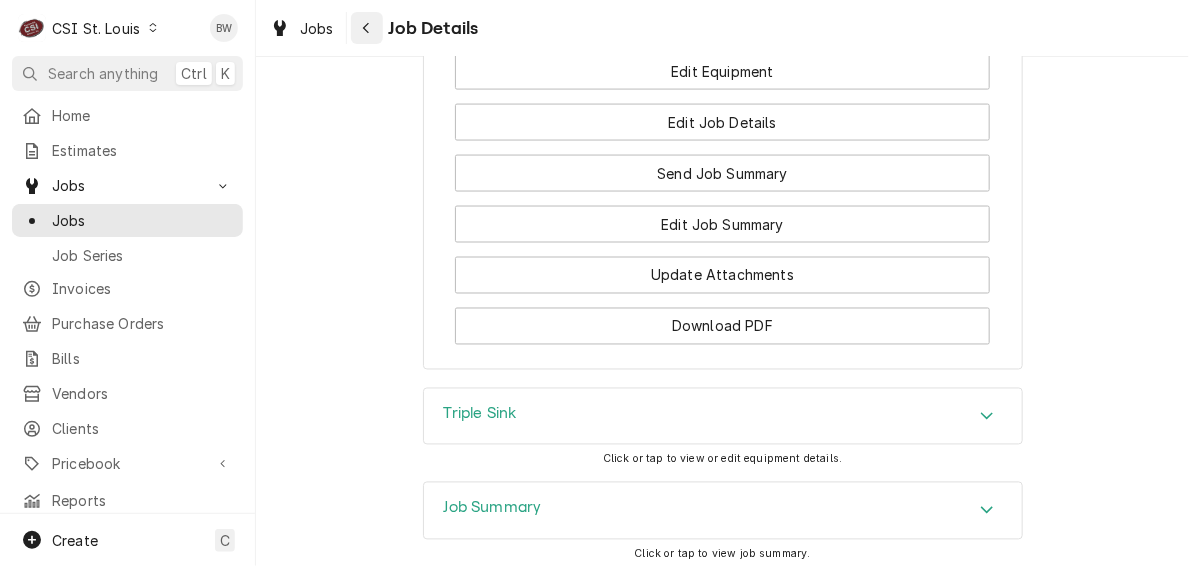 click at bounding box center [367, 28] 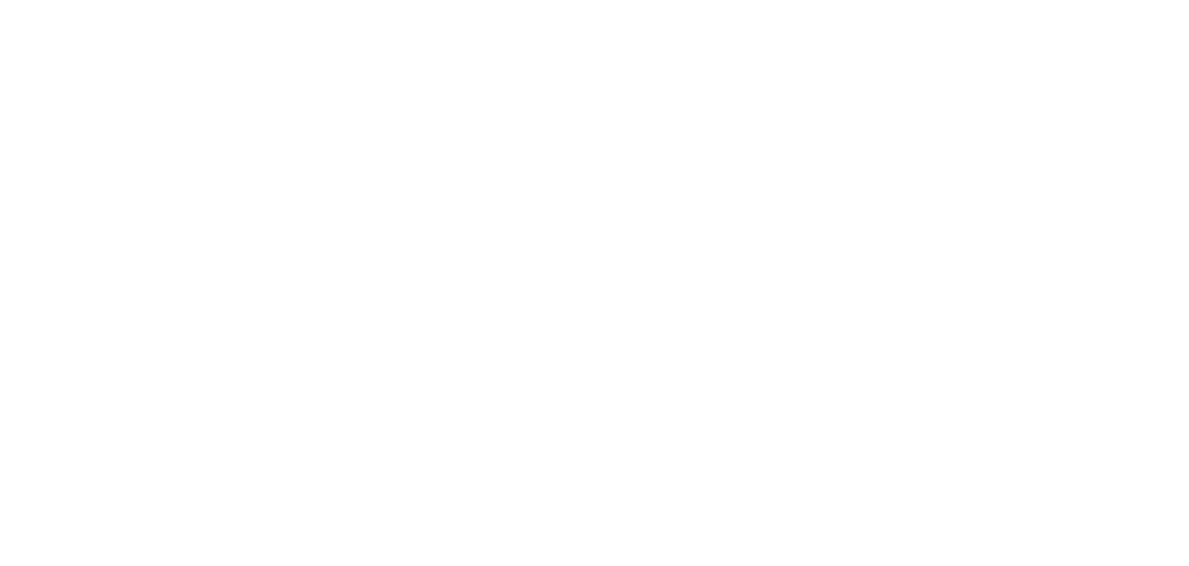 scroll, scrollTop: 0, scrollLeft: 0, axis: both 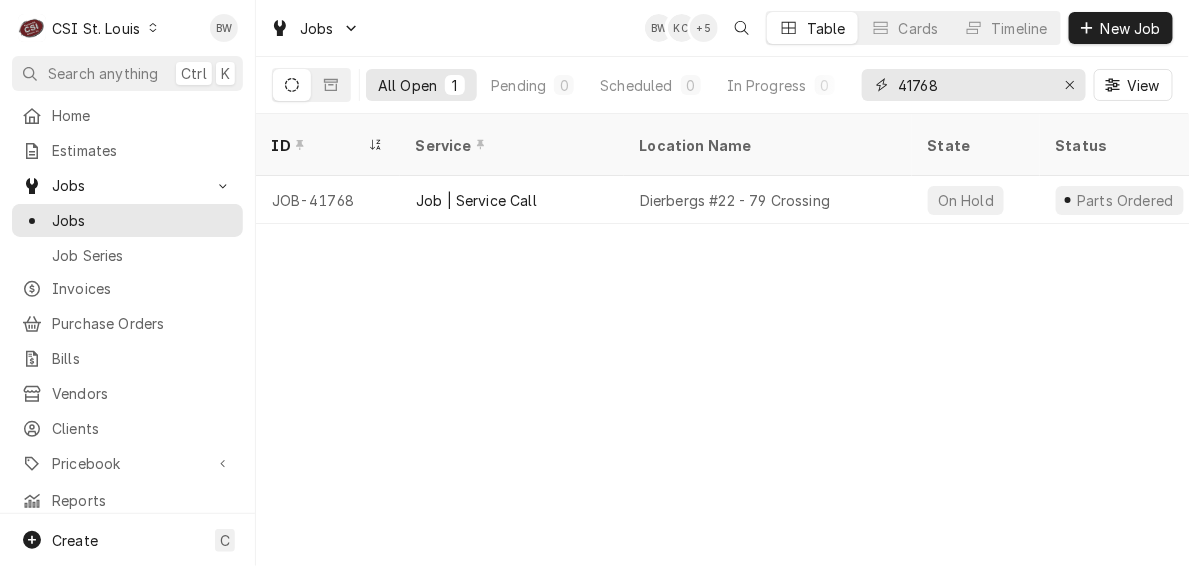 drag, startPoint x: 962, startPoint y: 84, endPoint x: 864, endPoint y: 85, distance: 98.005104 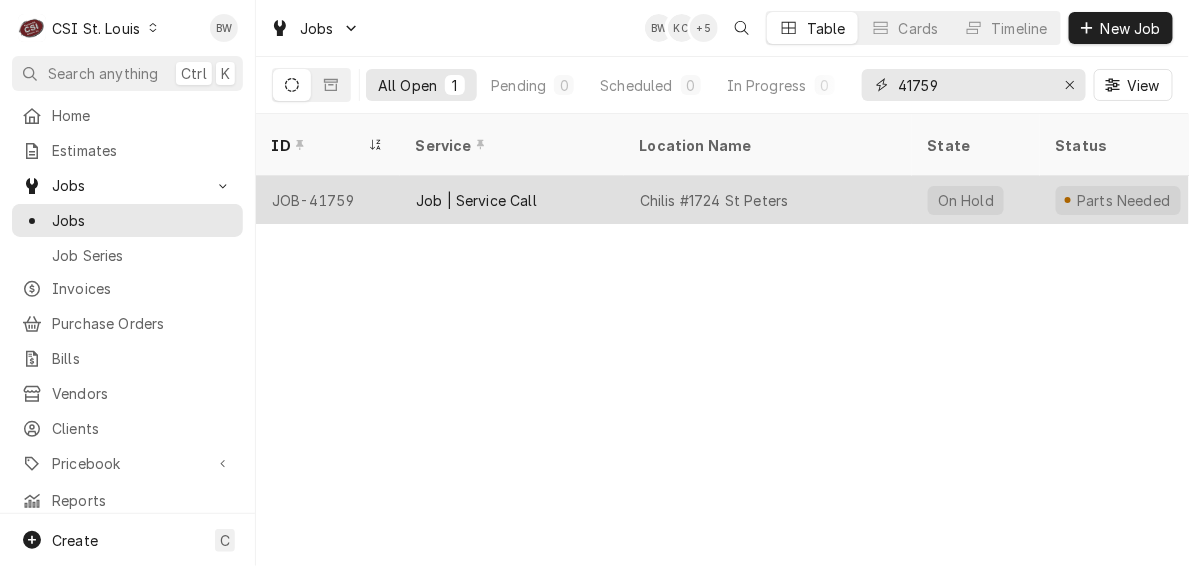 type on "41759" 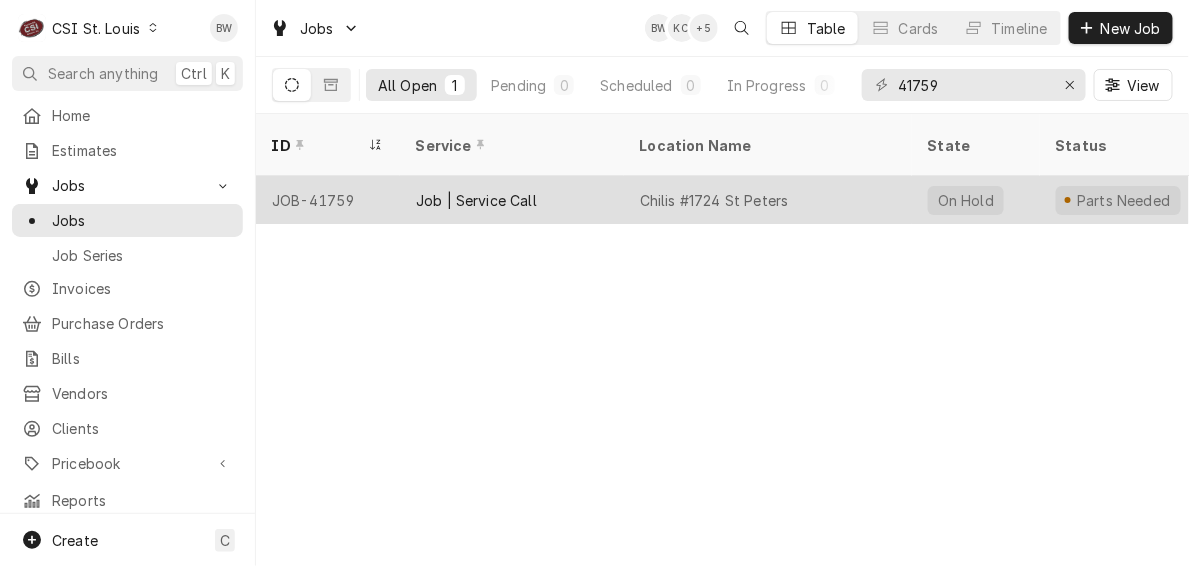 click on "JOB-41759" at bounding box center [328, 200] 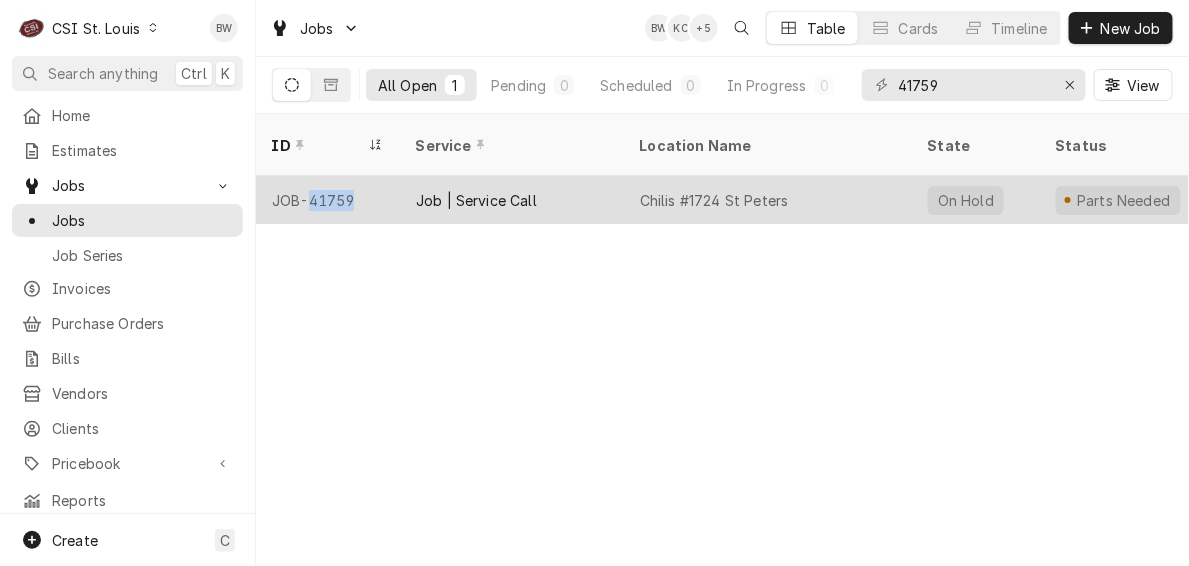 click on "JOB-41759" at bounding box center [328, 200] 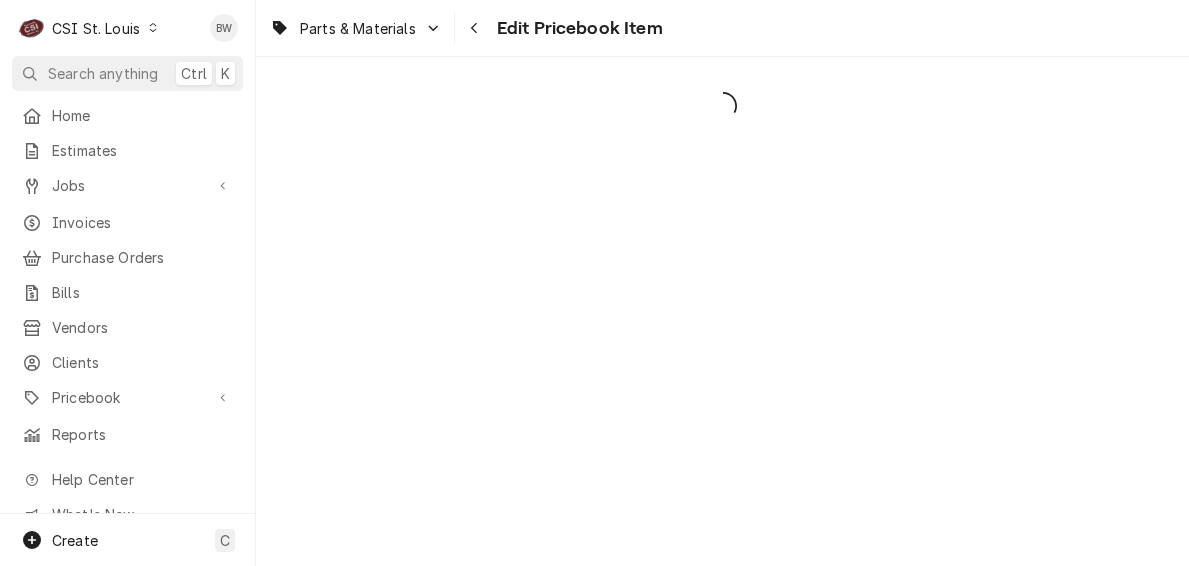 scroll, scrollTop: 0, scrollLeft: 0, axis: both 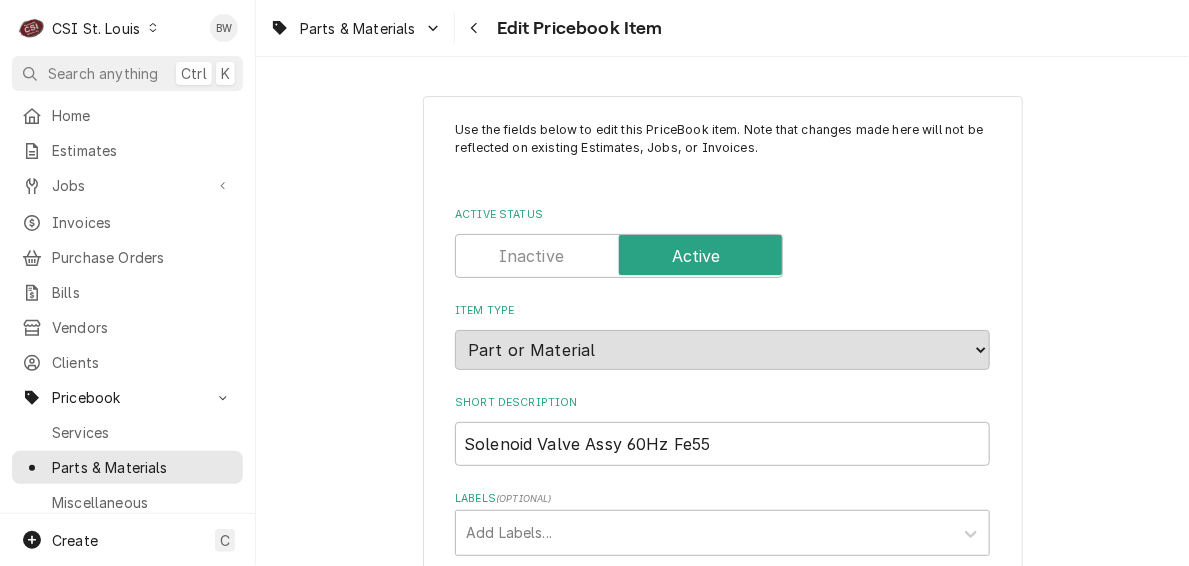 type on "x" 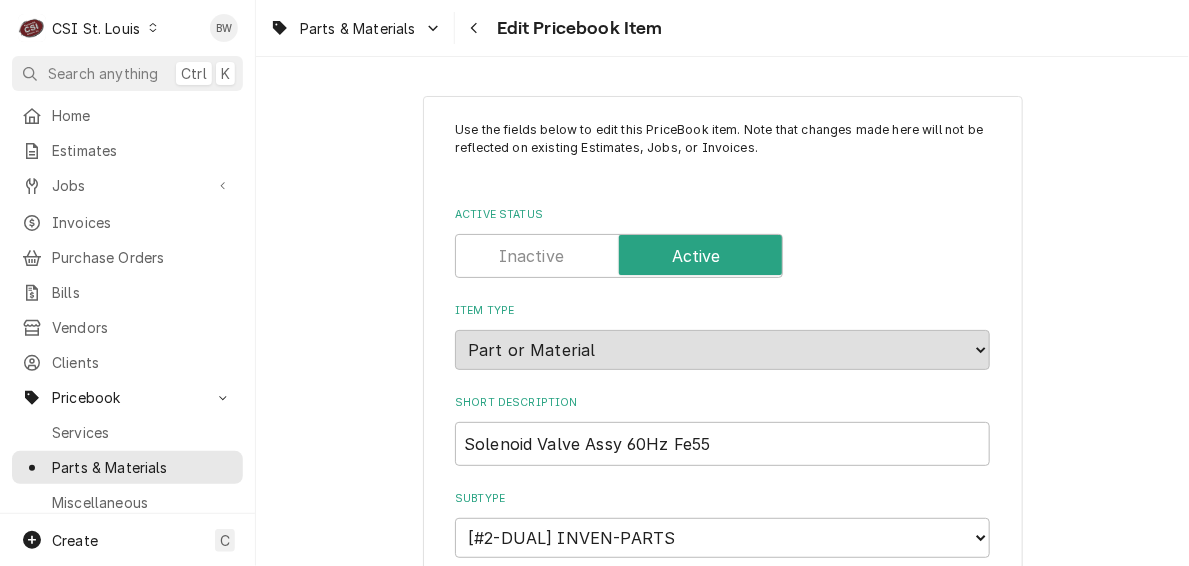 click on "Parts & Materials   Edit Pricebook Item" at bounding box center (722, 28) 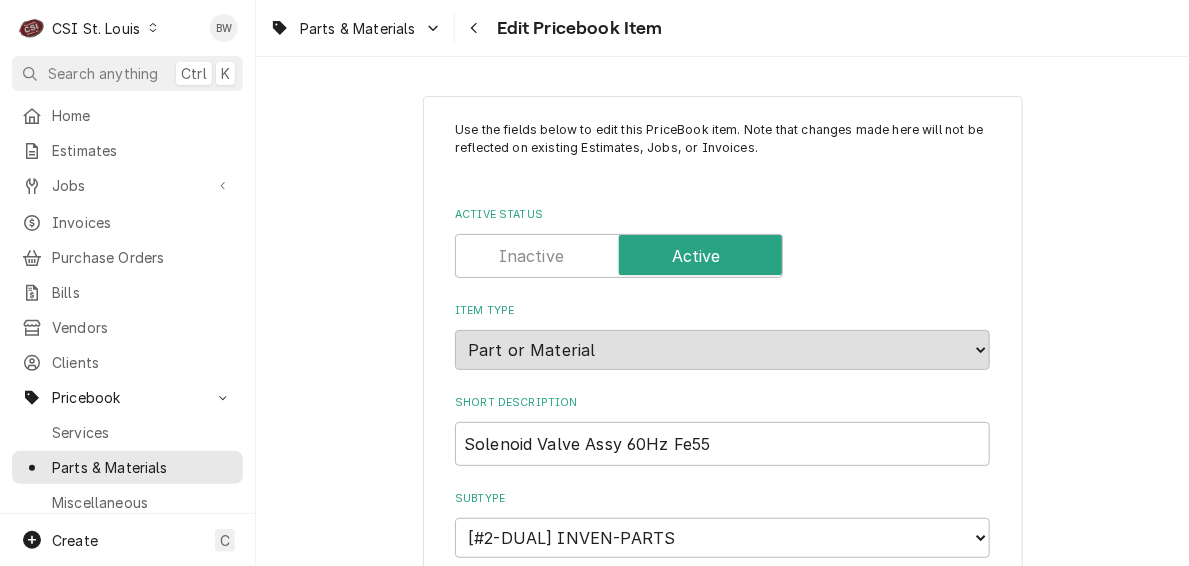scroll, scrollTop: 1667, scrollLeft: 0, axis: vertical 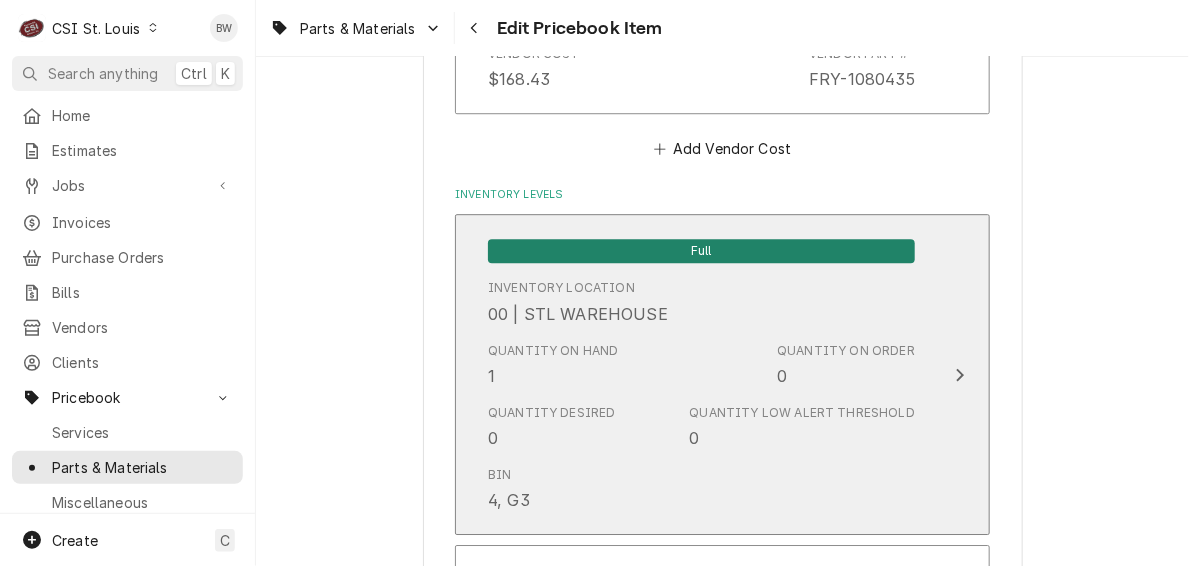 click on "Quantity on Hand 1" at bounding box center [553, 365] 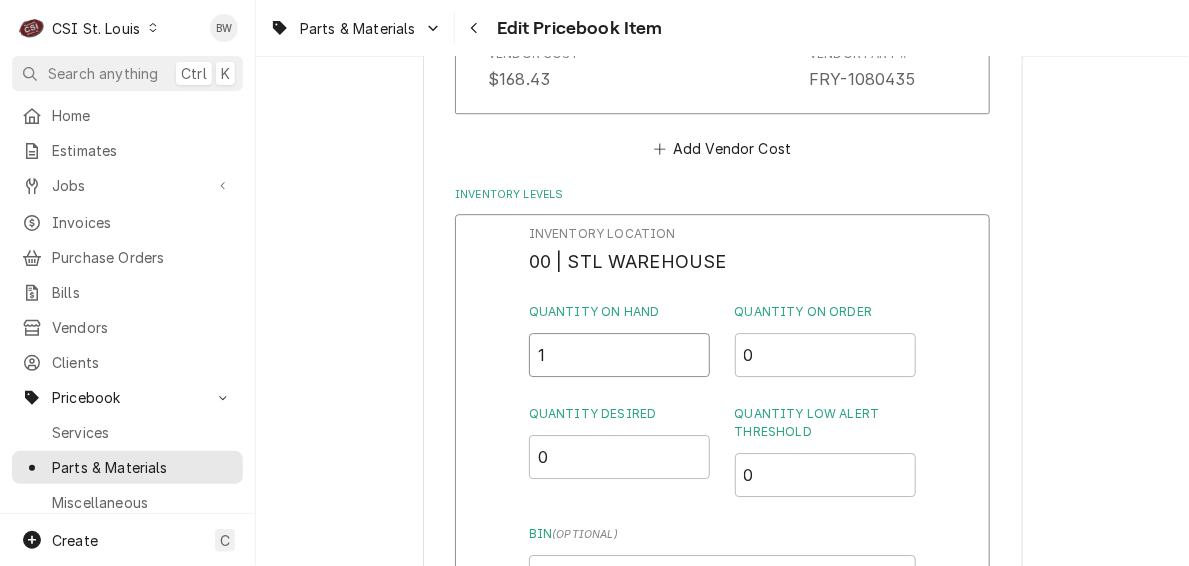 drag, startPoint x: 556, startPoint y: 362, endPoint x: 517, endPoint y: 361, distance: 39.012817 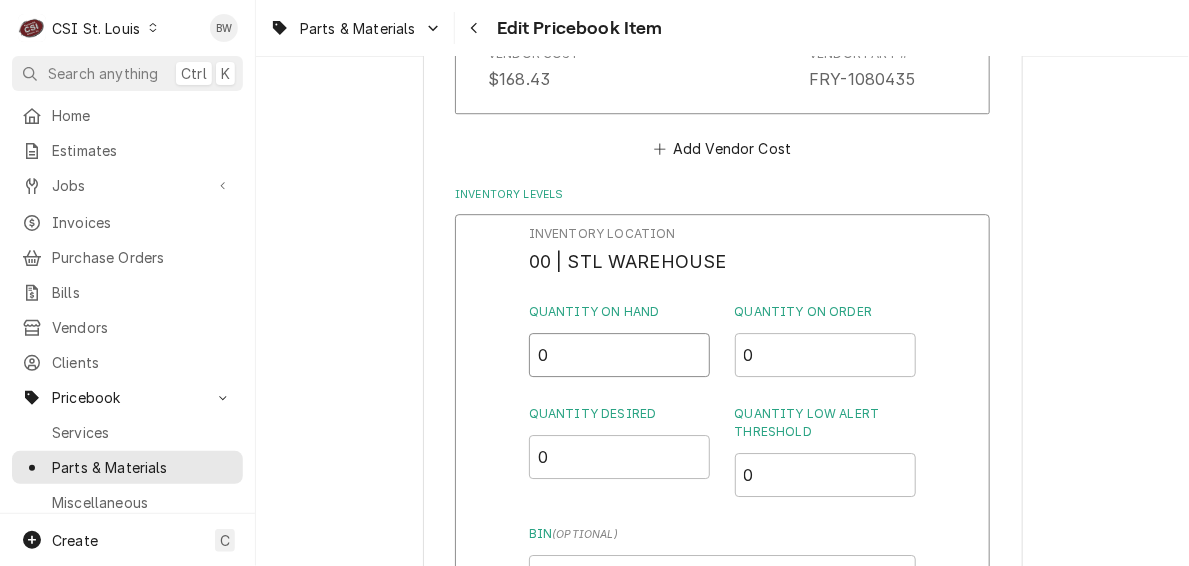 type on "0" 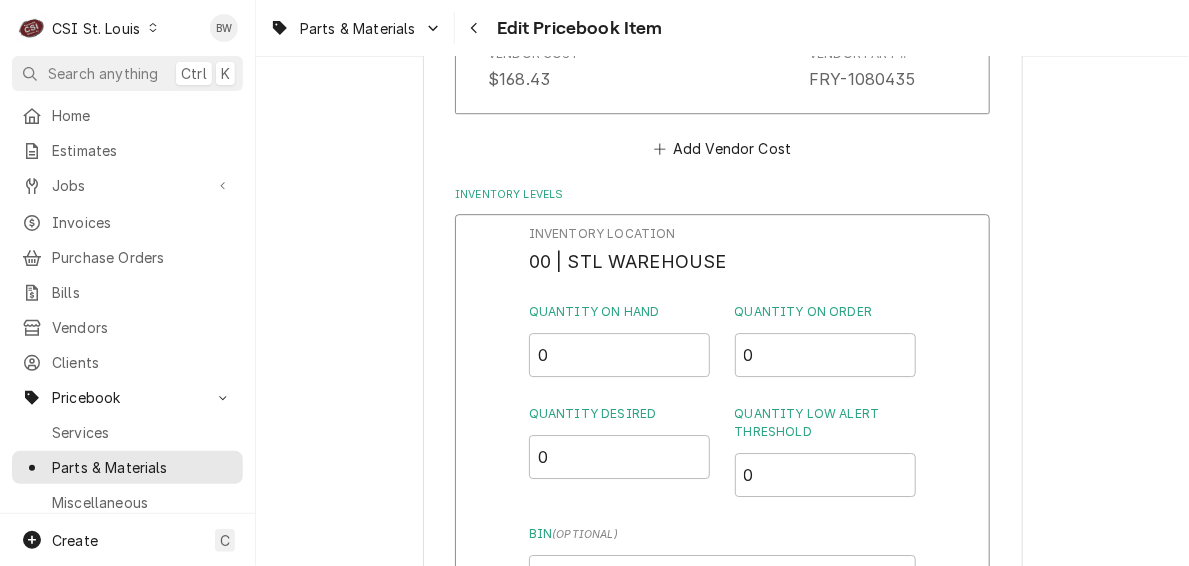 click on "Inventory Location 00 | STL WAREHOUSE Quantity on Hand 0 Quantity on Order 0 Quantity Desired 0 Quantity Low Alert Threshold 0 Bin  ( optional ) 4, G3 Save Cancel Edits" at bounding box center (722, 474) 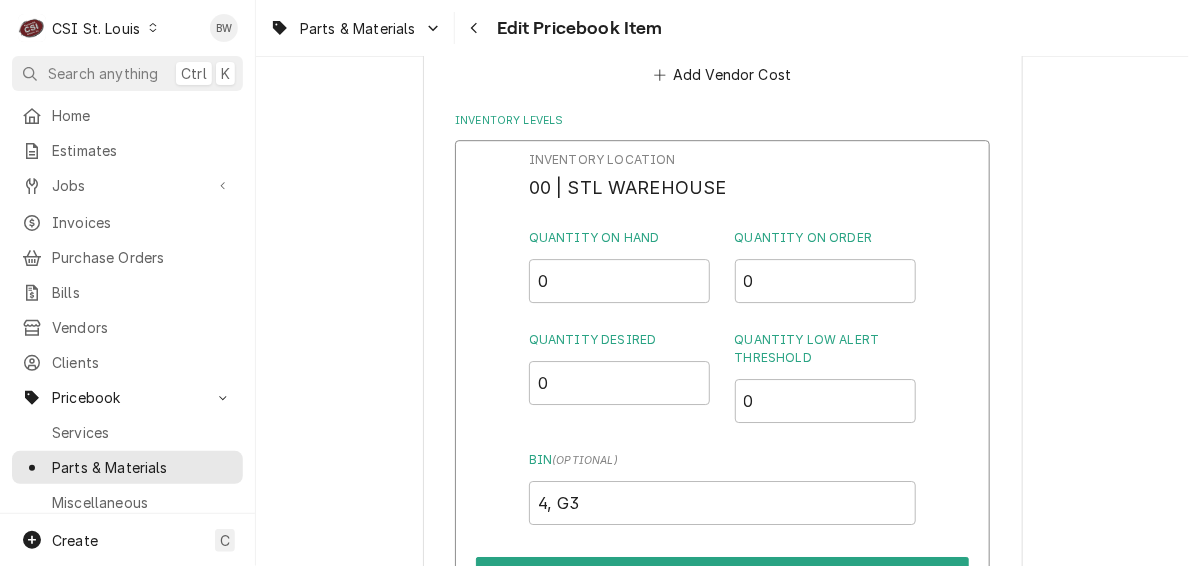 scroll, scrollTop: 1867, scrollLeft: 0, axis: vertical 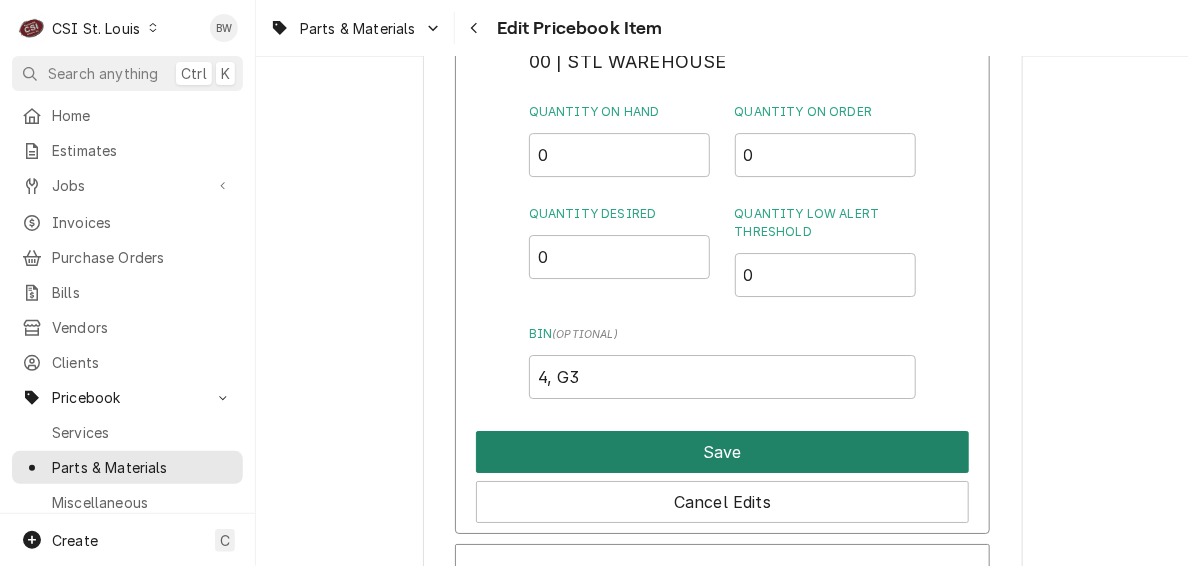 click on "Save" at bounding box center [722, 452] 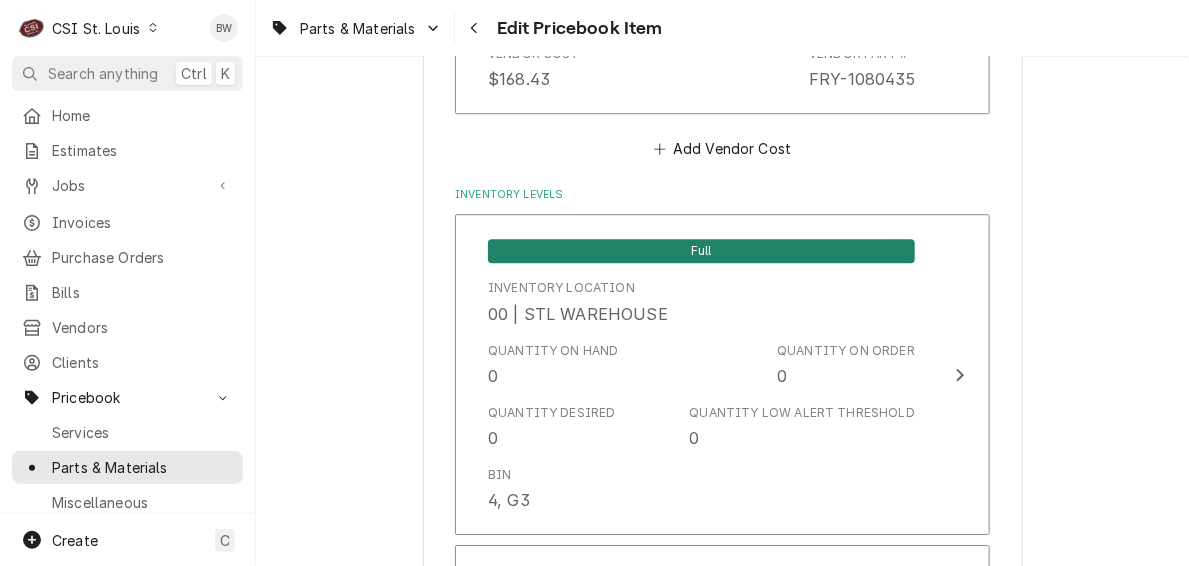 scroll, scrollTop: 4978, scrollLeft: 0, axis: vertical 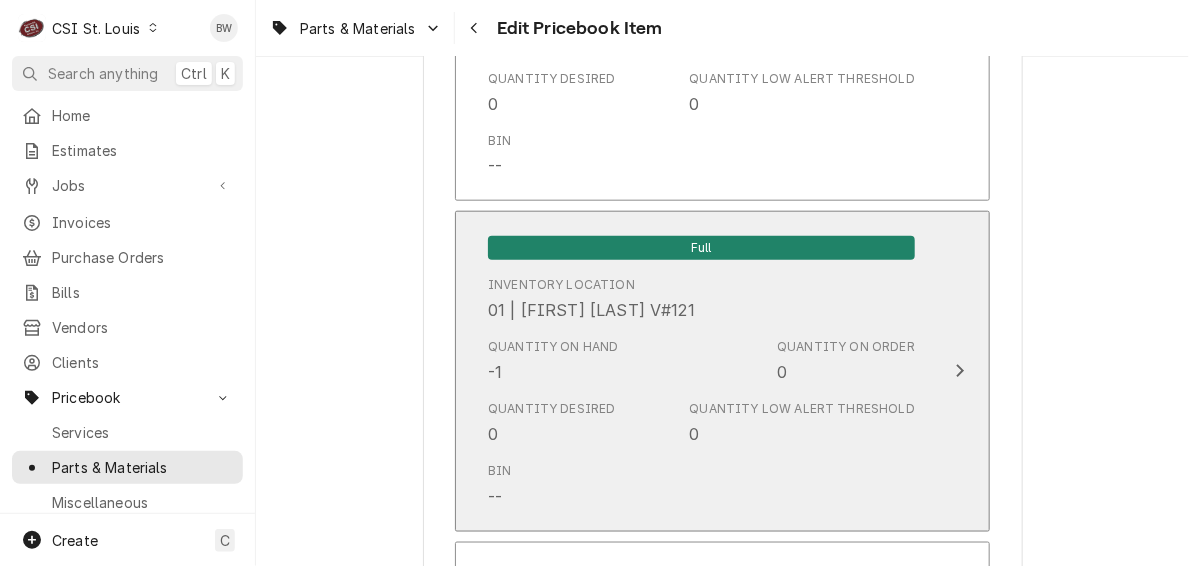 click on "Quantity on Hand -1" at bounding box center [553, 361] 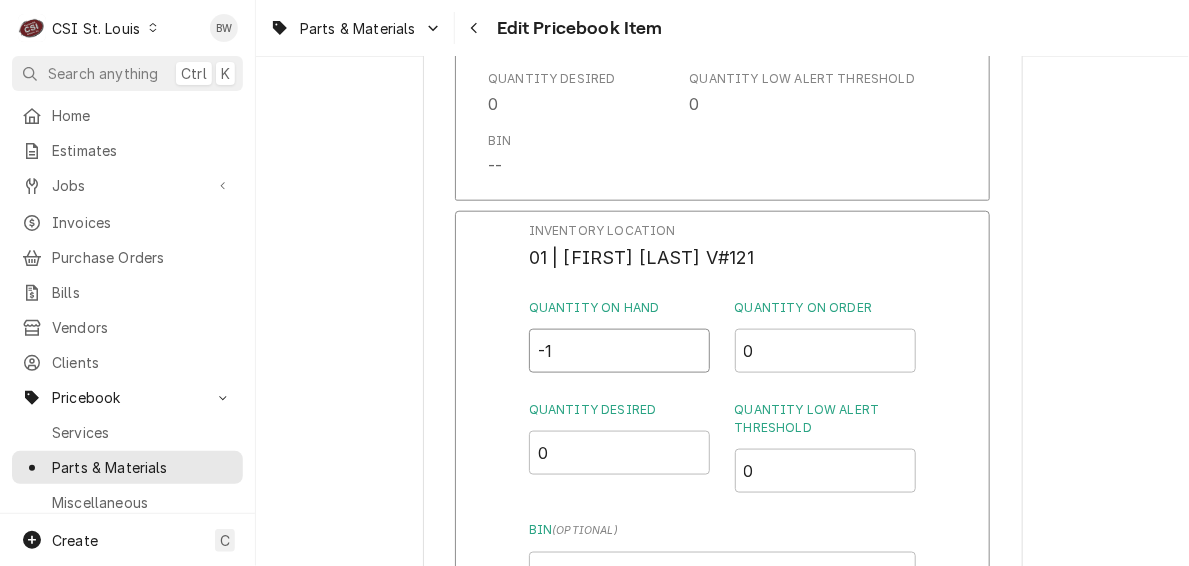 drag, startPoint x: 559, startPoint y: 358, endPoint x: 522, endPoint y: 358, distance: 37 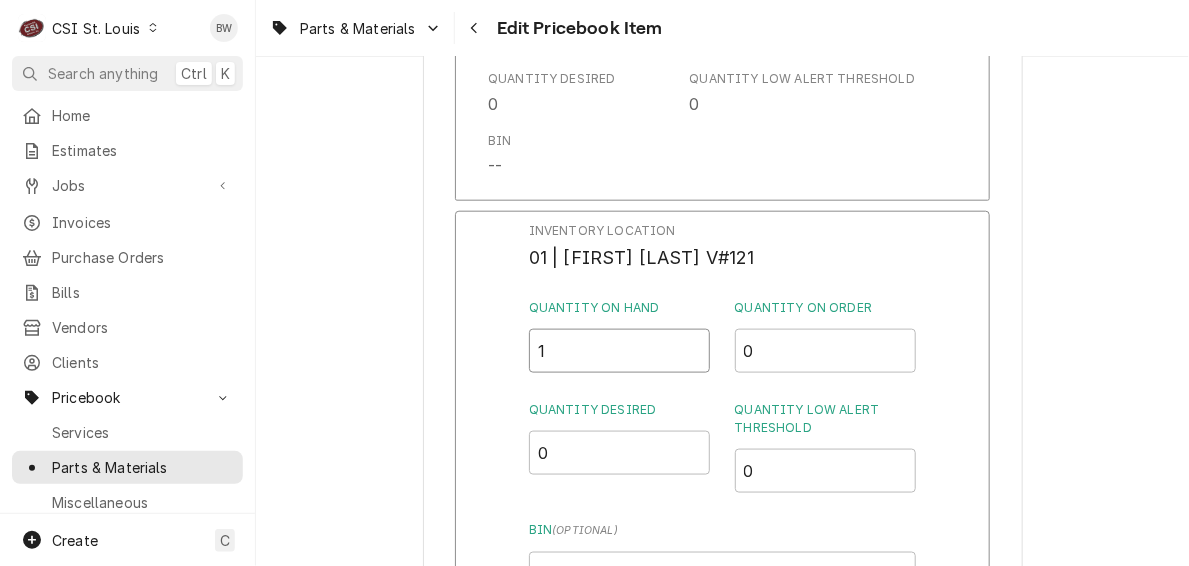 type on "1" 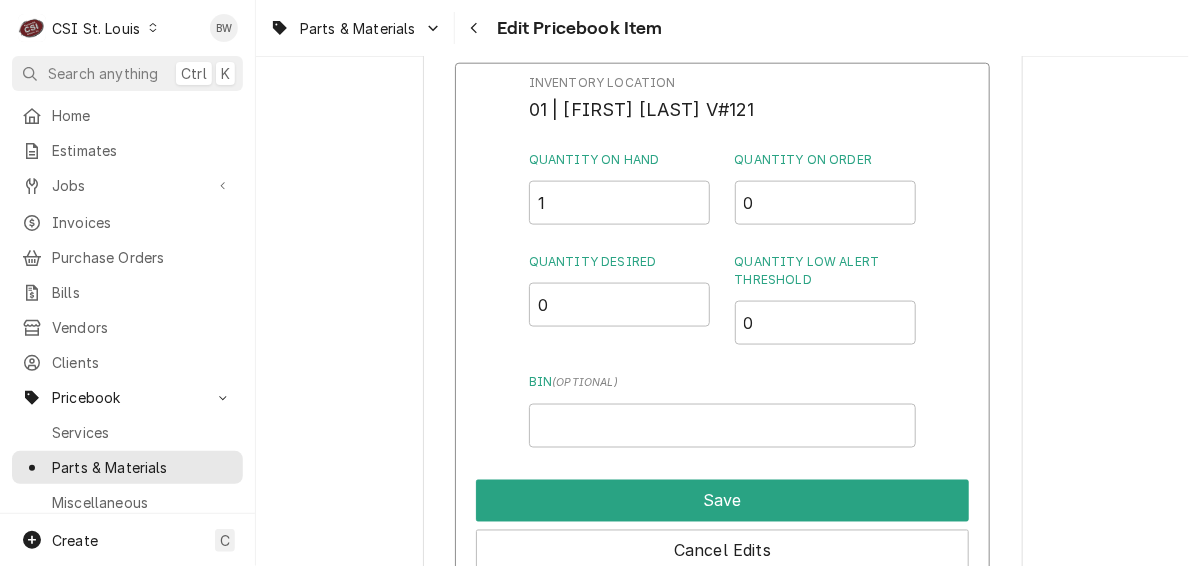 scroll, scrollTop: 5178, scrollLeft: 0, axis: vertical 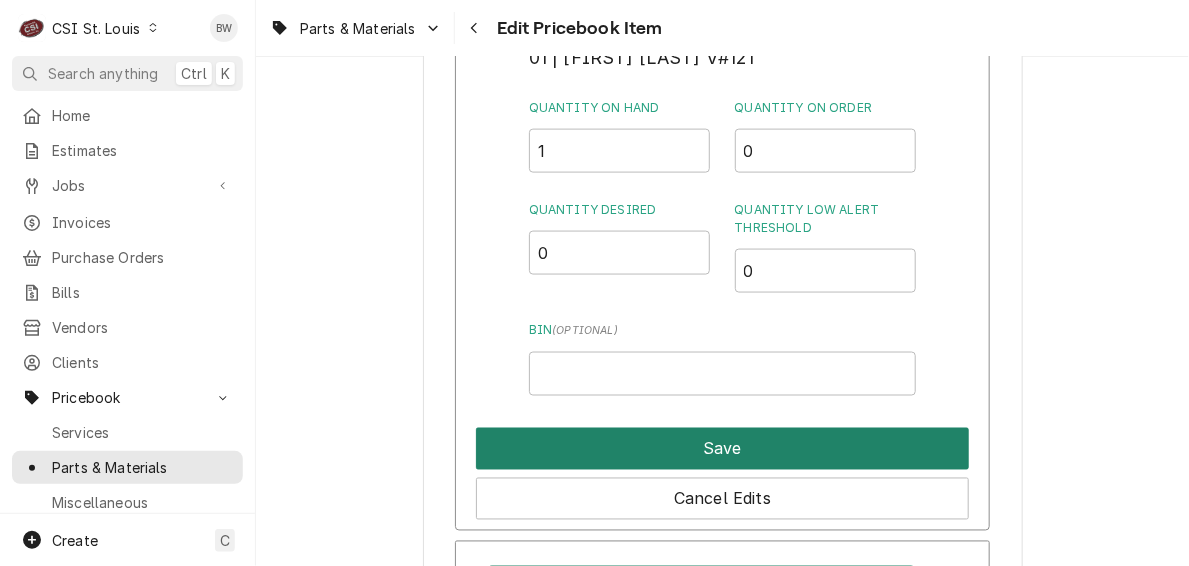 click on "Save" at bounding box center (722, 449) 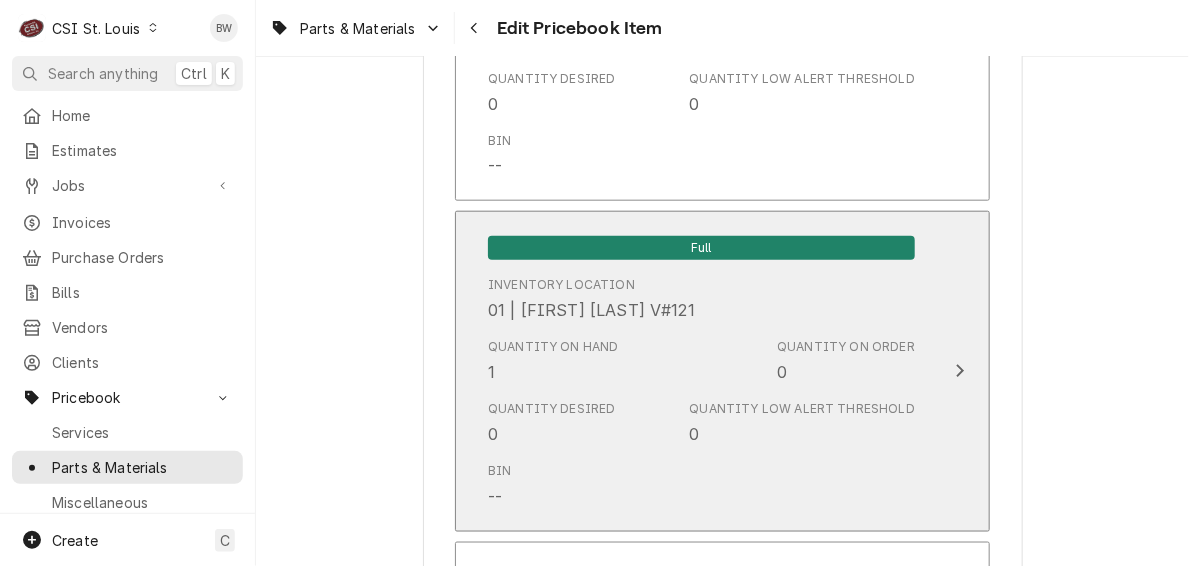scroll, scrollTop: 17305, scrollLeft: 0, axis: vertical 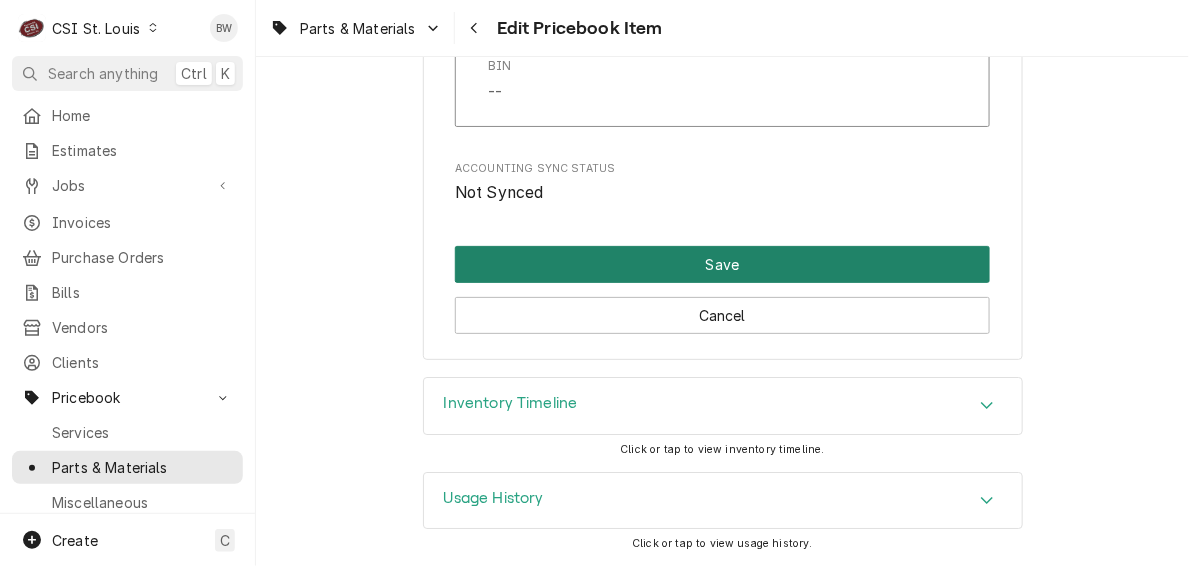 click on "Save" at bounding box center [722, 264] 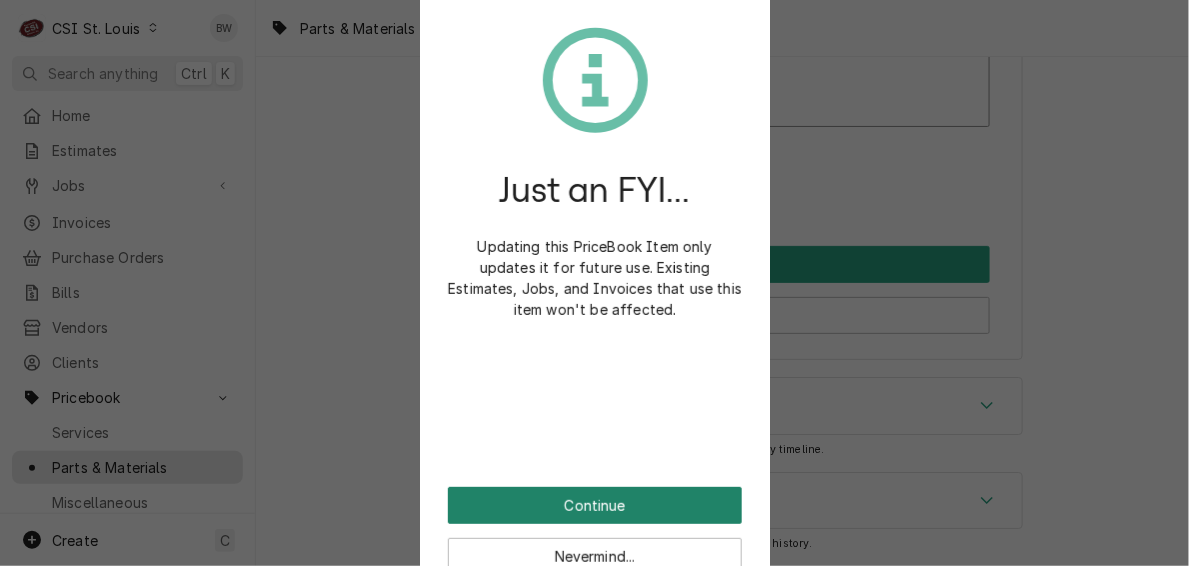 click on "Continue" at bounding box center [595, 505] 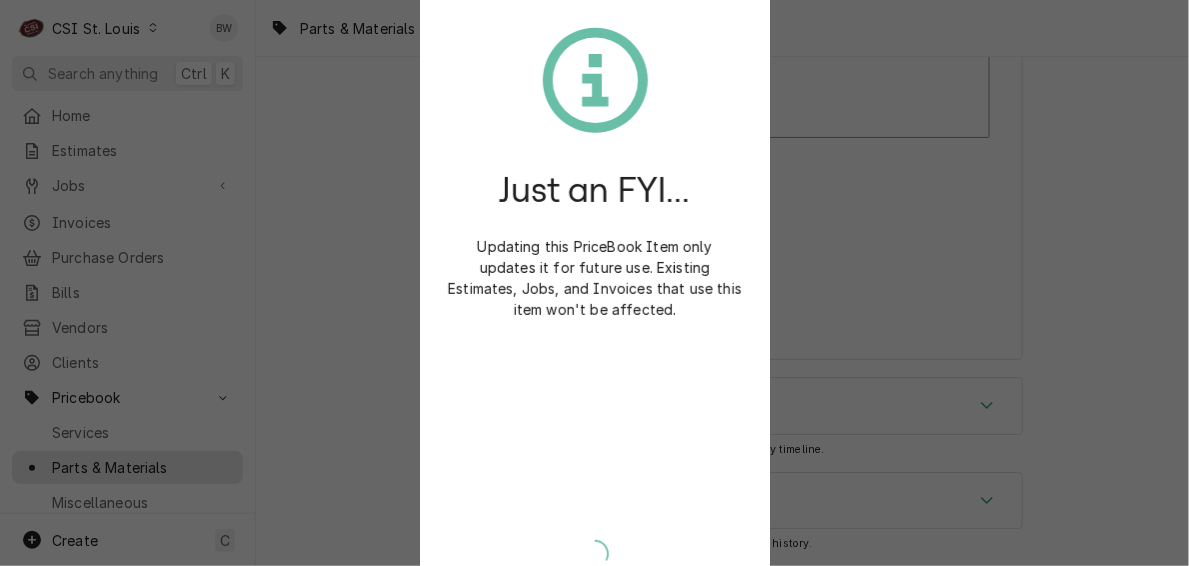 scroll, scrollTop: 17293, scrollLeft: 0, axis: vertical 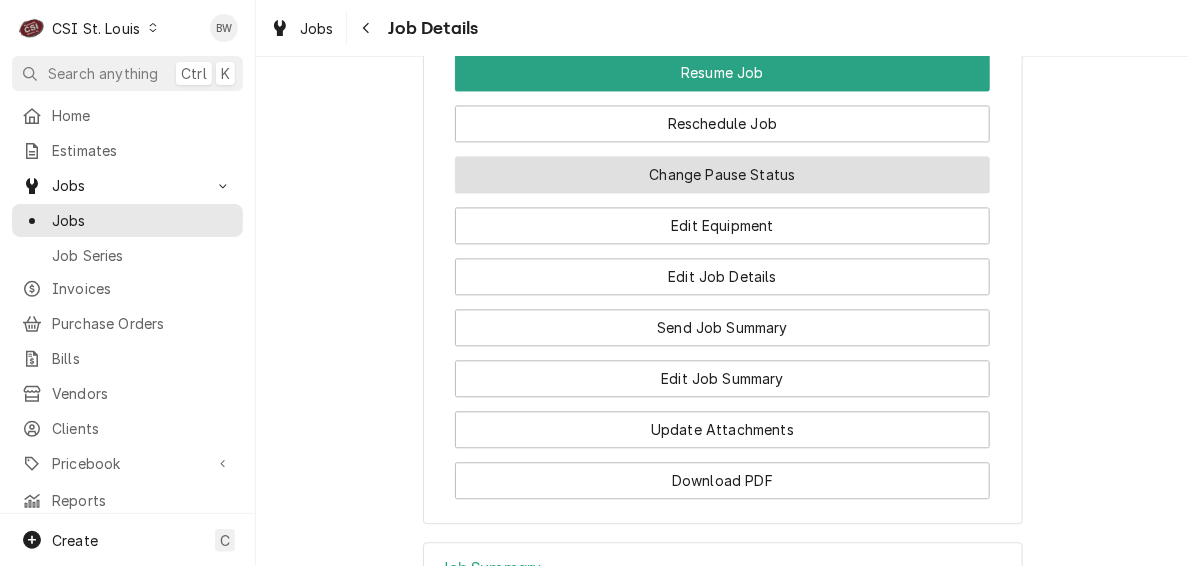 click on "Change Pause Status" at bounding box center [722, 174] 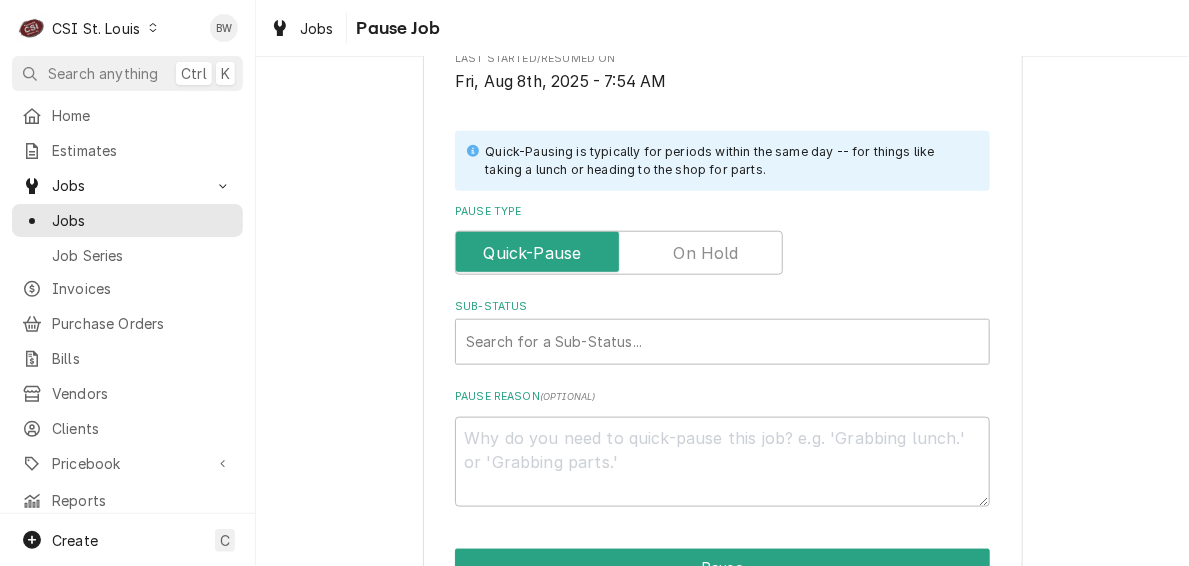 scroll, scrollTop: 600, scrollLeft: 0, axis: vertical 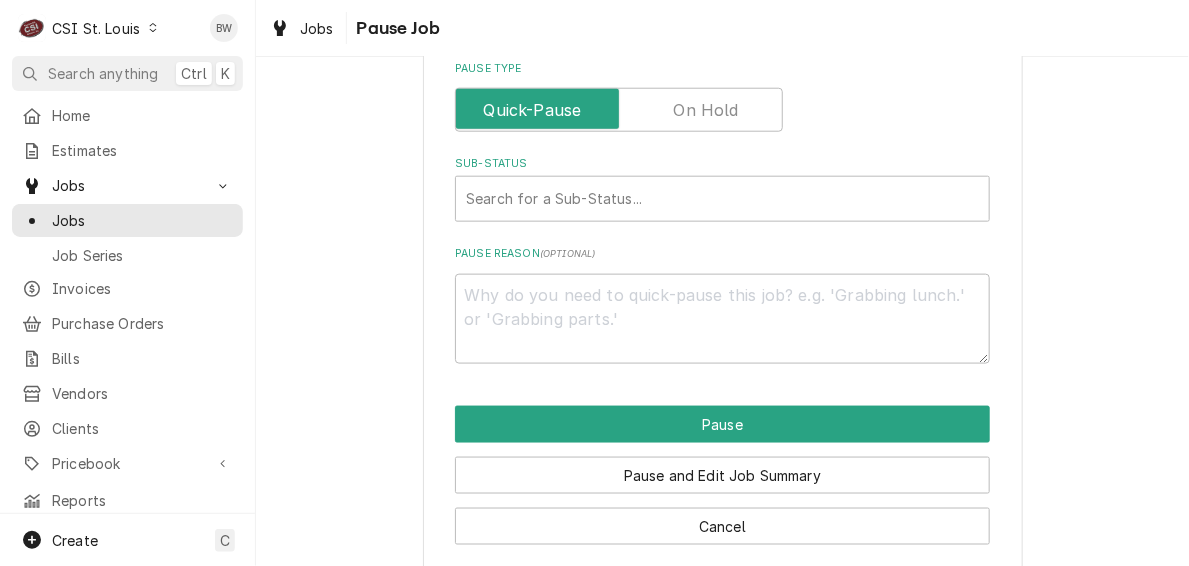 click at bounding box center [619, 110] 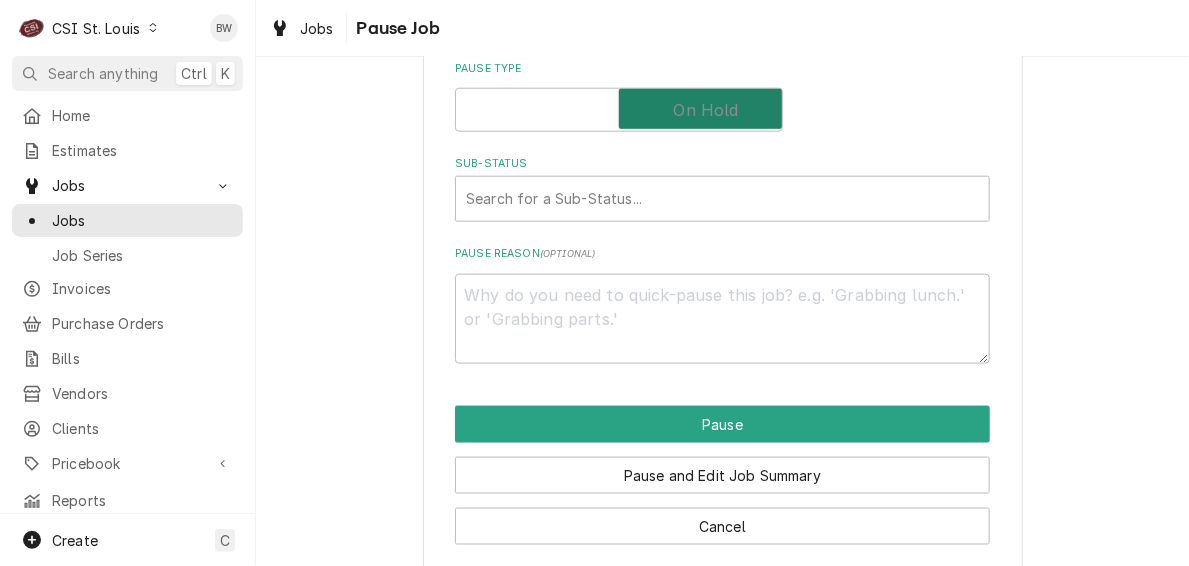 checkbox on "true" 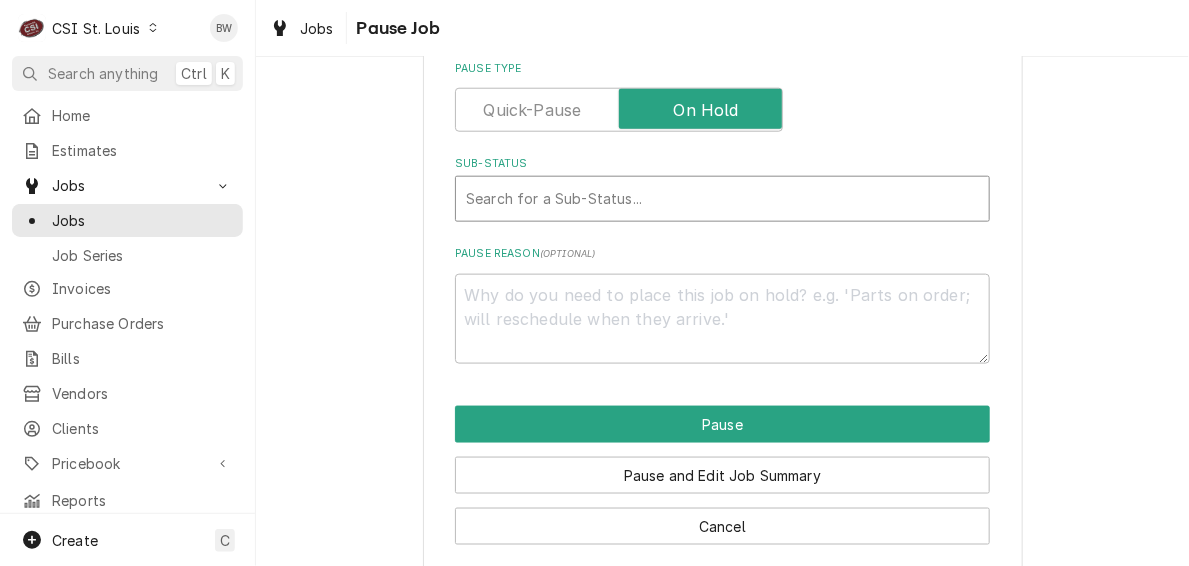click at bounding box center (722, 199) 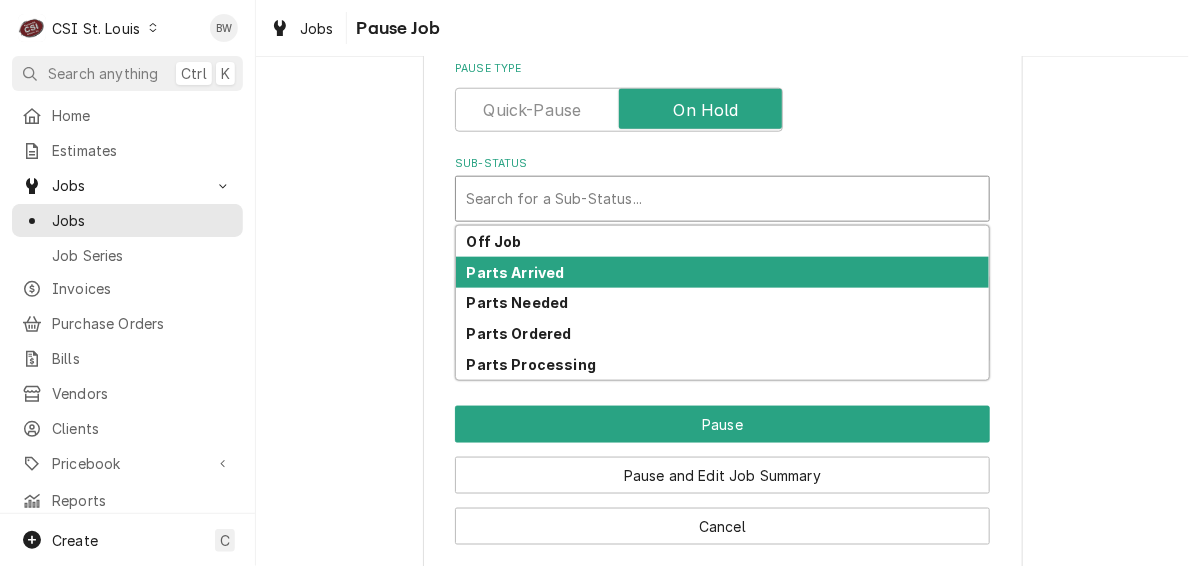 click on "Parts Arrived" at bounding box center [516, 272] 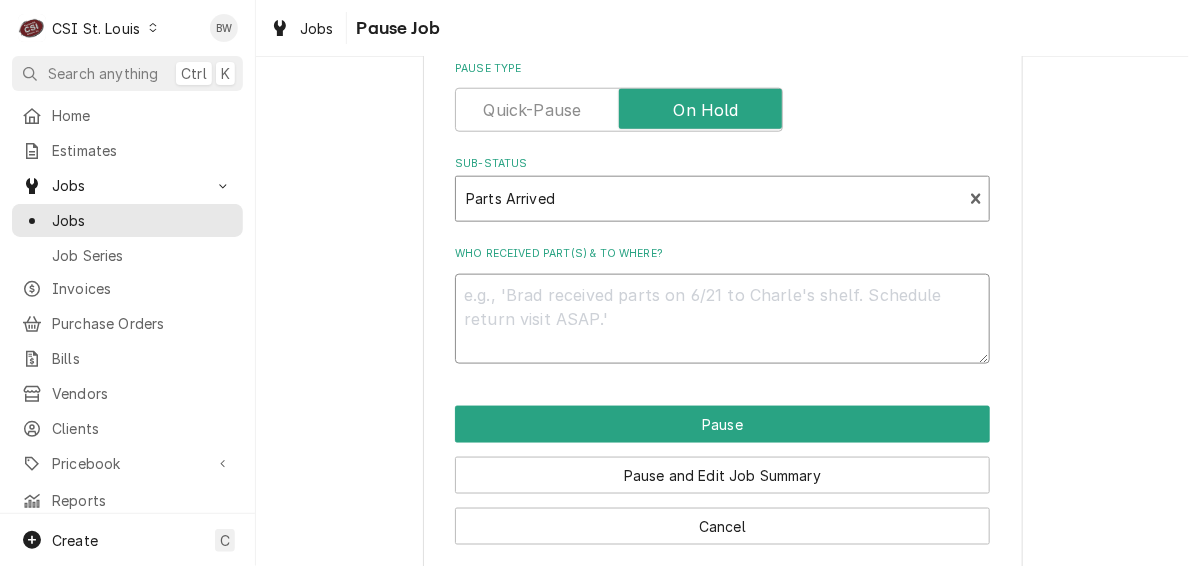 click on "Who received part(s) & to where?" at bounding box center [722, 319] 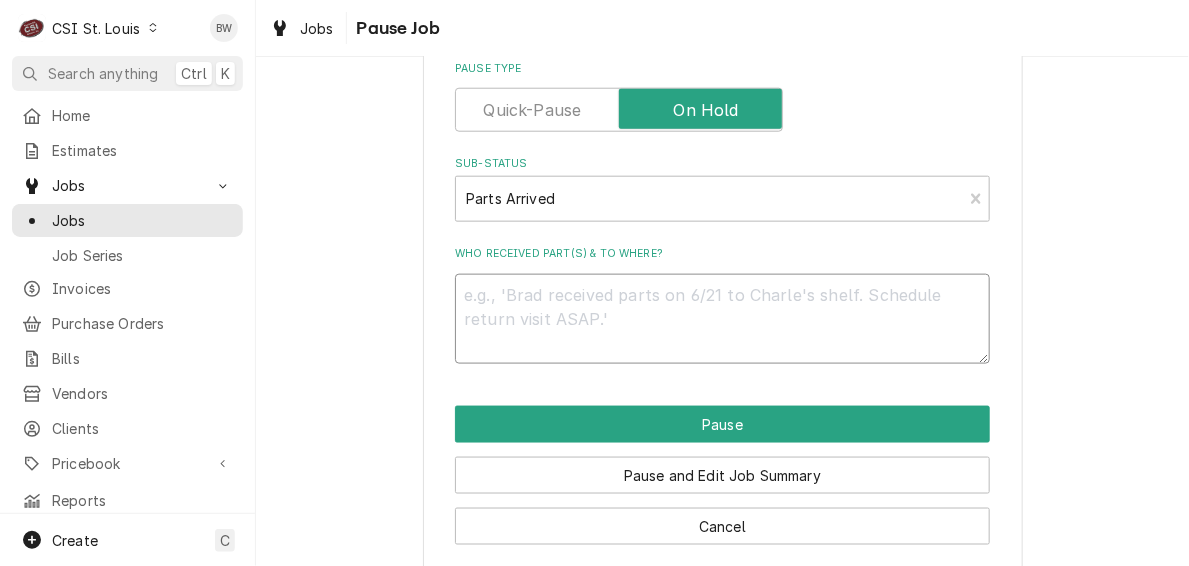 type on "x" 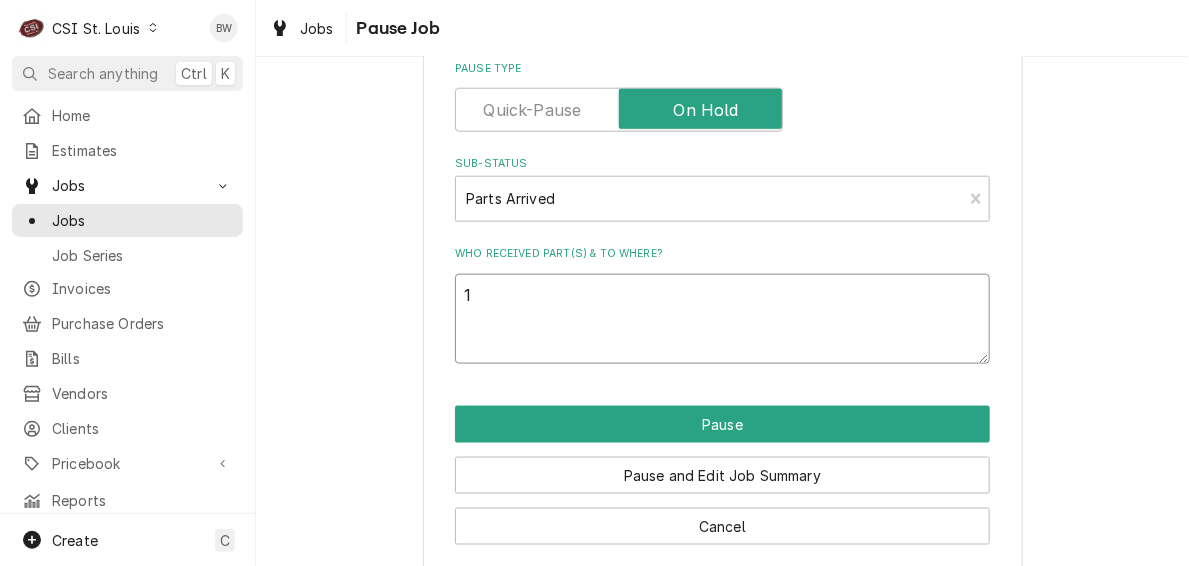 type on "x" 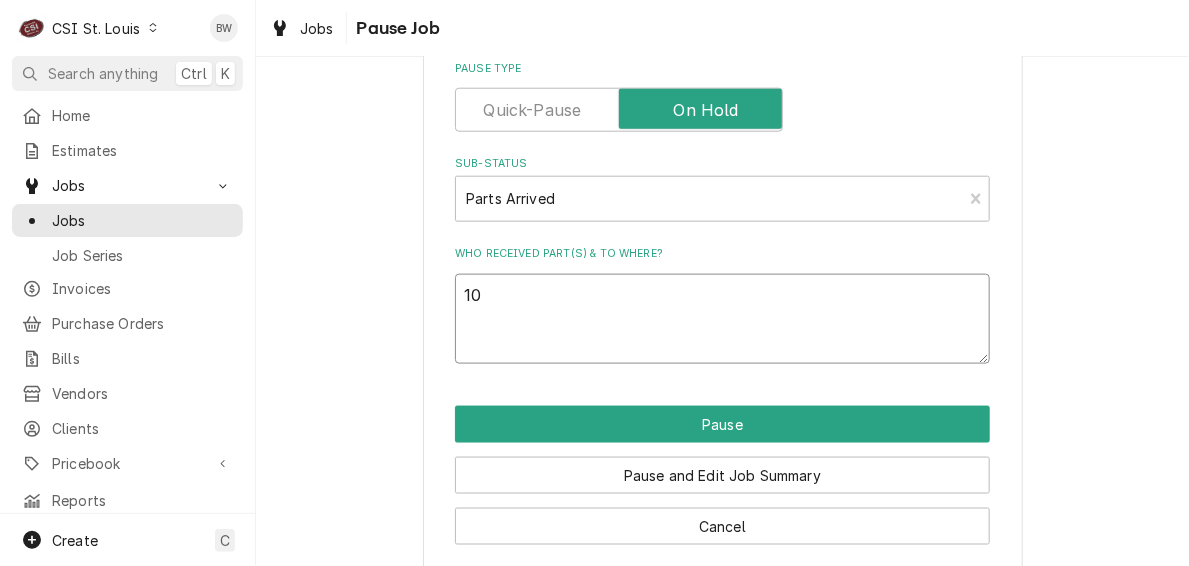 type on "x" 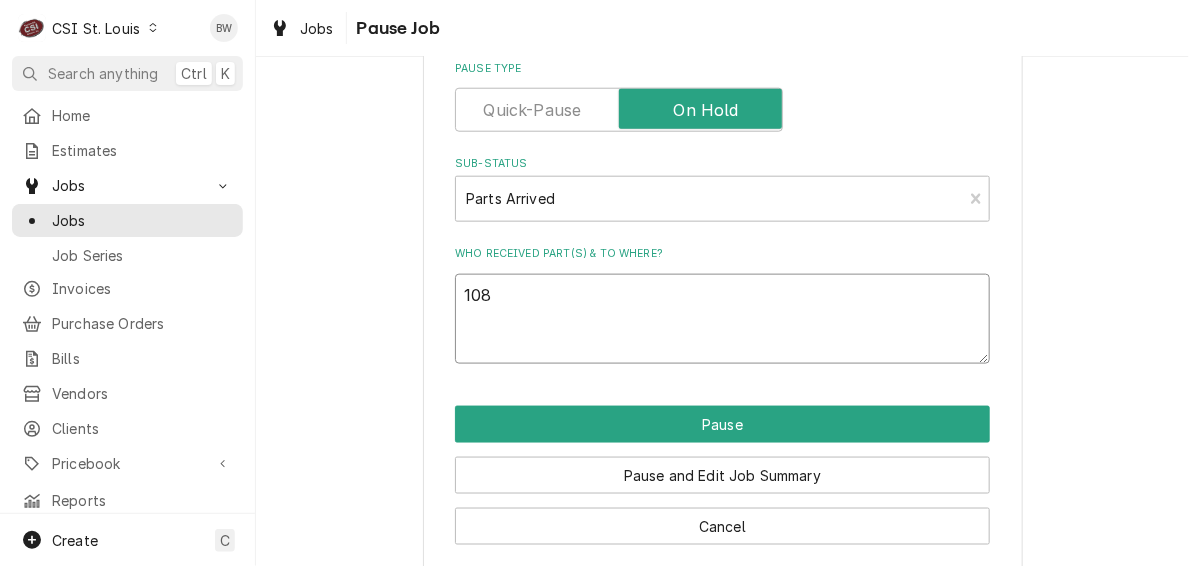 type on "x" 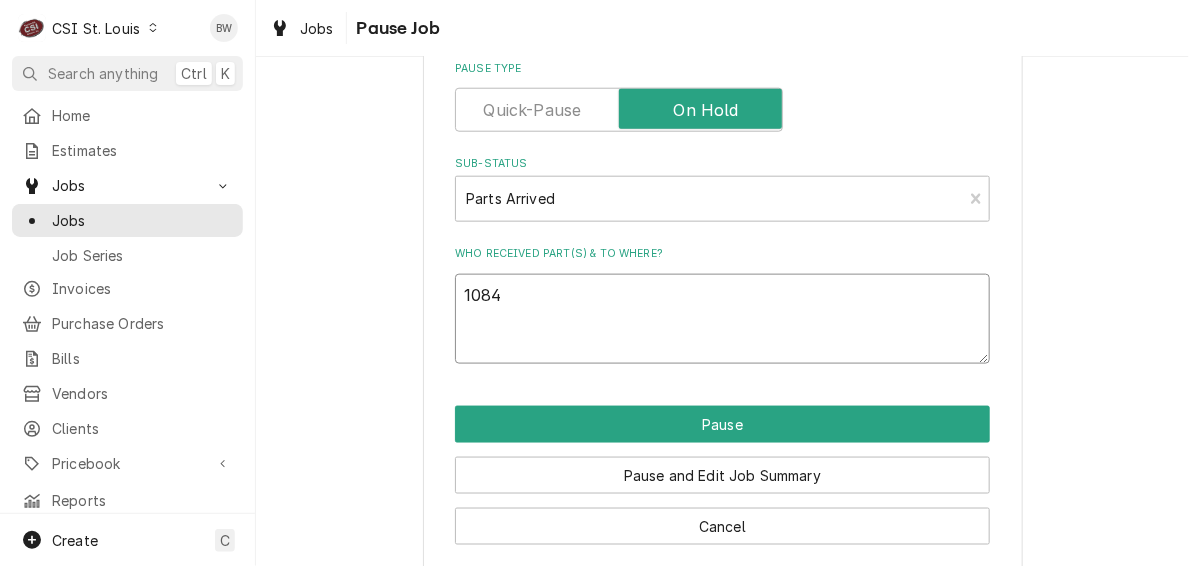 type on "x" 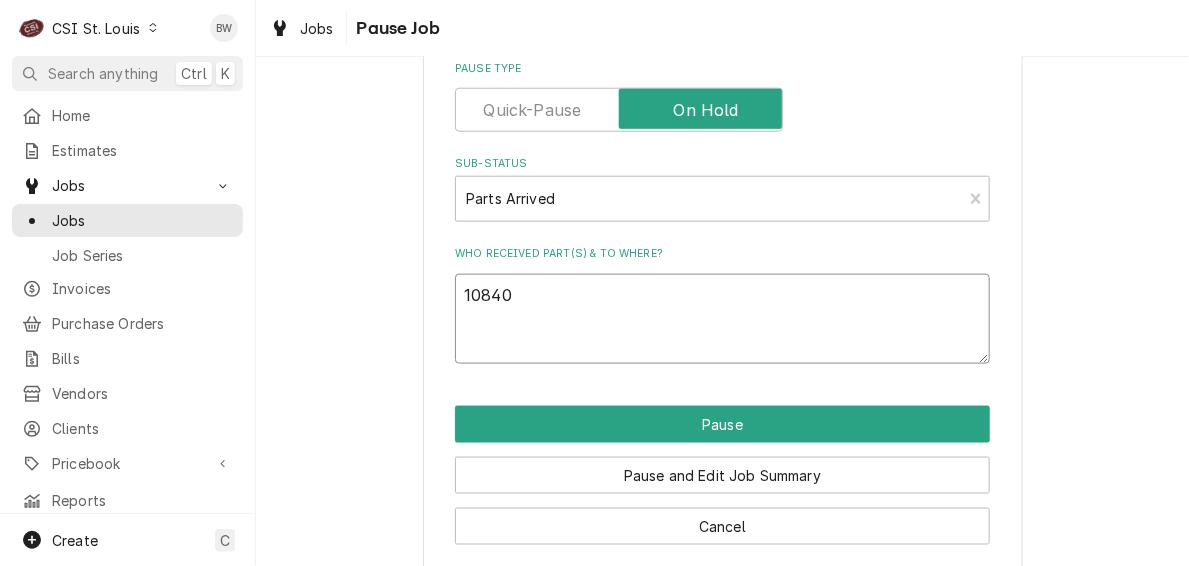 type on "x" 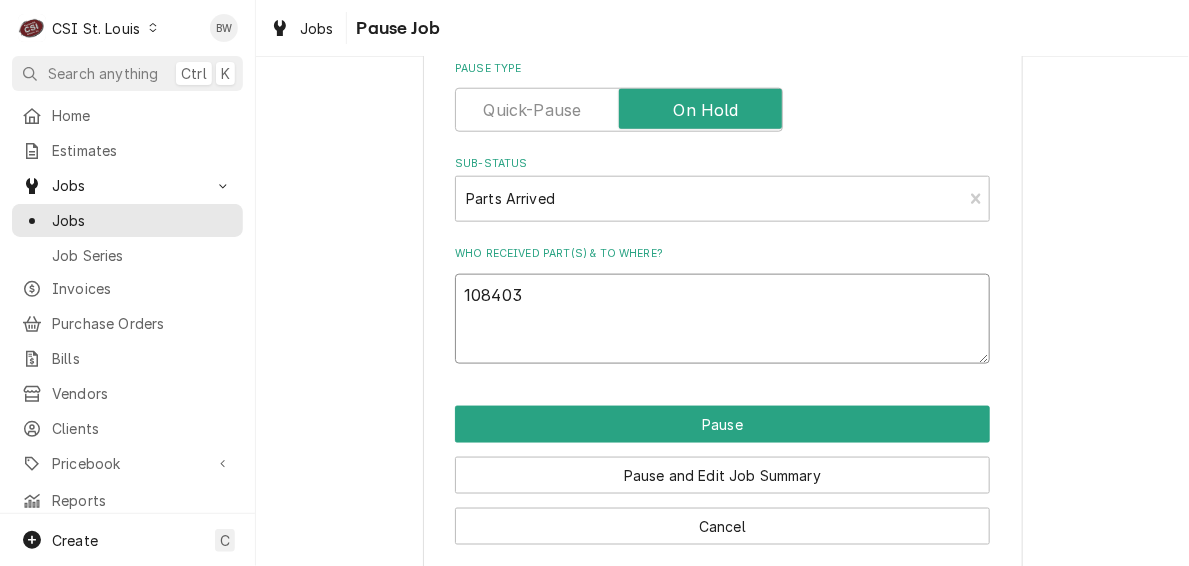 type on "x" 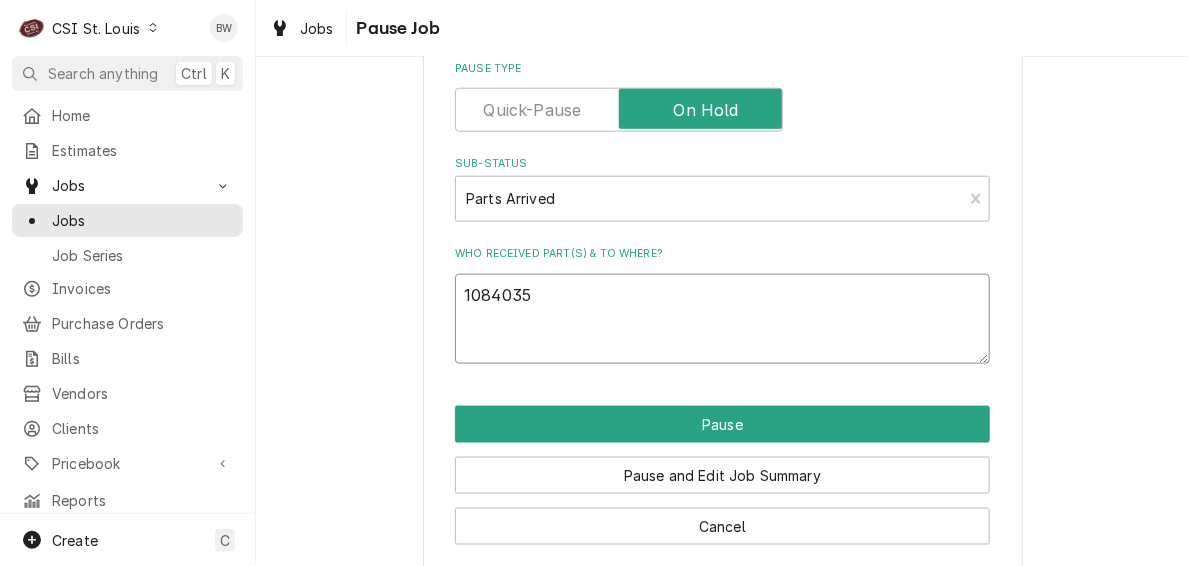 type on "x" 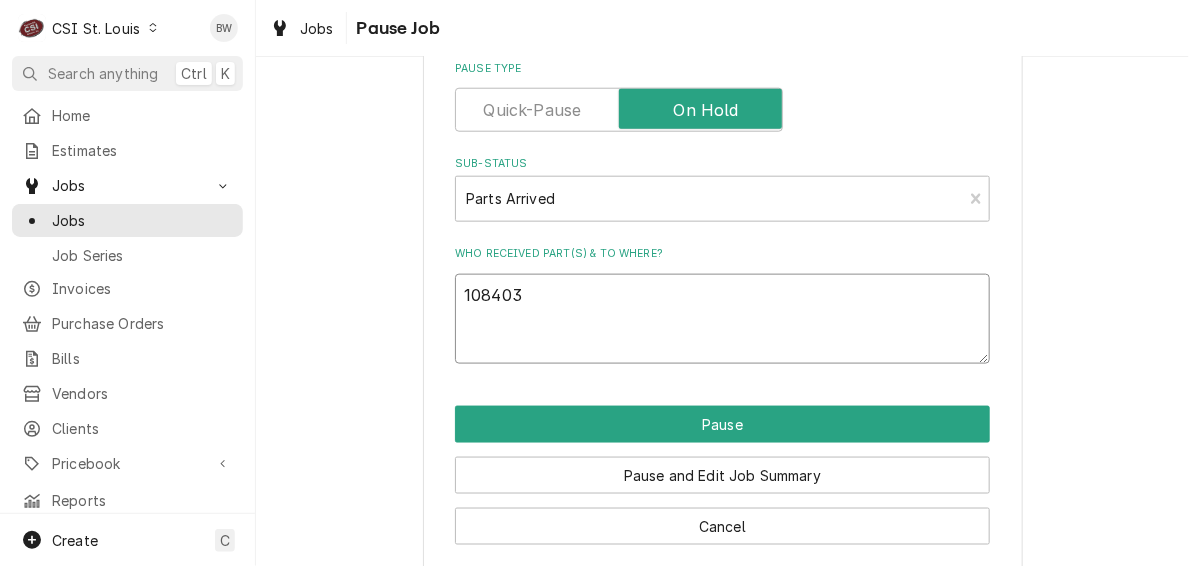 type on "x" 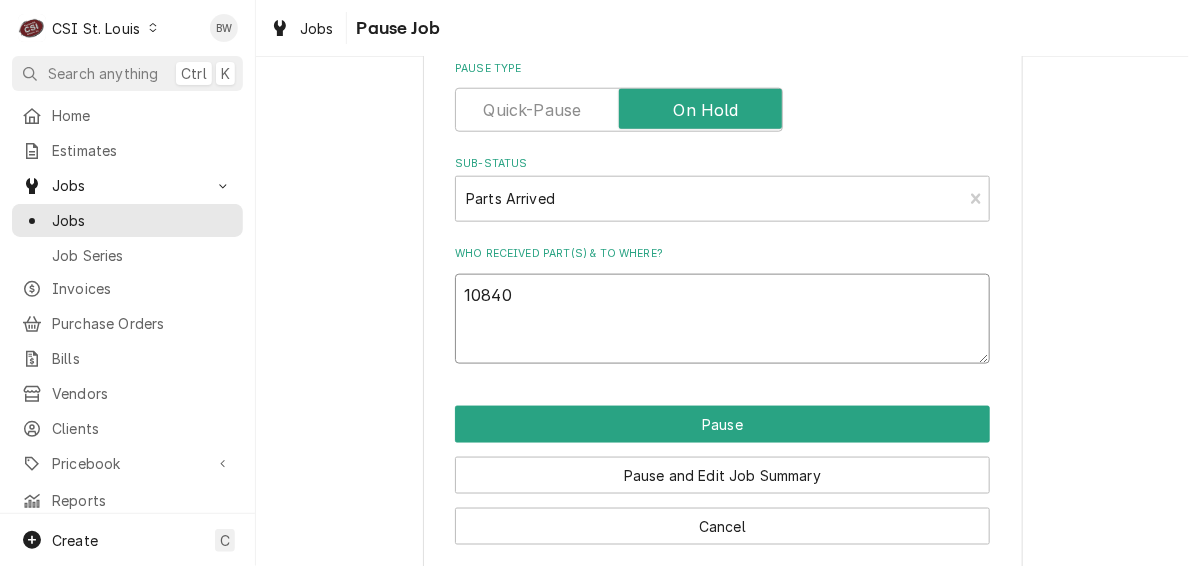 type on "x" 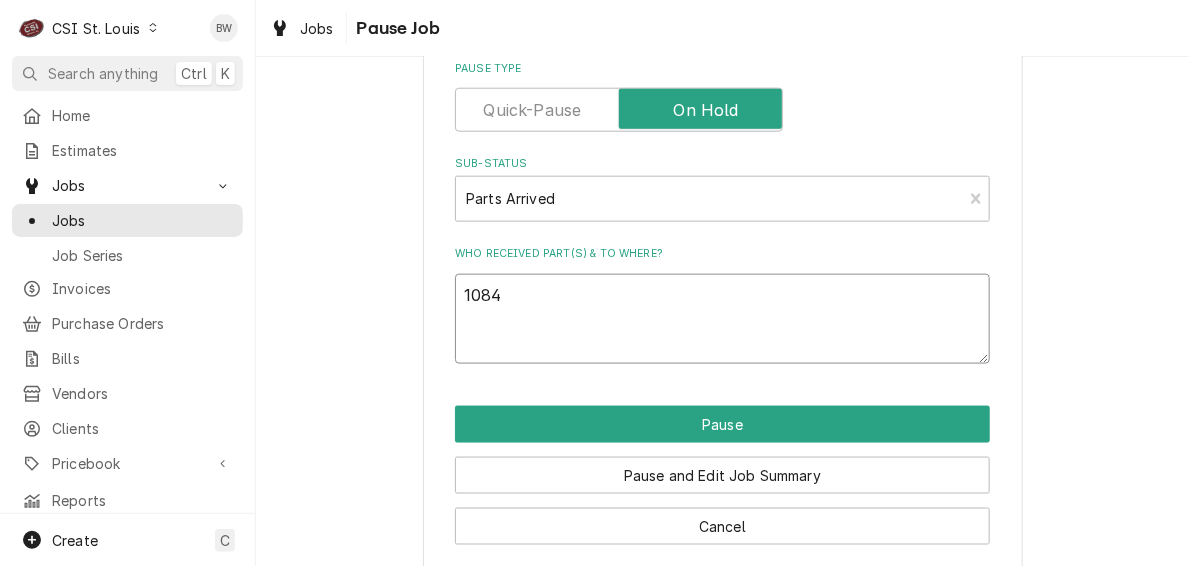 type on "x" 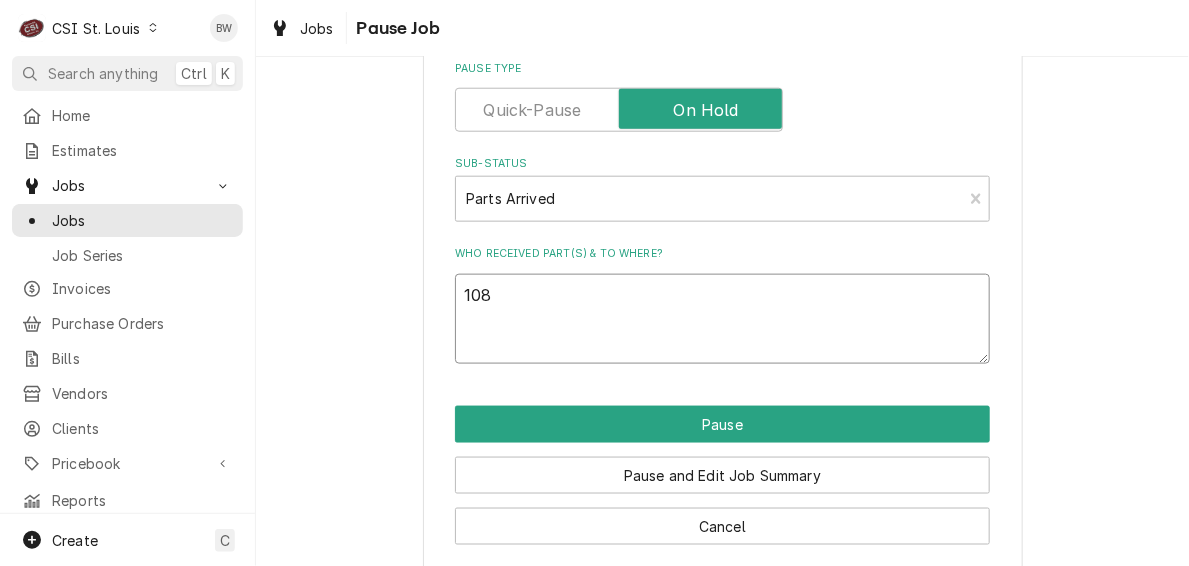 type on "x" 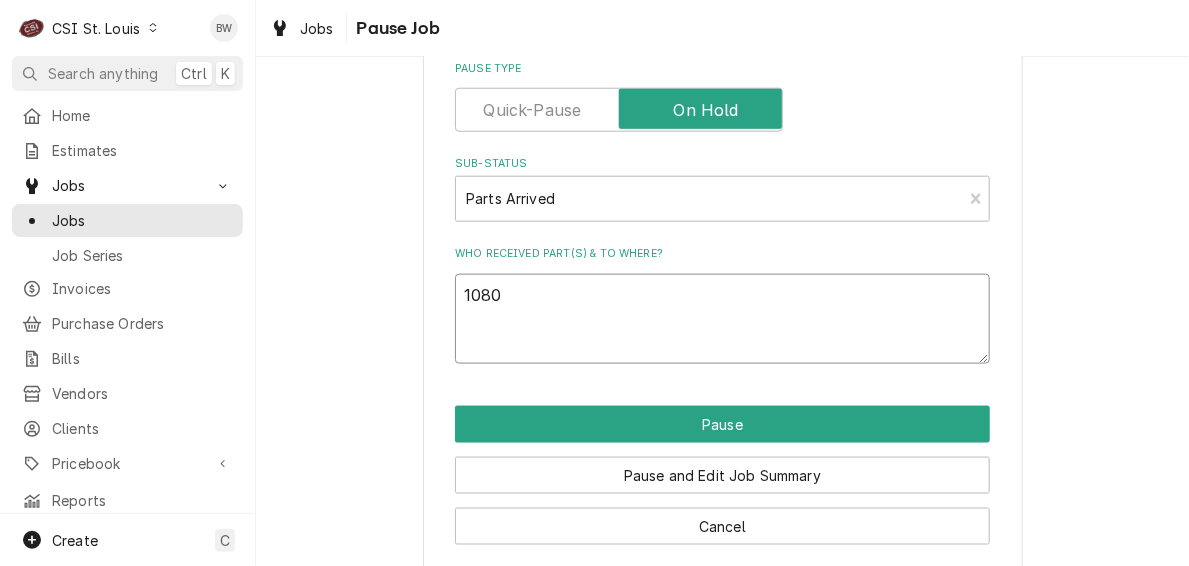 type on "x" 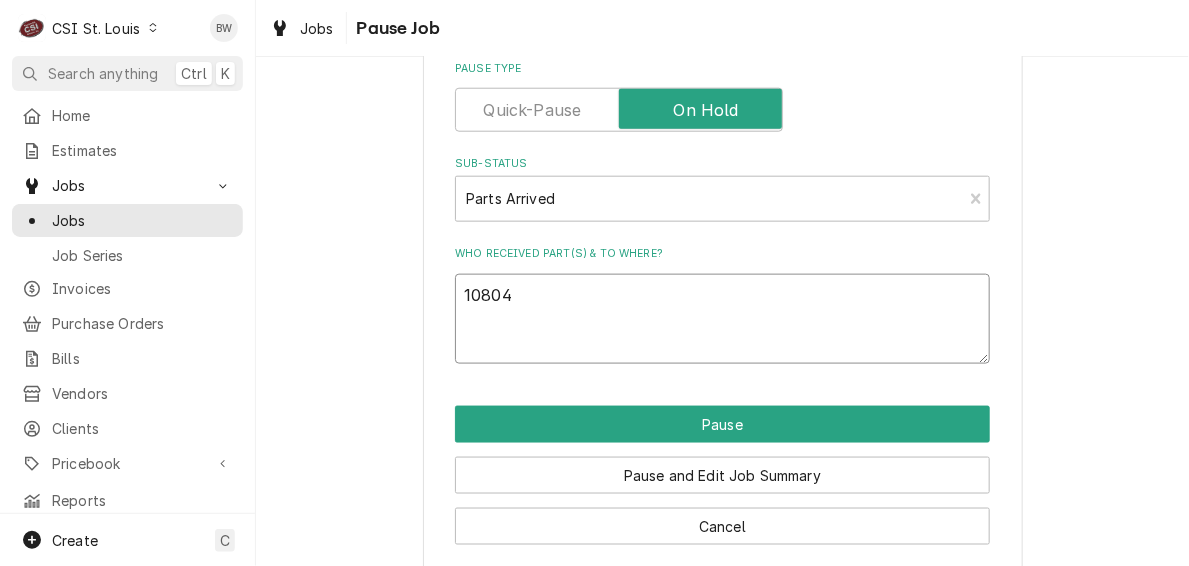 type on "x" 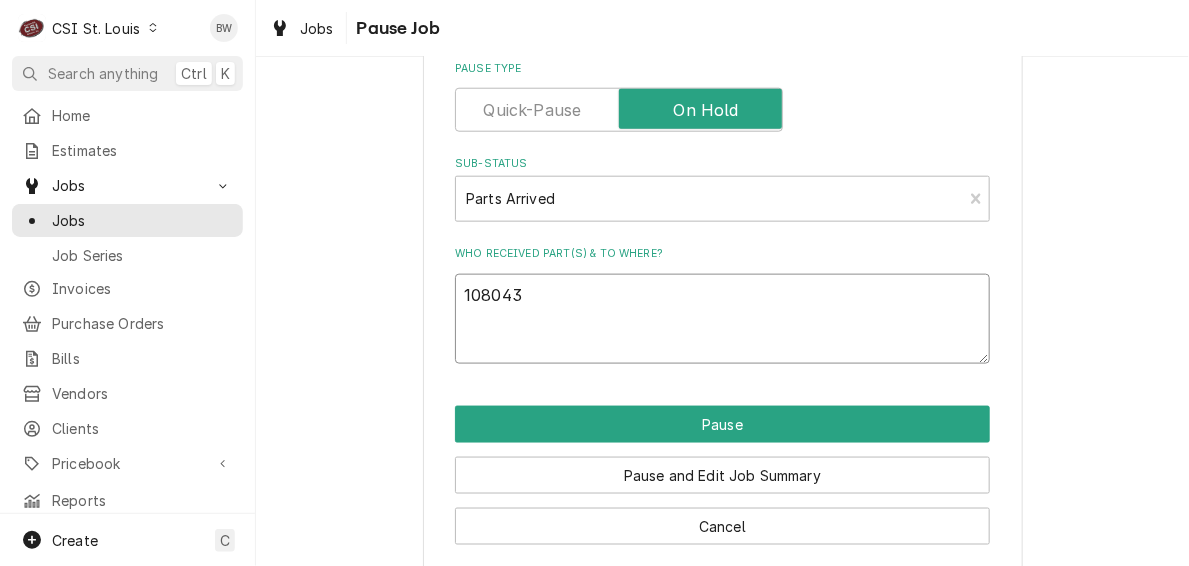 type on "x" 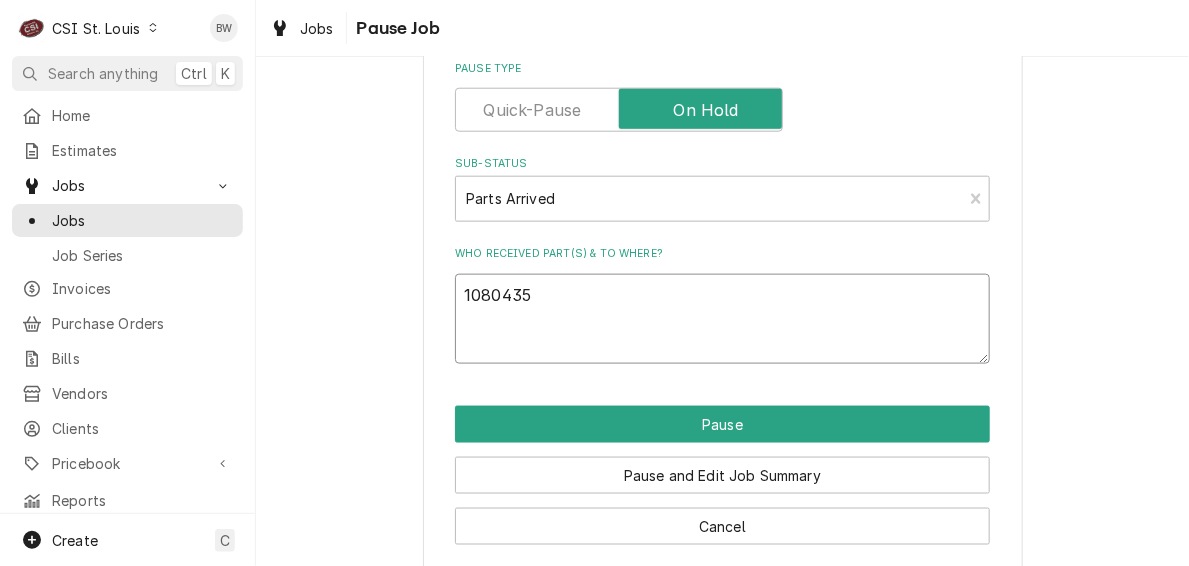 type on "x" 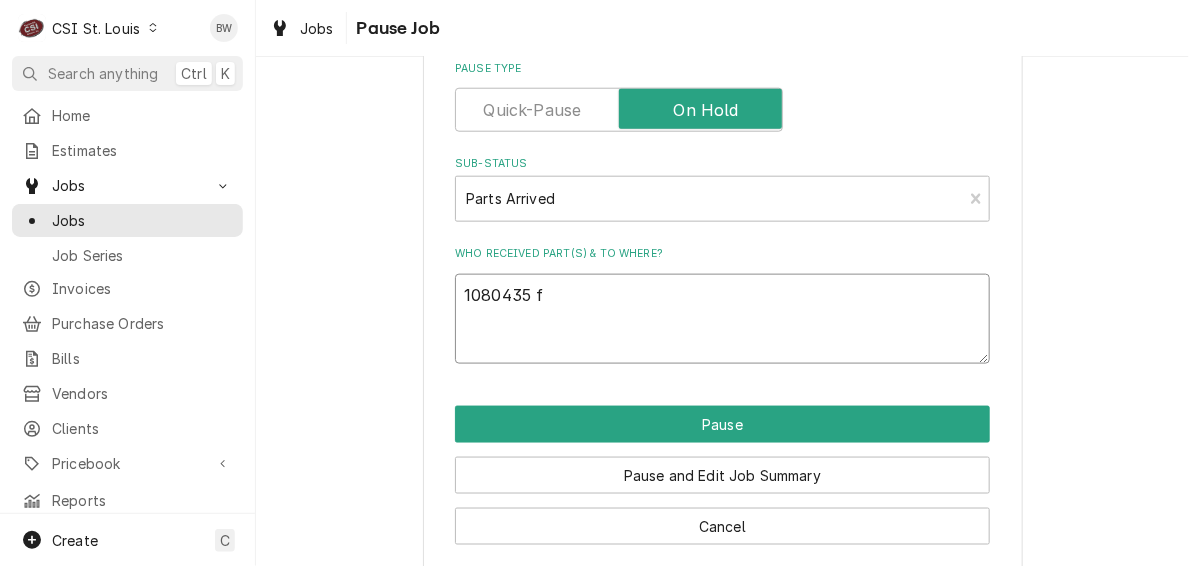 type on "x" 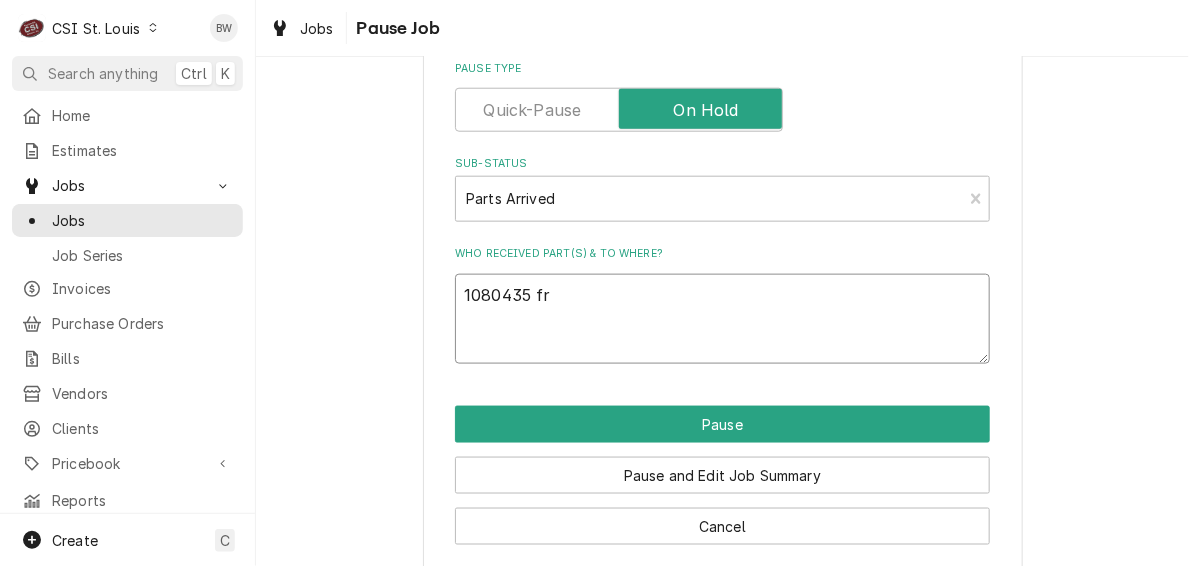 type on "x" 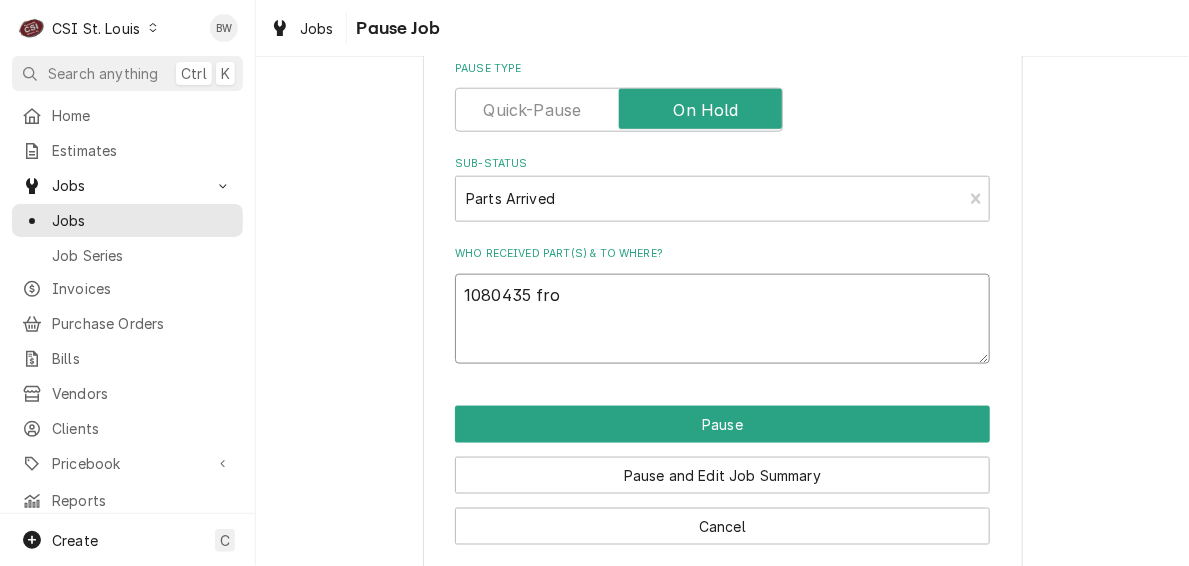 type on "x" 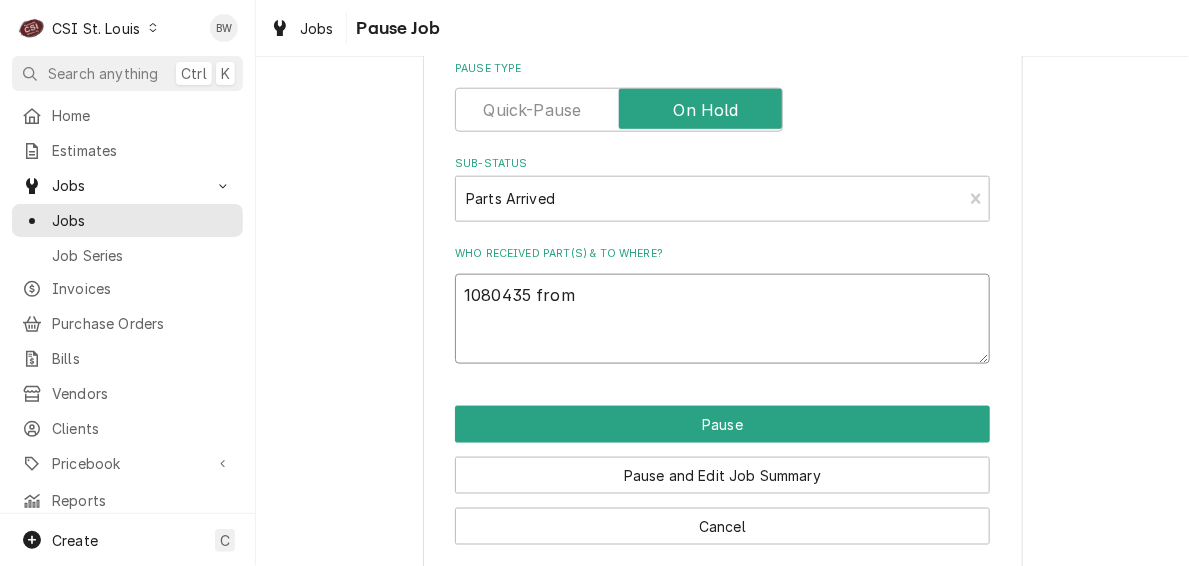 type on "x" 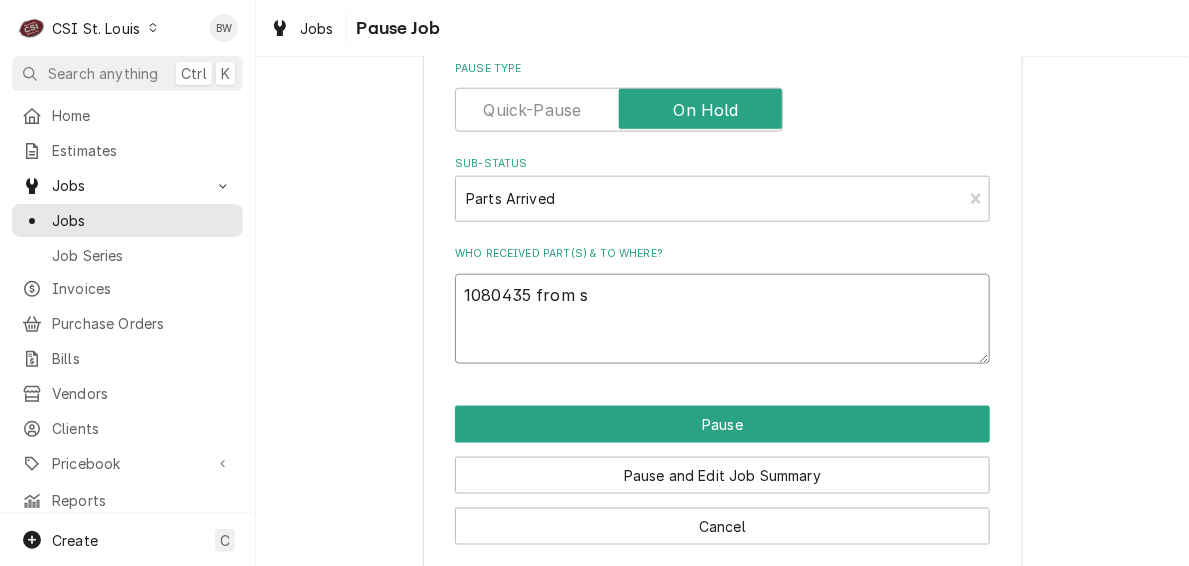 type on "x" 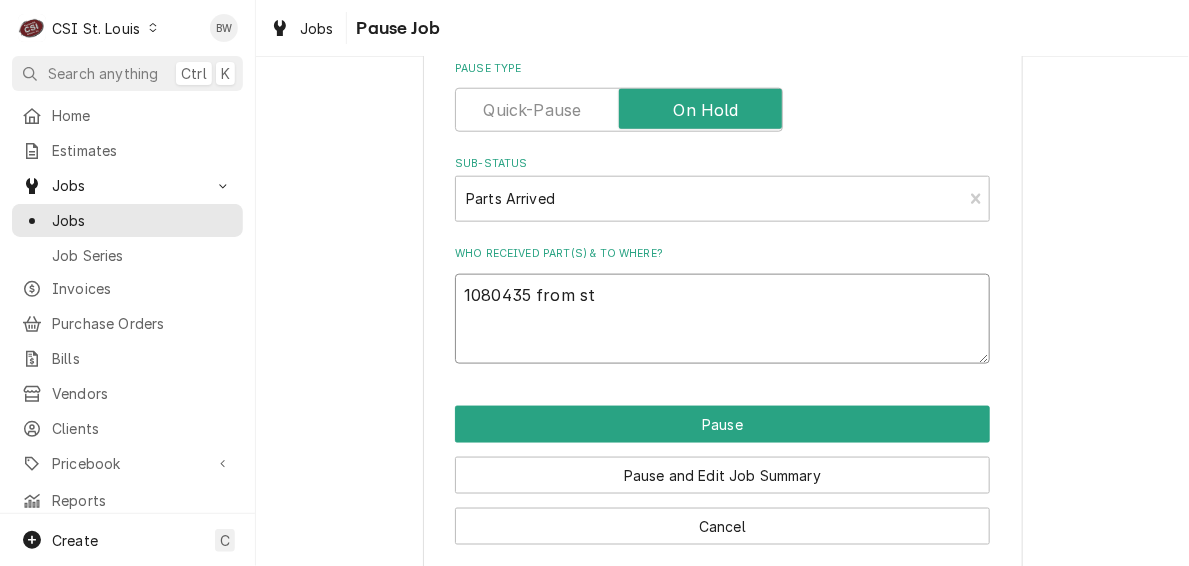 type on "x" 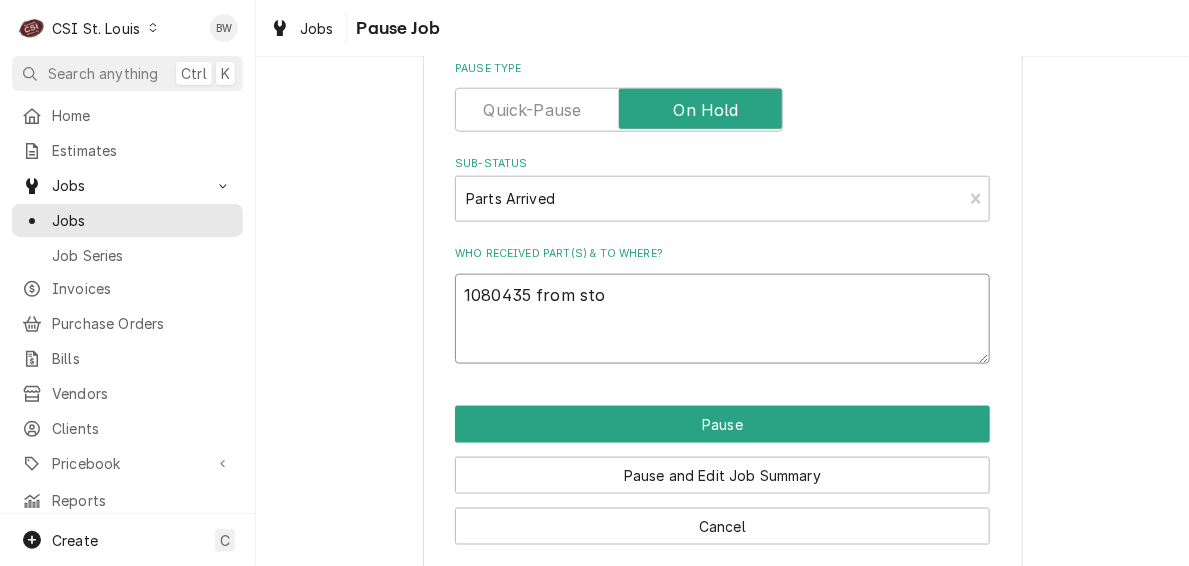 type on "x" 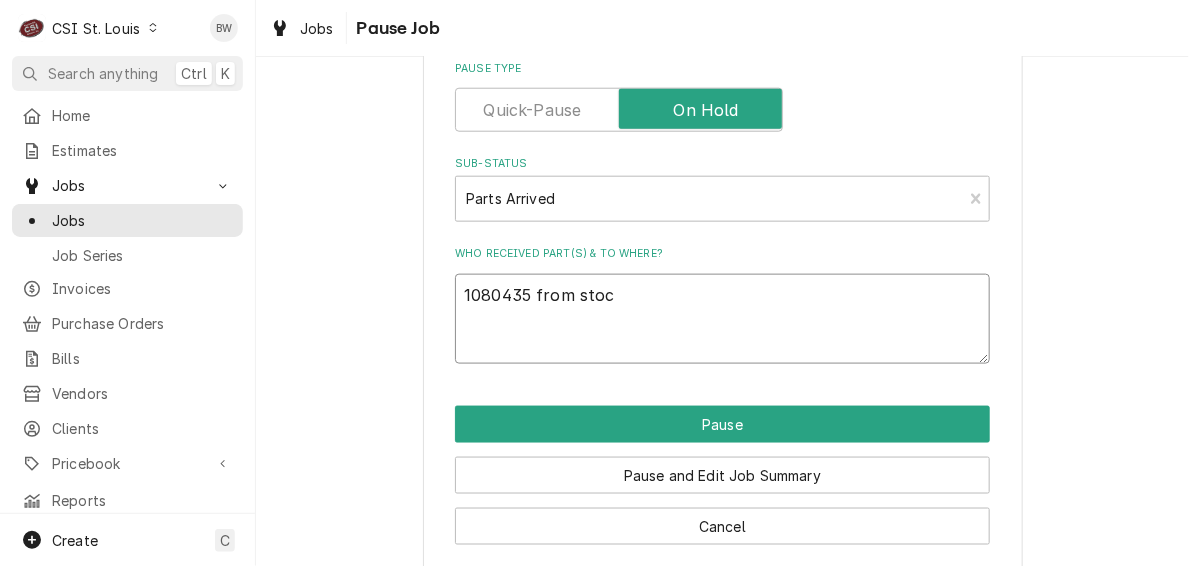 type on "x" 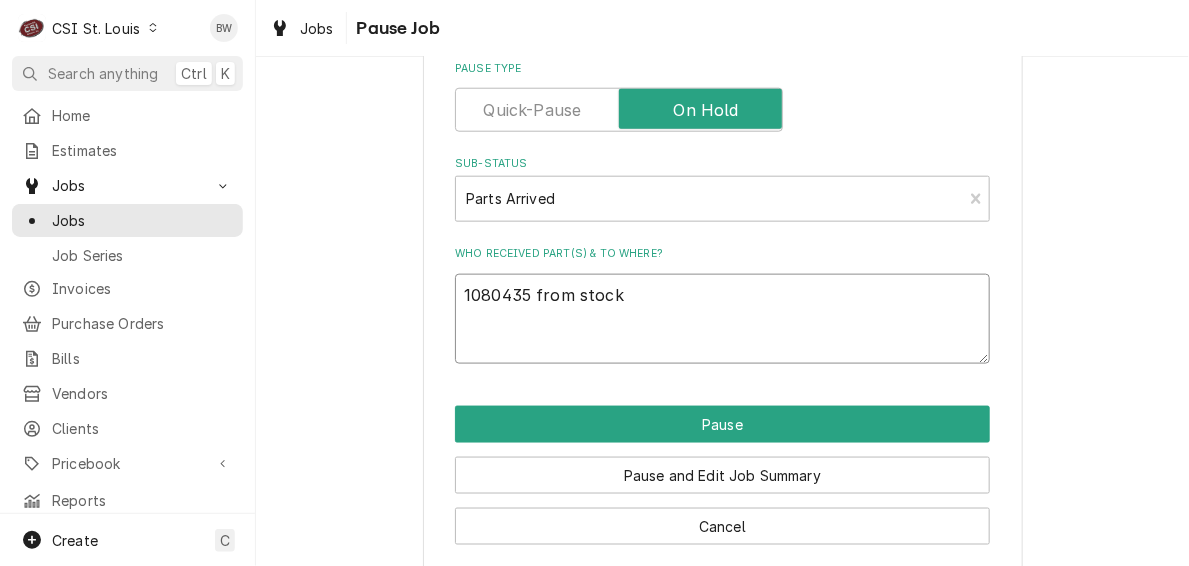 type on "x" 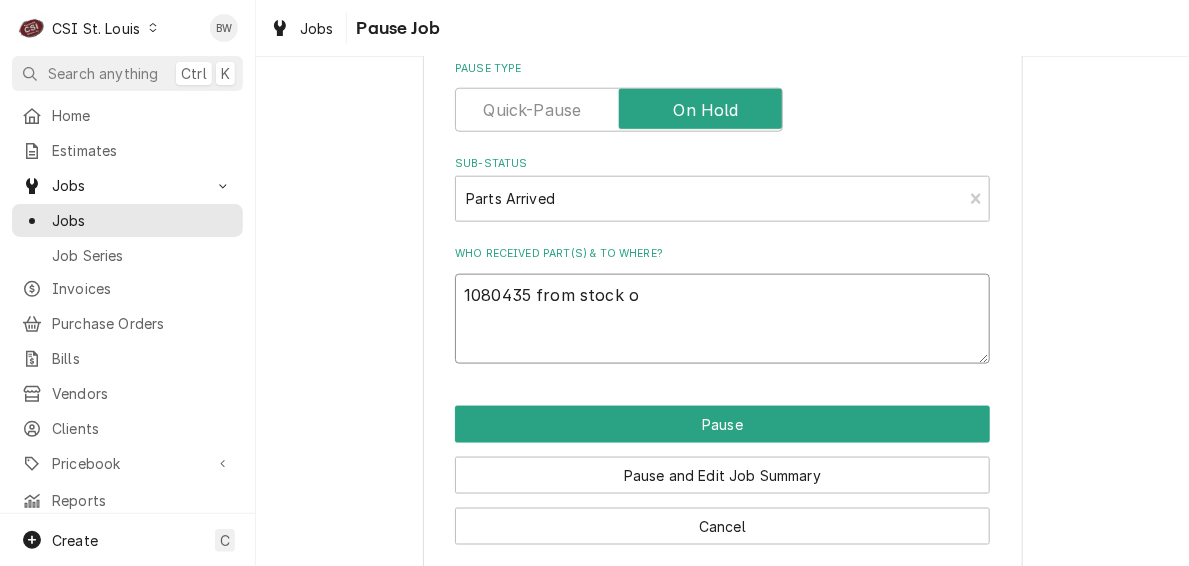 type on "x" 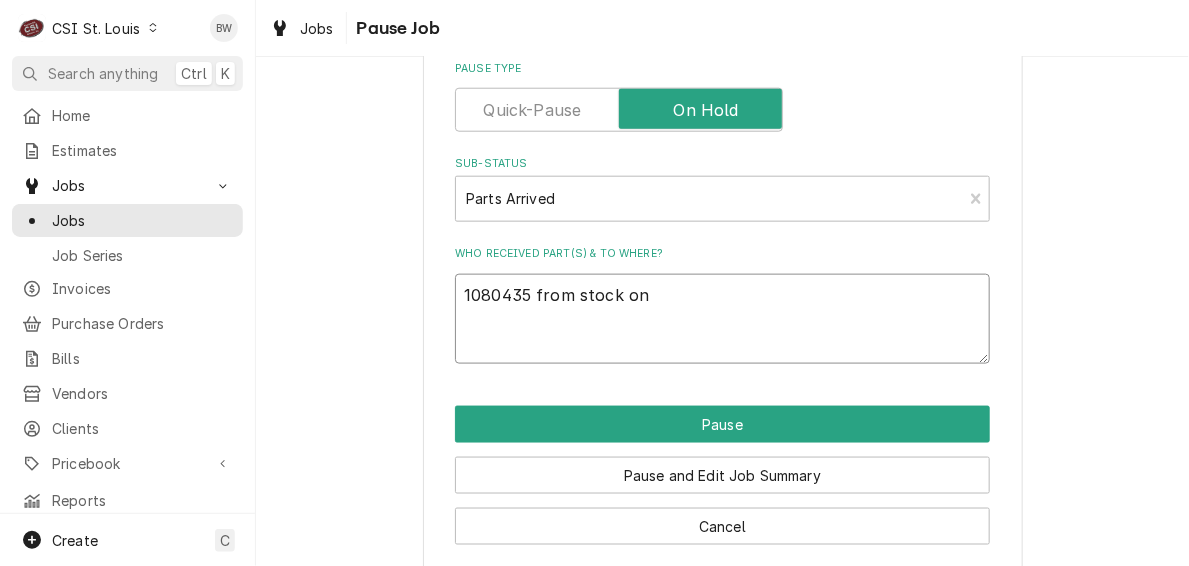 type on "x" 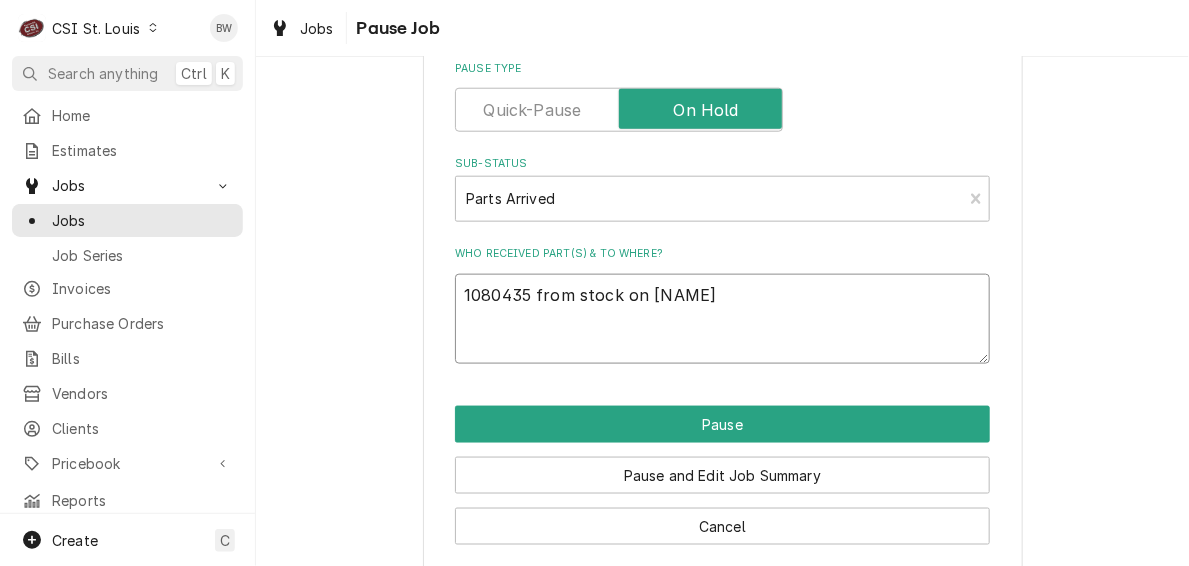 type on "x" 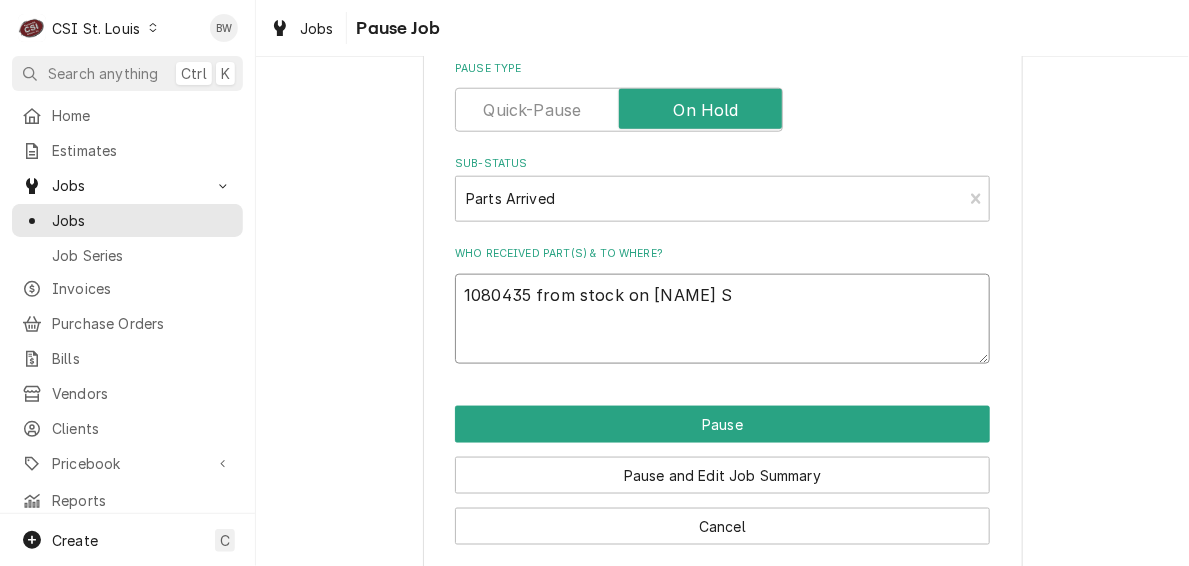 type on "x" 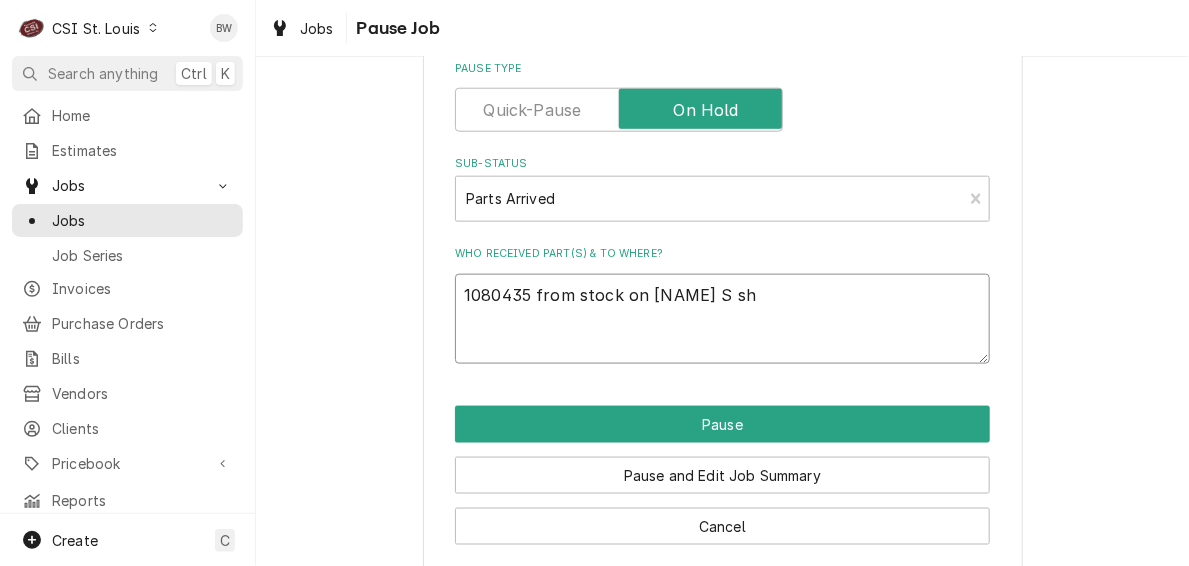 type on "x" 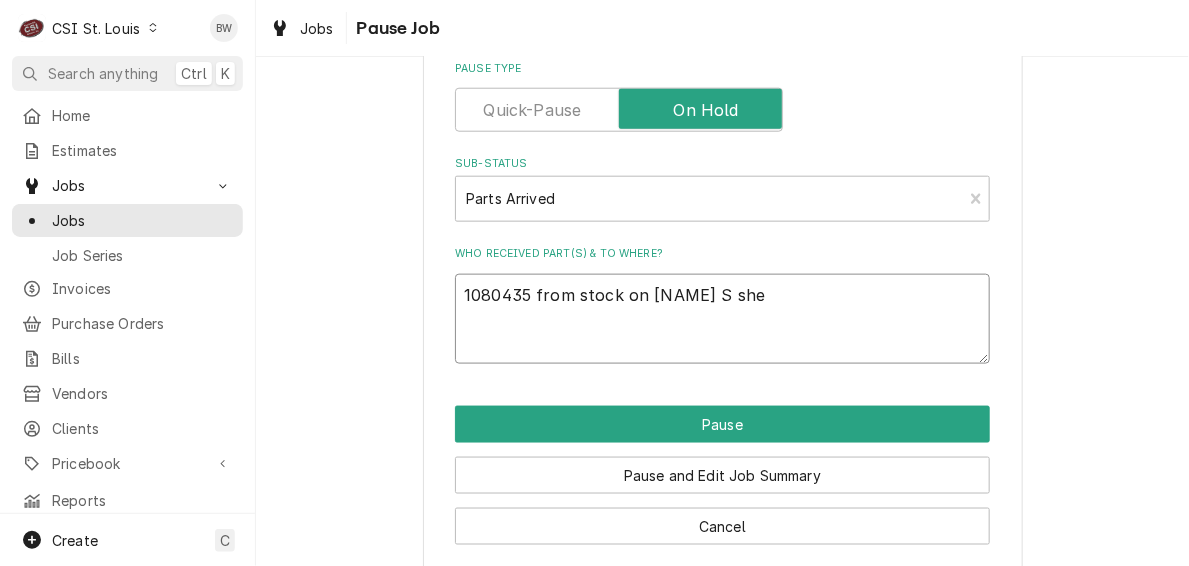 type on "x" 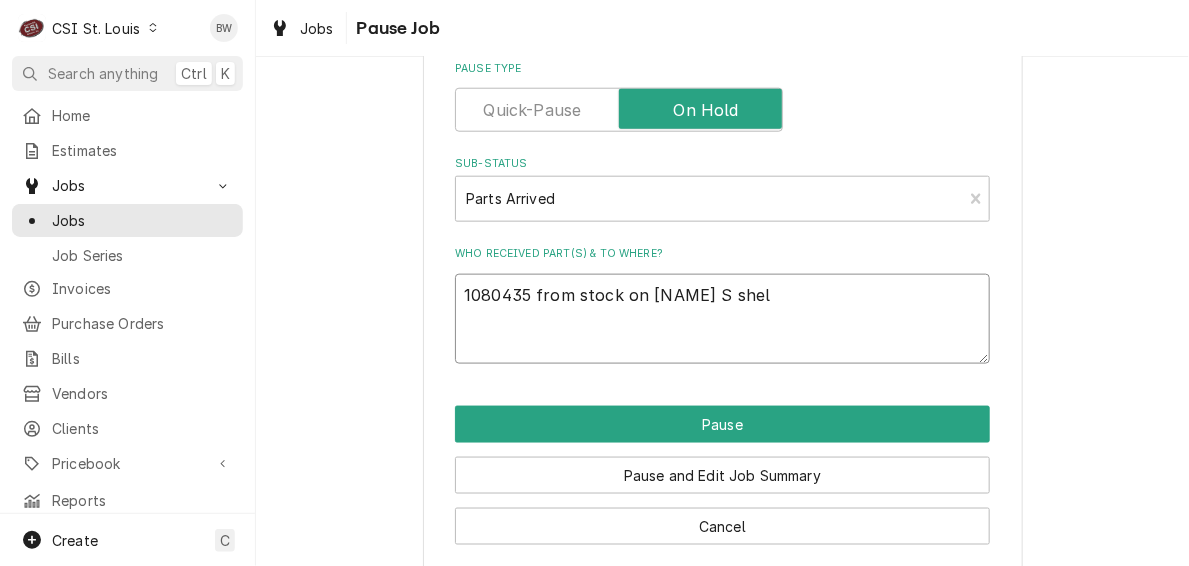 type on "x" 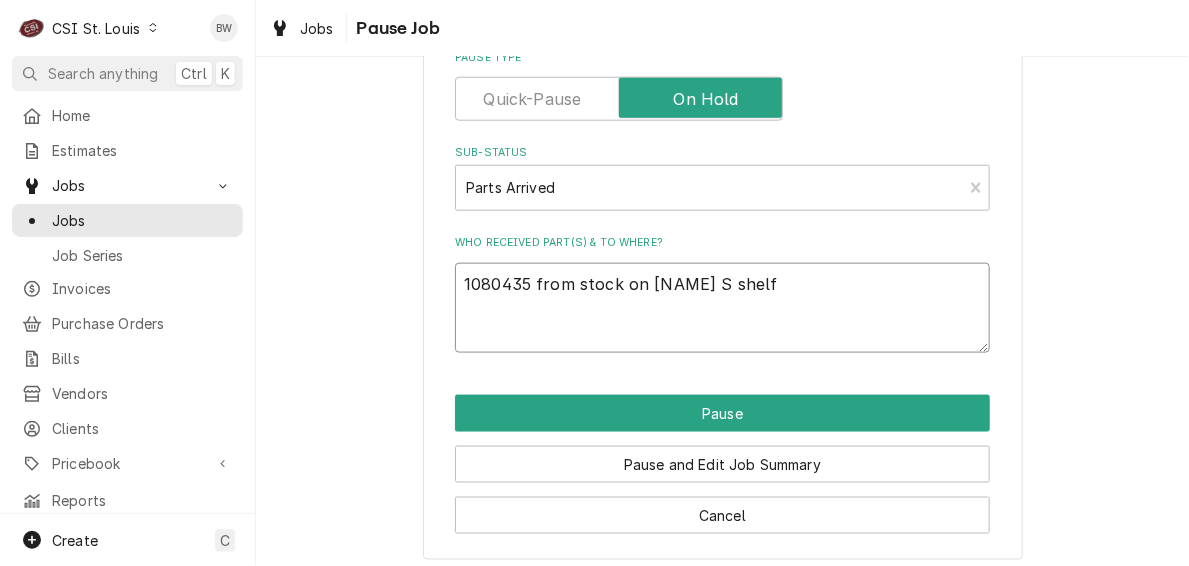 scroll, scrollTop: 622, scrollLeft: 0, axis: vertical 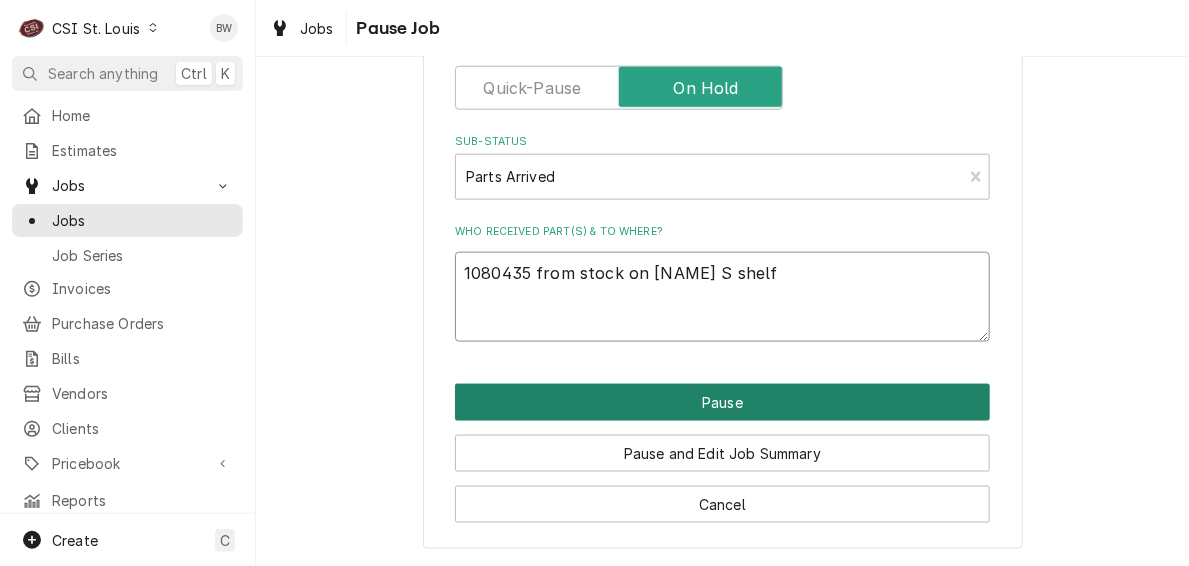 type on "1080435 from stock on Kyle S shelf" 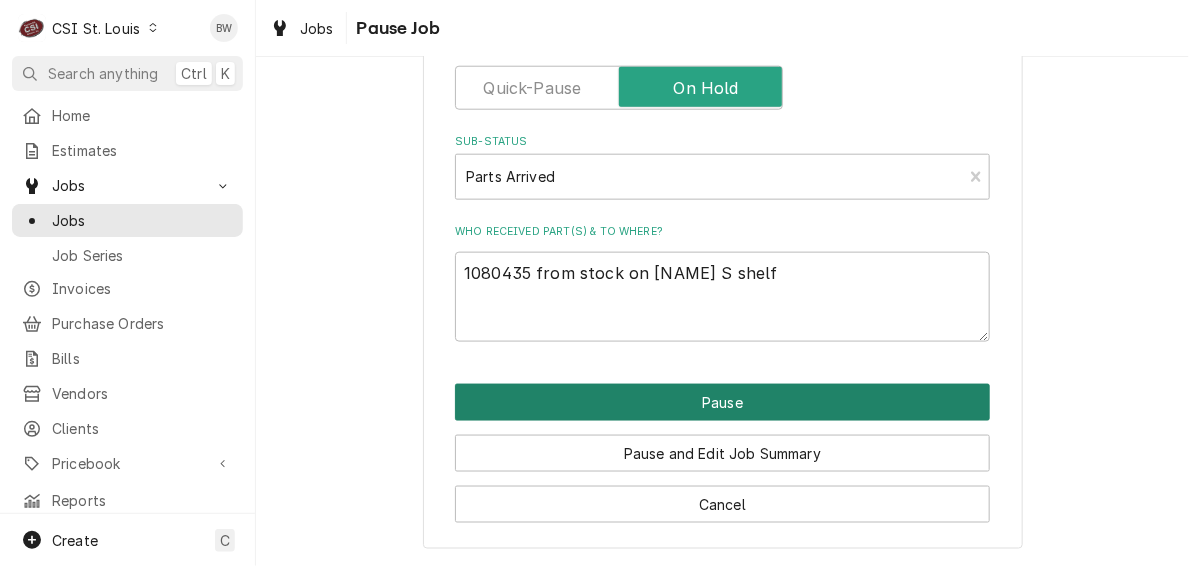 click on "Pause" at bounding box center [722, 402] 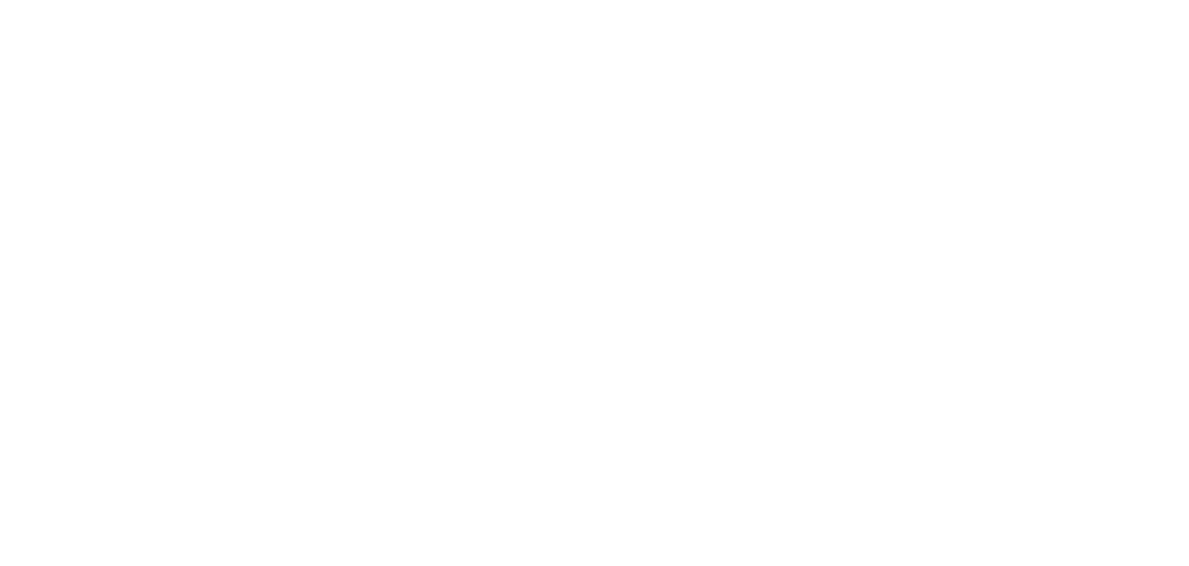 scroll, scrollTop: 0, scrollLeft: 0, axis: both 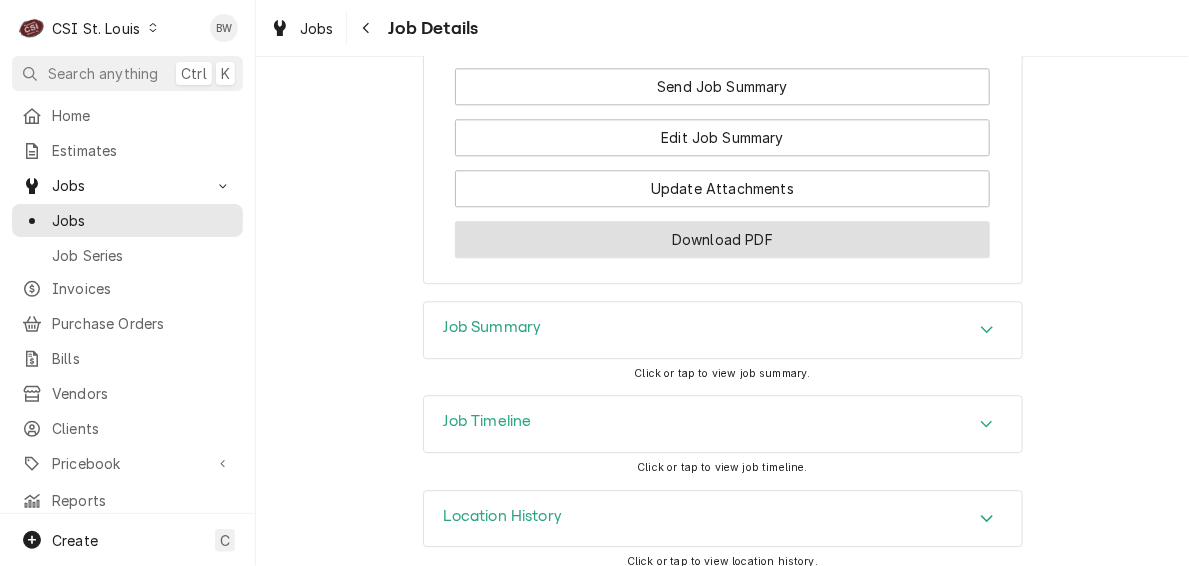 click on "Download PDF" at bounding box center (722, 239) 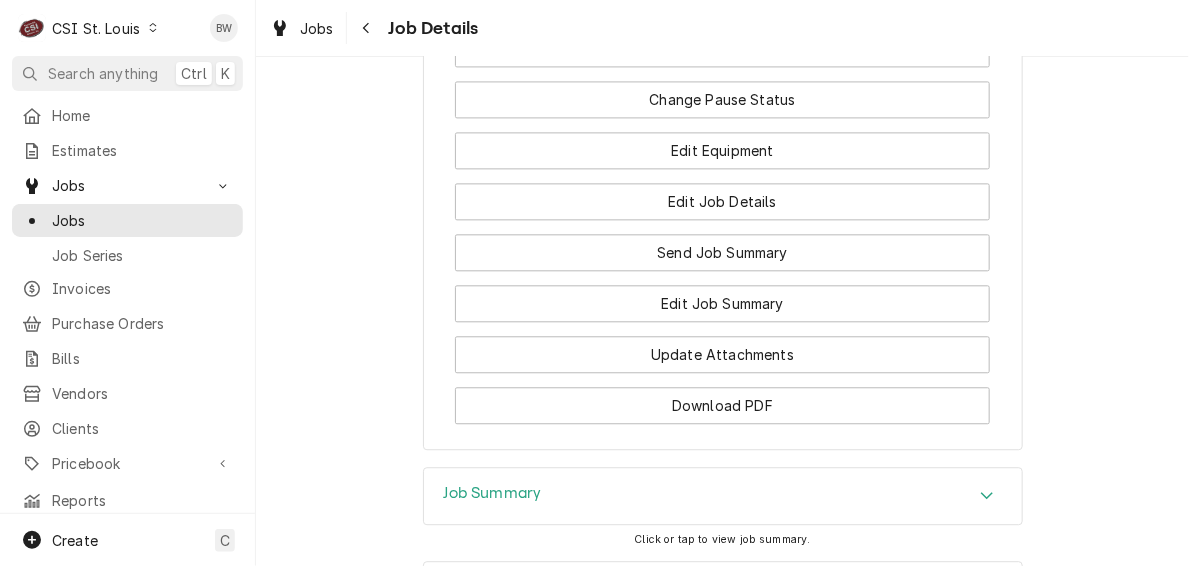 scroll, scrollTop: 3659, scrollLeft: 0, axis: vertical 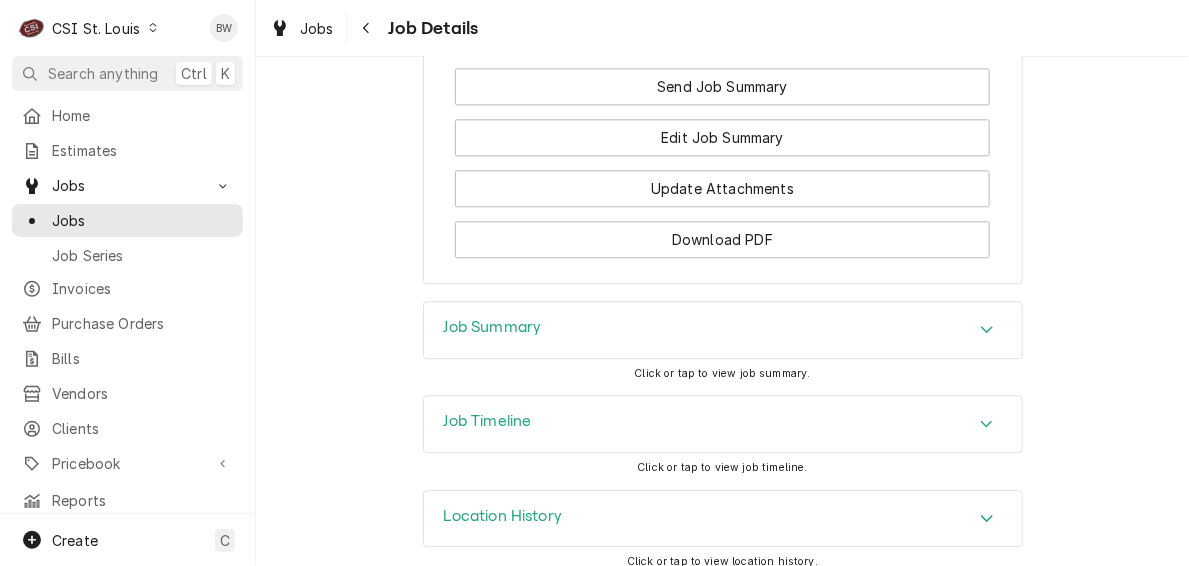 click on "Job Summary" at bounding box center [723, 330] 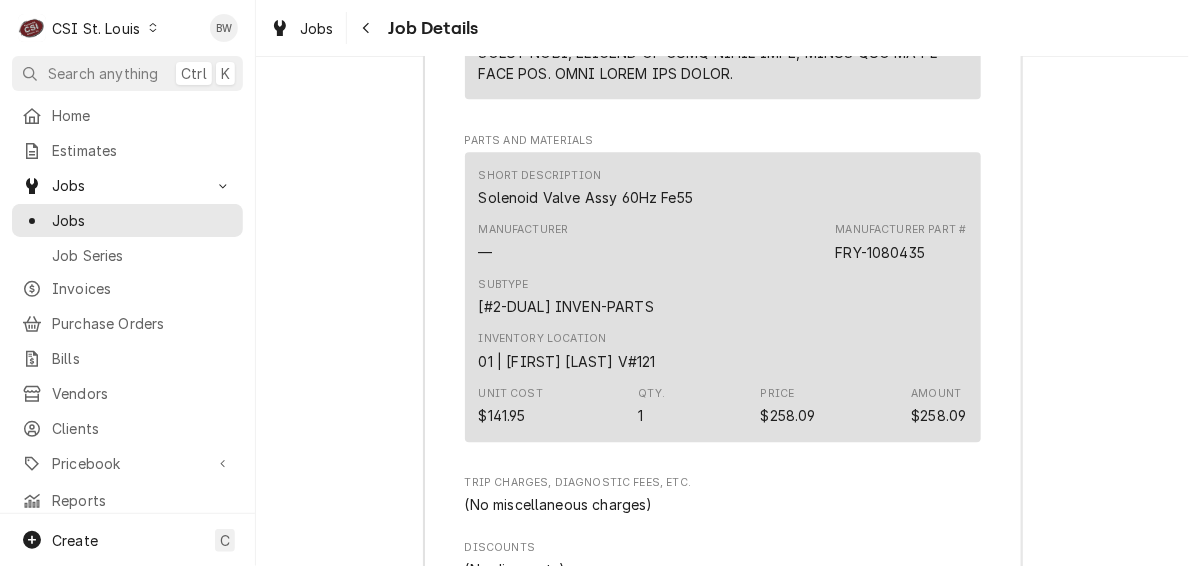 scroll, scrollTop: 5859, scrollLeft: 0, axis: vertical 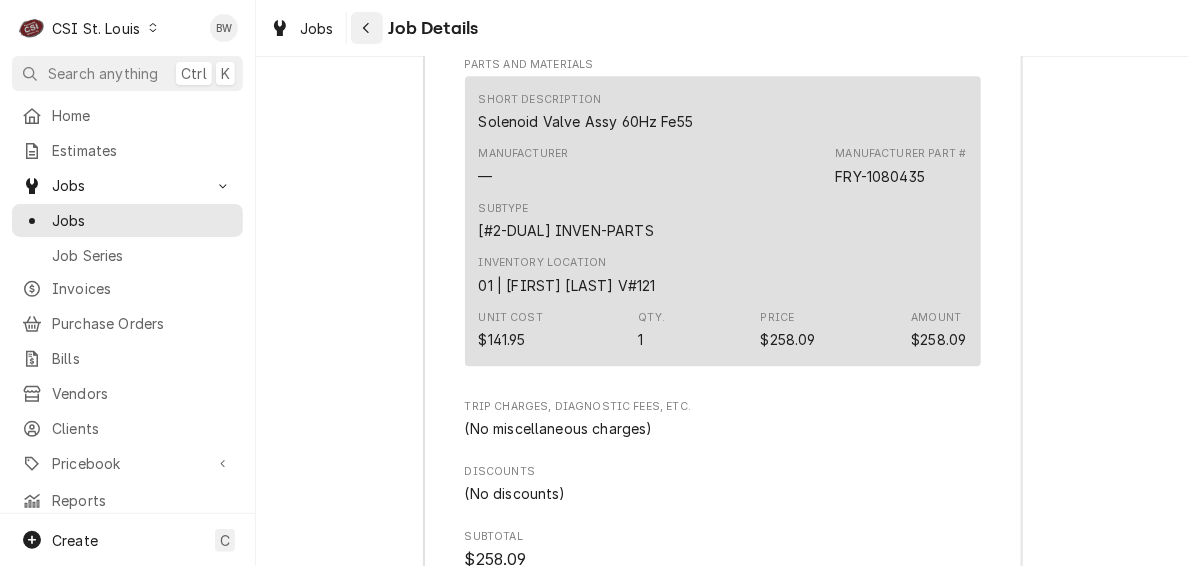click 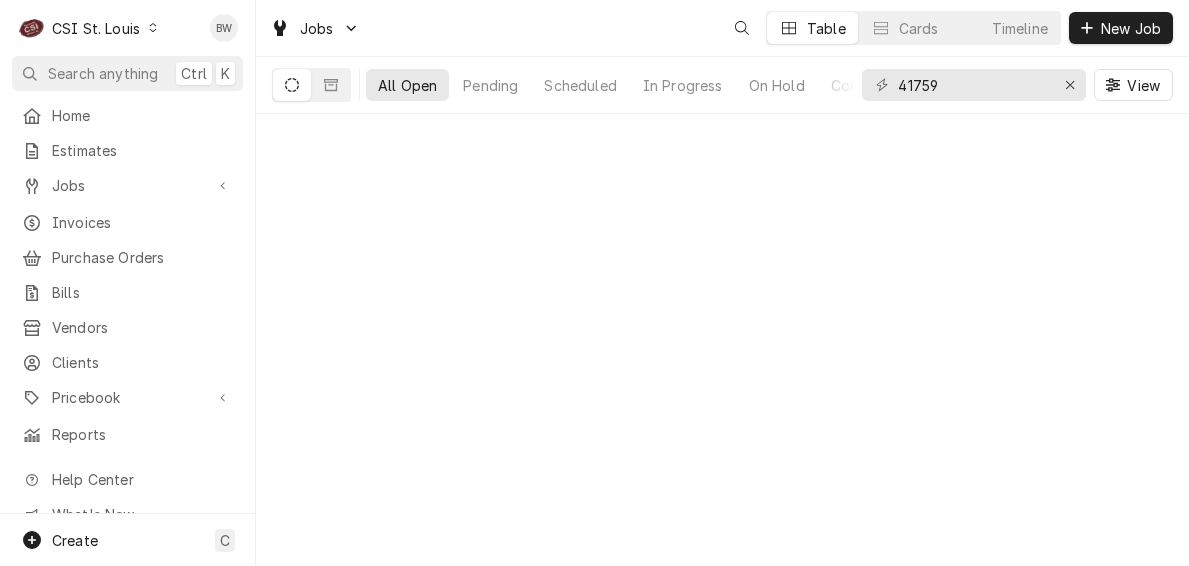 scroll, scrollTop: 0, scrollLeft: 0, axis: both 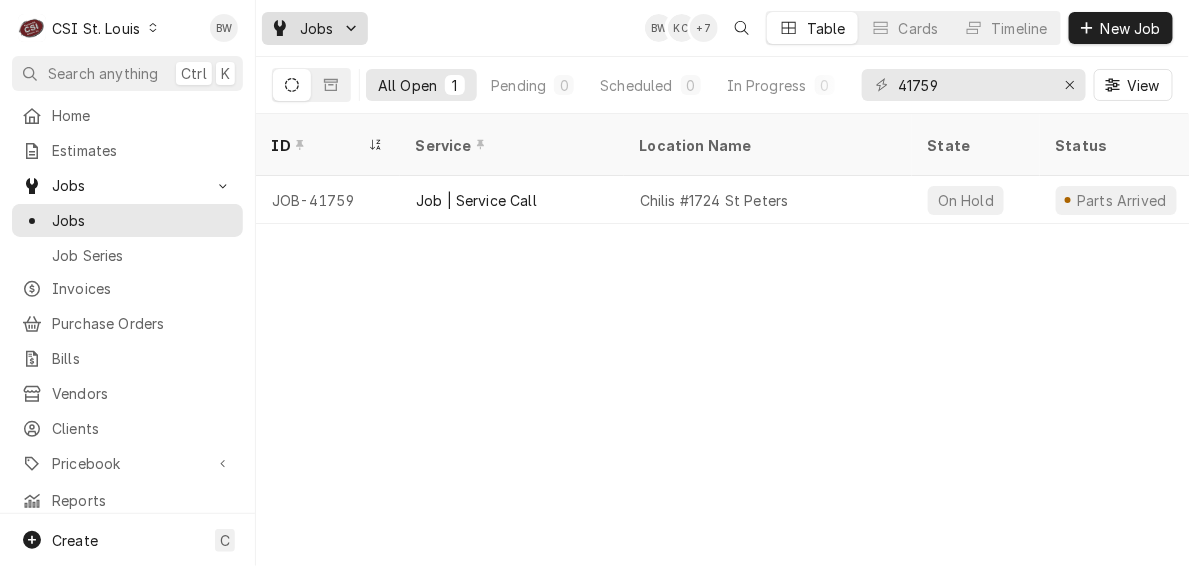 click on "Jobs" at bounding box center (317, 28) 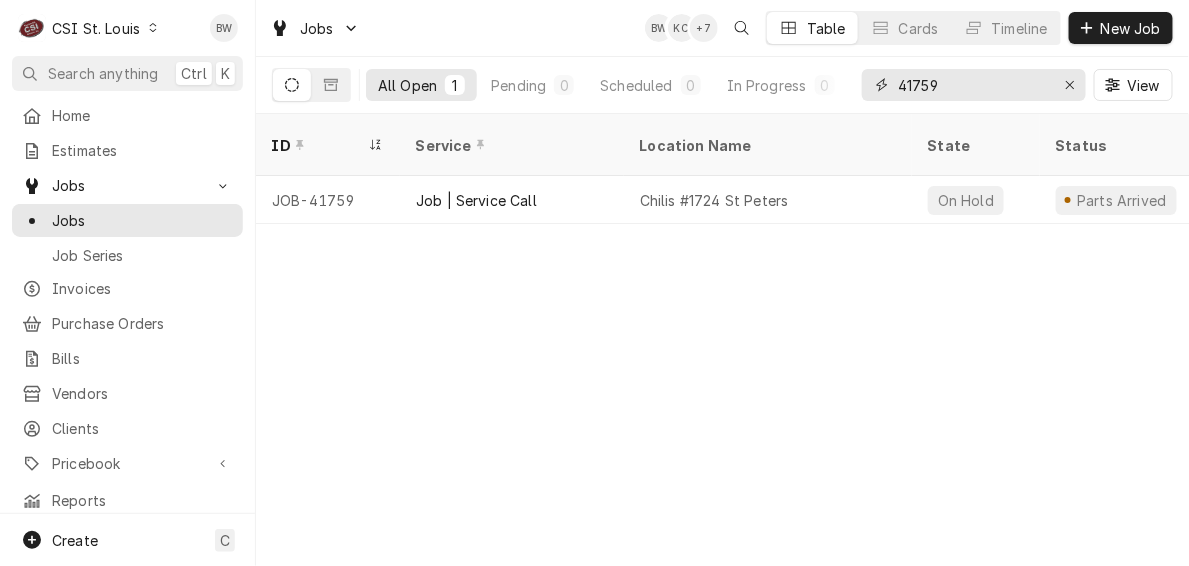 drag, startPoint x: 962, startPoint y: 84, endPoint x: 862, endPoint y: 77, distance: 100.2447 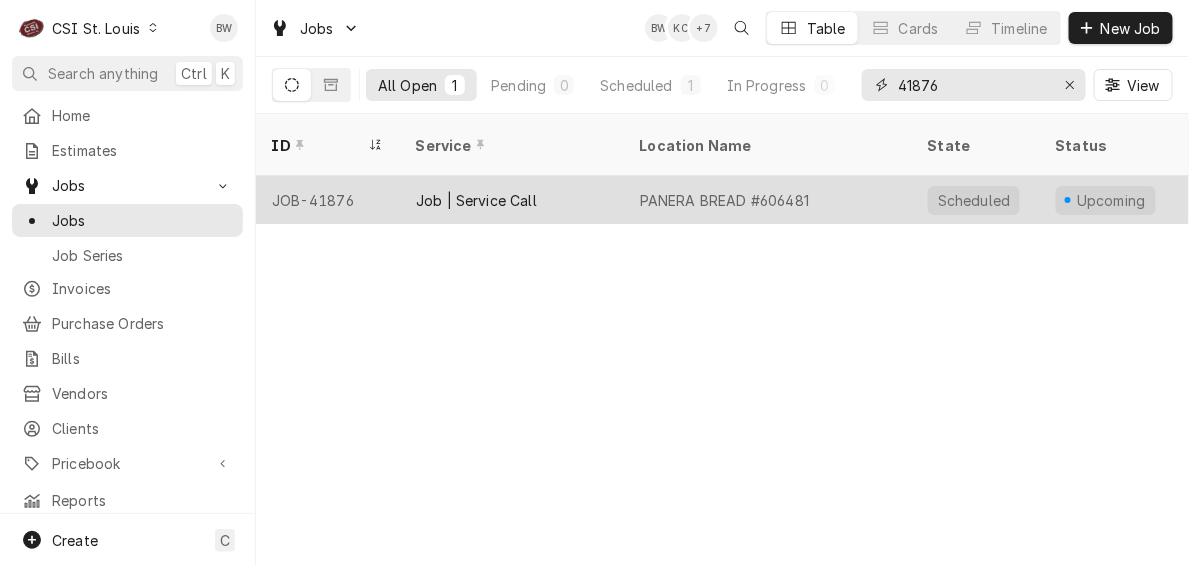 type on "41876" 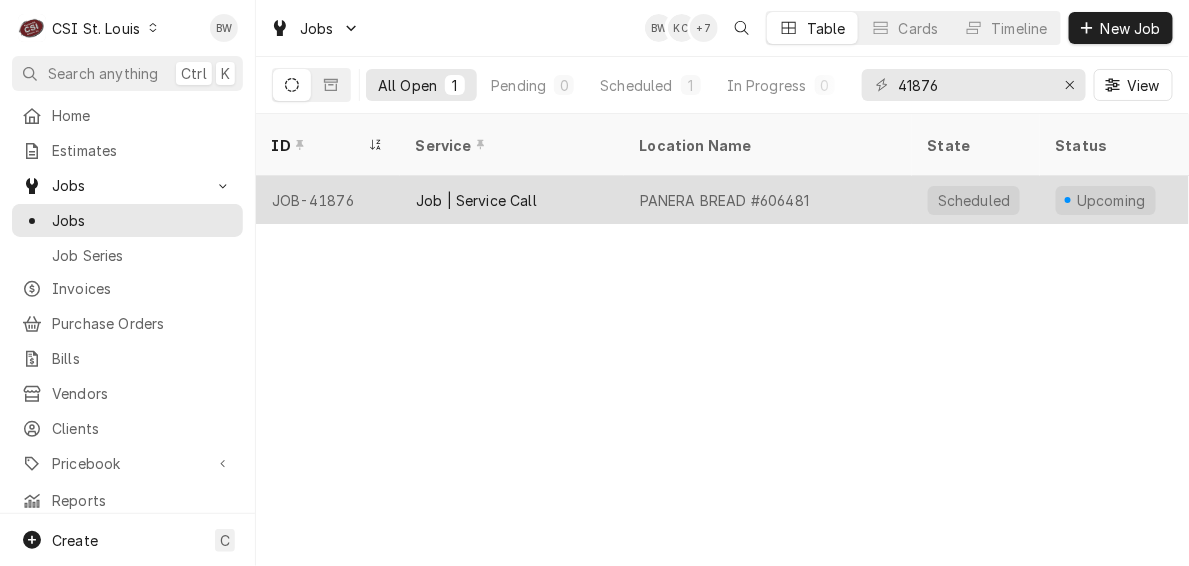 click on "JOB-41876" at bounding box center [328, 200] 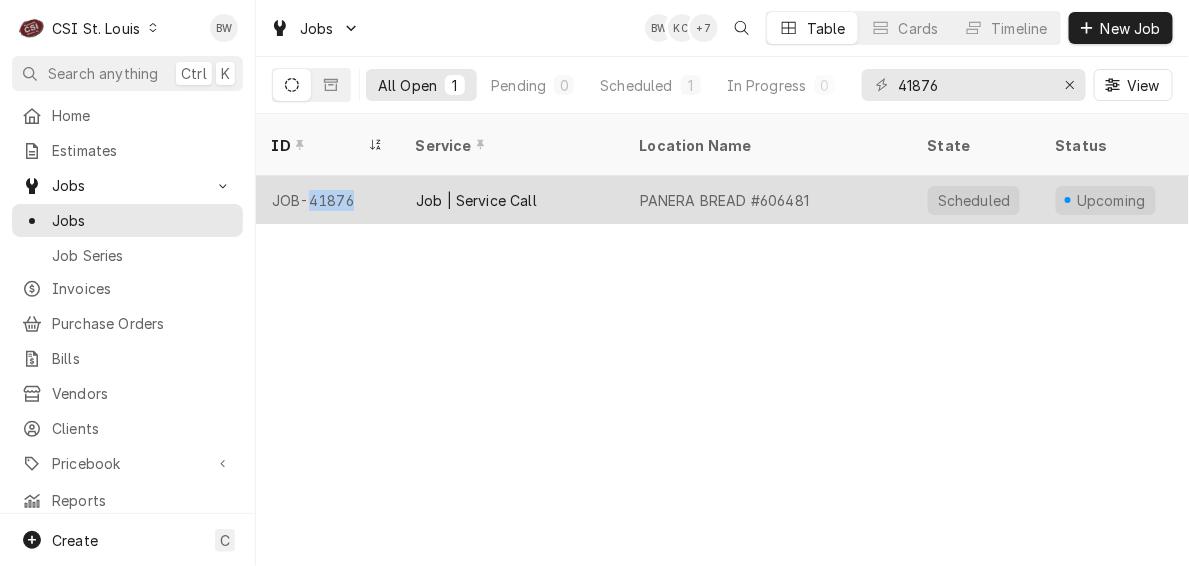 click on "JOB-41876" at bounding box center (328, 200) 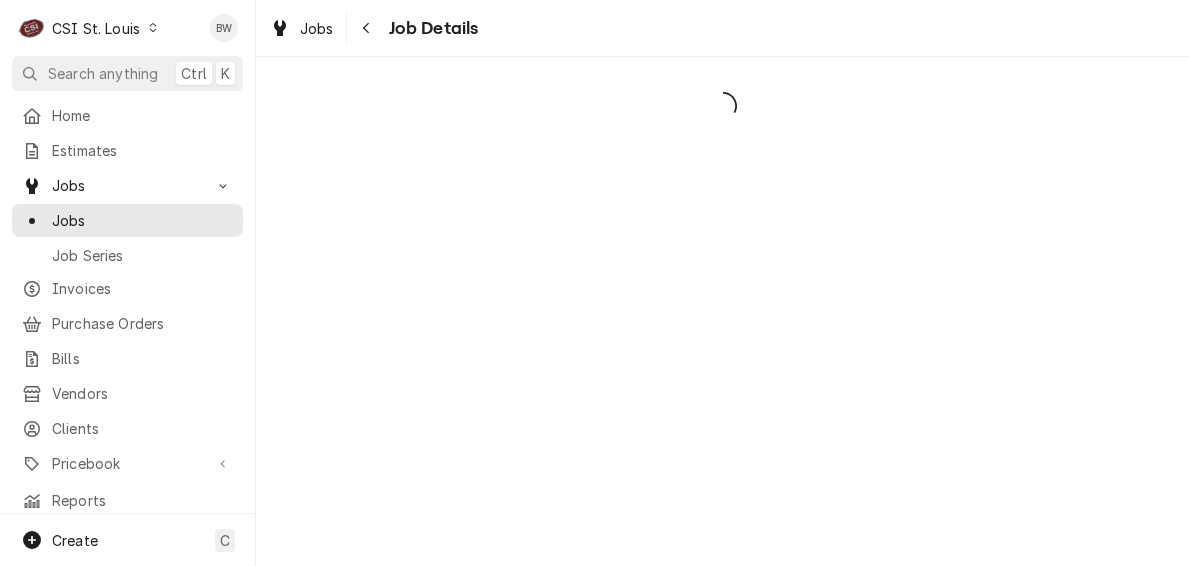scroll, scrollTop: 0, scrollLeft: 0, axis: both 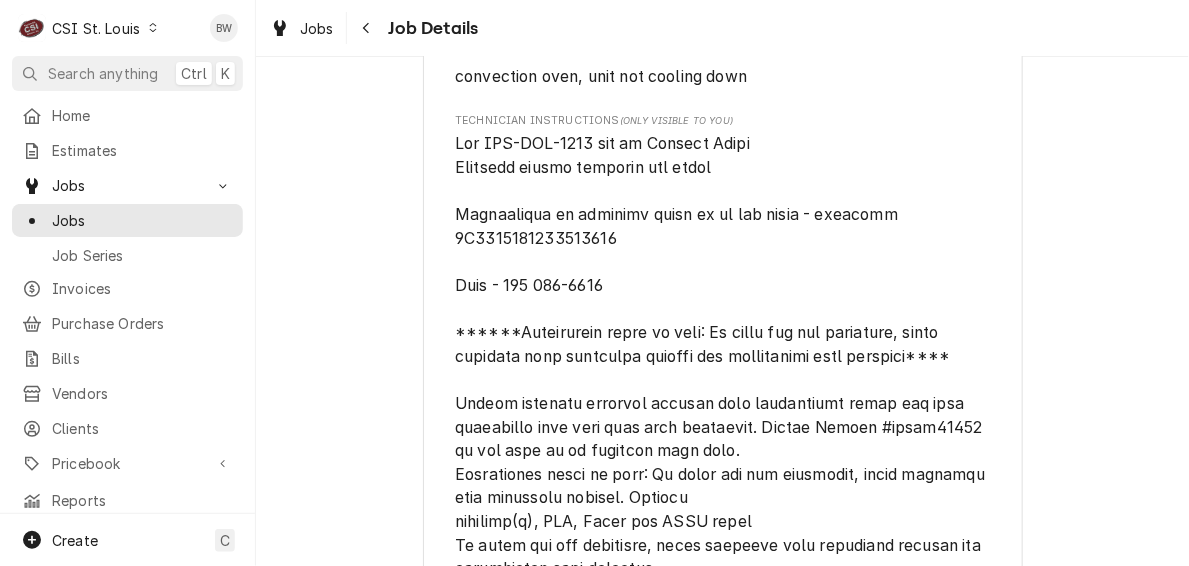 click at bounding box center (722, 616) 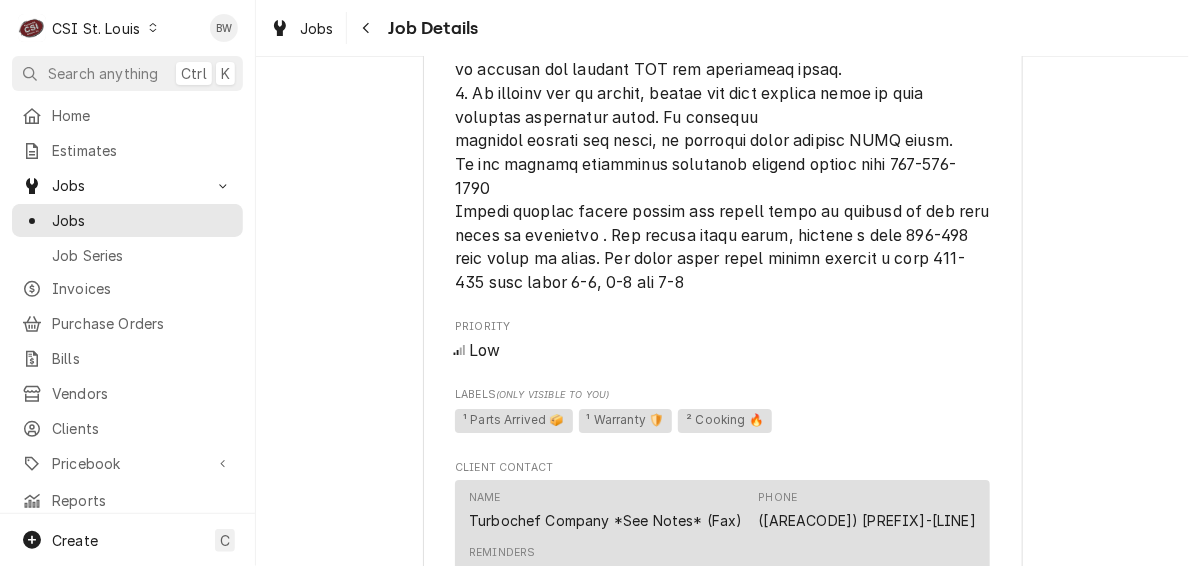 scroll, scrollTop: 2400, scrollLeft: 0, axis: vertical 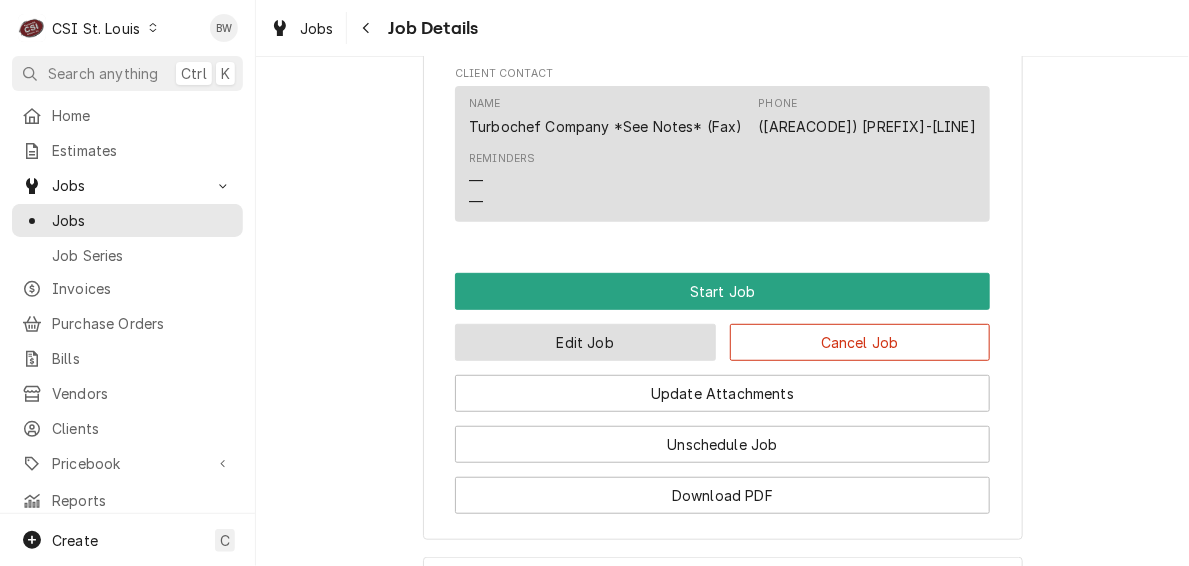 click on "Edit Job" at bounding box center (585, 342) 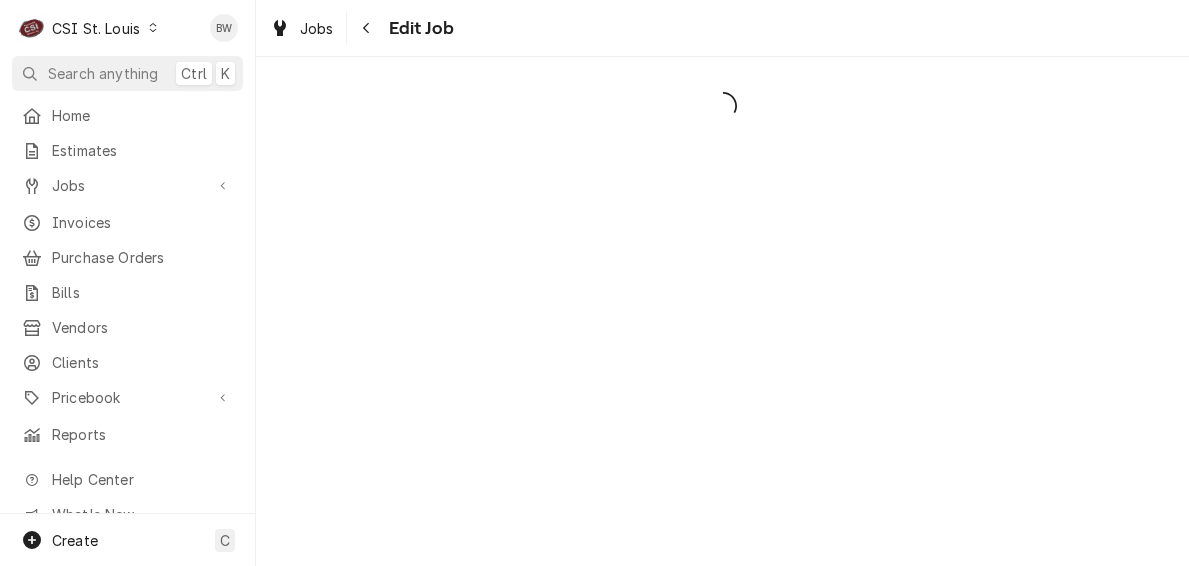 scroll, scrollTop: 0, scrollLeft: 0, axis: both 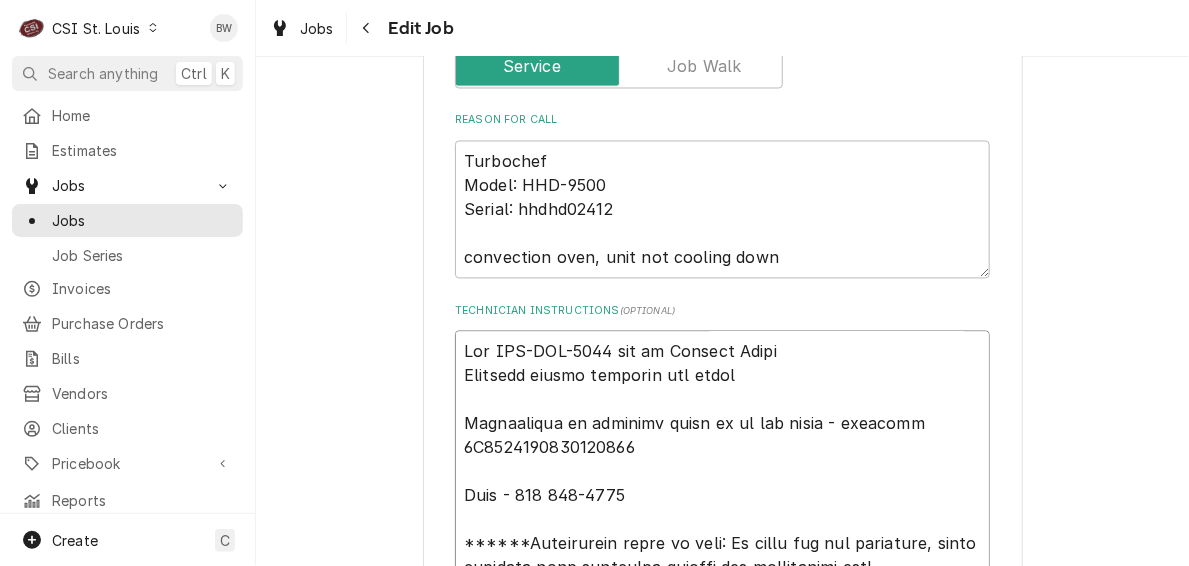 click on "Technician Instructions  ( optional )" at bounding box center [722, 844] 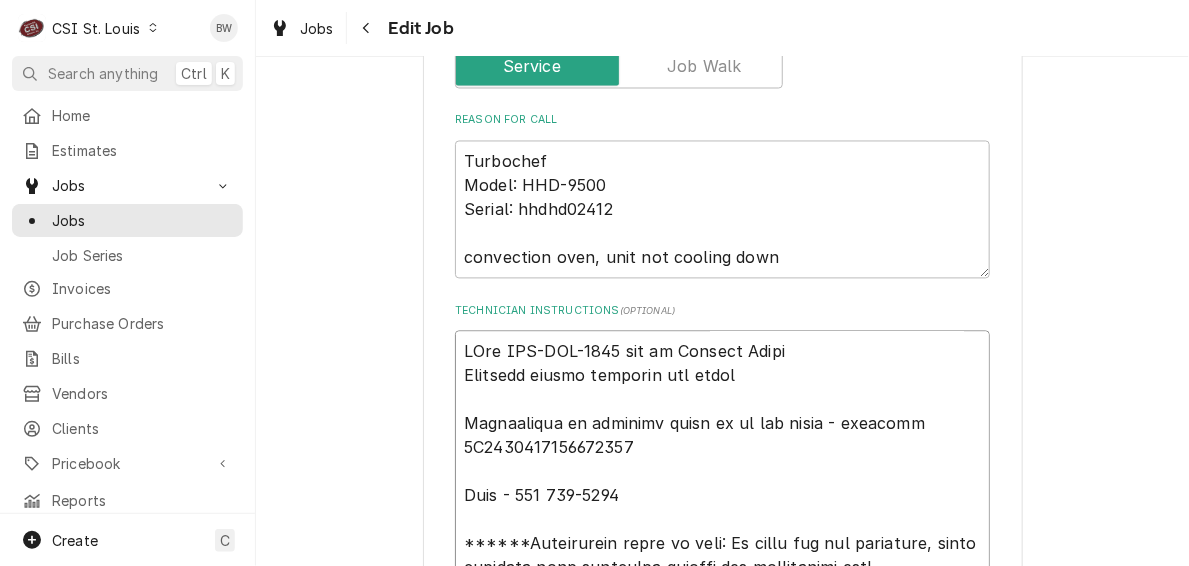 type on "PaTwo TBC-CON-7263 rec to Reserve Shelf
Extended travel approved per email
Techservice is shipping parts to us per email - tracking 1Z6254550139352782
Tony - 573 544-3286
******Recommended parts to take: If parts are not available, still continue with immediate service and communicate with dispatch****
Please dispatch warranty service with recommended parts and have technician call from site with diagnosis. Verify Serial #hhdhd02412 of the unit to be serviced from site.
Recommended parts to take: If parts are not available, still continue with immediate service. Heating
elements(s), SSR, Fuses and SAGE board
If parts are not available, still continue with immediate service and communicate with dispatch
First troubleshooting steps:
1. Confirm the power and fuses are good and that the high limit is not tripped before testing the unit.
2. Heat unit to temperature and let site for 5 minuets. Then turn the oven off to the cooling down
screen
3. Take amperage readings on each side of each heating el..." 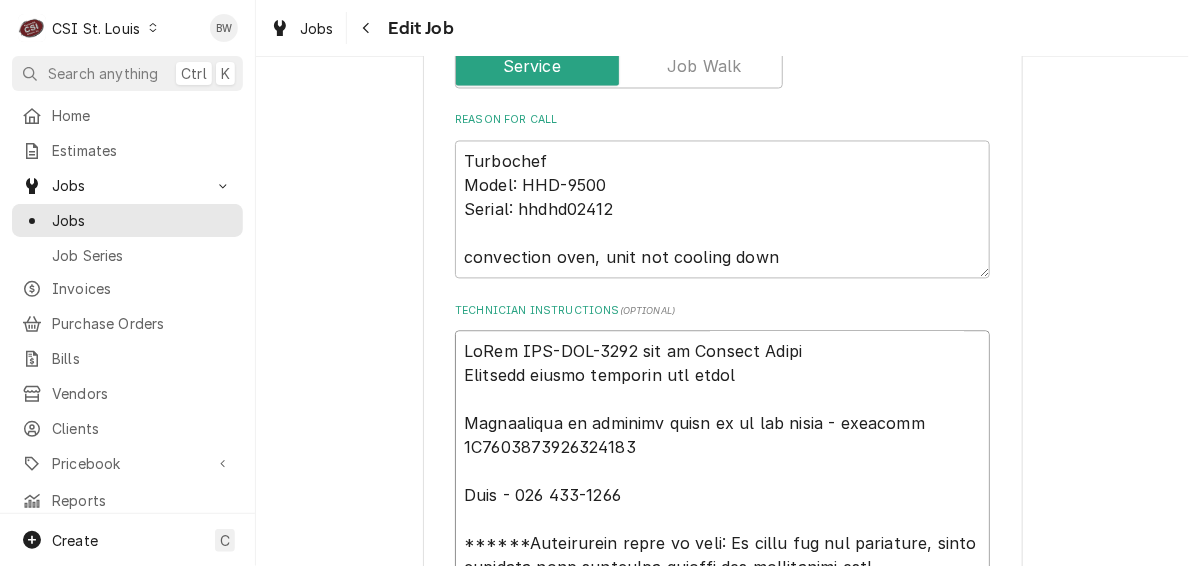 type on "x" 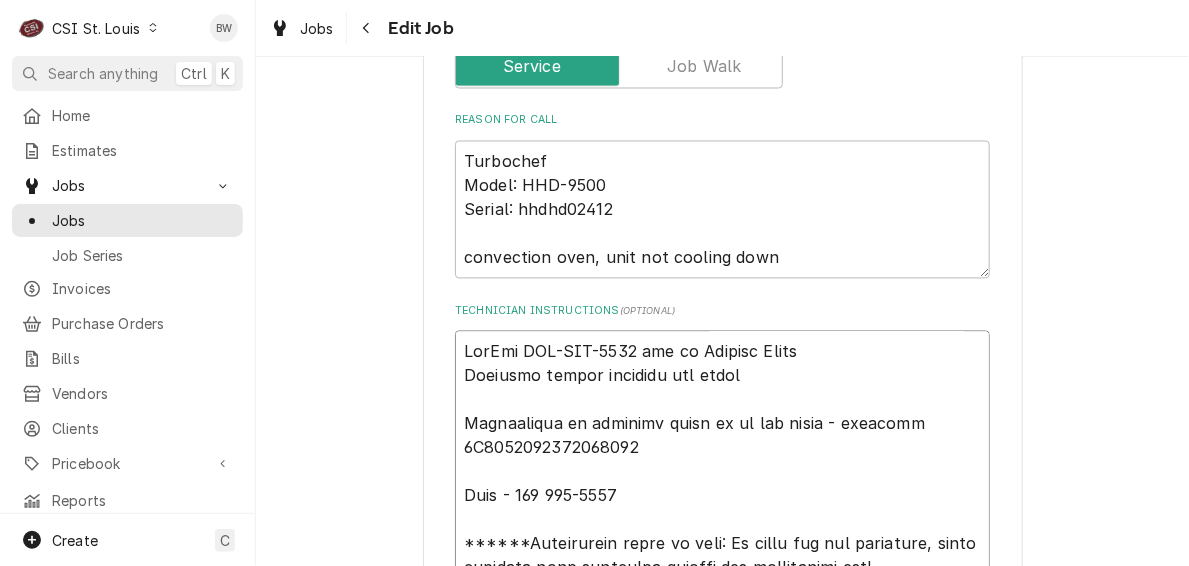 type on "x" 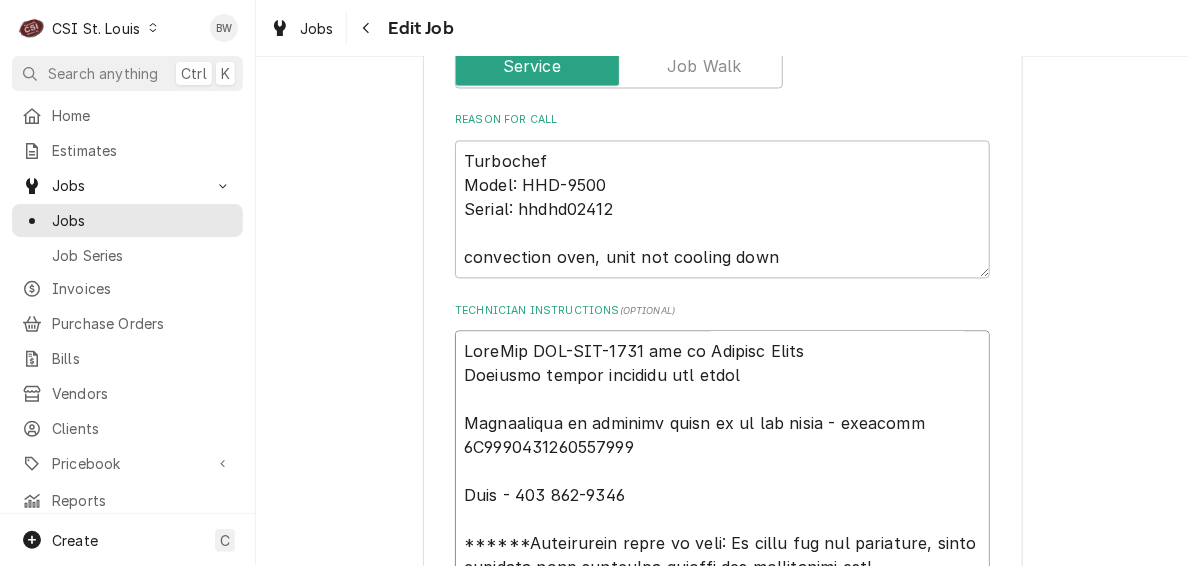 type on "x" 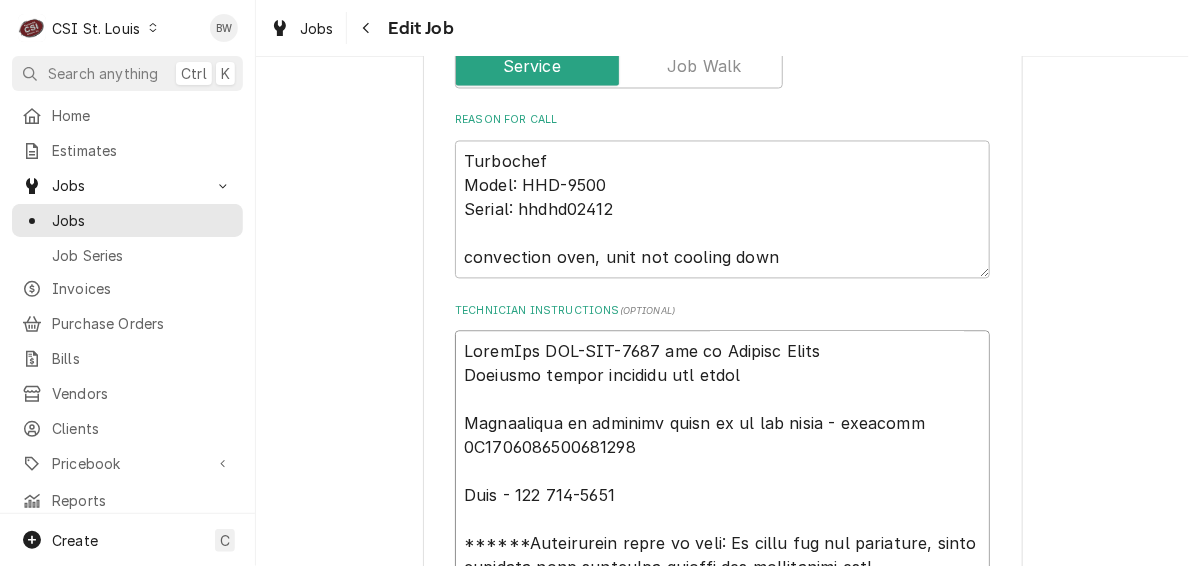 type on "x" 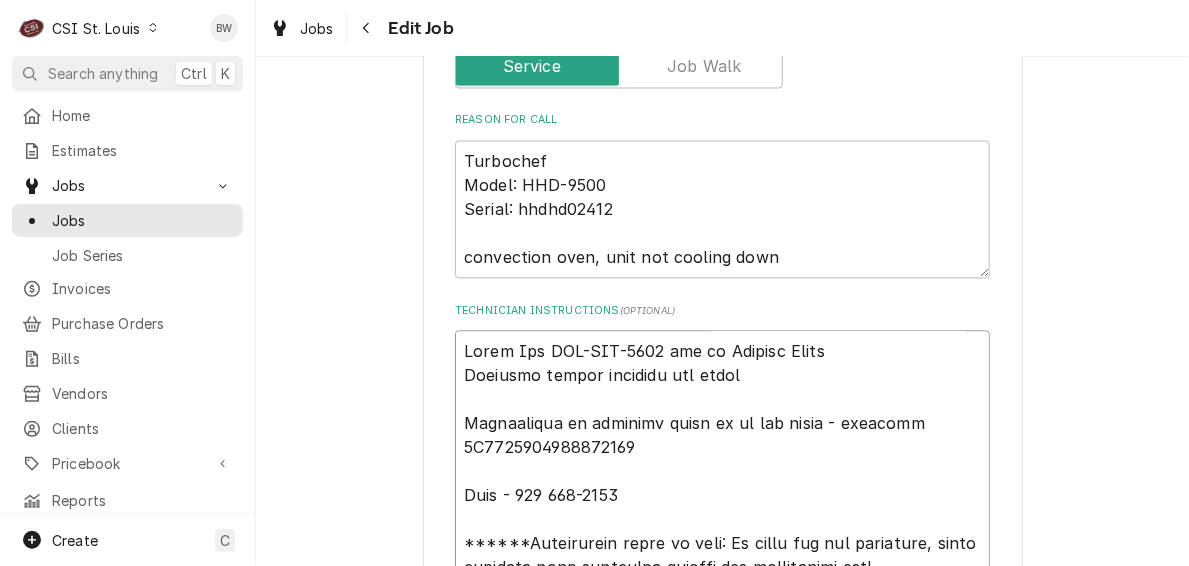 type on "x" 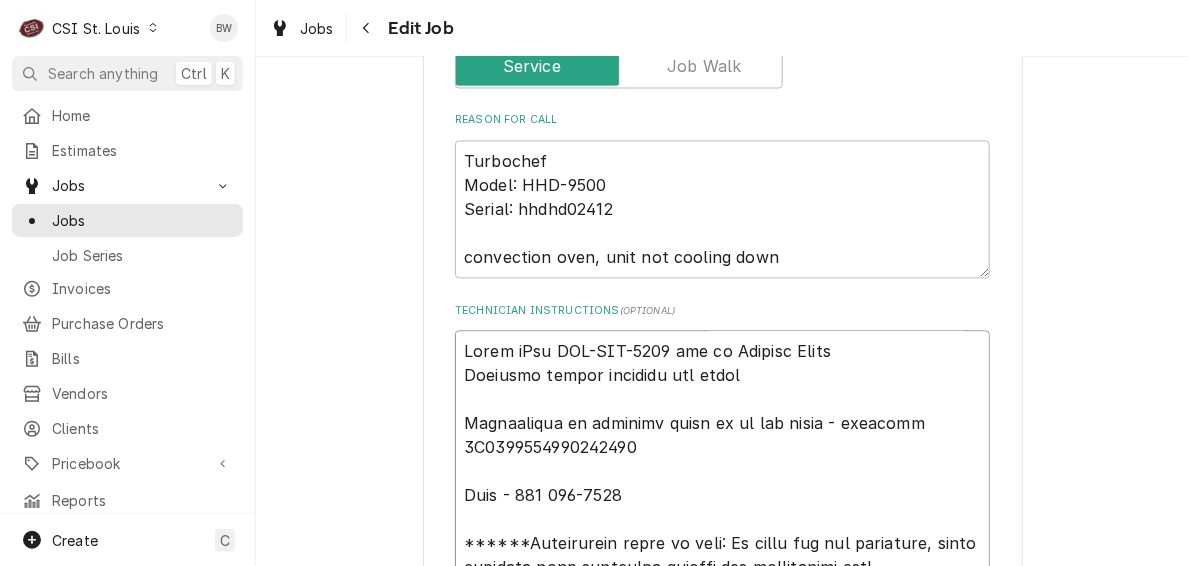 type on "x" 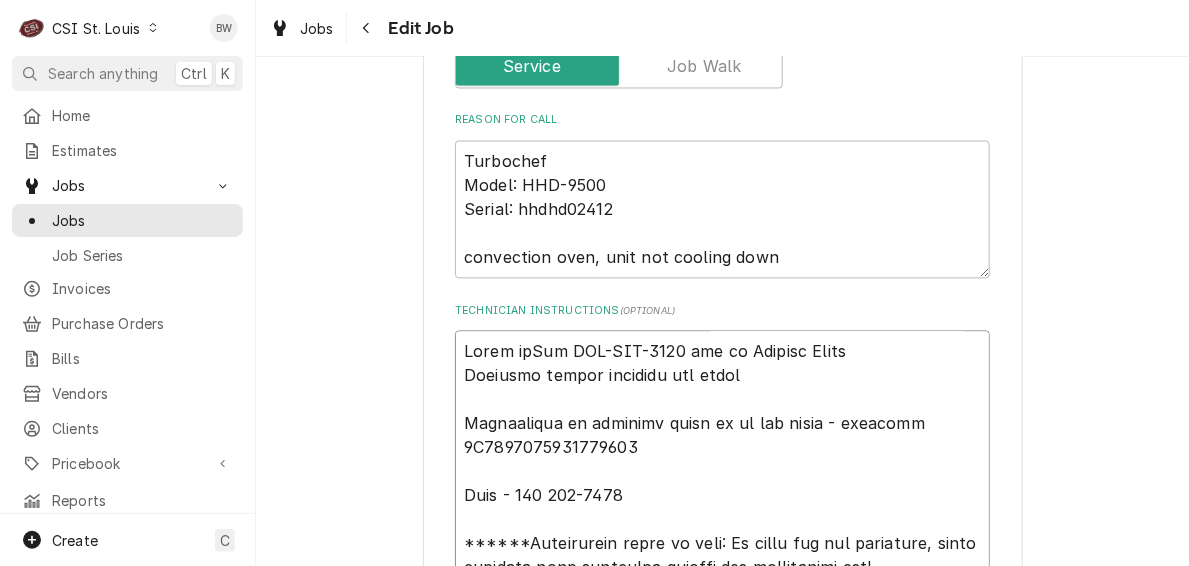type on "x" 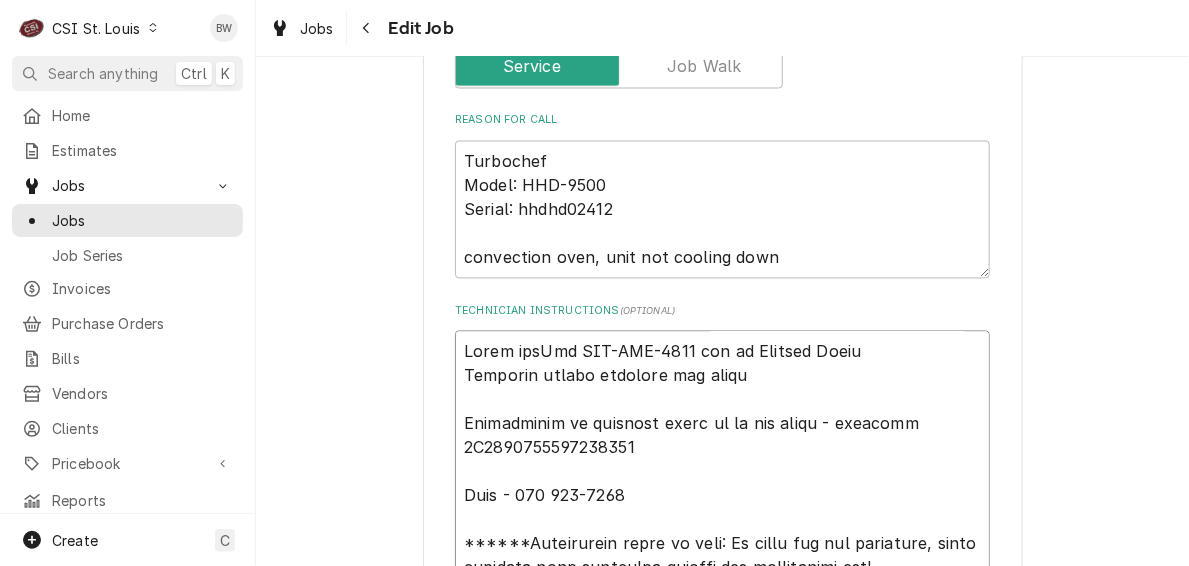 type on "x" 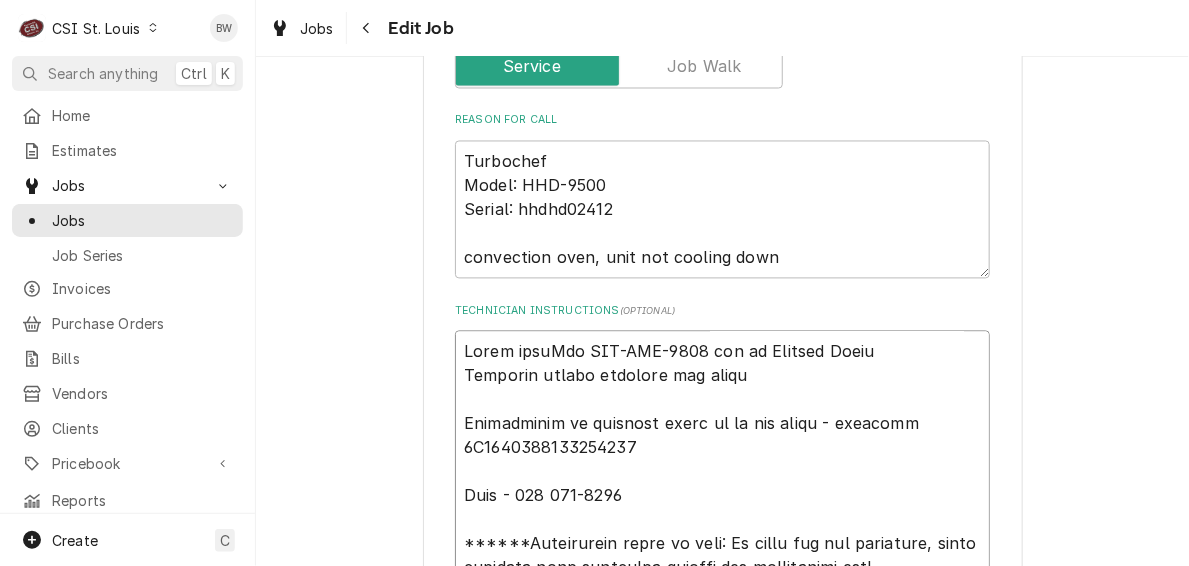 type on "x" 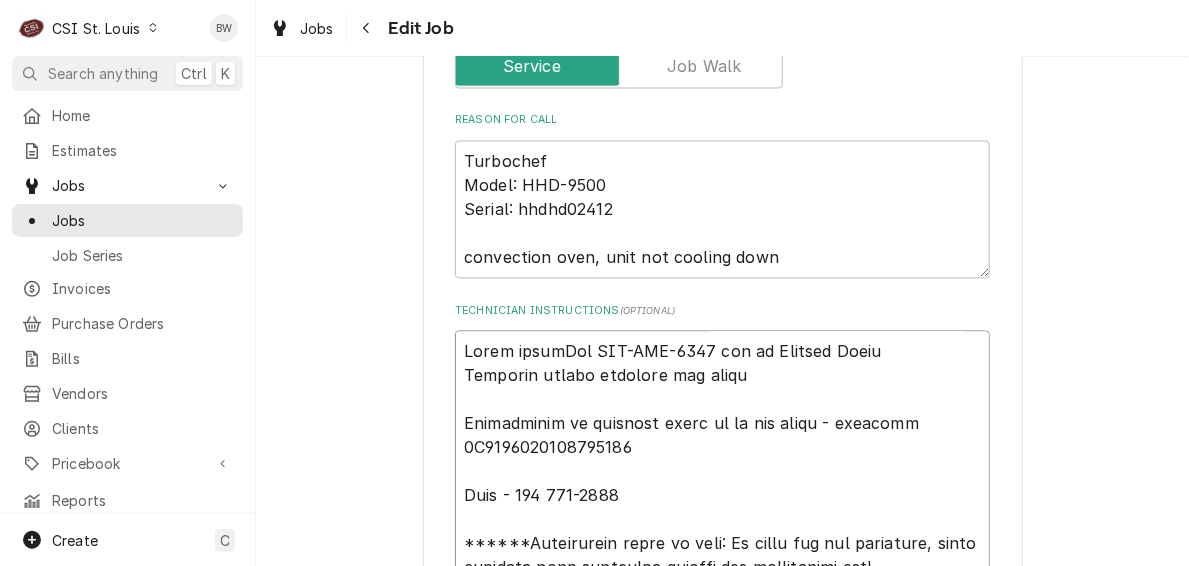 type on "x" 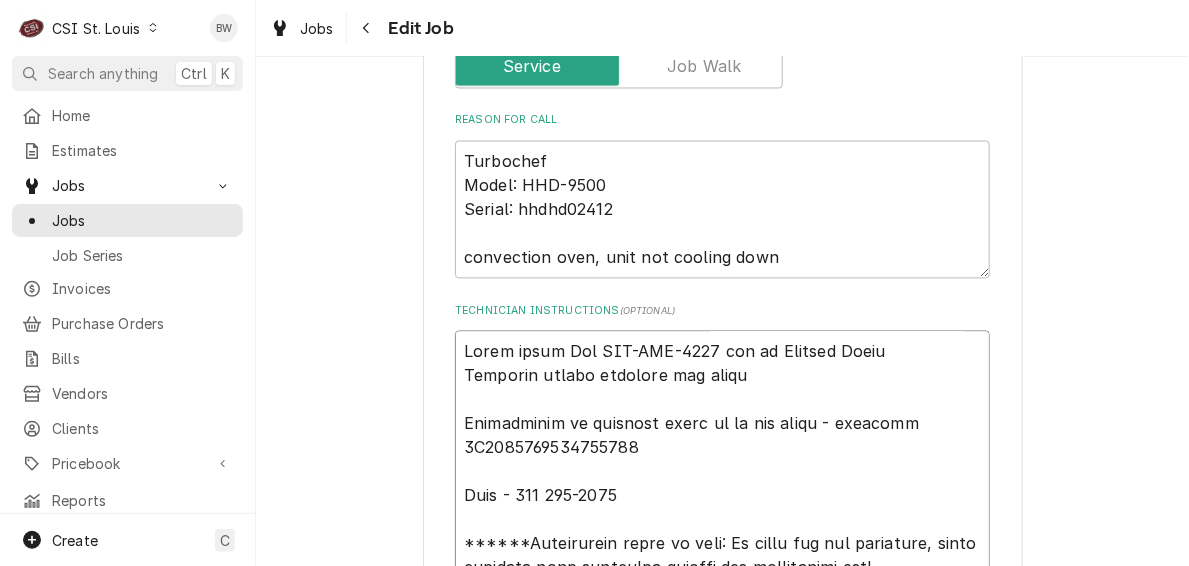 type on "x" 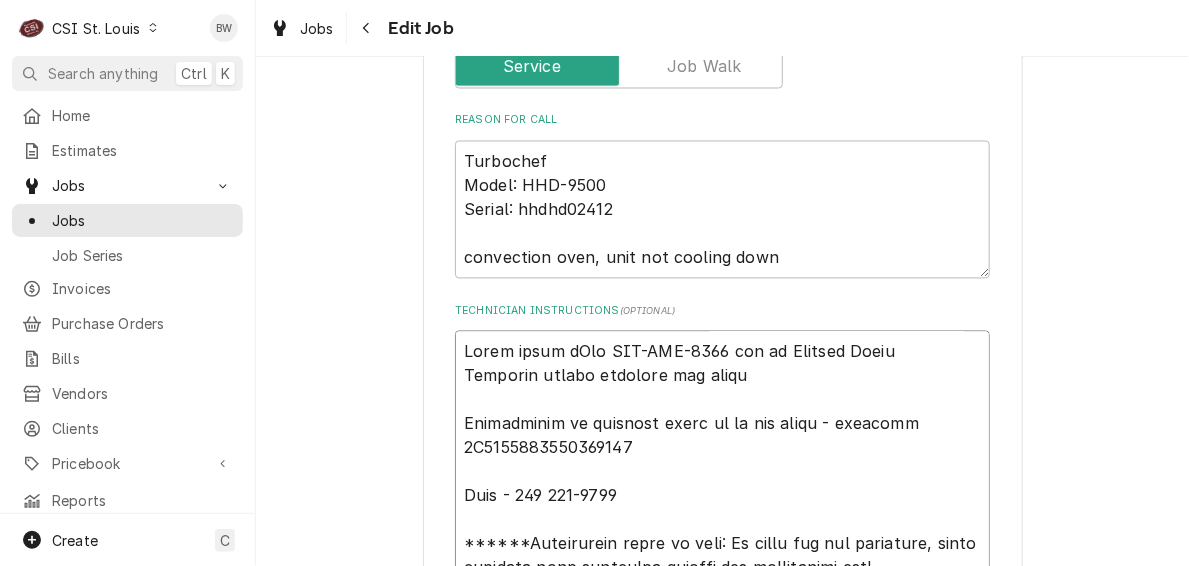 type on "x" 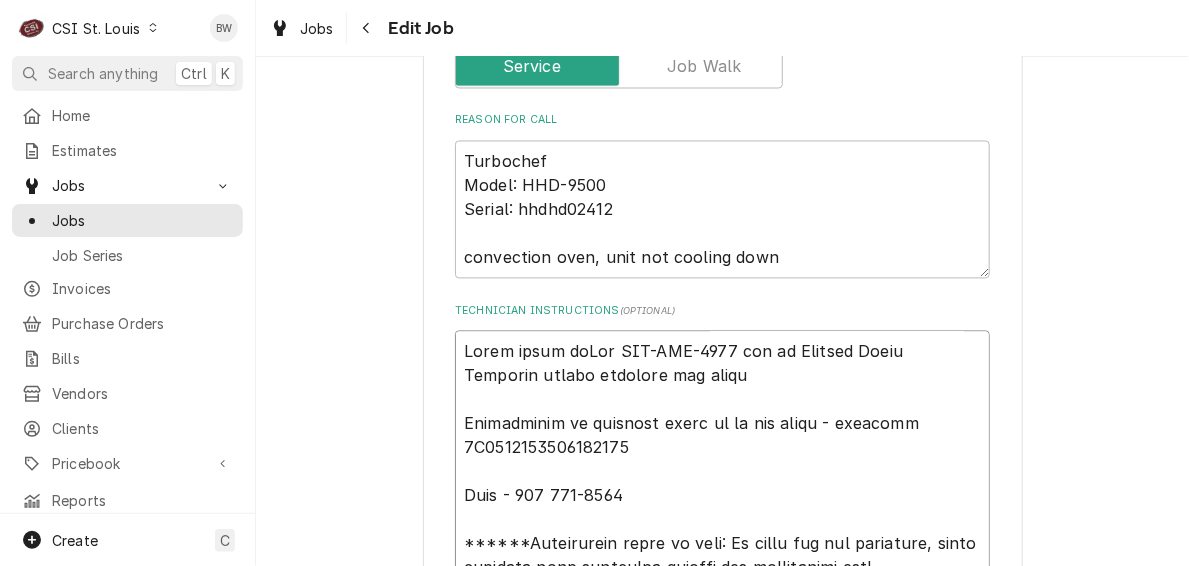 type on "x" 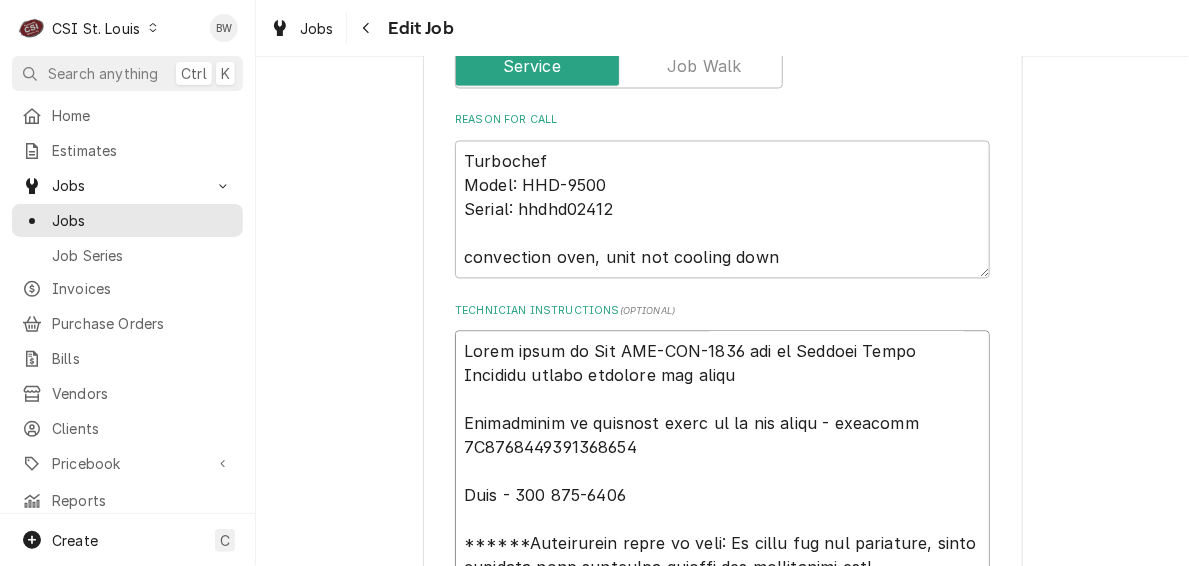 type on "x" 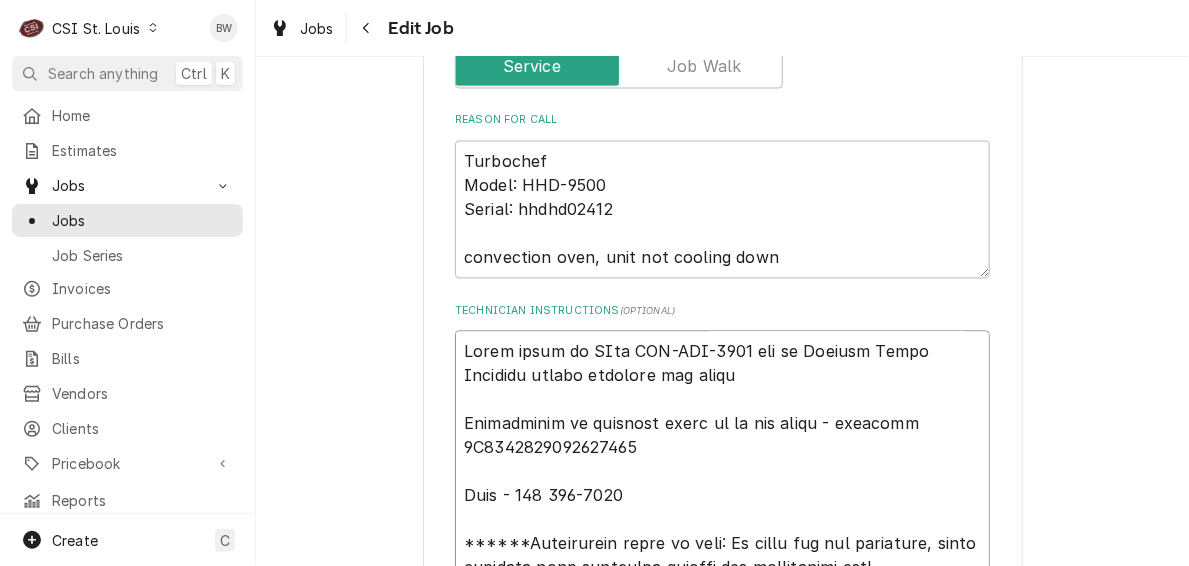 type on "x" 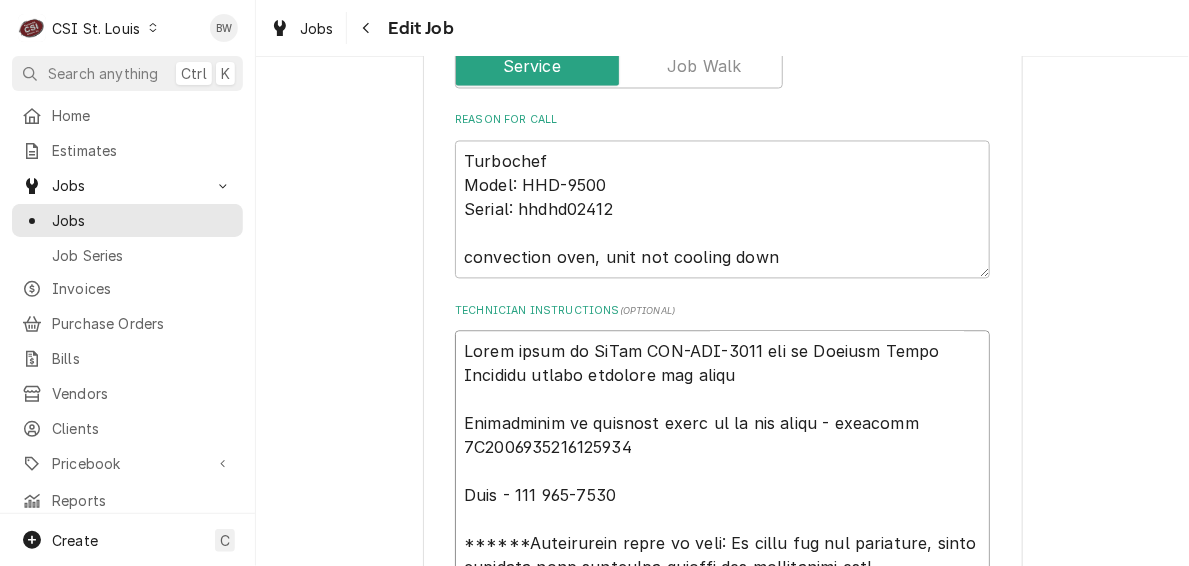 type on "x" 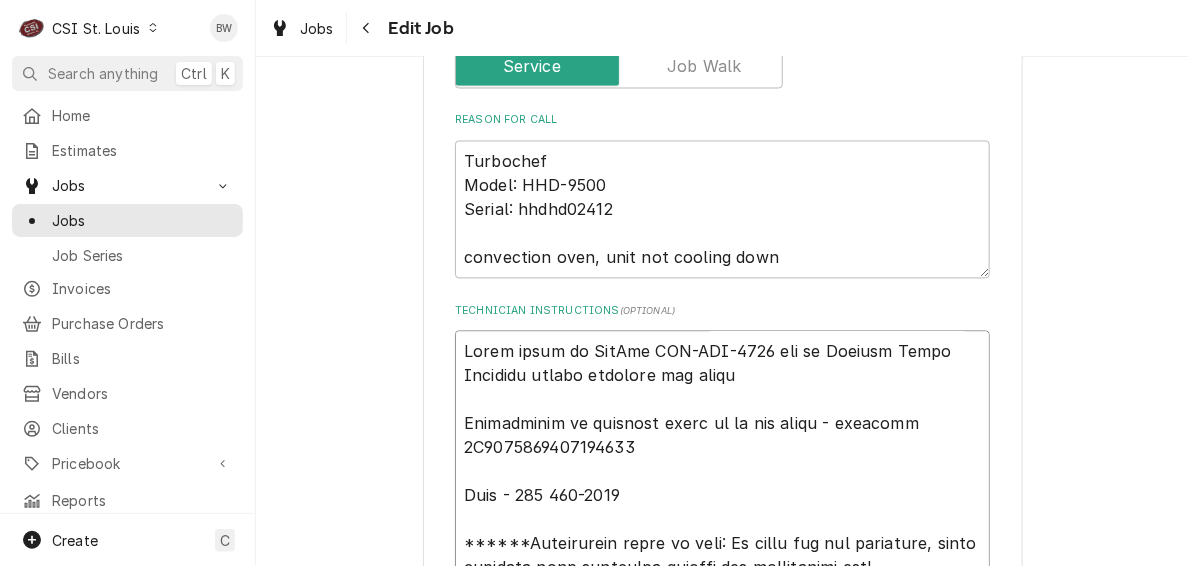 type on "x" 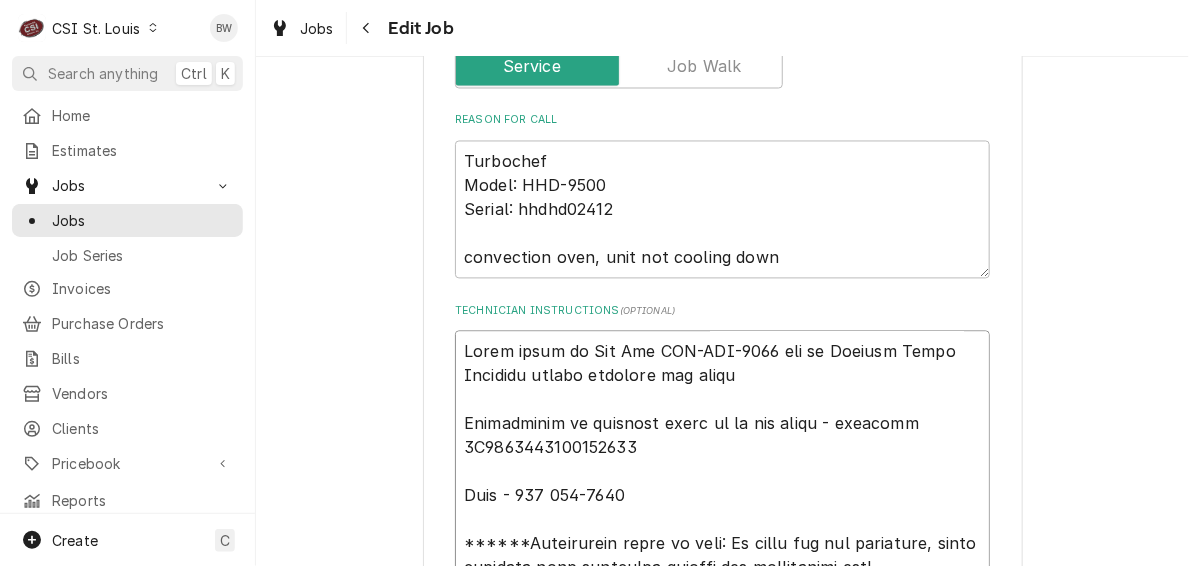 type on "x" 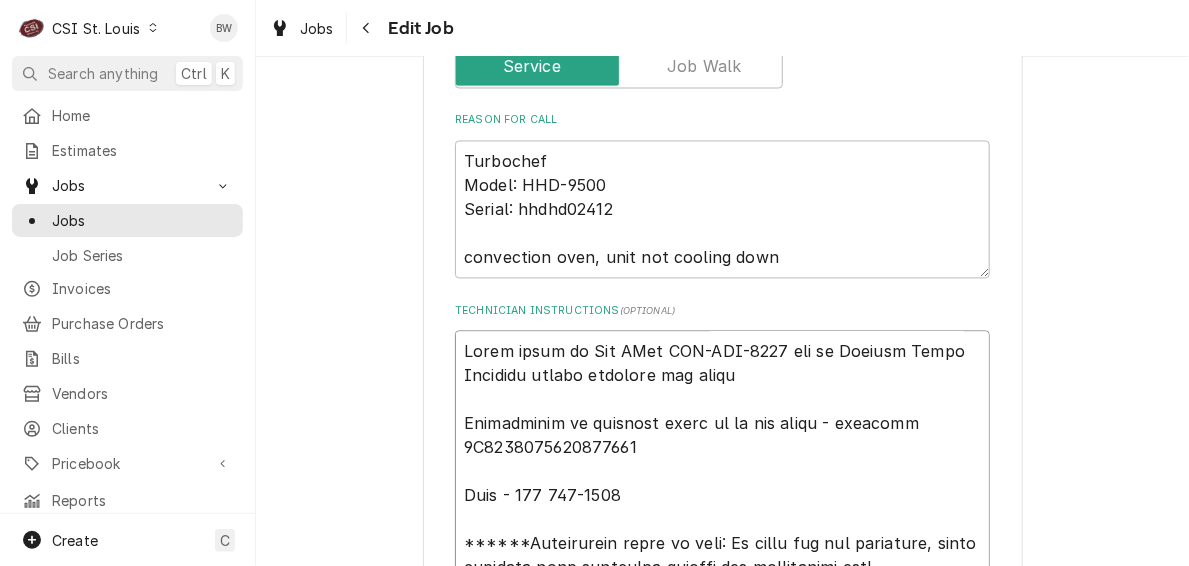 type on "x" 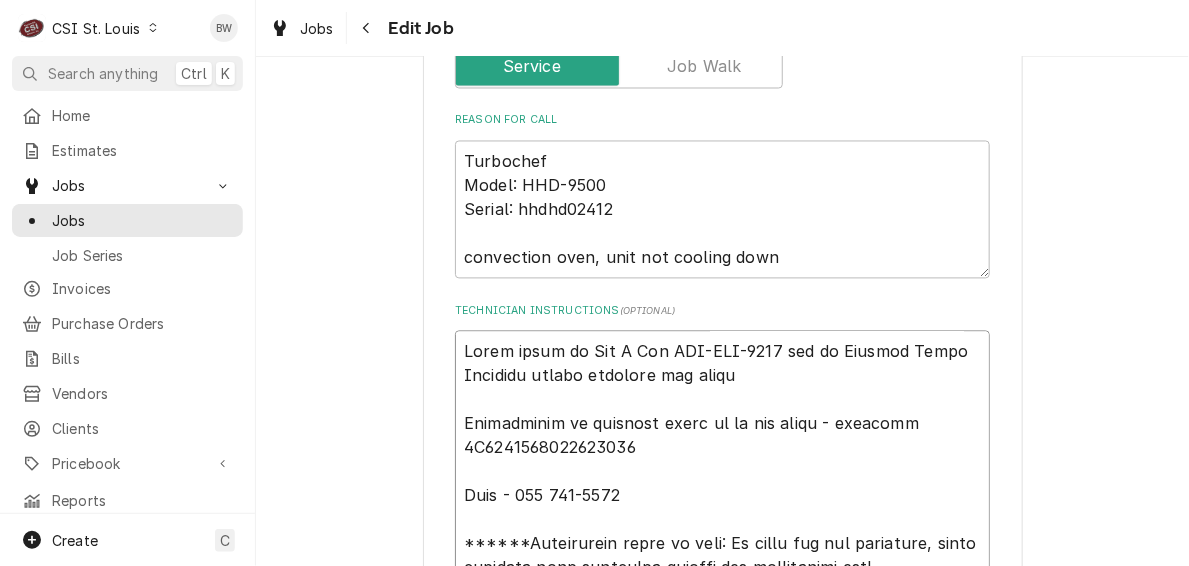 type on "x" 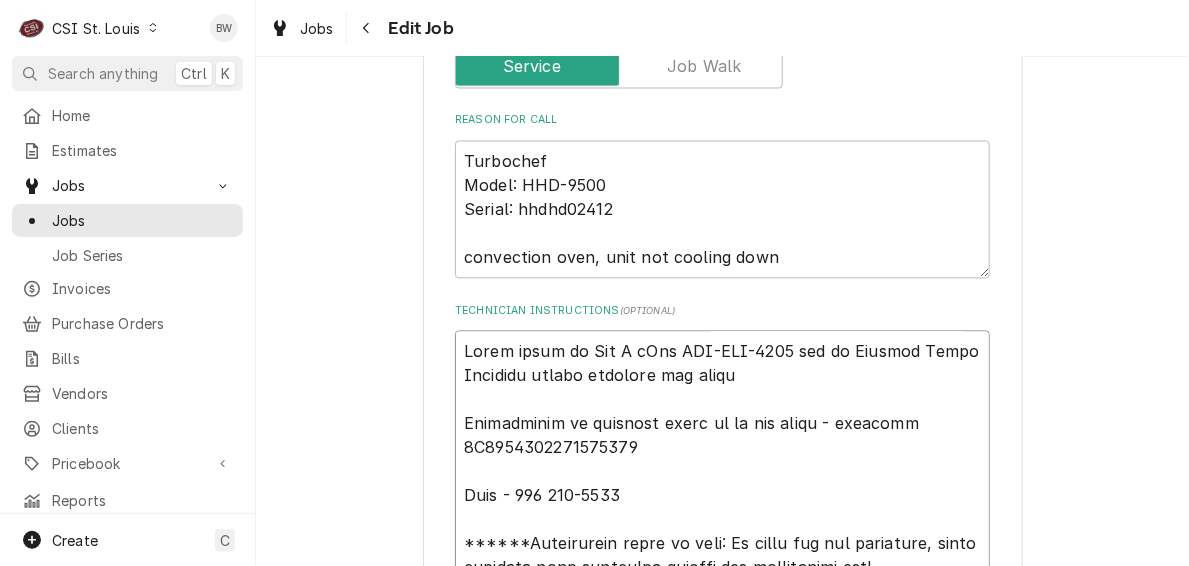 type on "Parts moved to Tom L shTwo TBC-CON-7263 rec to Reserve Shelf
Extended travel approved per email
Techservice is shipping parts to us per email - tracking 1Z6254550139352782
Tony - 573 544-3286
******Recommended parts to take: If parts are not available, still continue with immediate service and communicate with dispatch****
Please dispatch warranty service with recommended parts and have technician call from site with diagnosis. Verify Serial #hhdhd02412 of the unit to be serviced from site.
Recommended parts to take: If parts are not available, still continue with immediate service. Heating
elements(s), SSR, Fuses and SAGE board
If parts are not available, still continue with immediate service and communicate with dispatch
First troubleshooting steps:
1. Confirm the power and fuses are good and that the high limit is not tripped before testing the unit.
2. Heat unit to temperature and let site for 5 minuets. Then turn the oven off to the cooling down
screen
3. Take amperage readings on each si..." 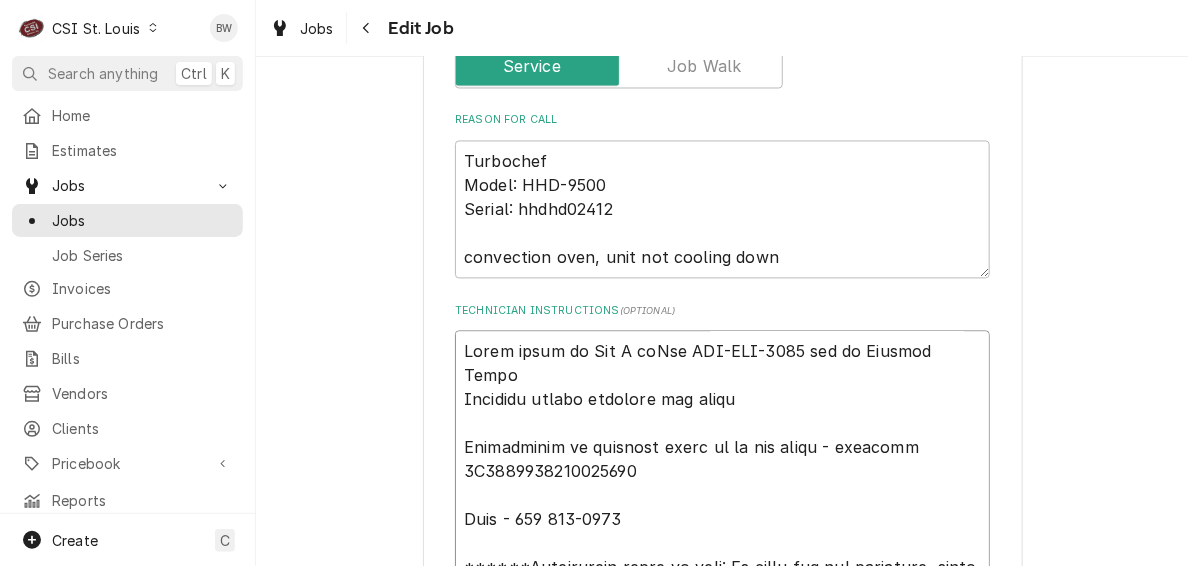 type on "x" 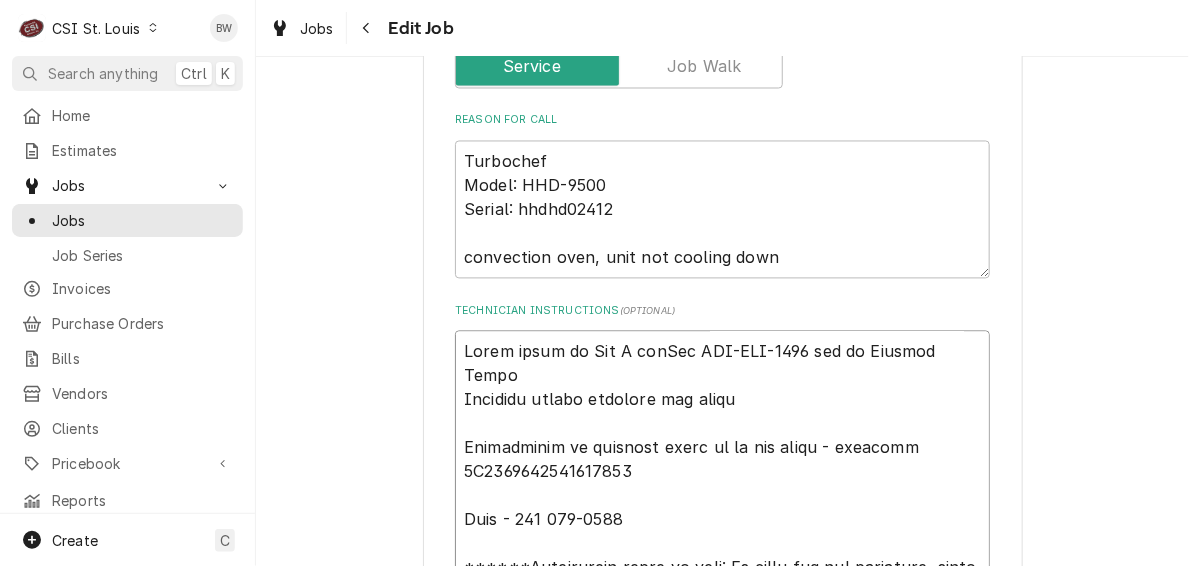 type on "x" 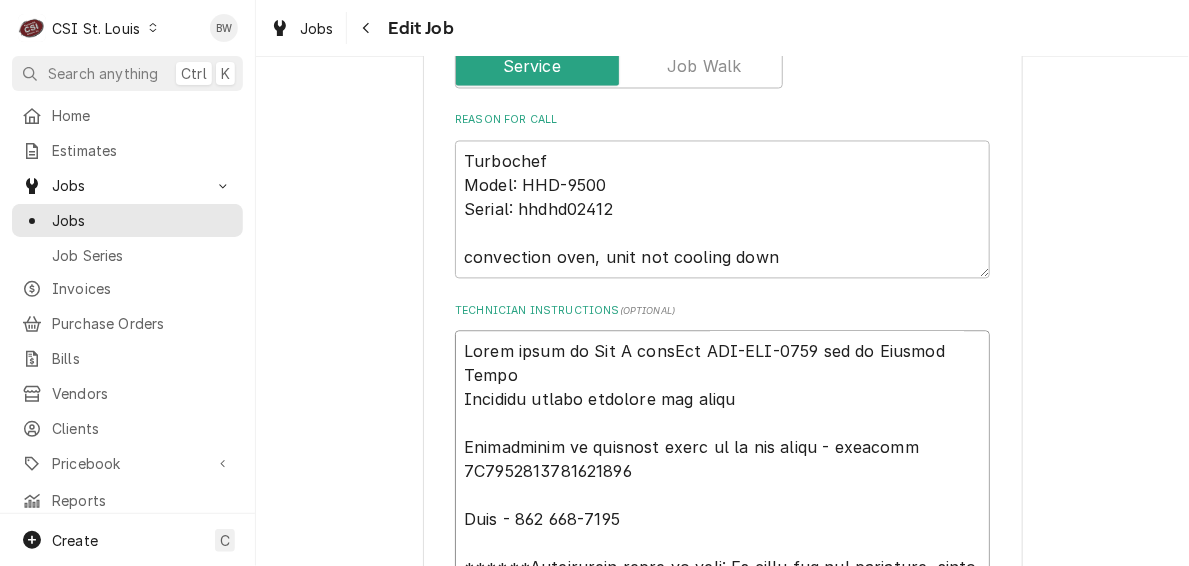 type on "x" 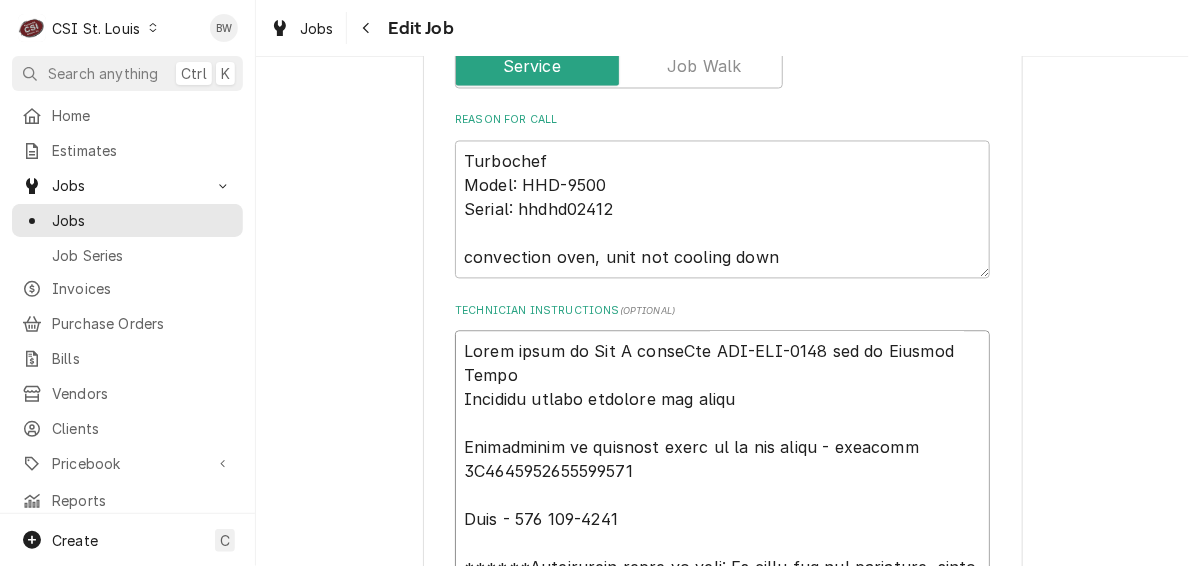 type on "x" 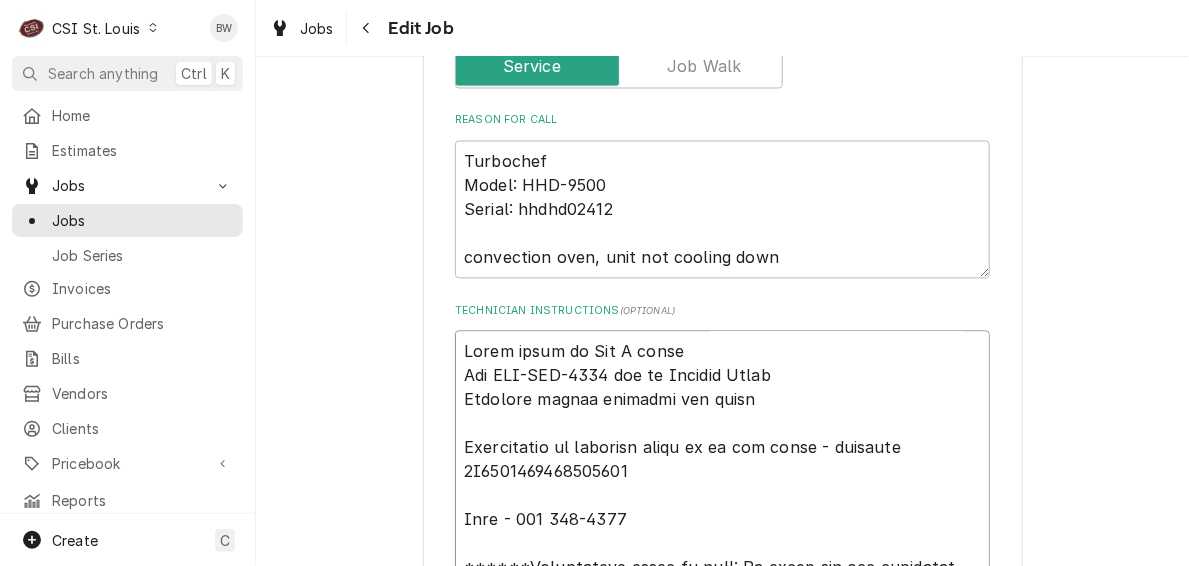 type on "x" 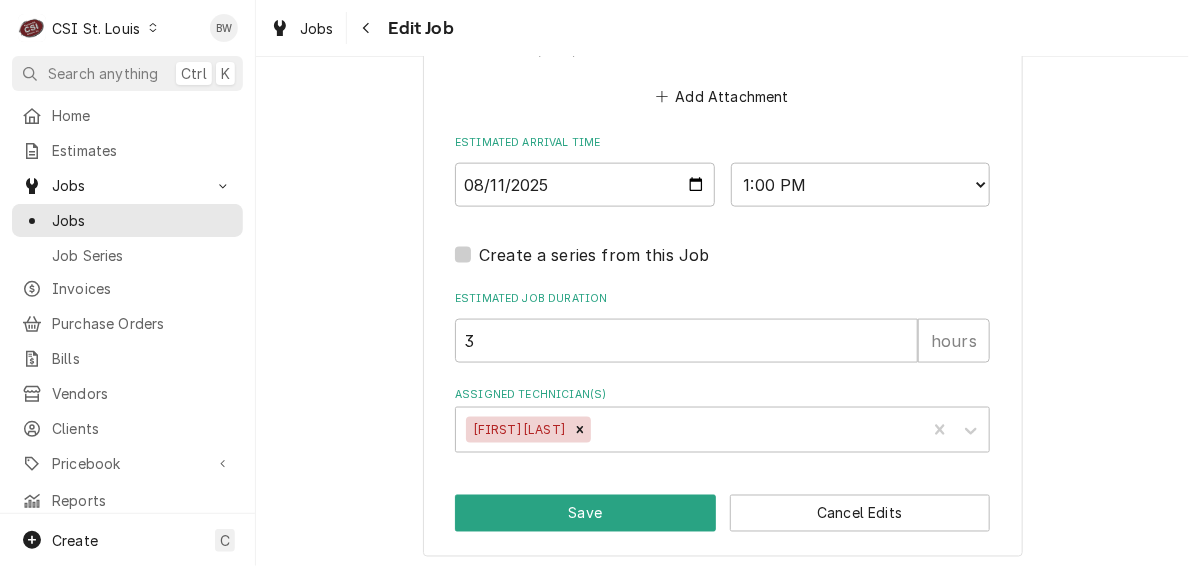 scroll, scrollTop: 2907, scrollLeft: 0, axis: vertical 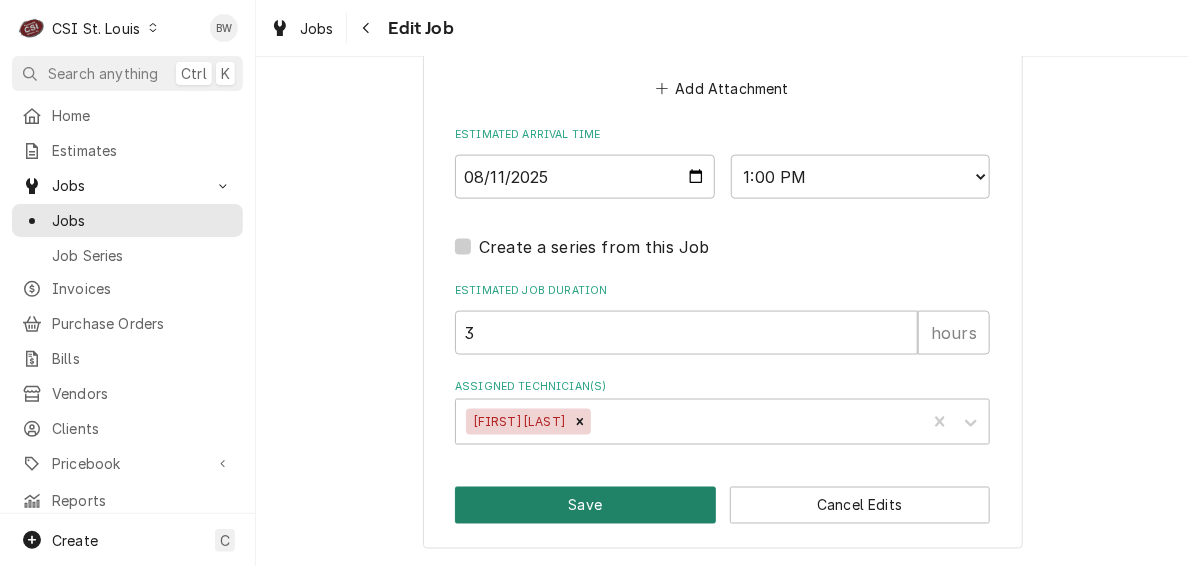 type on "Parts moved to Tom L shelf
Two TBC-CON-7263 rec to Reserve Shelf
Extended travel approved per email
Techservice is shipping parts to us per email - tracking 1Z6254550139352782
Tony - 573 544-3286
******Recommended parts to take: If parts are not available, still continue with immediate service and communicate with dispatch****
Please dispatch warranty service with recommended parts and have technician call from site with diagnosis. Verify Serial #hhdhd02412 of the unit to be serviced from site.
Recommended parts to take: If parts are not available, still continue with immediate service. Heating
elements(s), SSR, Fuses and SAGE board
If parts are not available, still continue with immediate service and communicate with dispatch
First troubleshooting steps:
1. Confirm the power and fuses are good and that the high limit is not tripped before testing the unit.
2. Heat unit to temperature and let site for 5 minuets. Then turn the oven off to the cooling down
screen
3. Take amperage readings on eac..." 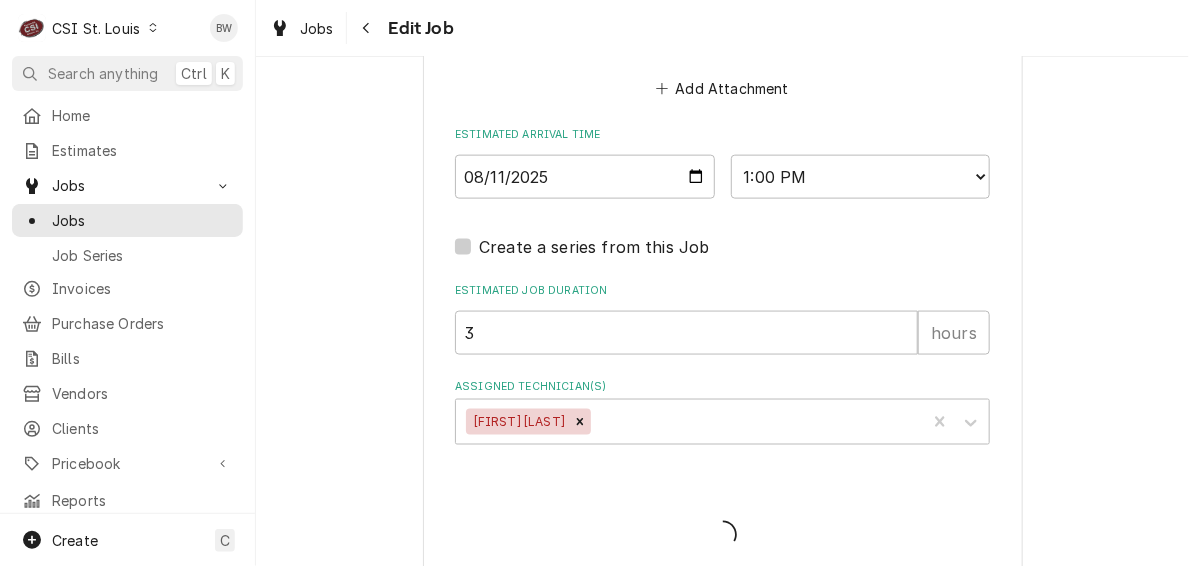 type on "x" 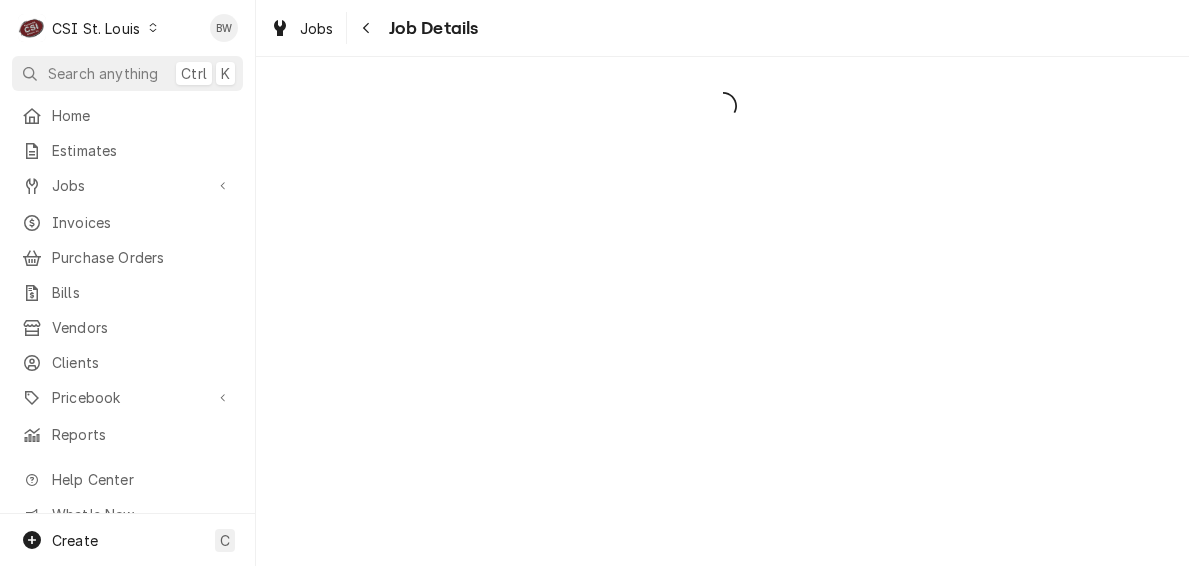 scroll, scrollTop: 0, scrollLeft: 0, axis: both 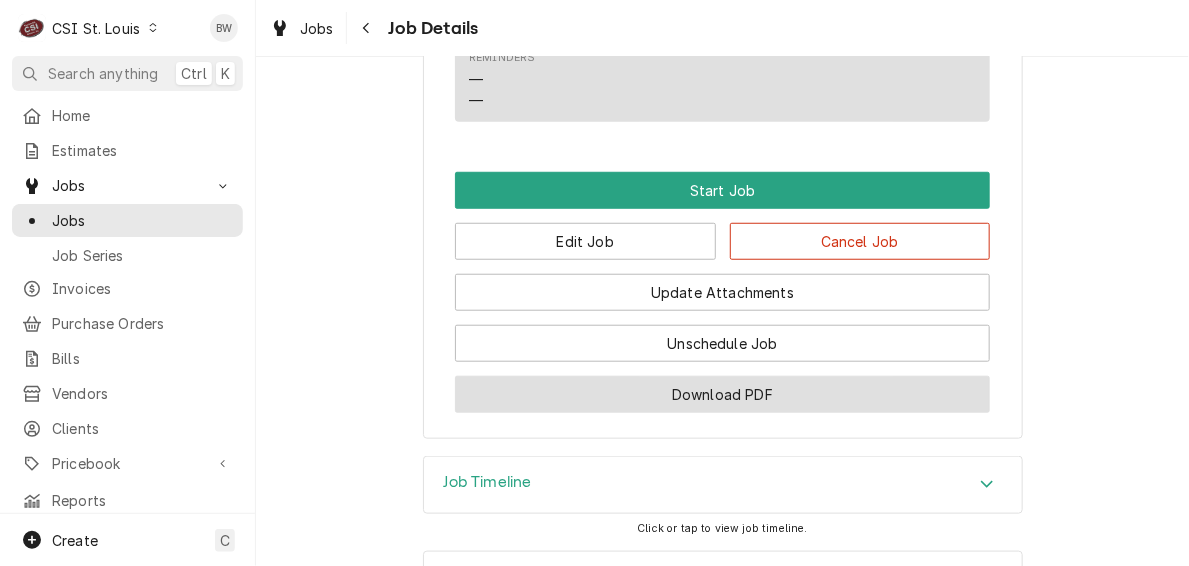 click on "Download PDF" at bounding box center (722, 394) 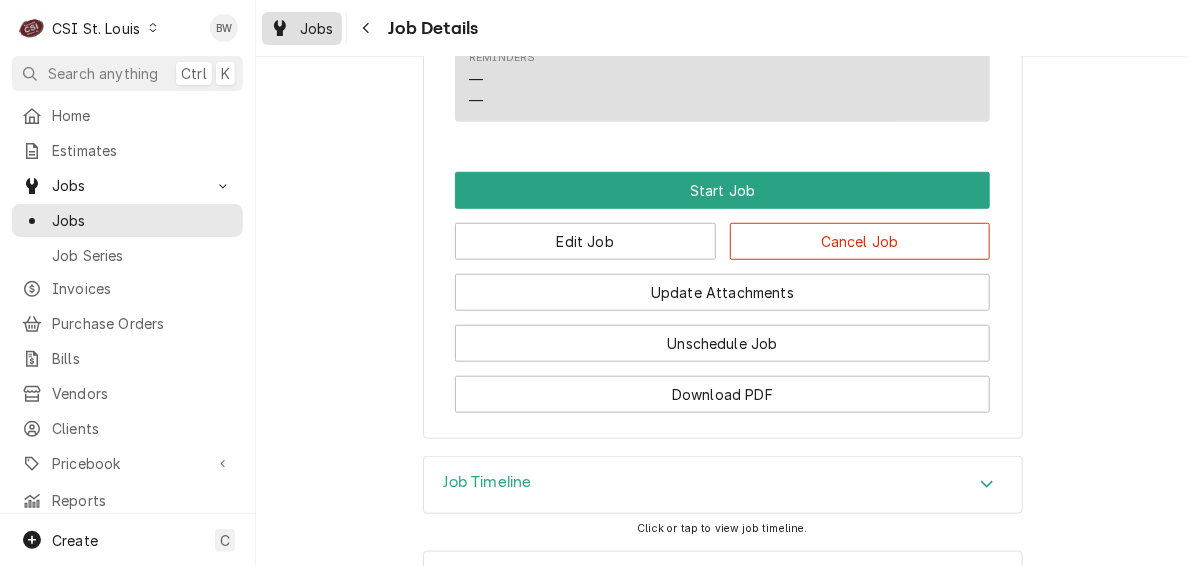 click on "Jobs" at bounding box center [317, 28] 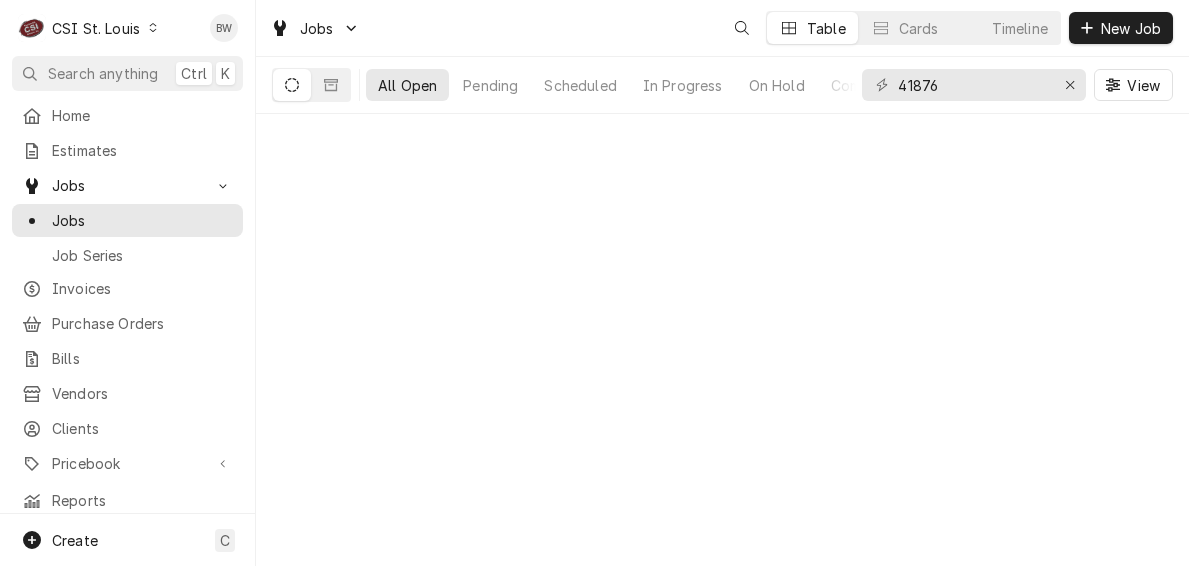 scroll, scrollTop: 0, scrollLeft: 0, axis: both 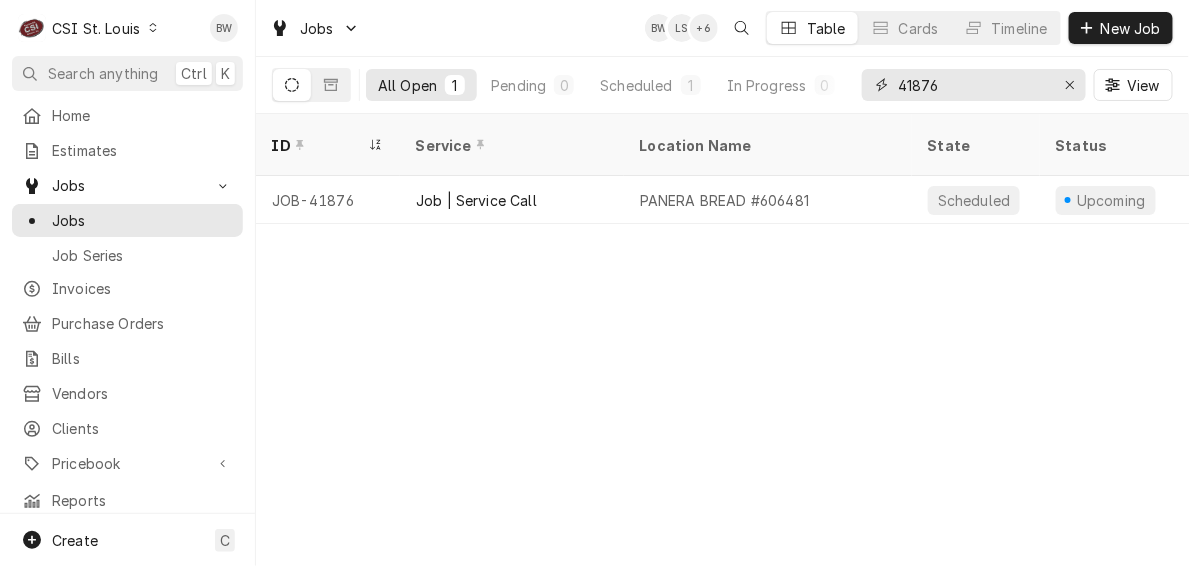 drag, startPoint x: 963, startPoint y: 82, endPoint x: 880, endPoint y: 85, distance: 83.0542 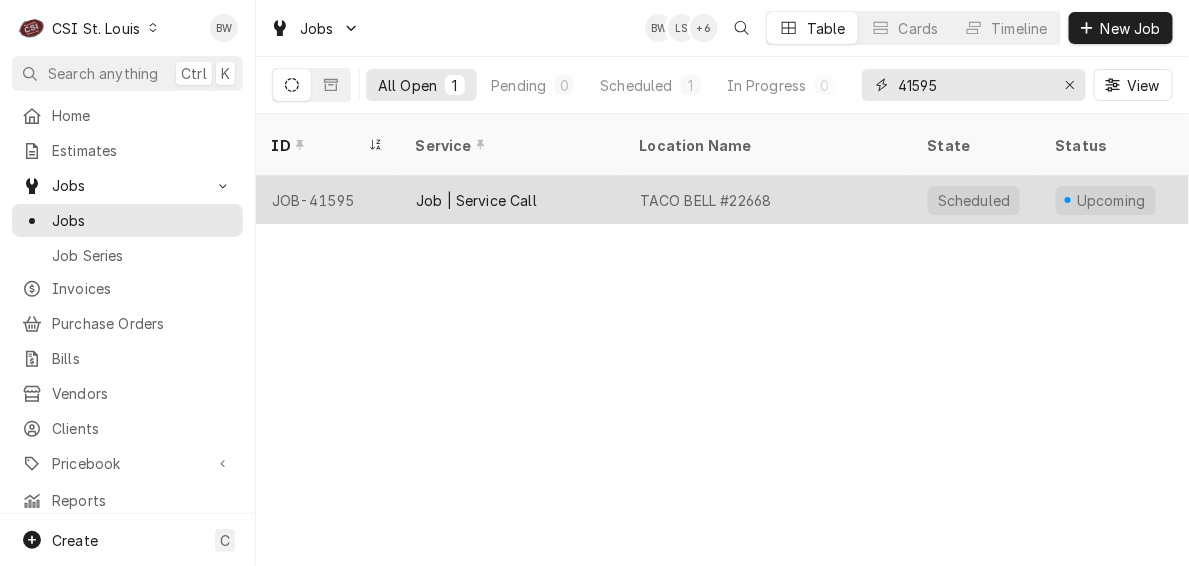type on "41595" 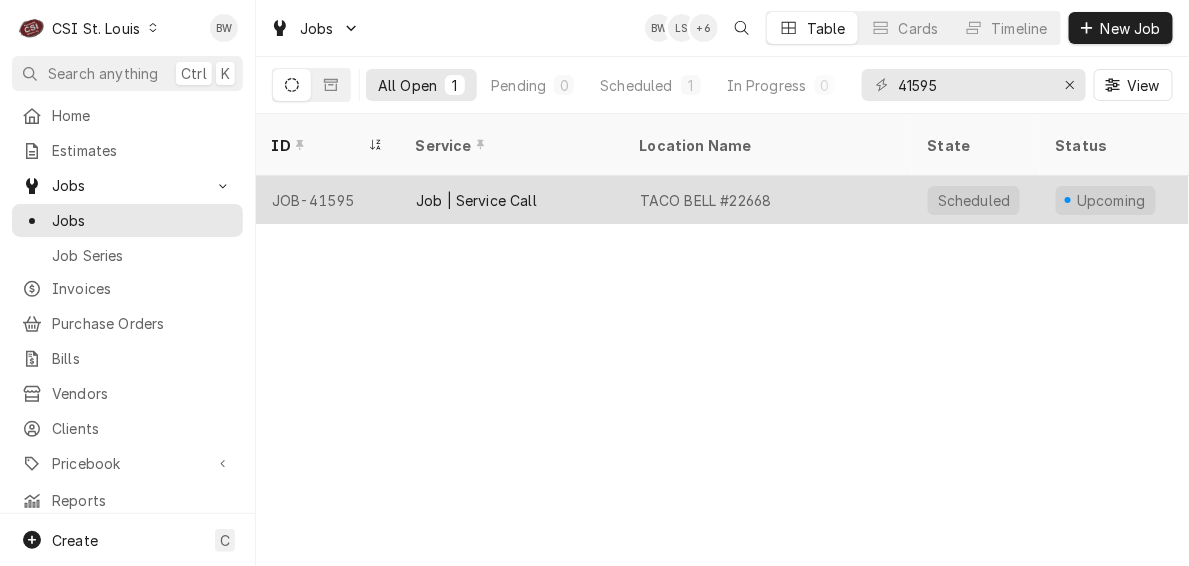 click on "JOB-41595" at bounding box center (328, 200) 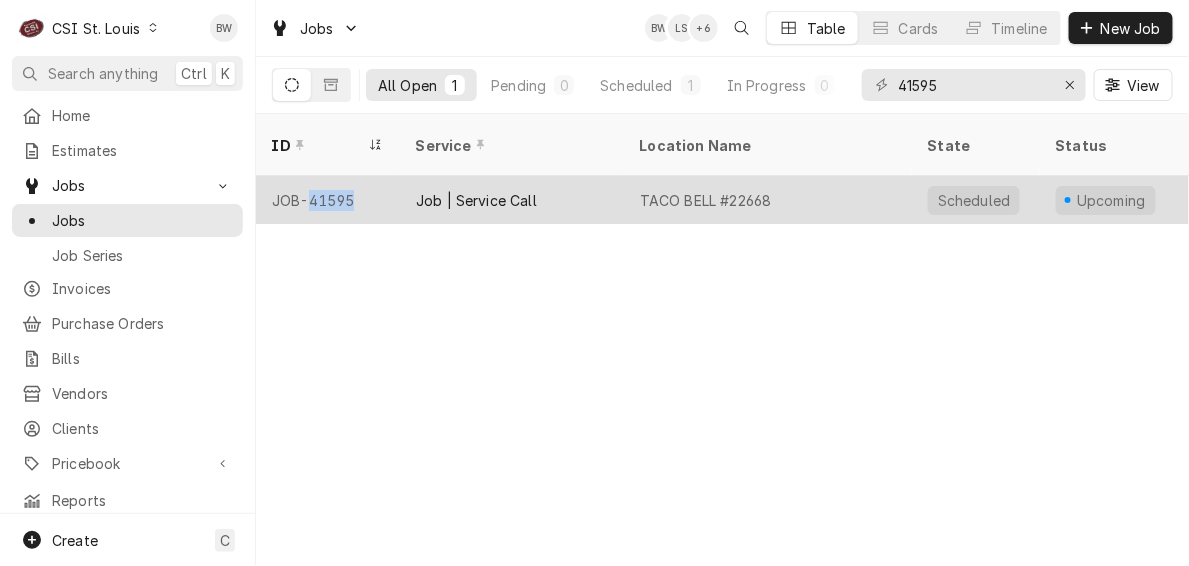click on "JOB-41595" at bounding box center [328, 200] 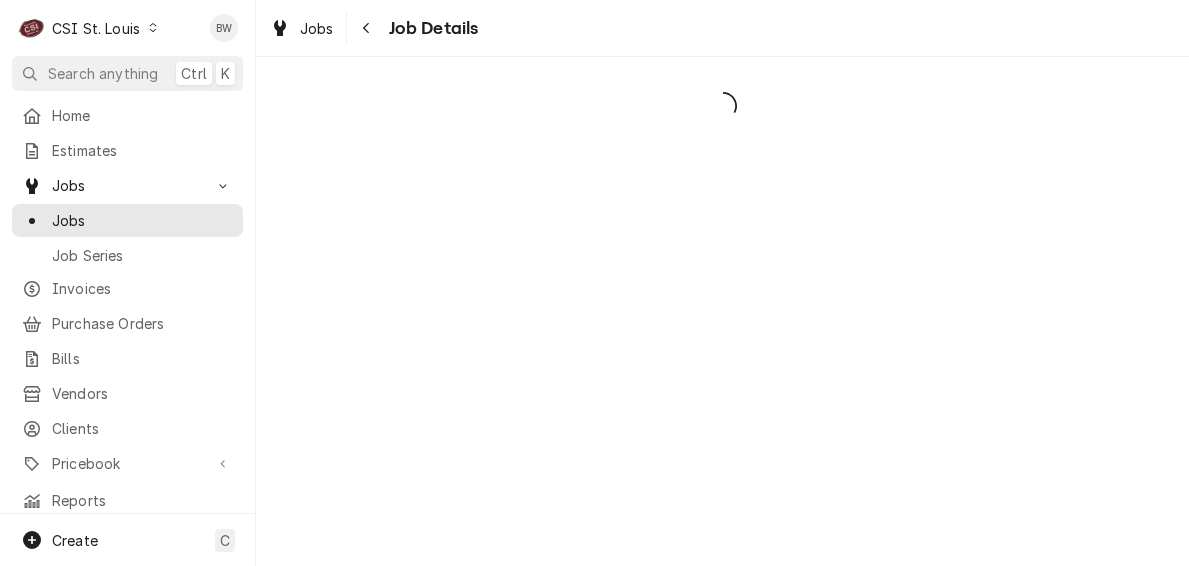 scroll, scrollTop: 0, scrollLeft: 0, axis: both 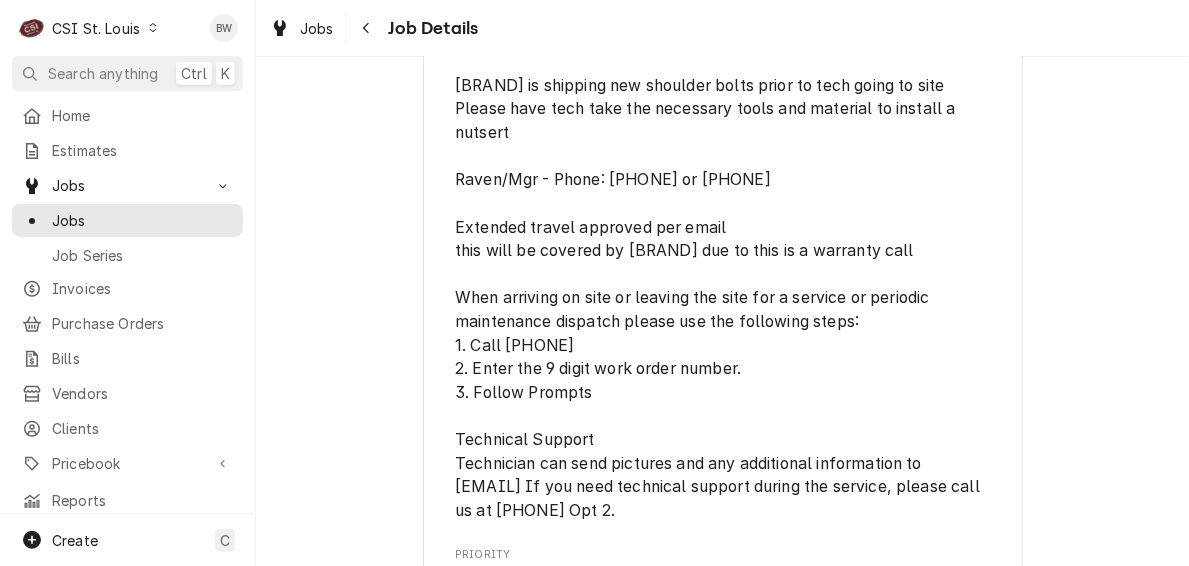 click on "tech to pick up nutcert tool and nutcerts at shop along with the parts and then go to location
Rec parts to Reserve shelf
***NO OT***
[BRAND] is shipping new shoulder bolts prior to tech going to site
Please have tech take the necessary tools and material to install a nutsert
Raven/Mgr - Phone: [PHONE] or [PHONE]
Extended travel approved per email
this will be covered by [BRAND] due to this is a warranty call
When arriving on site or leaving the site for a service or periodic maintenance dispatch please use the following steps:
1. Call [PHONE]
2. Enter the 9 digit work order number.
3. Follow Prompts
Technical Support
Technician can send pictures and any additional information to [EMAIL] If you need technical support during the service, please call us at [PHONE] Opt 2." at bounding box center [722, 227] 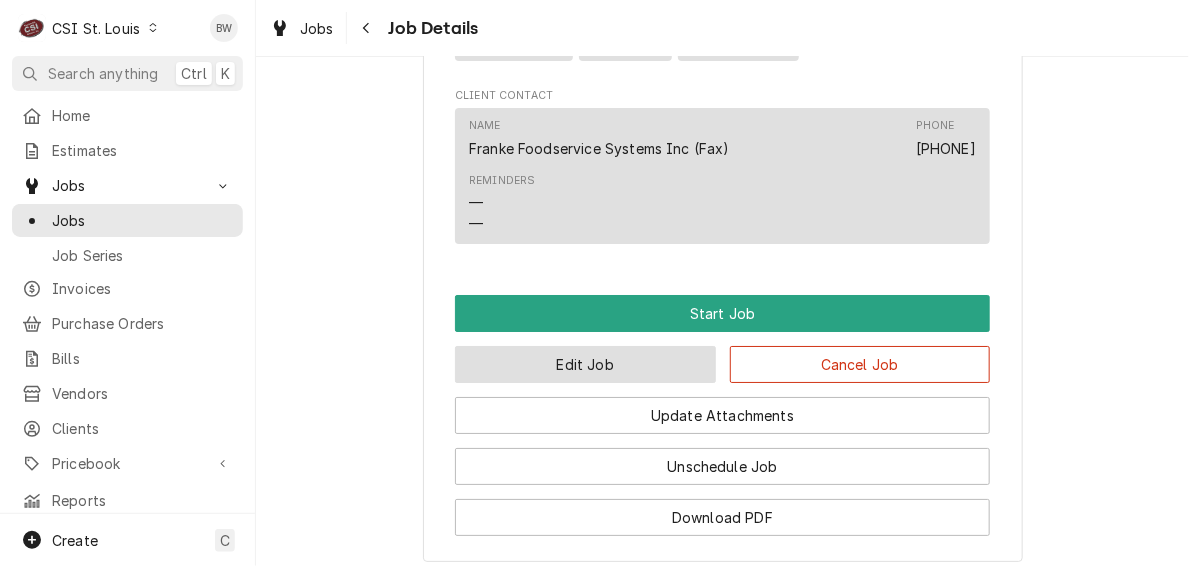 scroll, scrollTop: 2100, scrollLeft: 0, axis: vertical 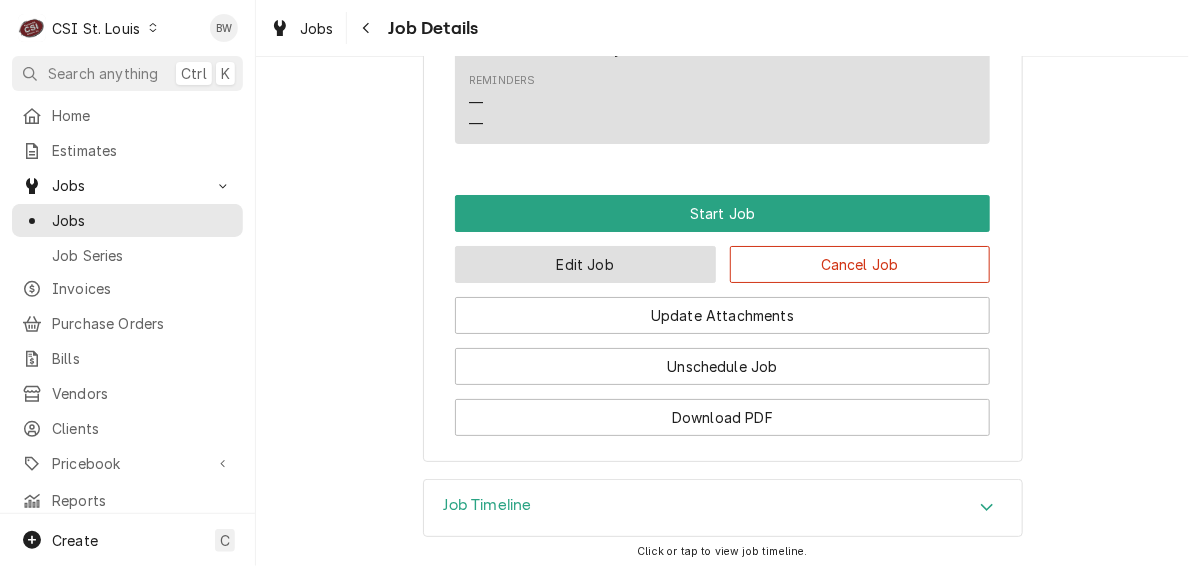 click on "Edit Job" at bounding box center [585, 264] 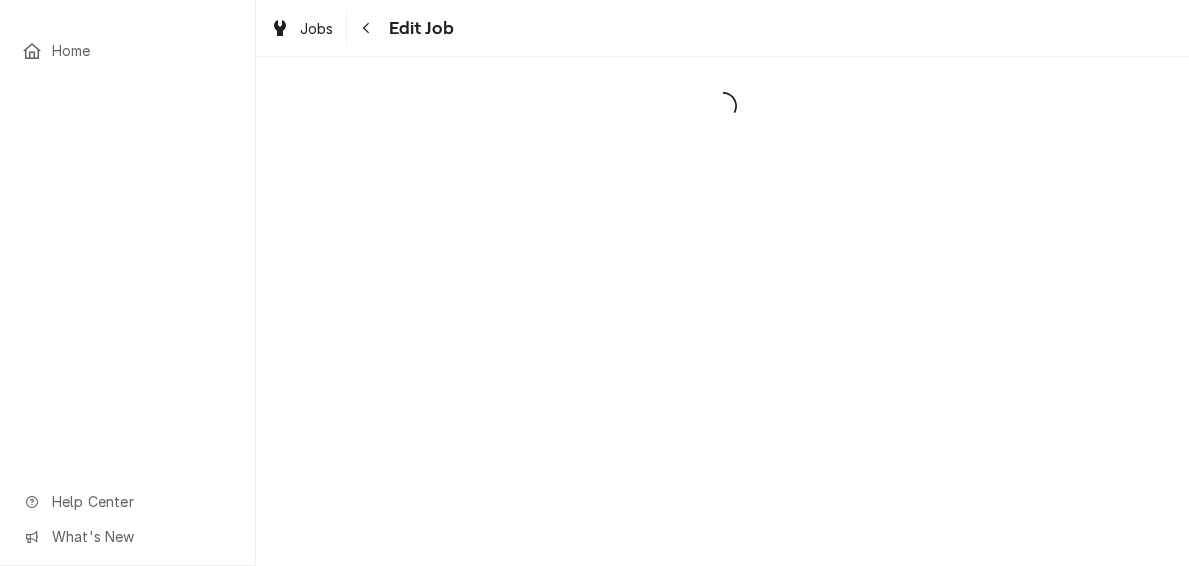 scroll, scrollTop: 0, scrollLeft: 0, axis: both 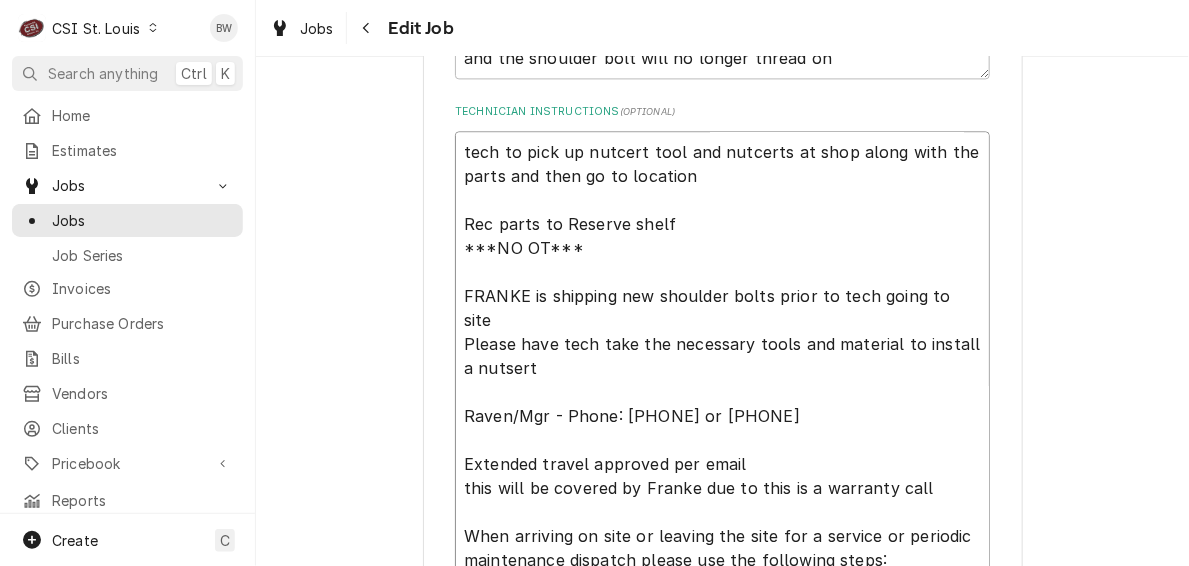 click on "tech to pick up nutcert tool and nutcerts at shop along with the parts and then go to location
Rec parts to Reserve shelf
***NO OT***
FRANKE is shipping new shoulder bolts prior to tech going to site
Please have tech take the necessary tools and material to install a nutsert
Raven/Mgr - Phone: 573 449-9801 or 573-253-8813
Extended travel approved per email
this will be covered by Franke due to this is a warranty call
When arriving on site or leaving the site for a service or periodic maintenance dispatch please use the following steps:
1. Call 1-855-554-6163
2. Enter the 9 digit work order number.
3. Follow Prompts
Technical Support
Technician can send pictures and any additional information to fs-fcg-ts.us@franke.com If you need technical support during the service, please call us at 1-800-537-2653 Opt 2." at bounding box center [722, 440] 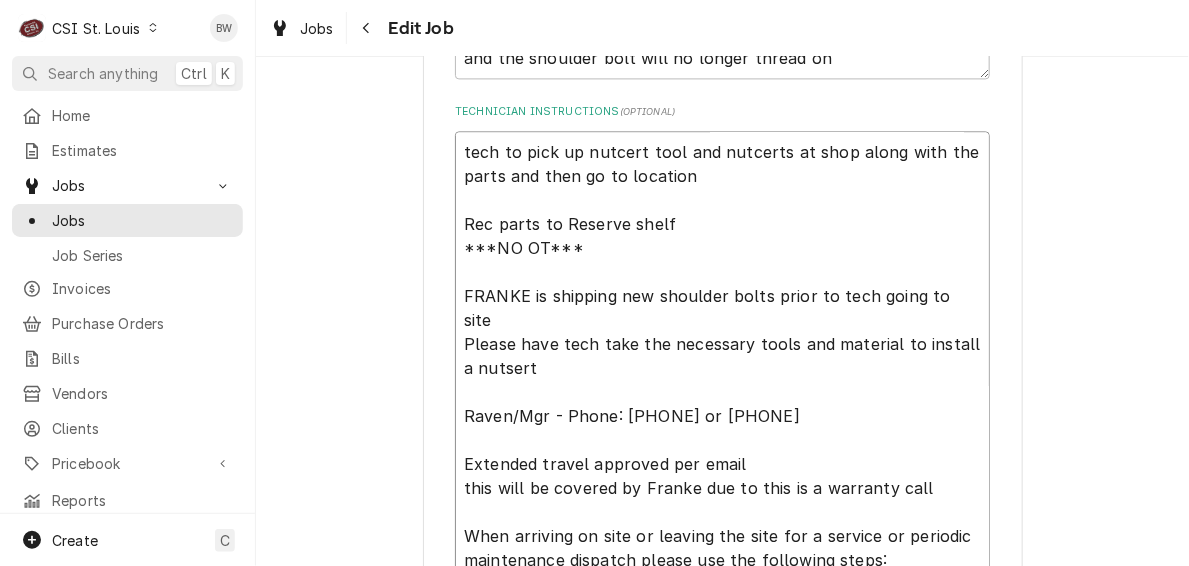 type on "x" 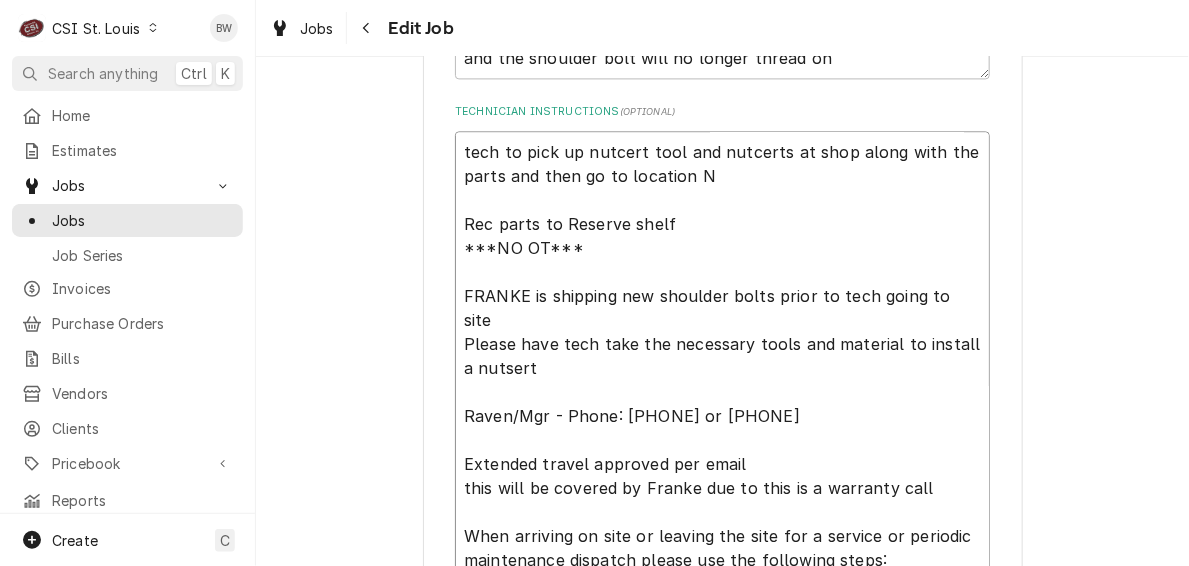 type on "x" 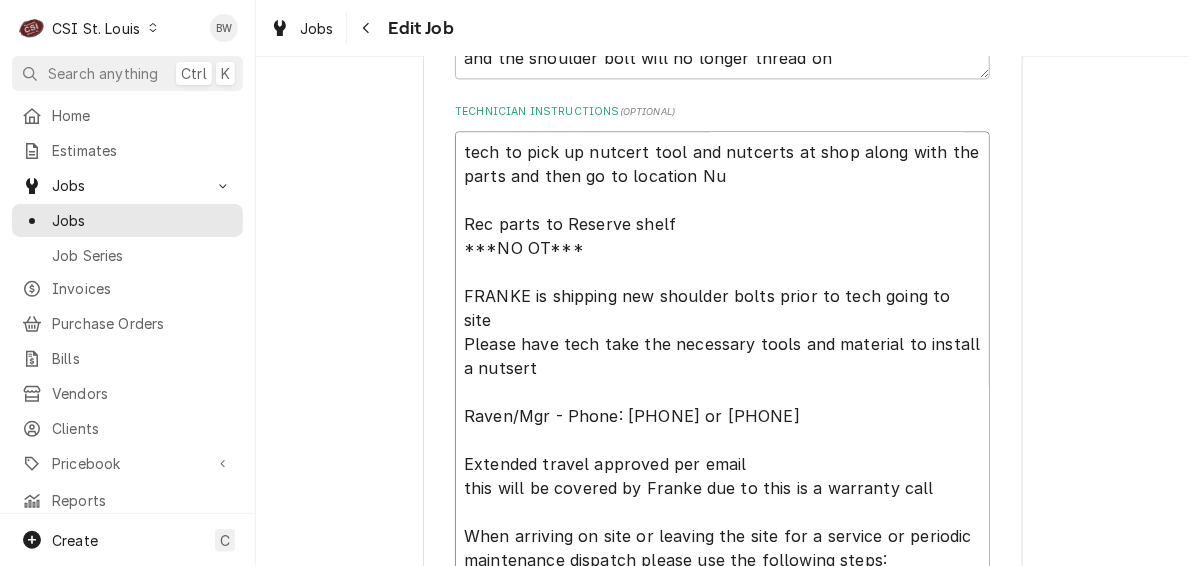 type on "x" 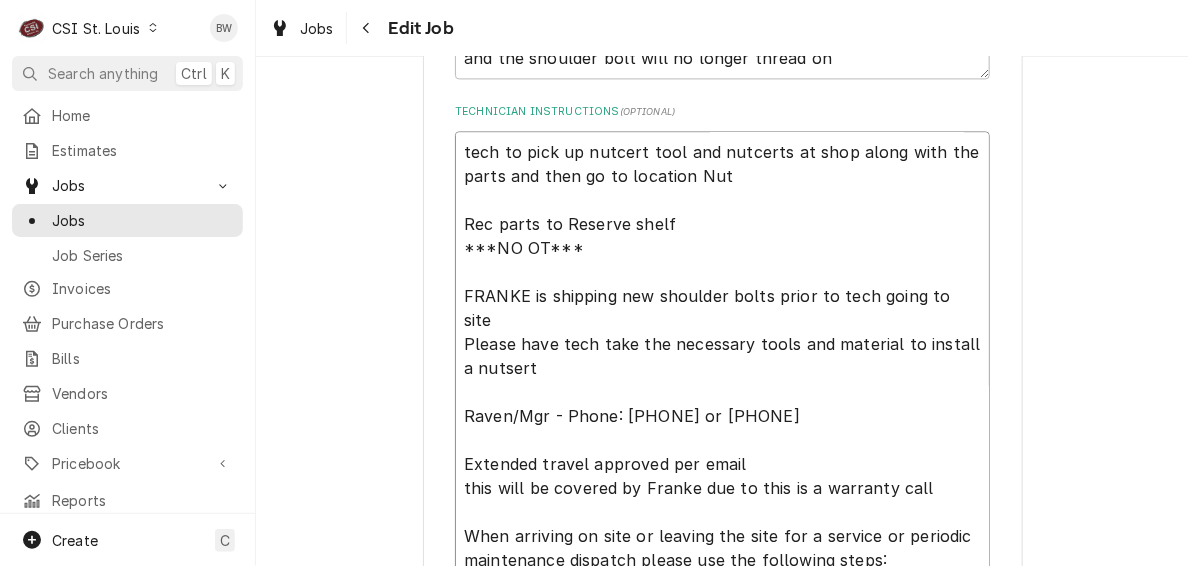 type on "x" 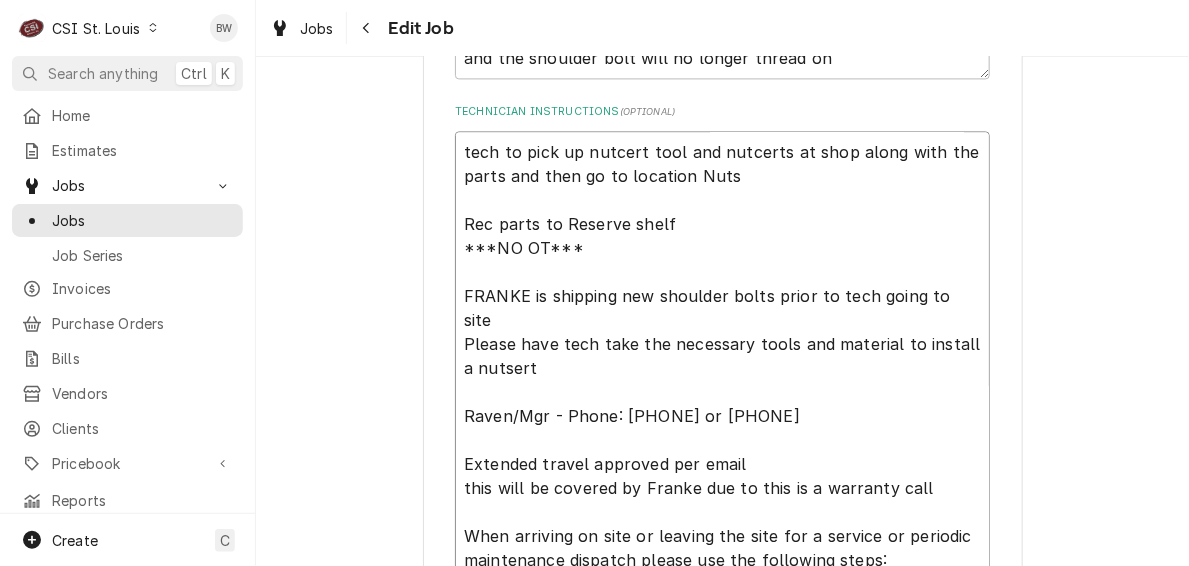 type on "x" 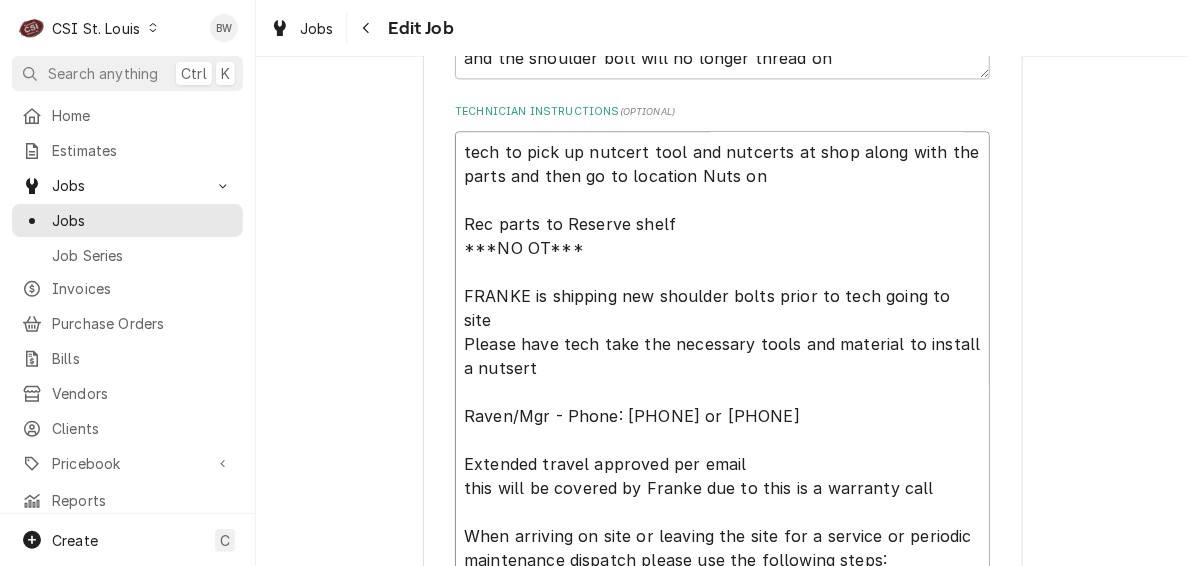 type on "x" 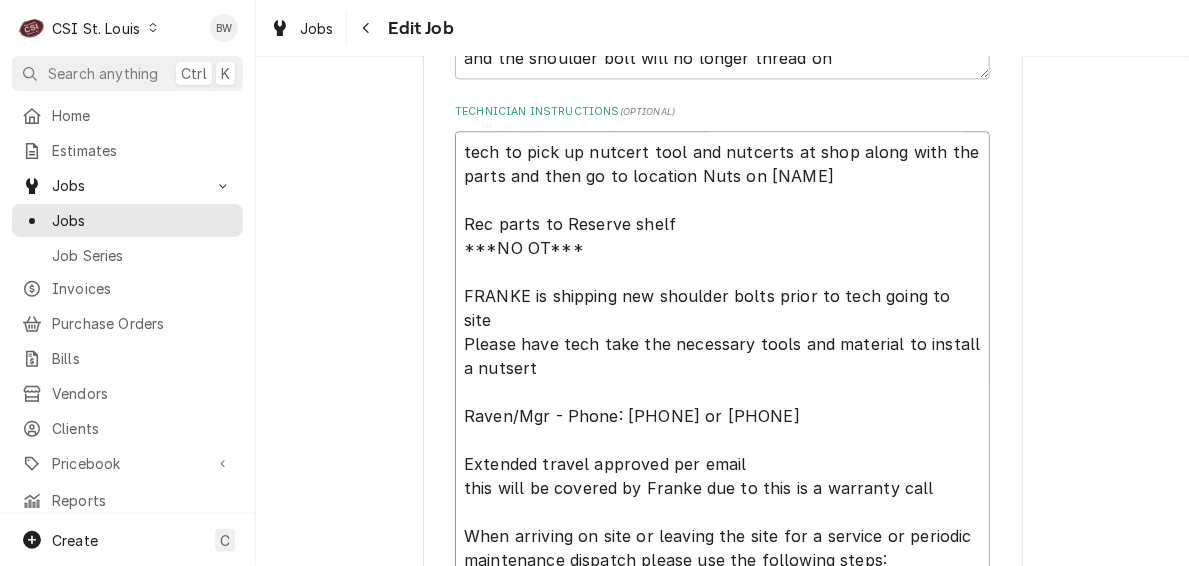 type on "x" 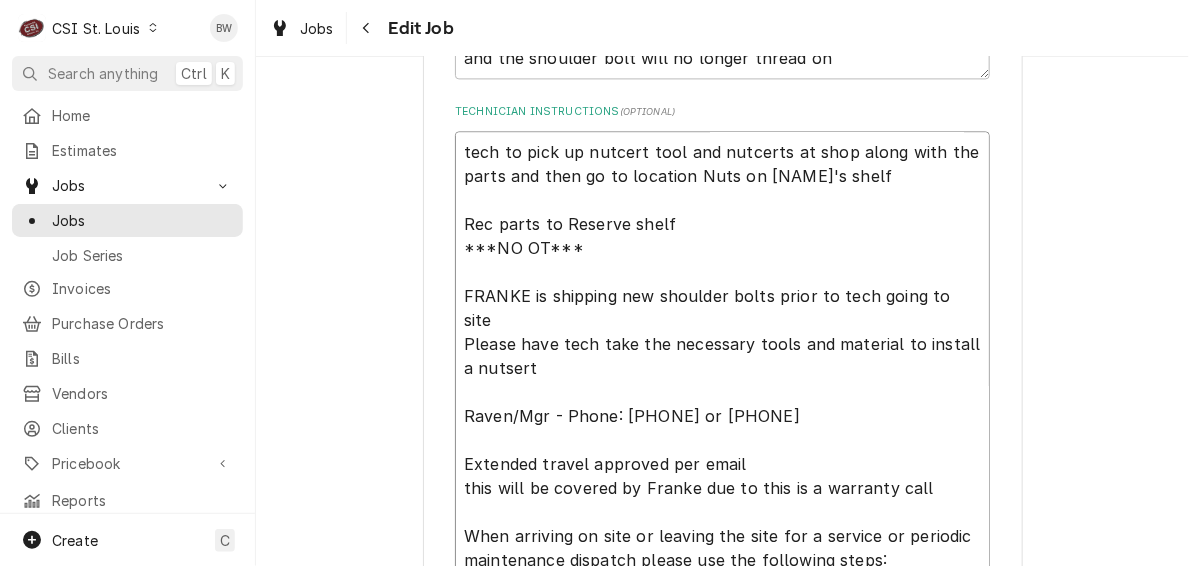 type on "x" 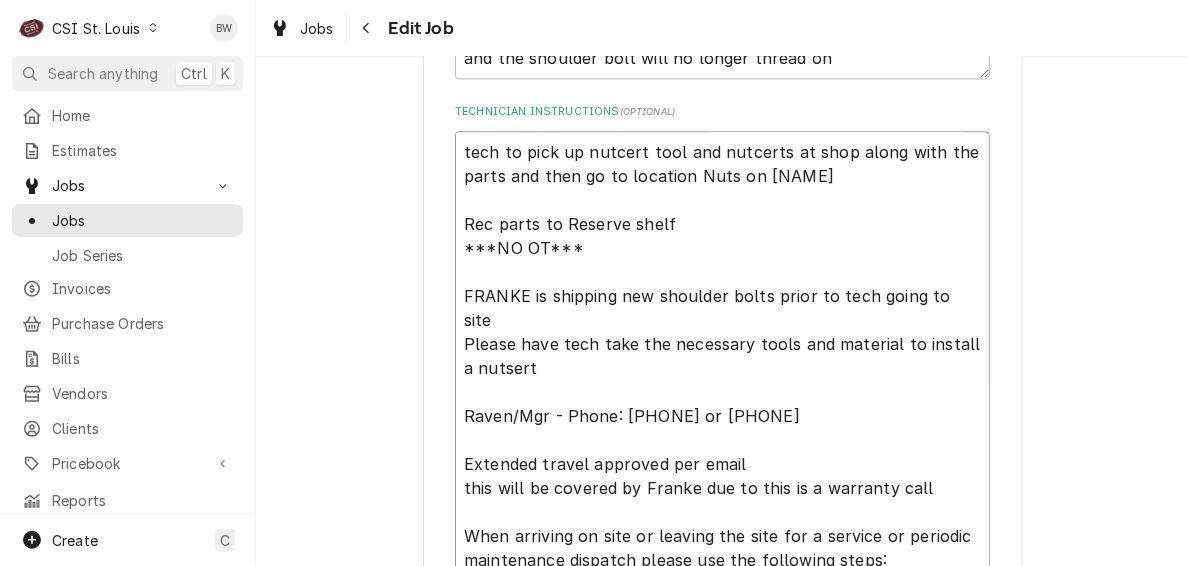 type on "x" 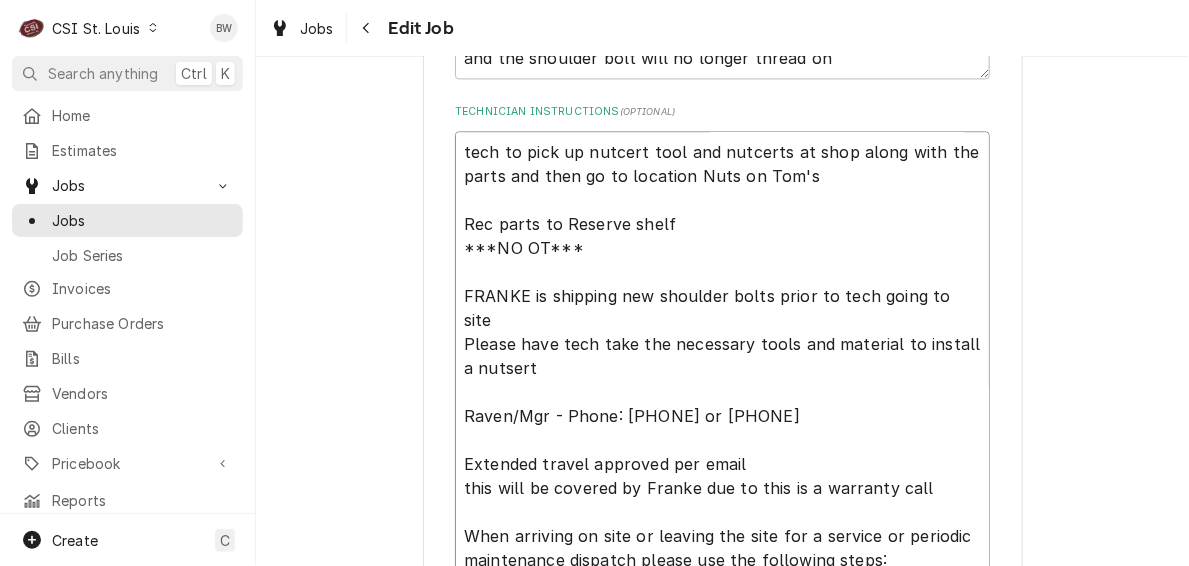 type on "x" 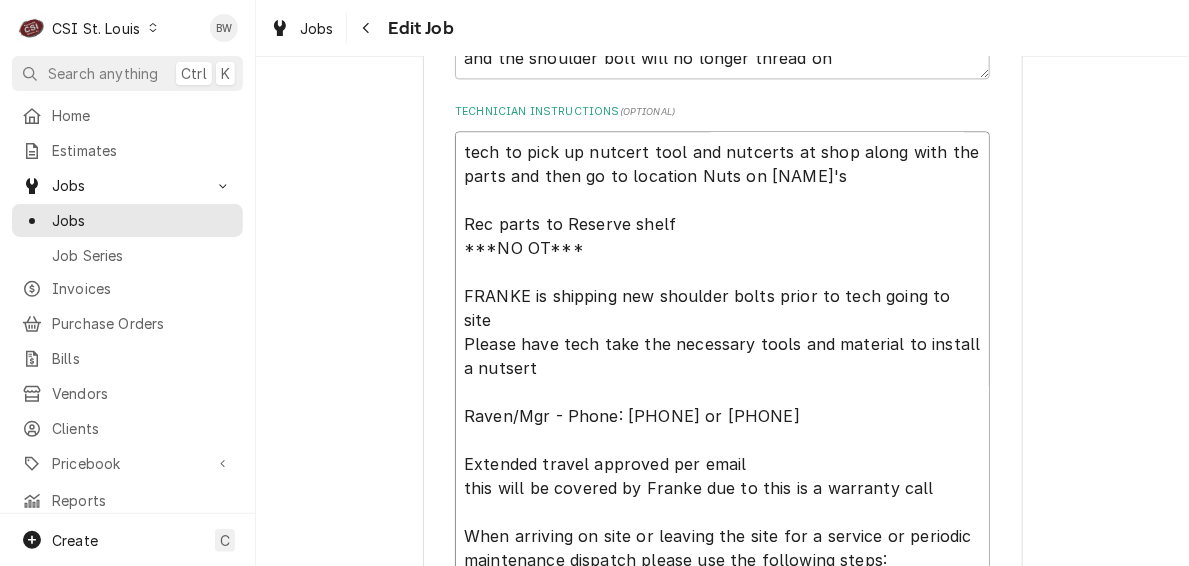 type on "x" 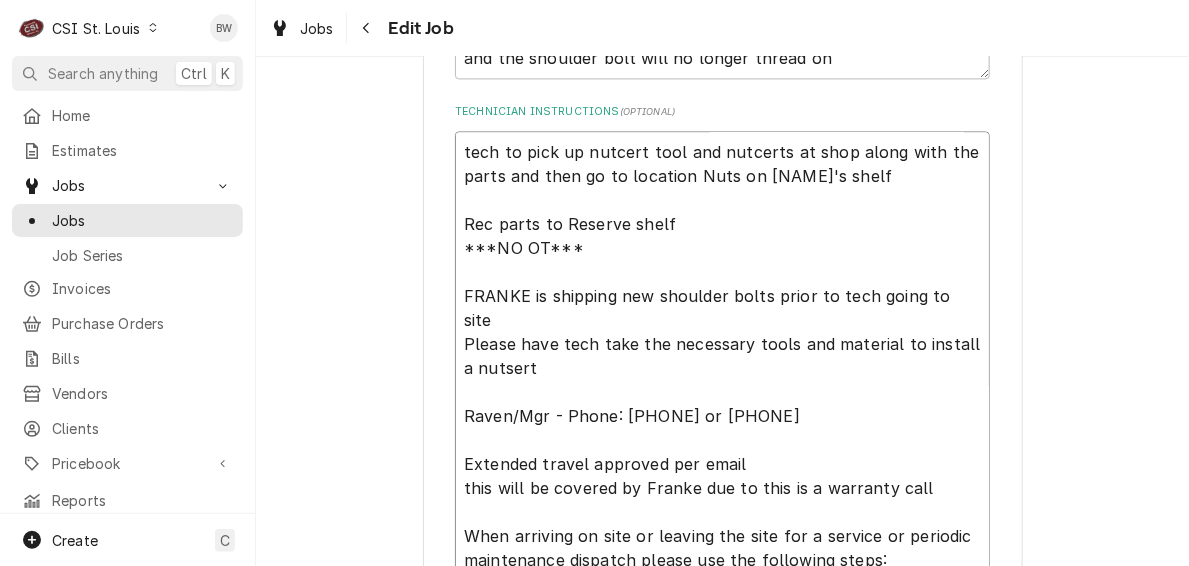 type on "tech to pick up nutcert tool and nutcerts at shop along with the parts and then go to location Nuts on Tom'ssh
Rec parts to Reserve shelf
***NO OT***
FRANKE is shipping new shoulder bolts prior to tech going to site
Please have tech take the necessary tools and material to install a nutsert
Raven/Mgr - Phone: 573 449-9801 or 573-253-8813
Extended travel approved per email
this will be covered by Franke due to this is a warranty call
When arriving on site or leaving the site for a service or periodic maintenance dispatch please use the following steps:
1. Call 1-855-554-6163
2. Enter the 9 digit work order number.
3. Follow Prompts
Technical Support
Technician can send pictures and any additional information to fs-fcg-ts.us@franke.com If you need technical support during the service, please call us at 1-800-537-2653 Opt 2." 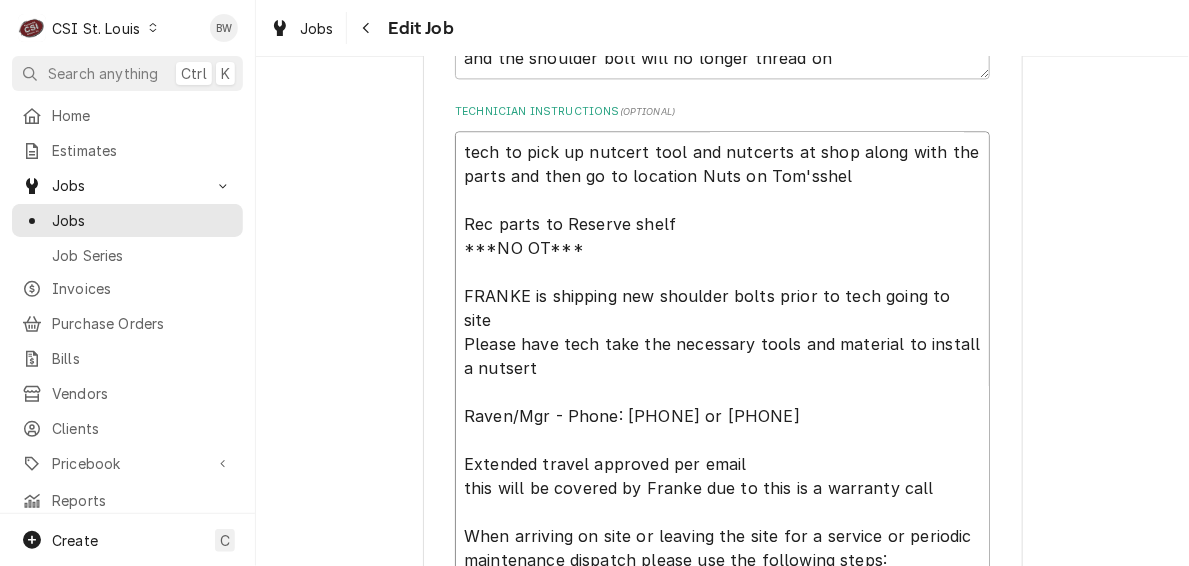 type on "x" 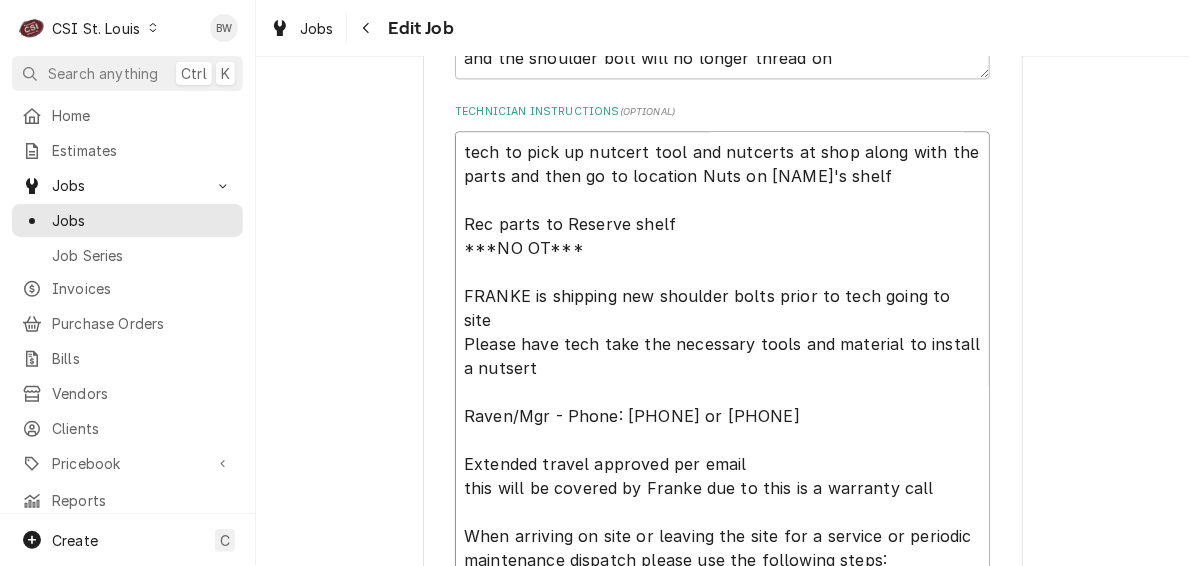 type on "x" 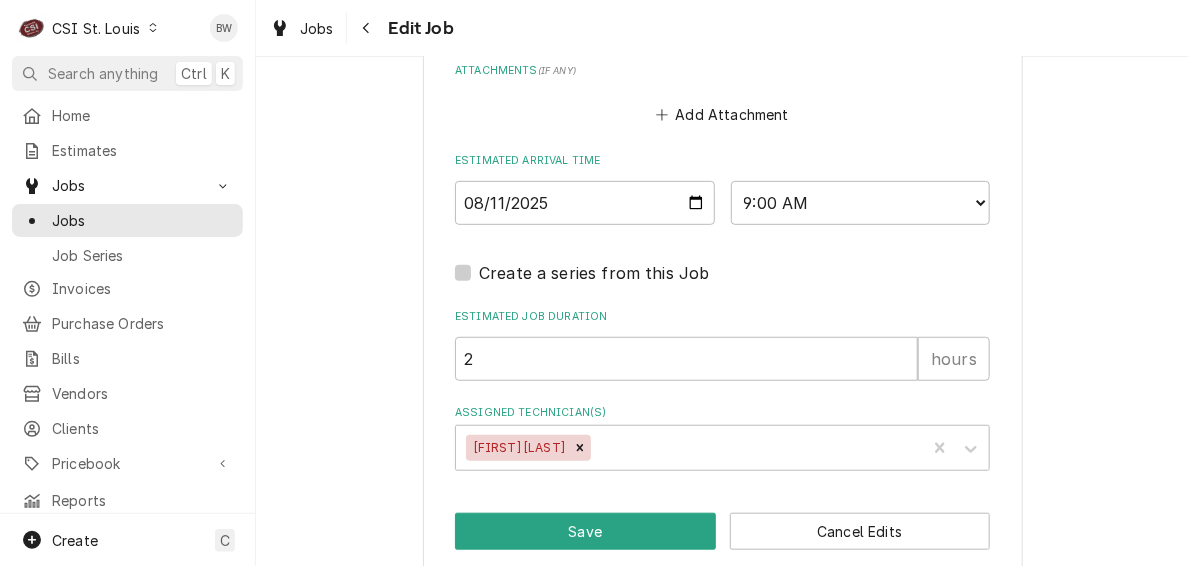 scroll, scrollTop: 2475, scrollLeft: 0, axis: vertical 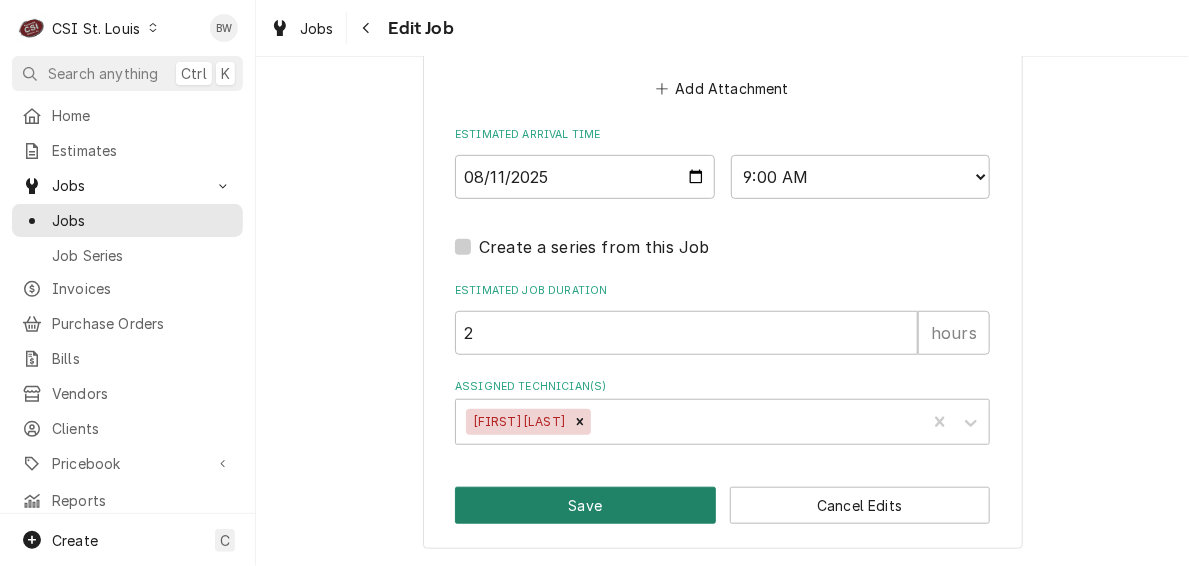 type on "tech to pick up nutcert tool and nutcerts at shop along with the parts and then go to location Nuts on Tom's shelf
Rec parts to Reserve shelf
***NO OT***
FRANKE is shipping new shoulder bolts prior to tech going to site
Please have tech take the necessary tools and material to install a nutsert
Raven/Mgr - Phone: 573 449-9801 or 573-253-8813
Extended travel approved per email
this will be covered by Franke due to this is a warranty call
When arriving on site or leaving the site for a service or periodic maintenance dispatch please use the following steps:
1. Call 1-855-554-6163
2. Enter the 9 digit work order number.
3. Follow Prompts
Technical Support
Technician can send pictures and any additional information to fs-fcg-ts.us@franke.com If you need technical support during the service, please call us at 1-800-537-2653 Opt 2." 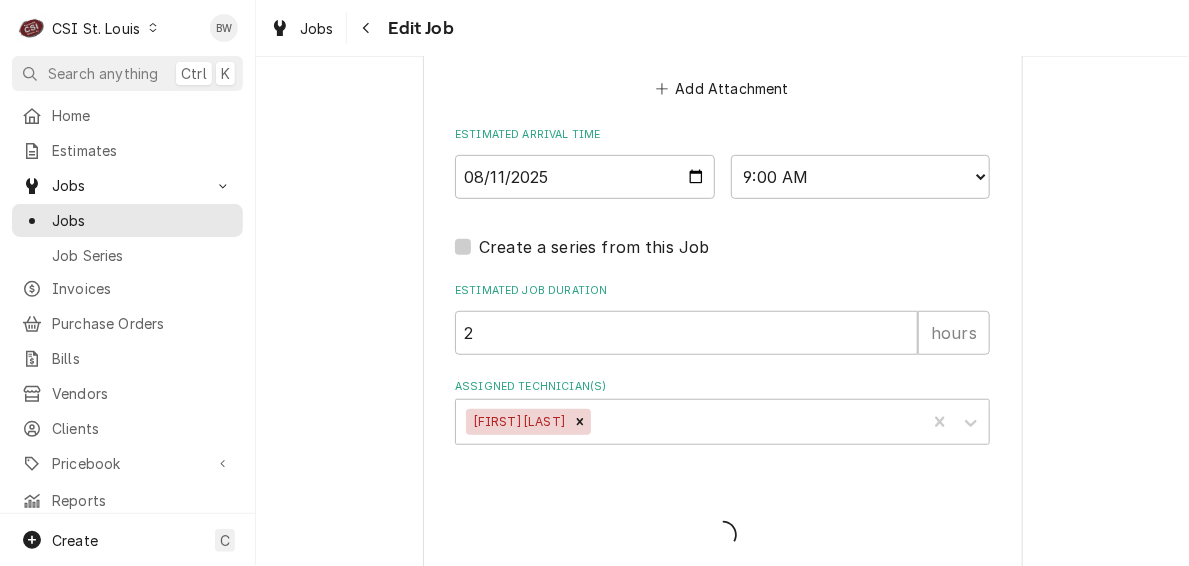 type on "x" 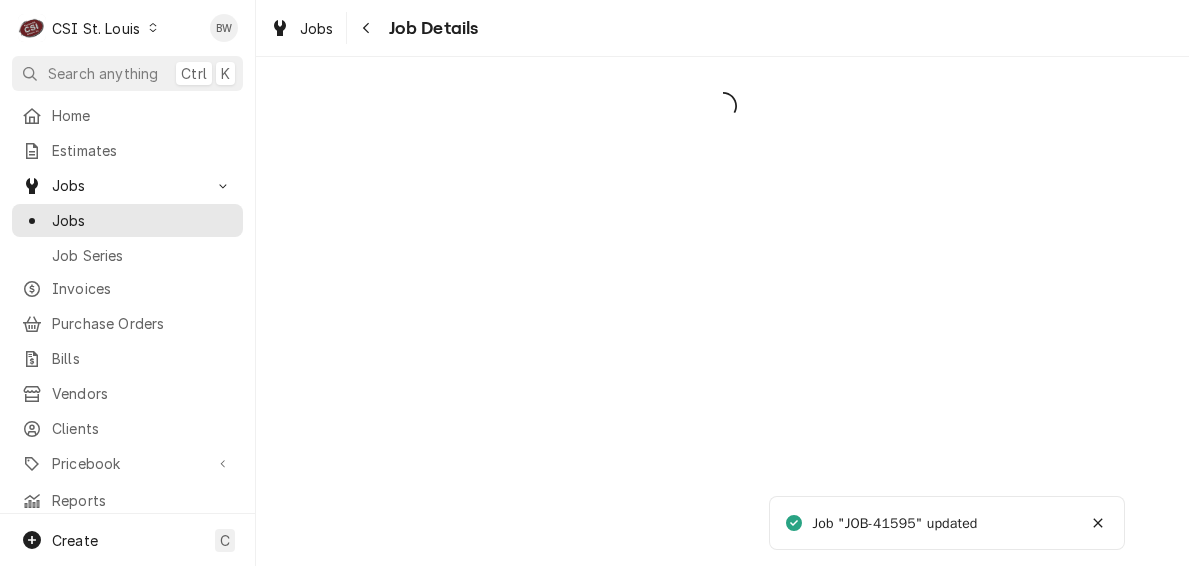 scroll, scrollTop: 0, scrollLeft: 0, axis: both 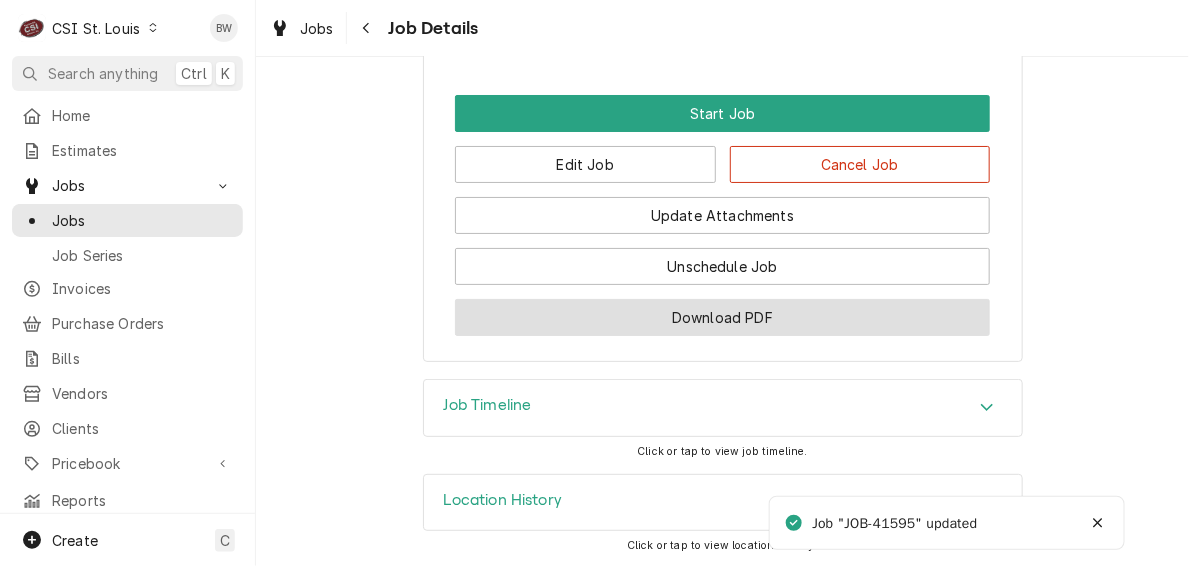 click on "Download PDF" at bounding box center [722, 317] 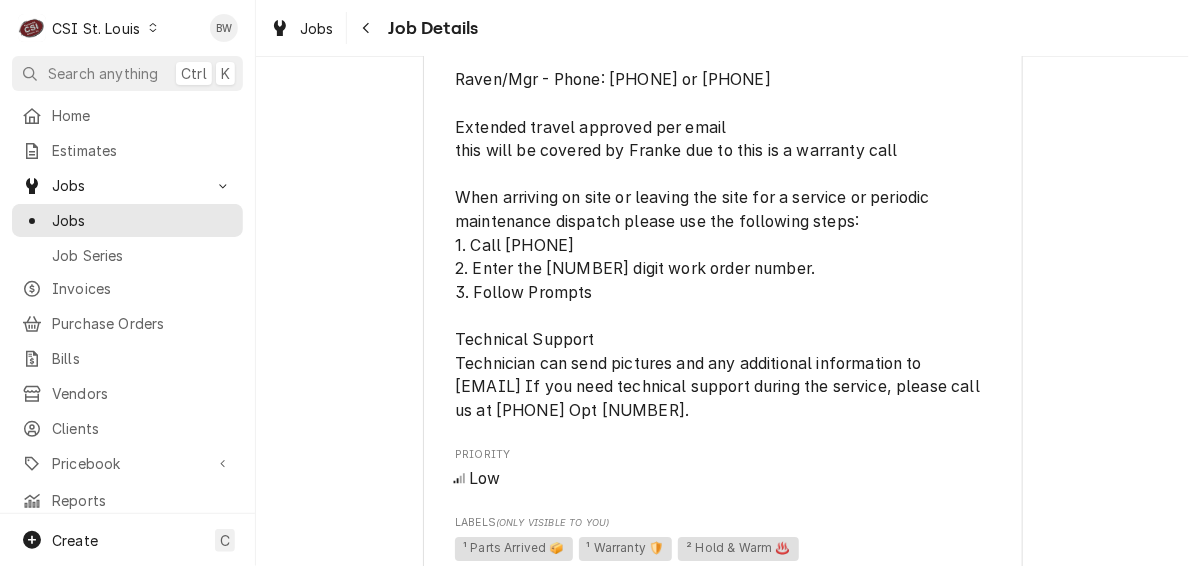 scroll, scrollTop: 1400, scrollLeft: 0, axis: vertical 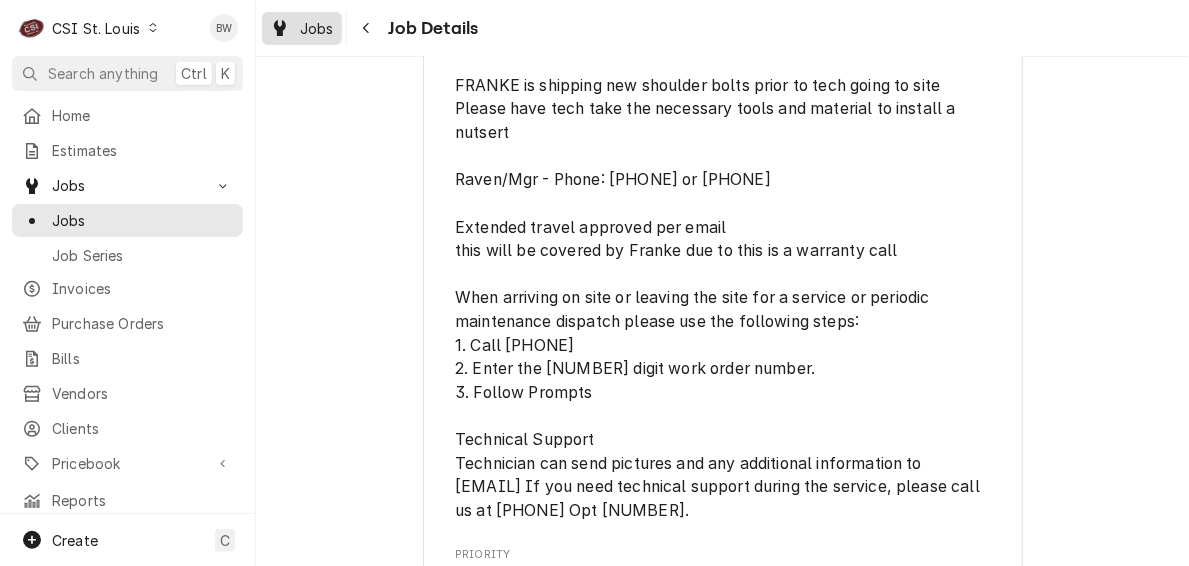 click on "Jobs" at bounding box center [317, 28] 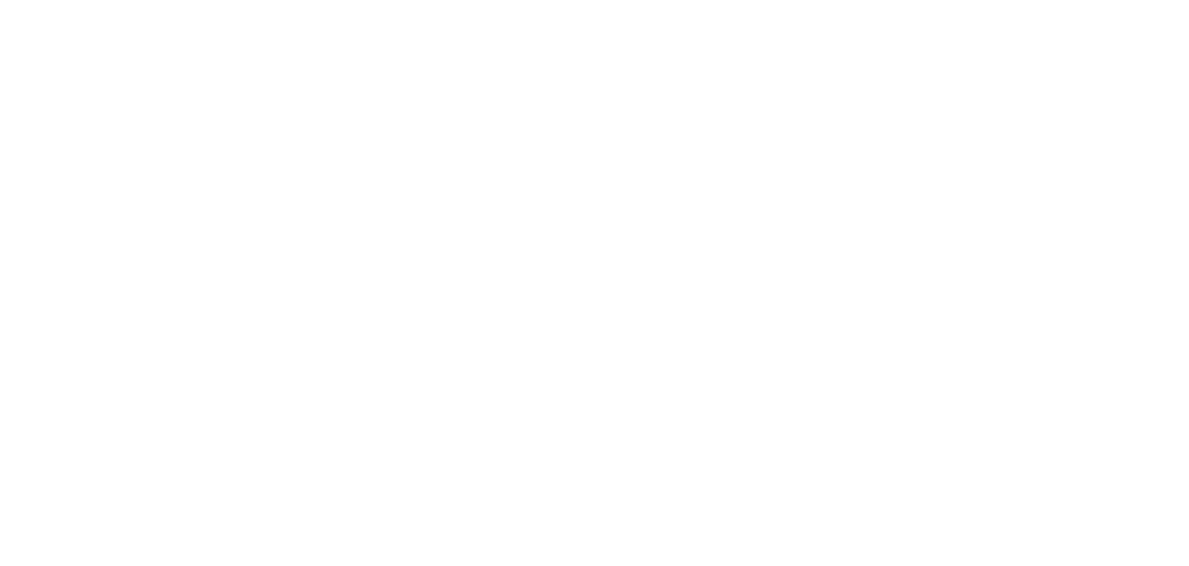 scroll, scrollTop: 0, scrollLeft: 0, axis: both 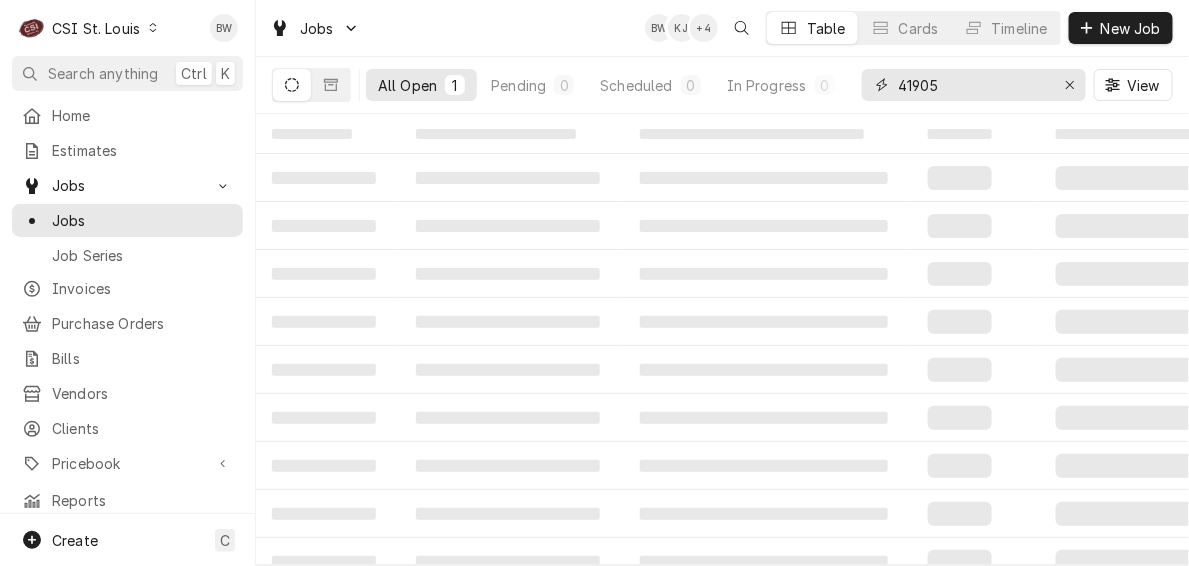 click on "41905" at bounding box center [973, 85] 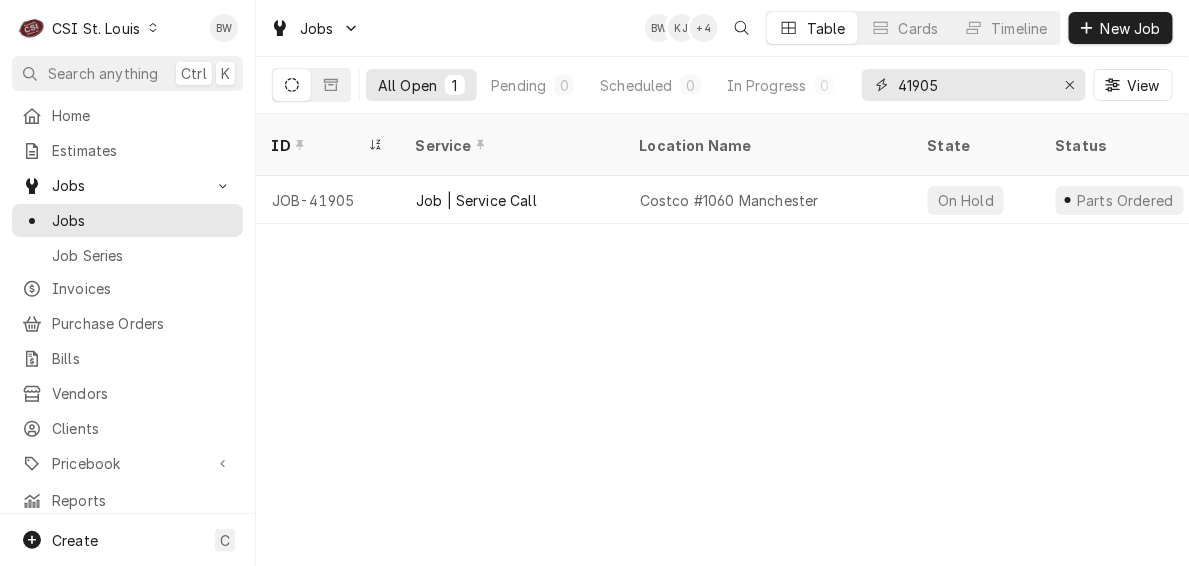click on "41905" at bounding box center [973, 85] 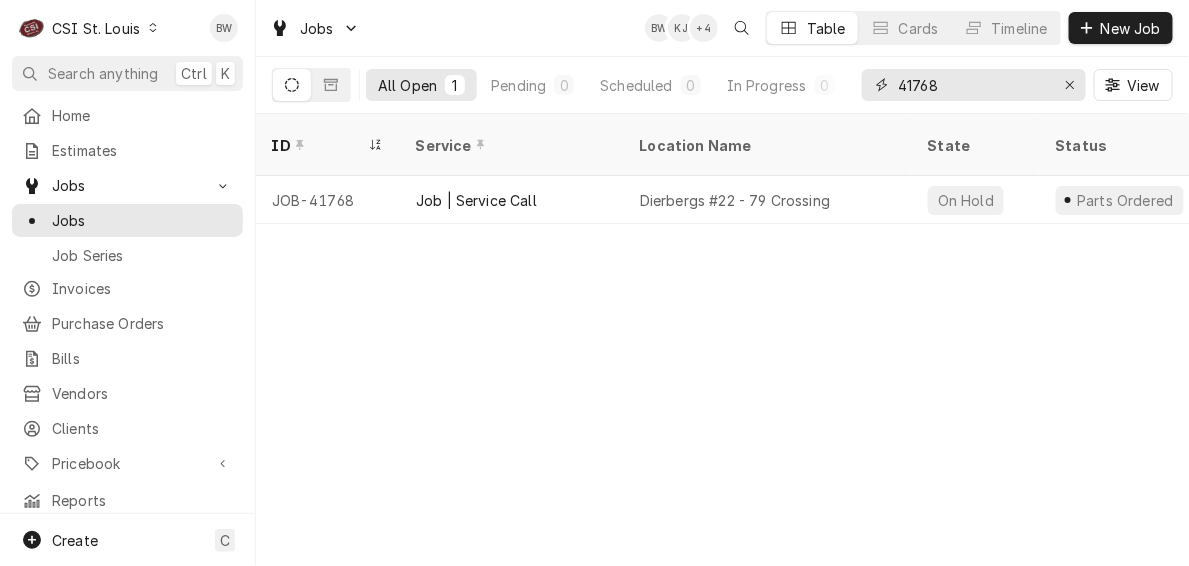 drag, startPoint x: 960, startPoint y: 84, endPoint x: 877, endPoint y: 90, distance: 83.21658 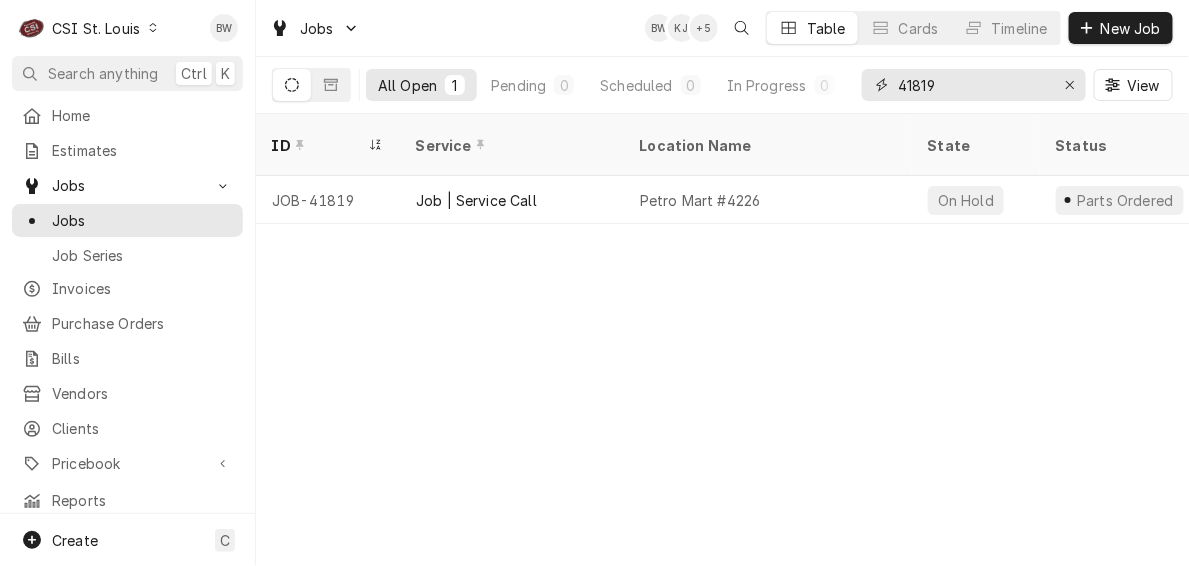 drag, startPoint x: 948, startPoint y: 74, endPoint x: 904, endPoint y: 82, distance: 44.72136 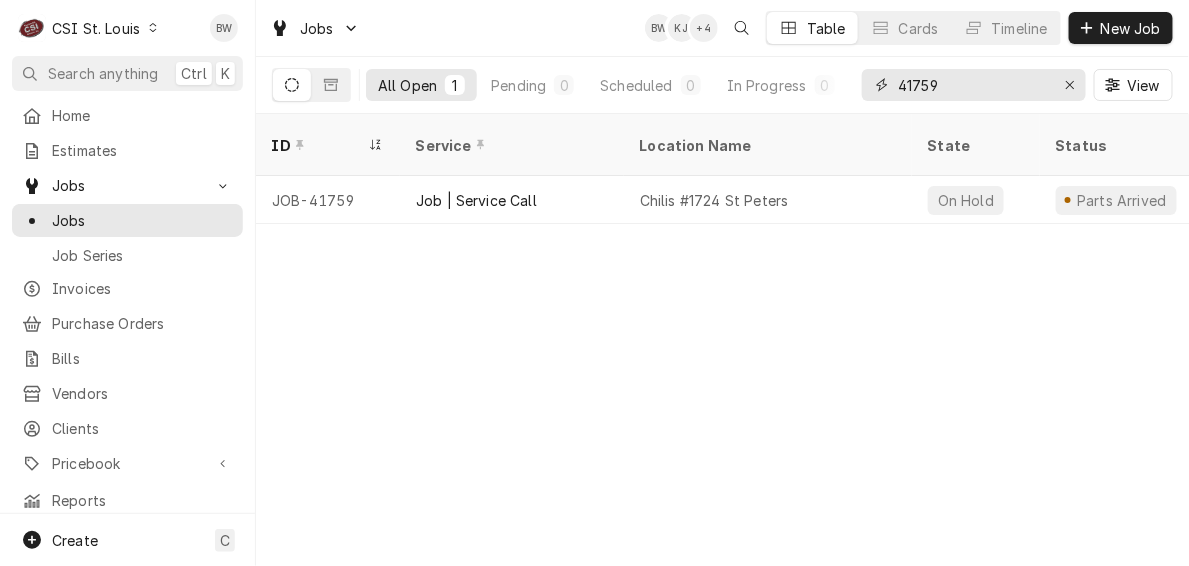 drag, startPoint x: 964, startPoint y: 91, endPoint x: 878, endPoint y: 86, distance: 86.145226 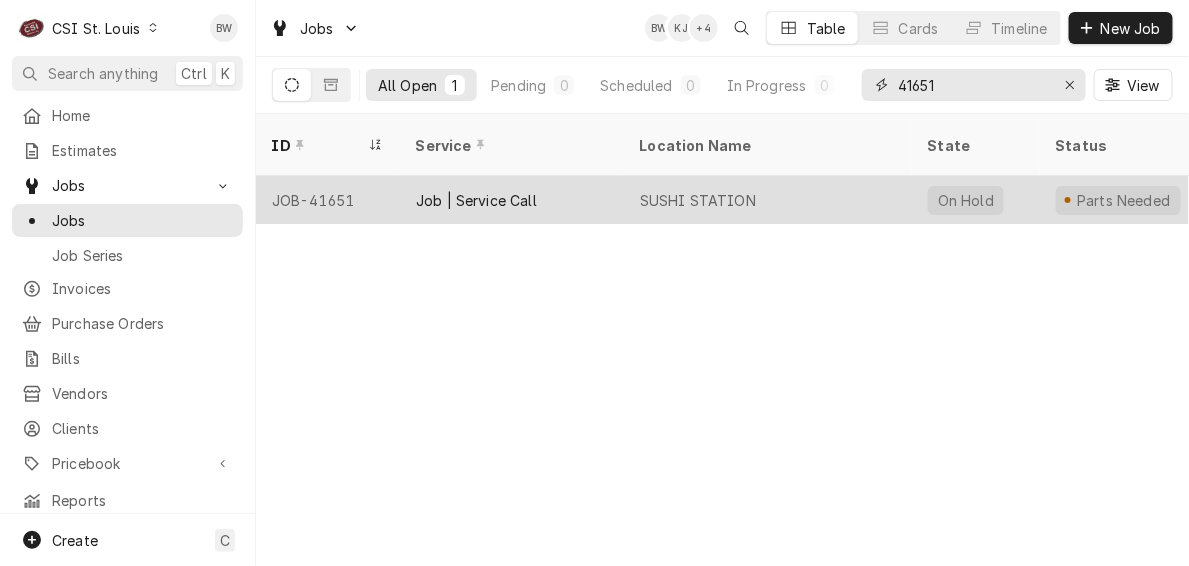 type on "41651" 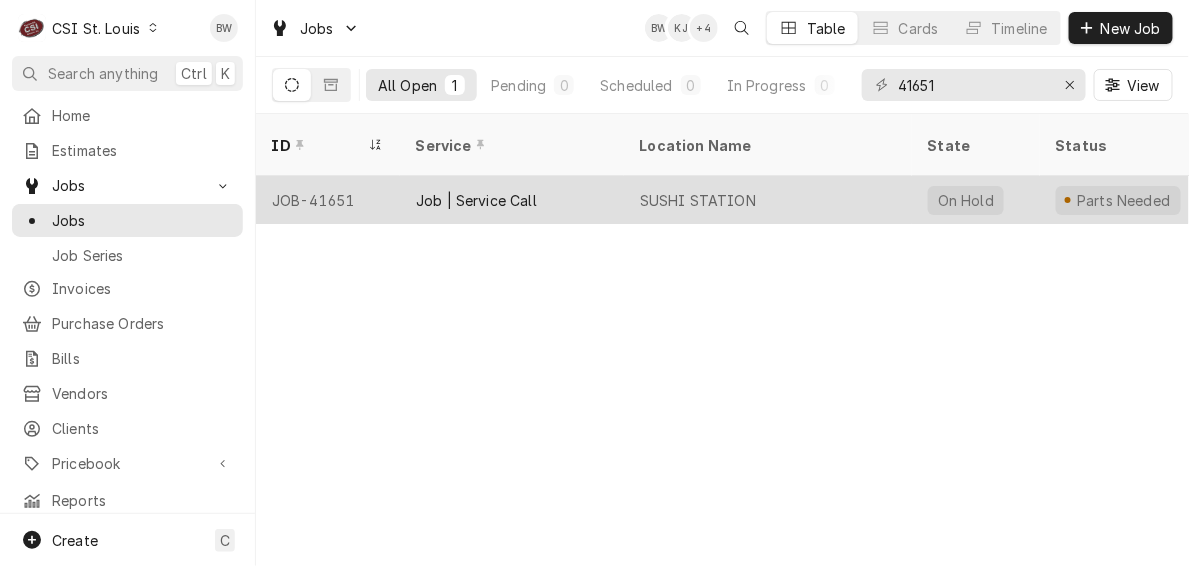 click on "JOB-41651" at bounding box center [328, 200] 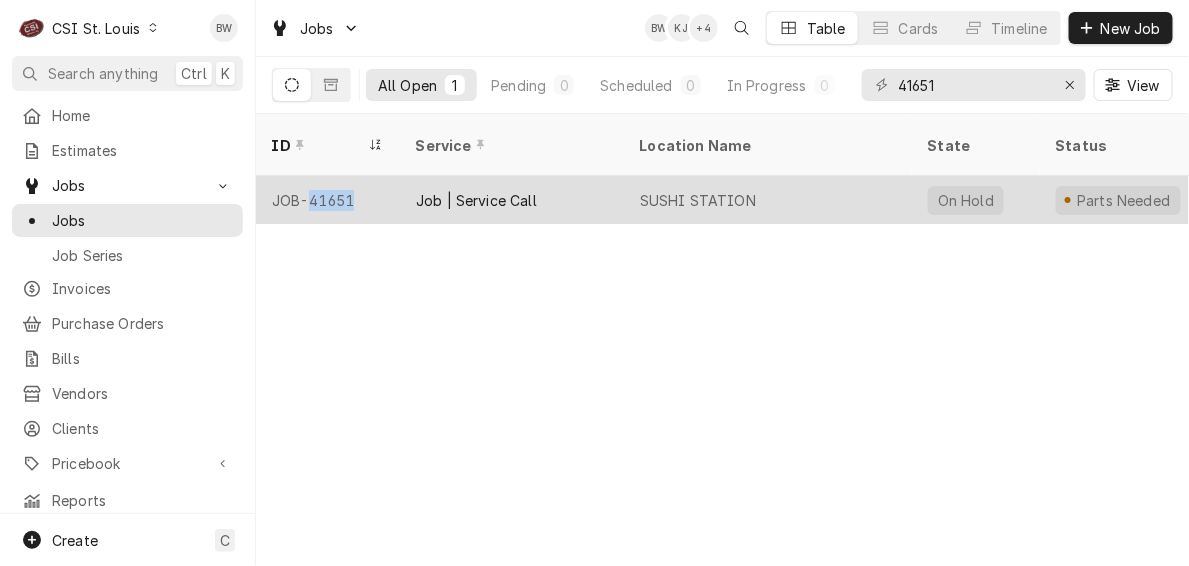 click on "JOB-41651" at bounding box center (328, 200) 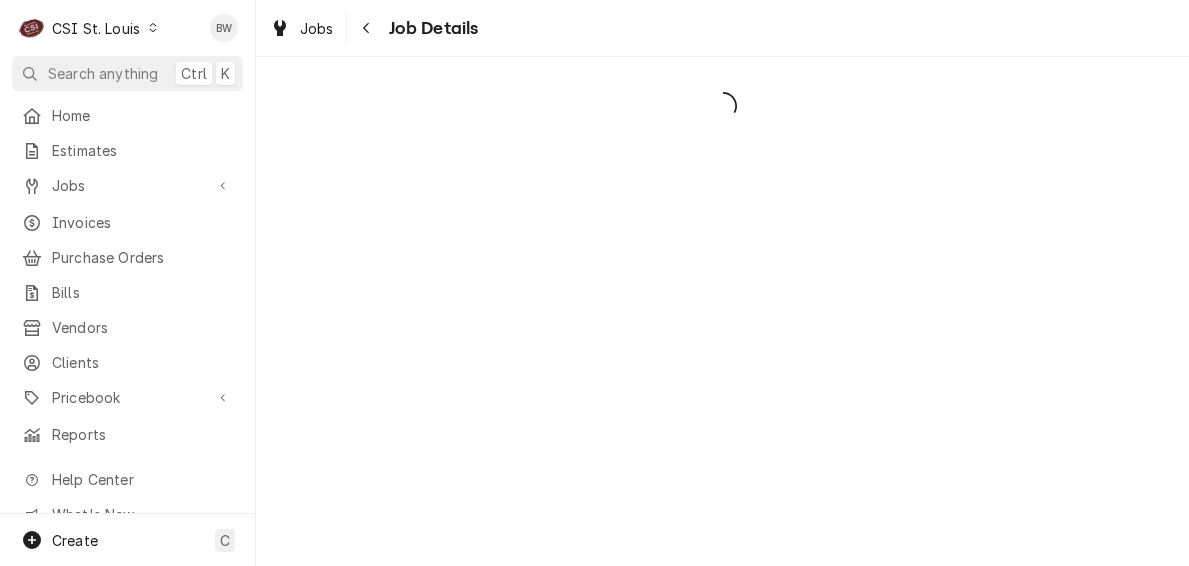 scroll, scrollTop: 0, scrollLeft: 0, axis: both 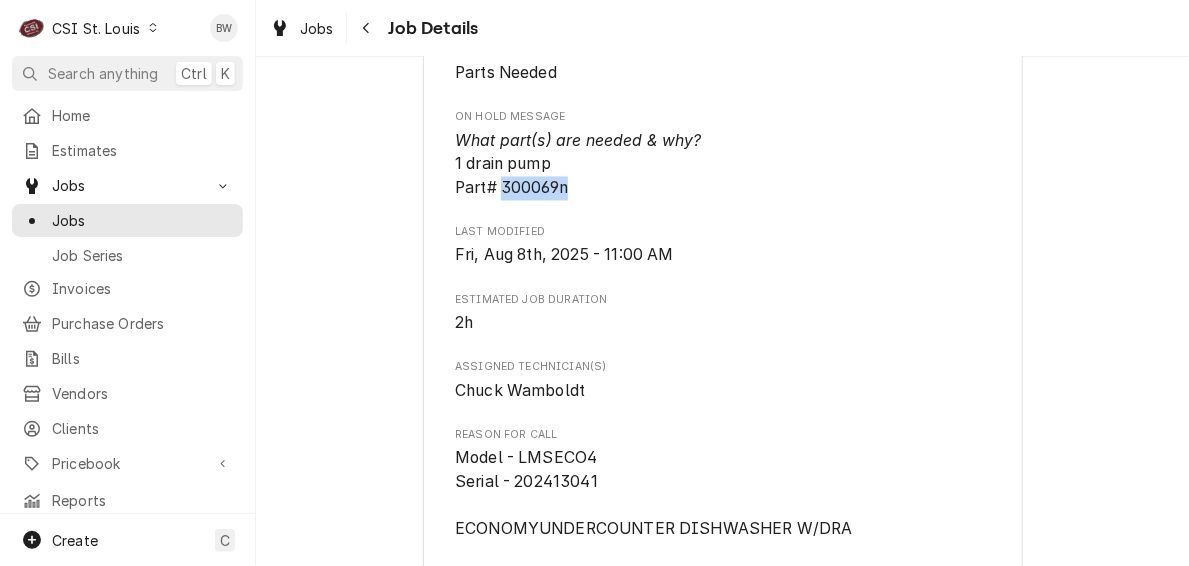 drag, startPoint x: 564, startPoint y: 217, endPoint x: 497, endPoint y: 212, distance: 67.18631 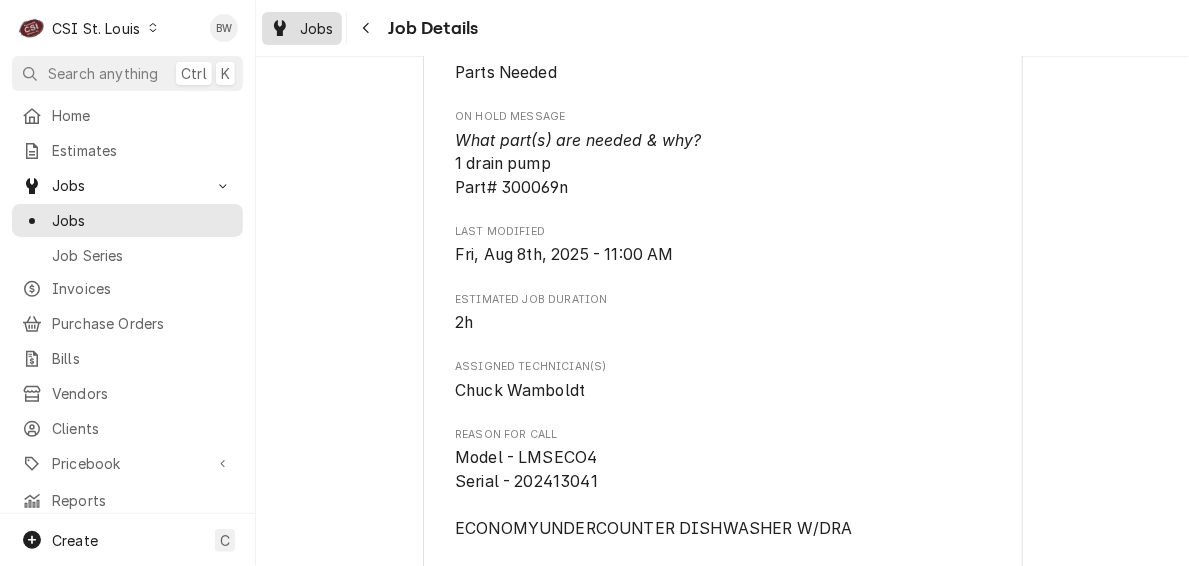 click on "Jobs" at bounding box center (317, 28) 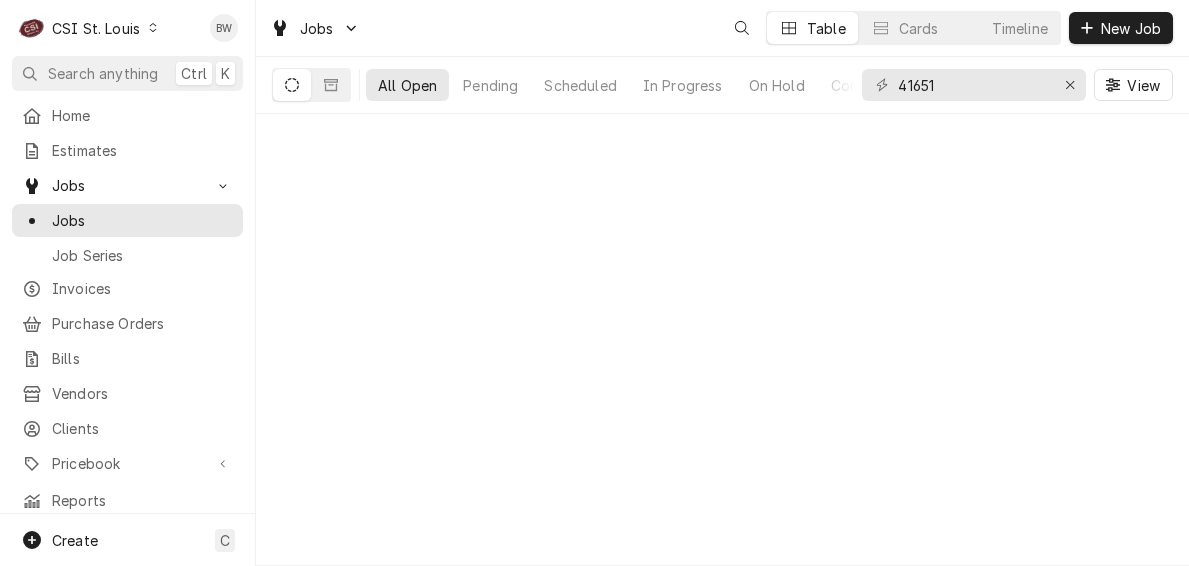 scroll, scrollTop: 0, scrollLeft: 0, axis: both 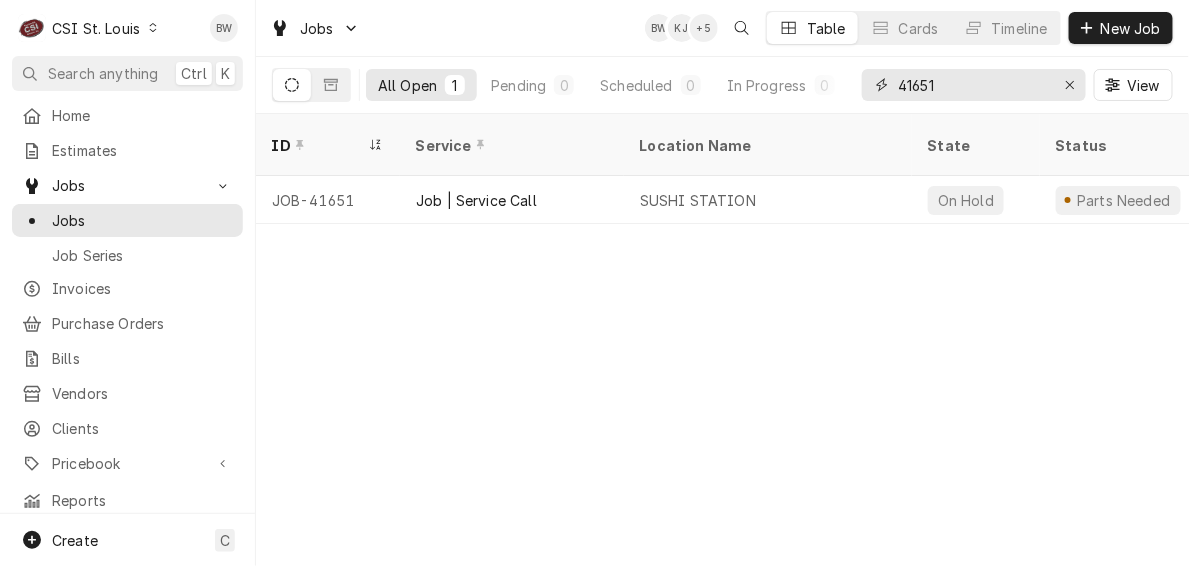 drag, startPoint x: 940, startPoint y: 88, endPoint x: 874, endPoint y: 79, distance: 66.61081 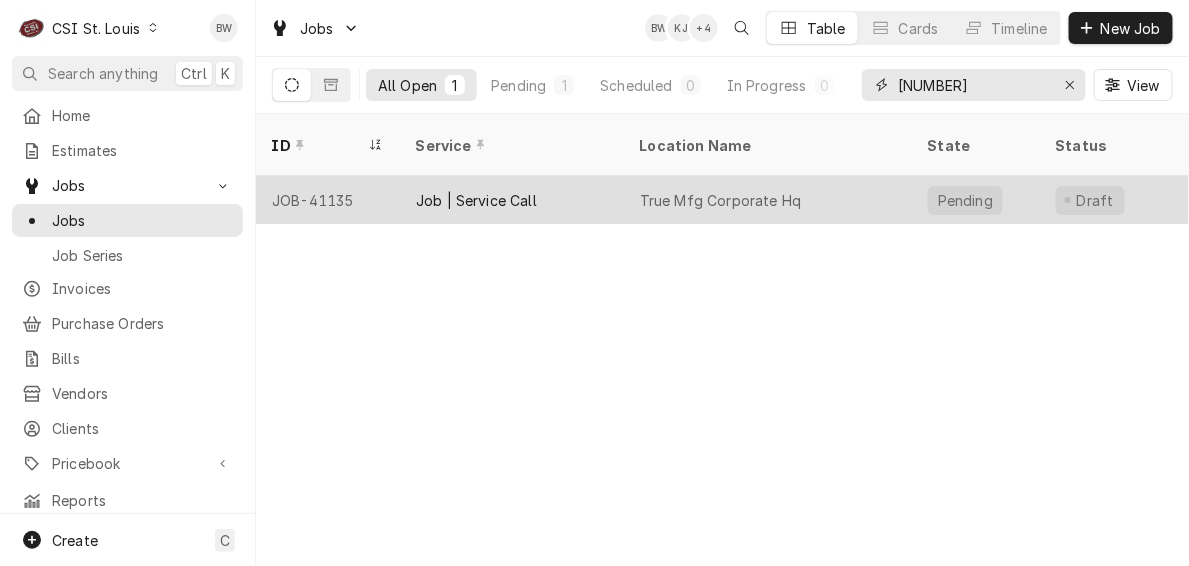 type on "41135" 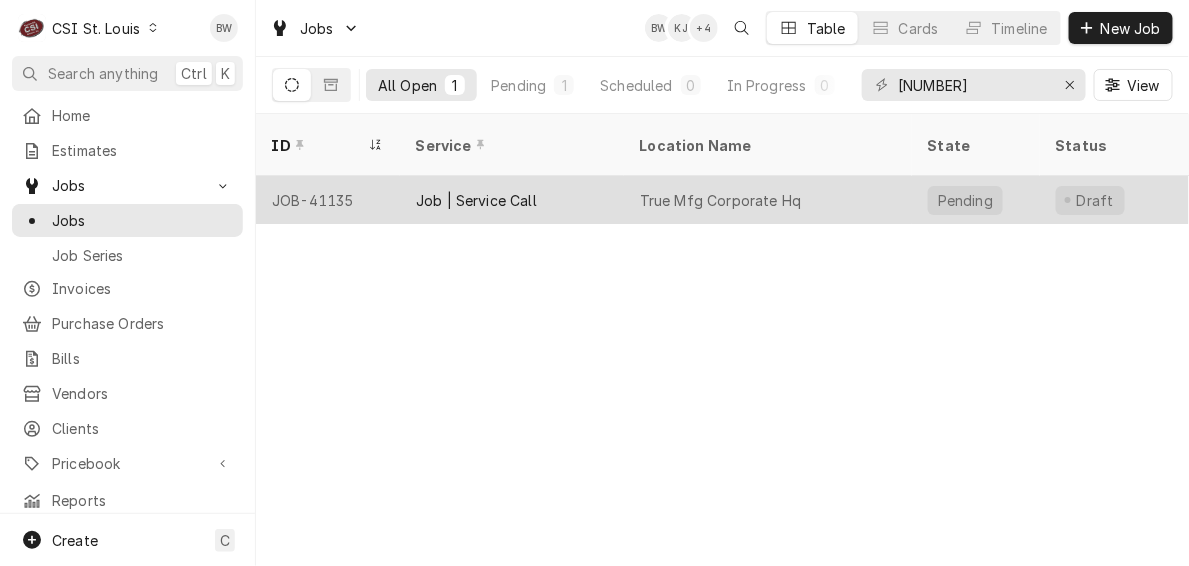 click on "JOB-41135" at bounding box center [328, 200] 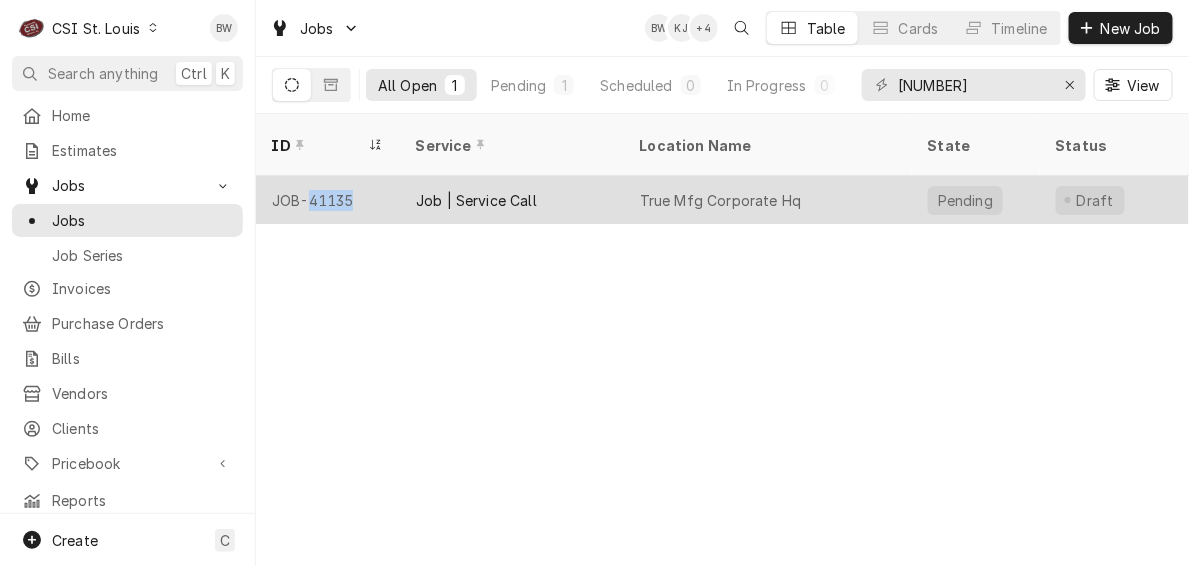 click on "JOB-41135" at bounding box center (328, 200) 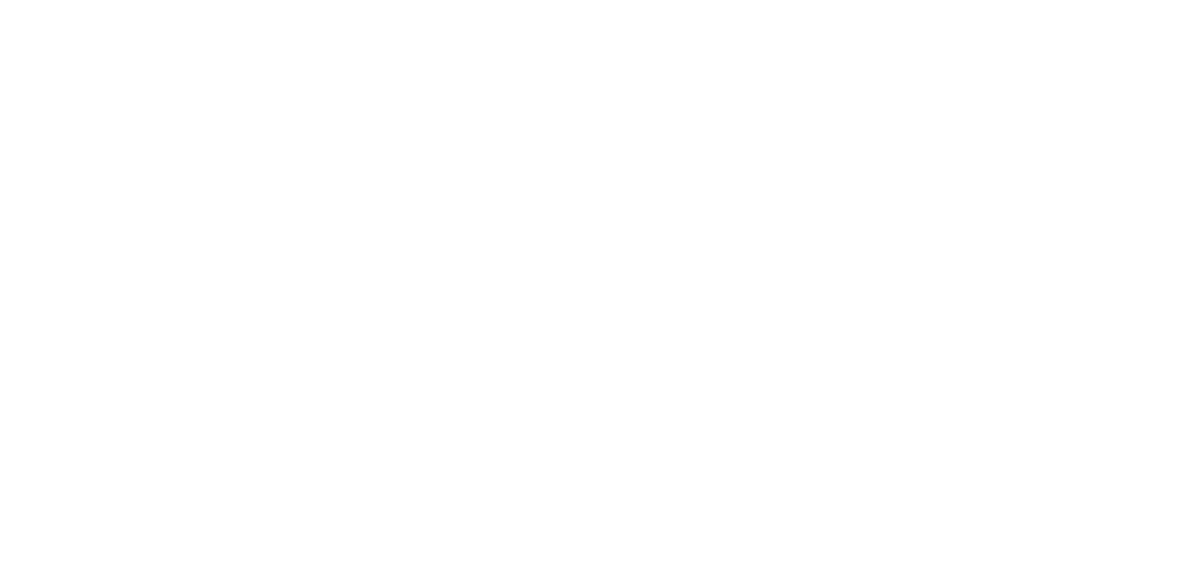 scroll, scrollTop: 0, scrollLeft: 0, axis: both 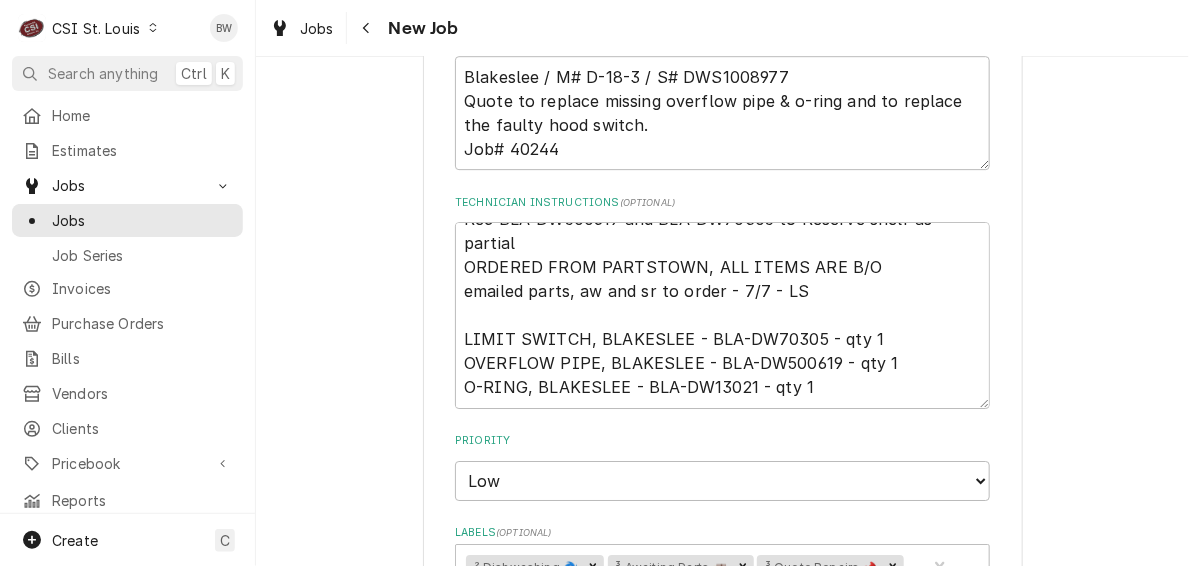 click on "Use the fields below to edit this job: Client Details Client TRUE MANUFACTURING, INC. Client Notes **Tax Exempt** Service Location True Mfg Corporate Hq / 2001 E Terra Lane, Ofallon, MO 63366 Service Location Notes Job Details Job Source Direct (Phone/Email/etc.) Service Channel Corrigo Ecotrak Other Date Received 2025-07-07 Service Type Job | Service Call ¹ Service Type 🛠️ Job Type Reason For Call Blakeslee / M# D-18-3 / S# DWS1008977
Quote to replace missing overflow pipe & o-ring and to replace the faulty hood switch.
Job# 40244 Technician Instructions  ( optional ) Rec BLA-DW500619 and BLA-DW70305 to Reserve shelf as partial
ORDERED FROM PARTSTOWN, ALL ITEMS ARE B/O
emailed parts, aw and sr to order - 7/7 - LS
LIMIT SWITCH, BLAKESLEE - BLA-DW70305 - qty 1
OVERFLOW PIPE, BLAKESLEE - BLA-DW500619 - qty 1
O-RING, BLAKESLEE - BLA-DW13021 - qty 1 Priority No Priority Urgent High Medium Low Labels  ( optional ) ² Dishwashing 🌀 ³ Awaiting Parts 🚚 ³ Quote Repairs 📌 Equipment Expected     ( )" at bounding box center [722, -66] 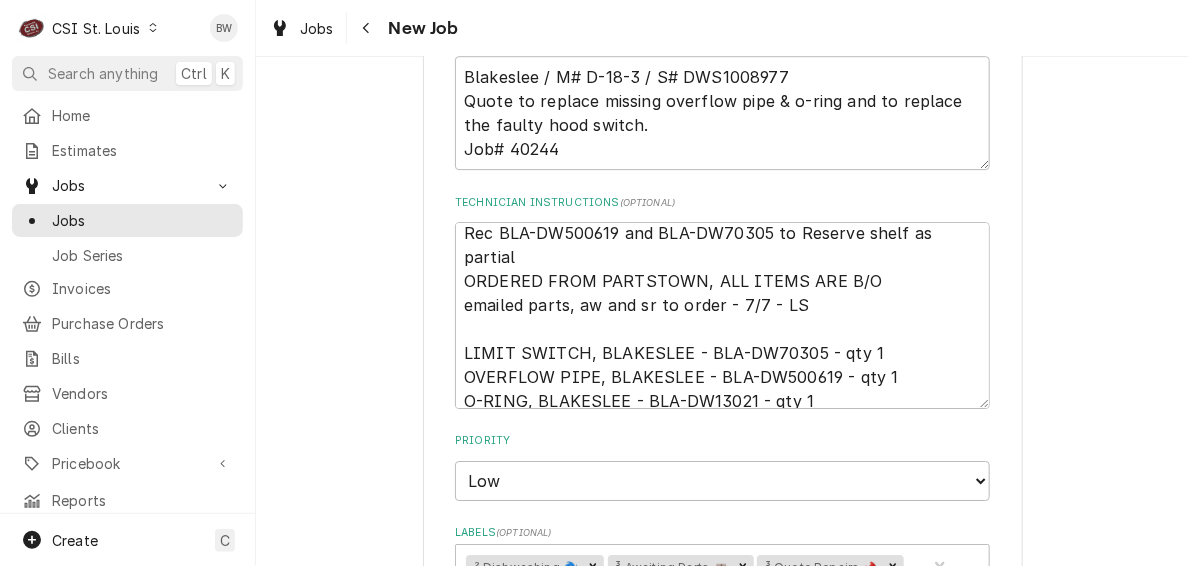 type on "x" 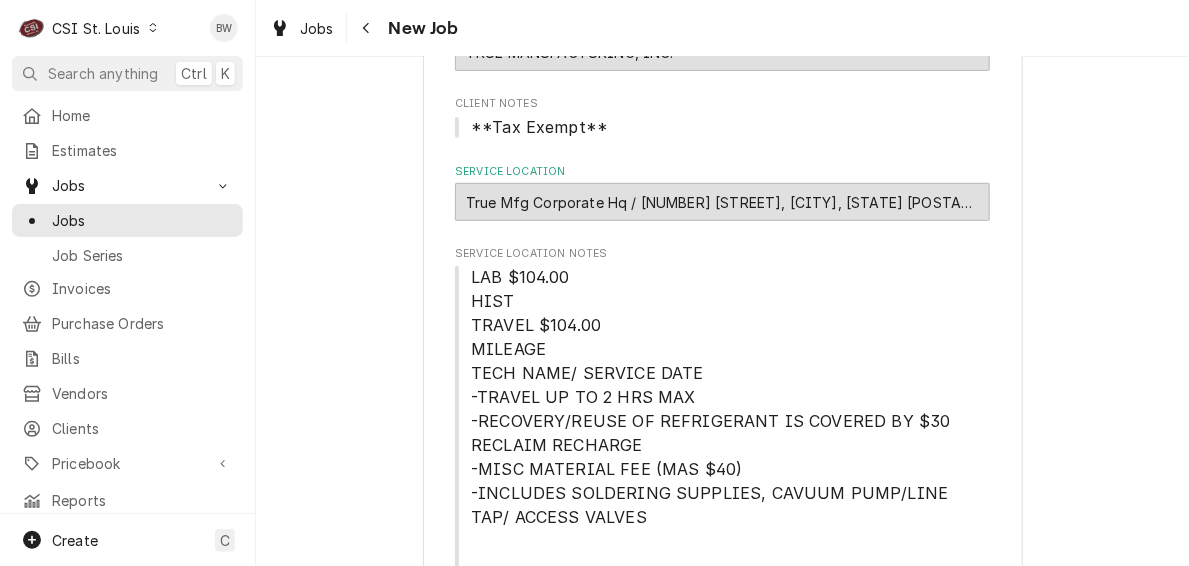scroll, scrollTop: 0, scrollLeft: 0, axis: both 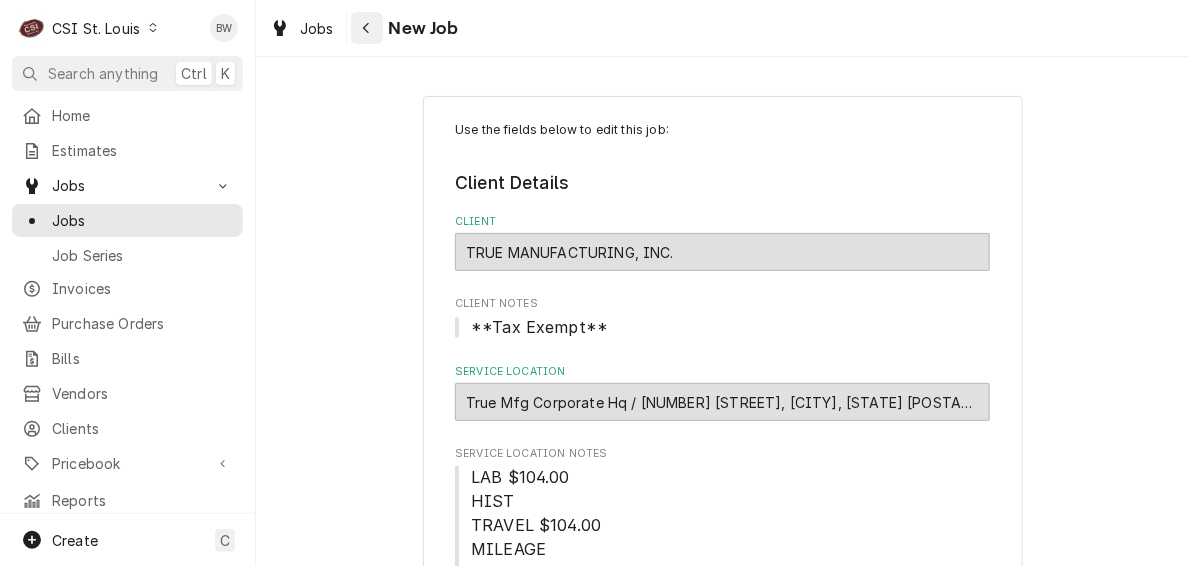 click at bounding box center (367, 28) 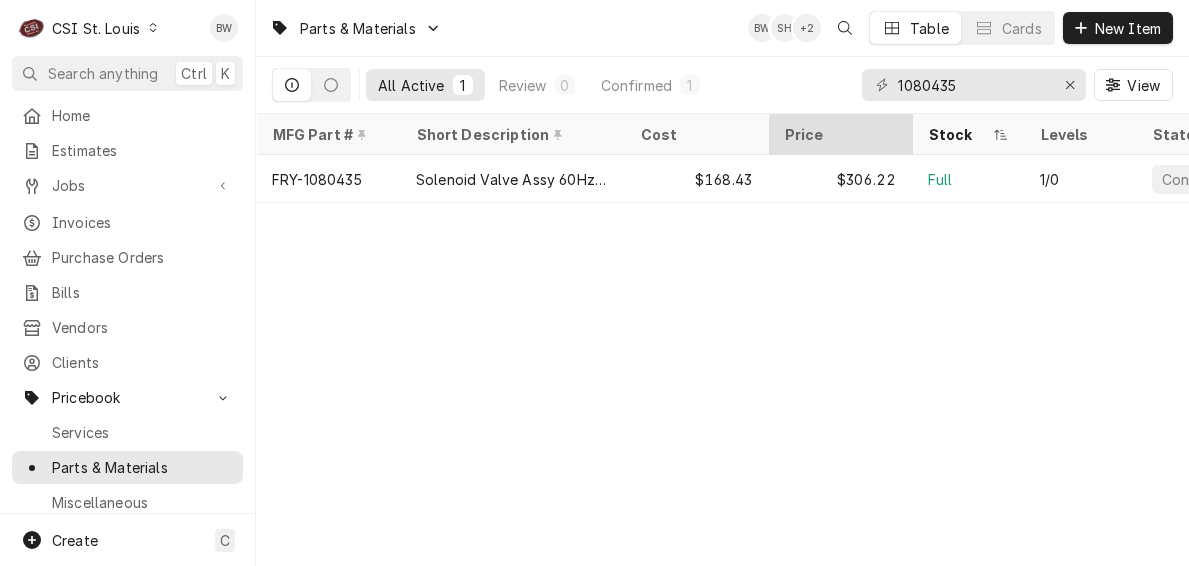 scroll, scrollTop: 0, scrollLeft: 0, axis: both 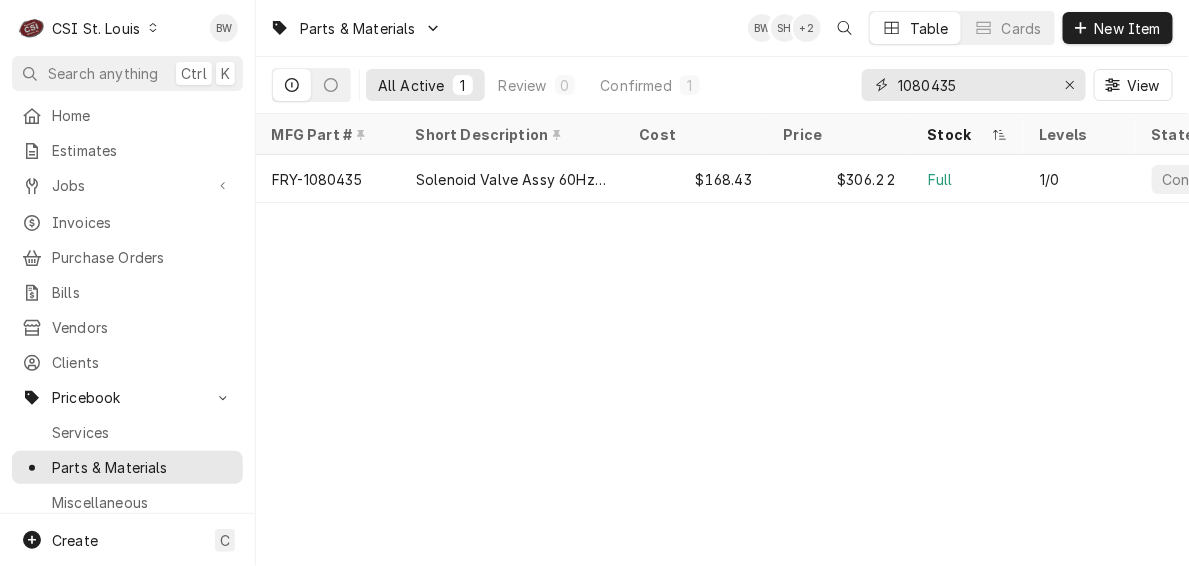 drag, startPoint x: 992, startPoint y: 85, endPoint x: 894, endPoint y: 82, distance: 98.045906 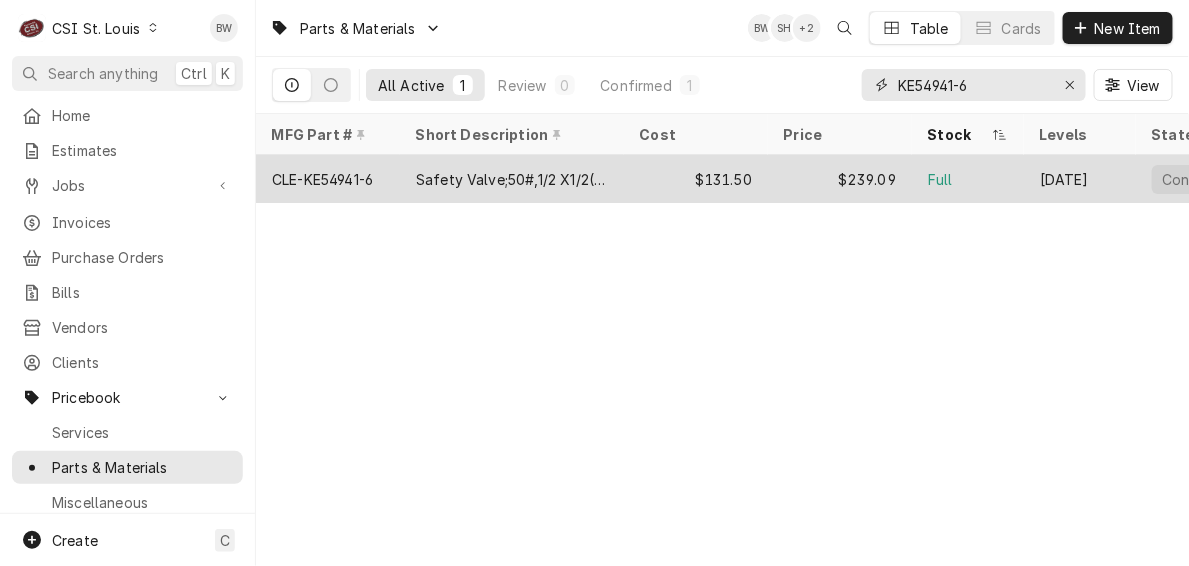 type on "KE54941-6" 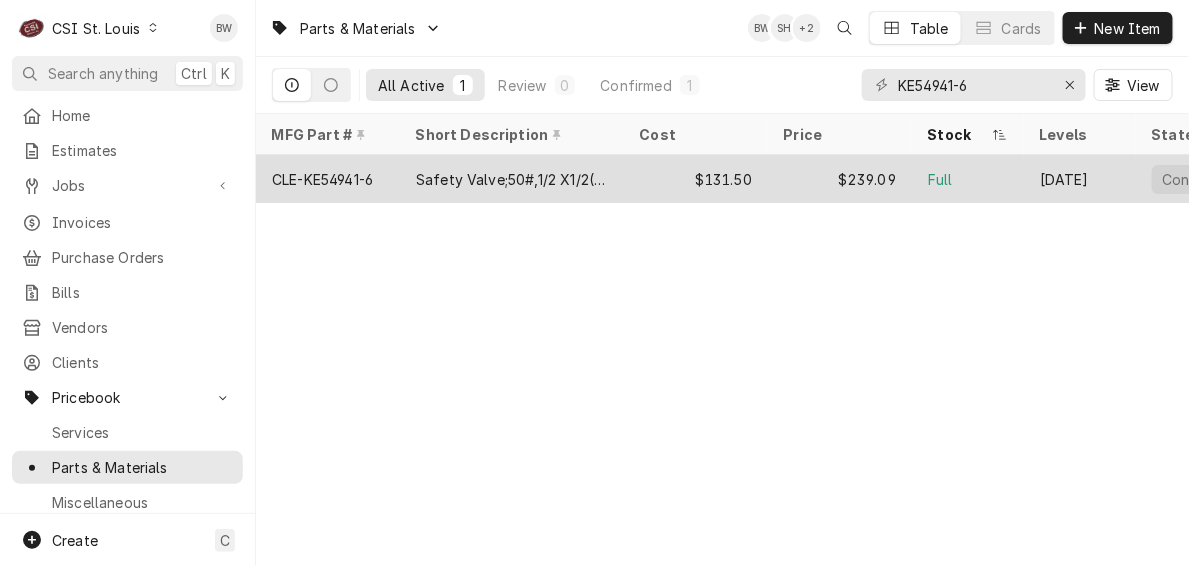 click on "CLE-KE54941-6" at bounding box center (322, 179) 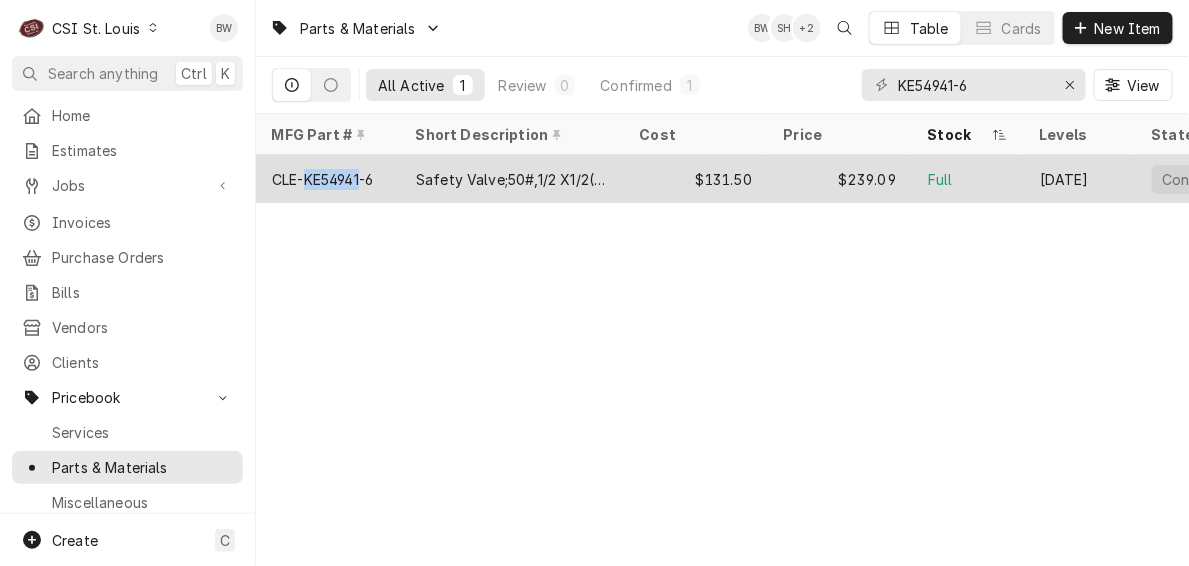 click on "CLE-KE54941-6" at bounding box center (322, 179) 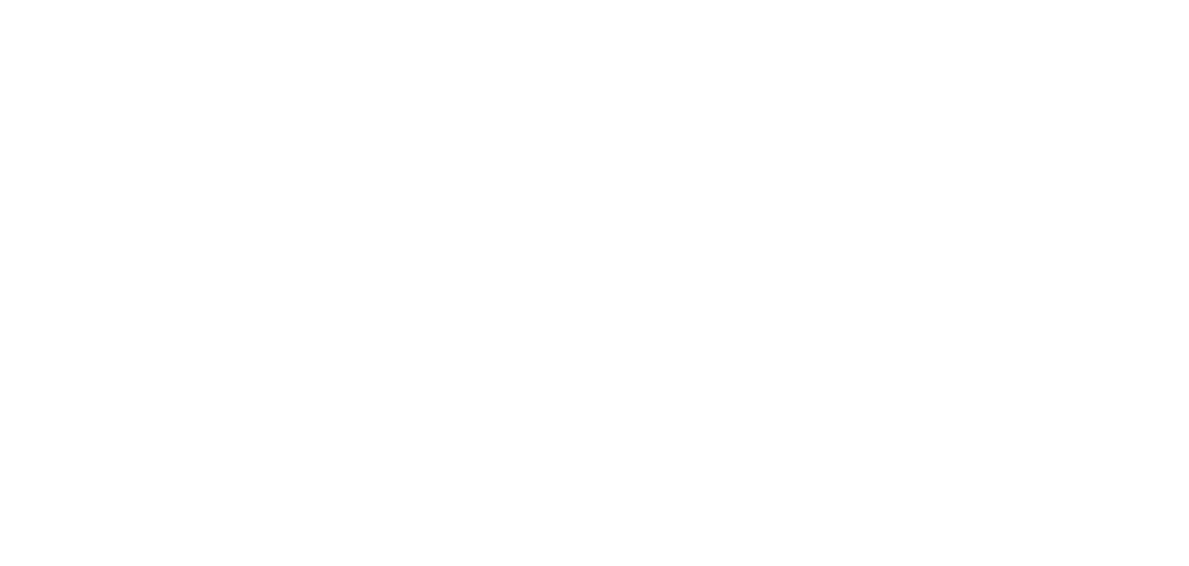 scroll, scrollTop: 0, scrollLeft: 0, axis: both 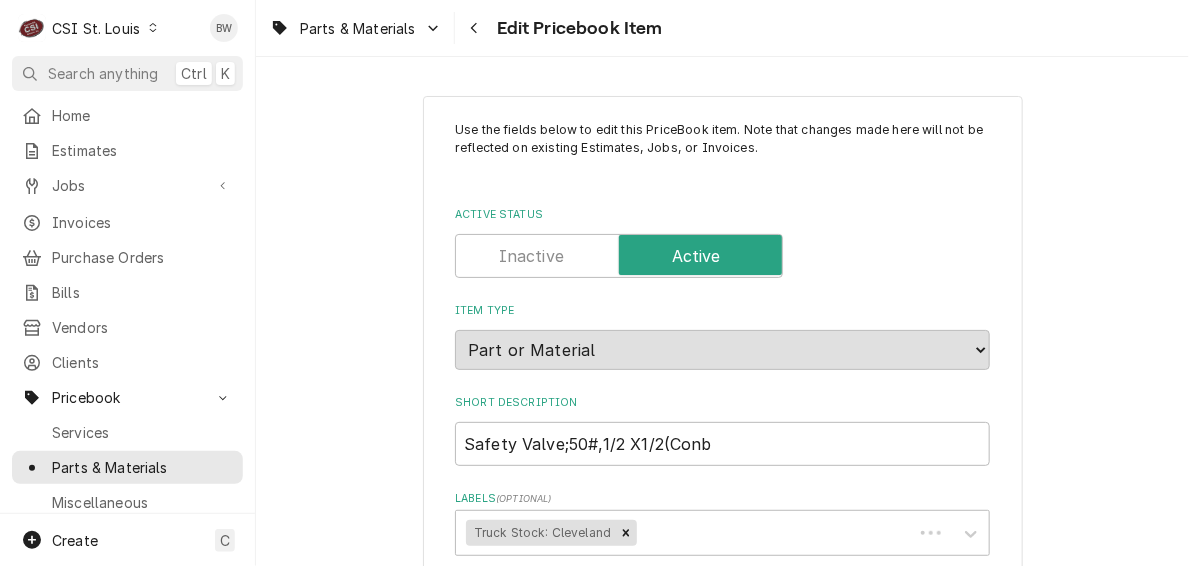 type on "x" 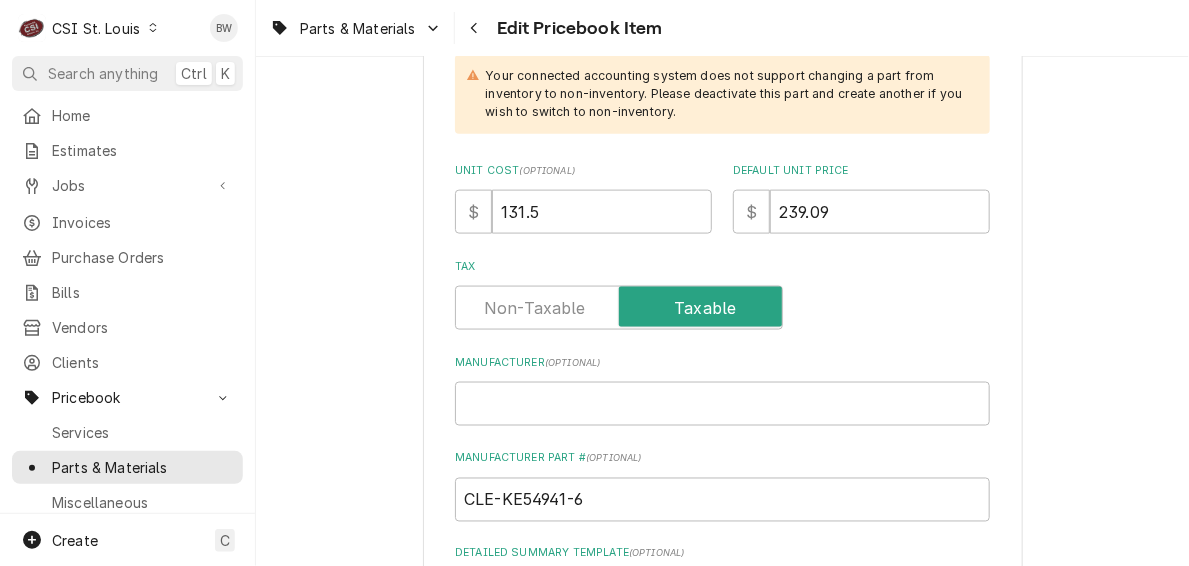 scroll, scrollTop: 700, scrollLeft: 0, axis: vertical 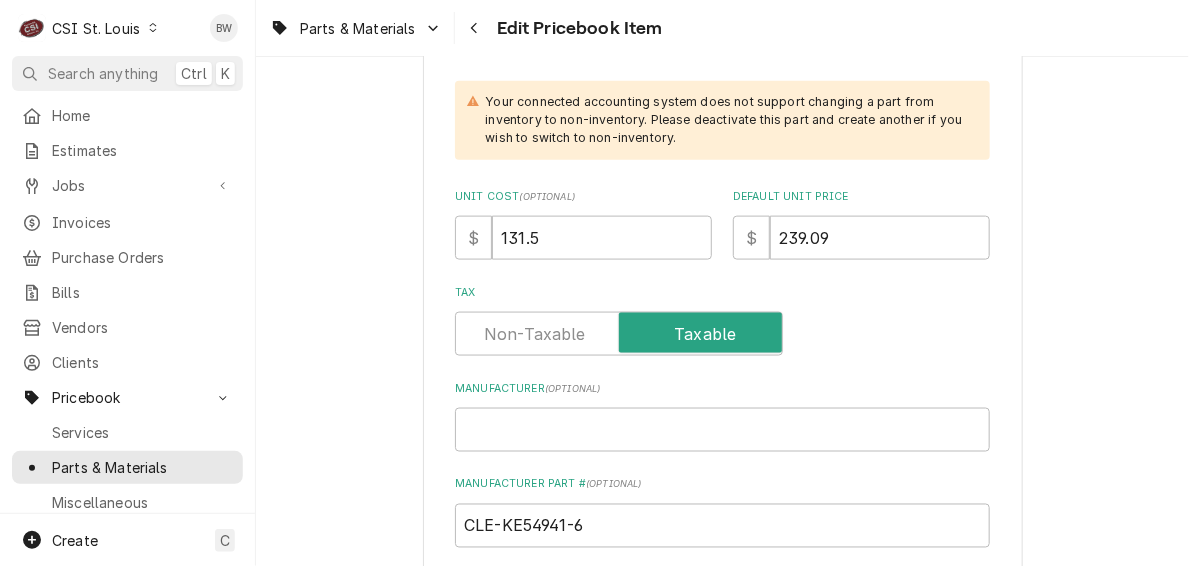 click on "Use the fields below to edit this PriceBook item. Note that changes made here will not be reflected on existing Estimates, Jobs, or Invoices. Active Status Item Type Choose PriceBook item type... Service Charge Part or Material Miscellaneous Charge Discount Tax Short Description Safety Valve;50#,1/2 X1/2(Conb Subtype Choose a subtype... [#2-DUAL] AFTERHRS-WH-CHG-2 [#2-DUAL] BEV-EQUIP [#2-DUAL] BEV-MATS [#2-DUAL] CONT-LABR-2 [#2-DUAL] CRANE-LIFT-2 [#2-DUAL] EQUIP-RENT-2 [#2-DUAL] INVEN-PARTS [#2-DUAL] MAINT-SUPPLY [#2-DUAL] MISC-EQUIP [#2-DUAL] MISC-NON-INVEN [#2-DUAL] PROJ-CONT-LABR-2 [#2-DUAL] PROJ-EQUIP [#2-DUAL] PROJ-MATS [#3-BILL] SHOP-TOOLS Labels  ( optional ) Truck Stock: Cleveland Part Type Your connected accounting system does not support changing a part from inventory to non-inventory. Please deactivate this part and create another if you wish to switch to non-inventory. Unit Cost  ( optional ) $ 131.5 Default Unit Price $ 239.09 Tax Manufacturer  ( optional ) Manufacturer Part #  ( optional )  ( )" at bounding box center [723, 8173] 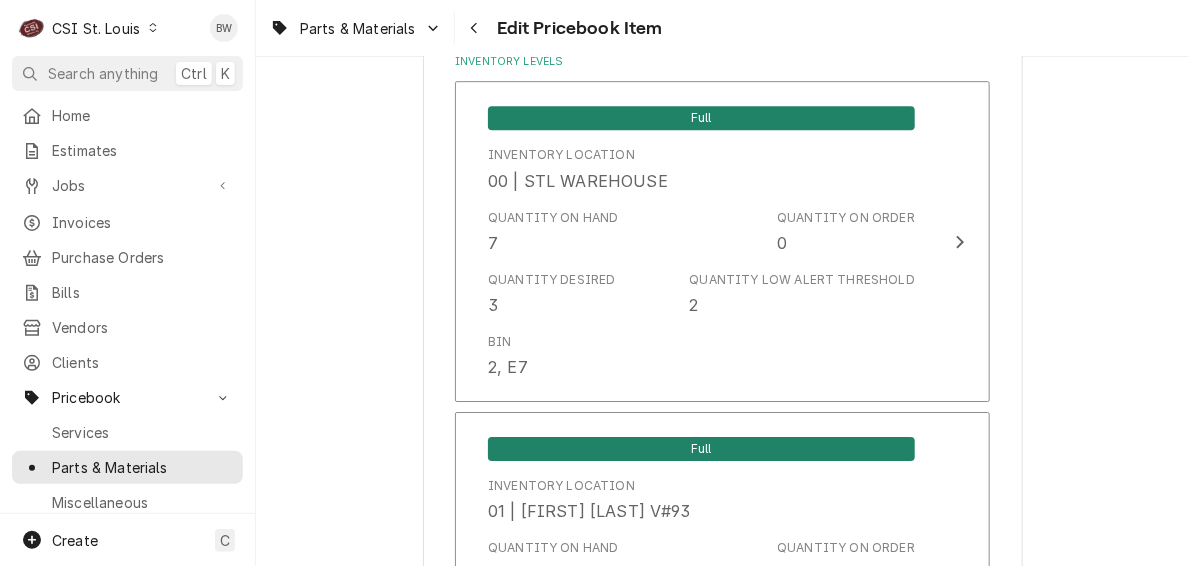 scroll, scrollTop: 2000, scrollLeft: 0, axis: vertical 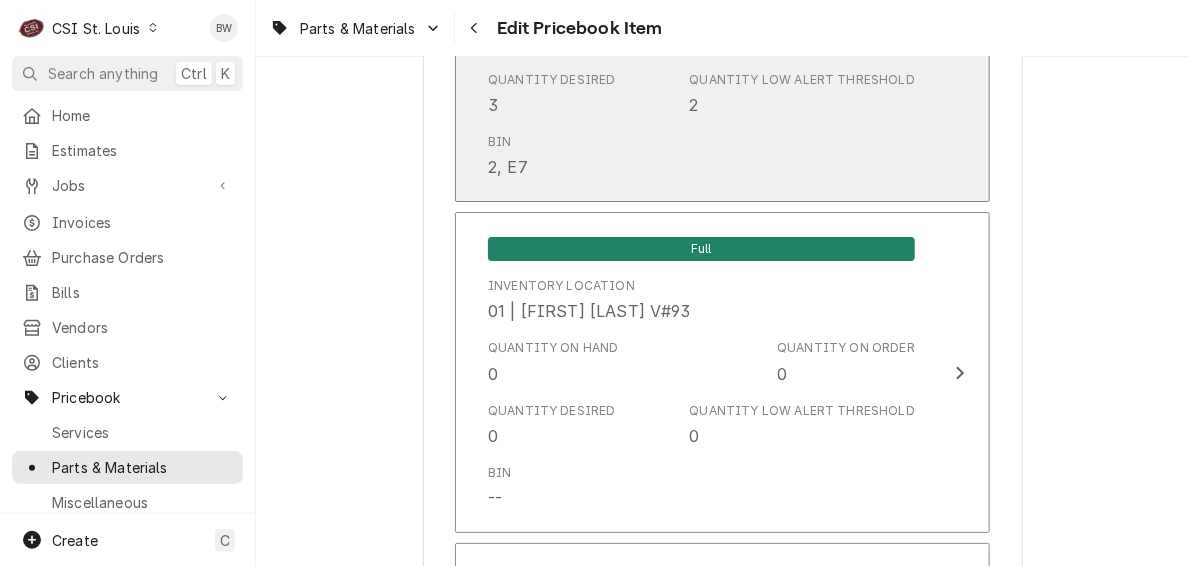click on "Bin 2, E7" at bounding box center [701, 156] 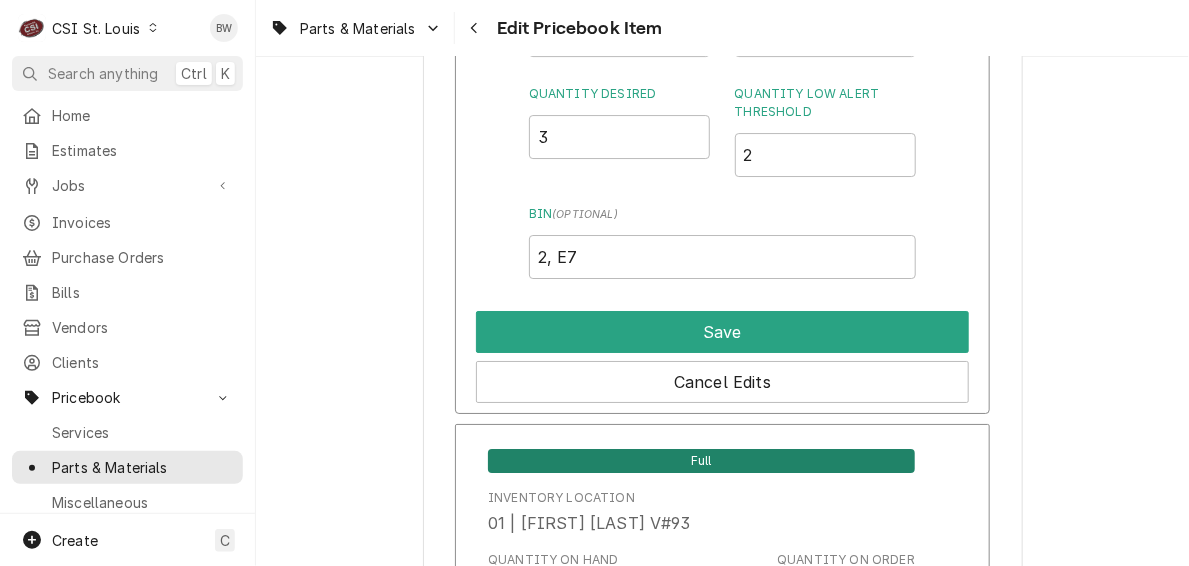 scroll, scrollTop: 1900, scrollLeft: 0, axis: vertical 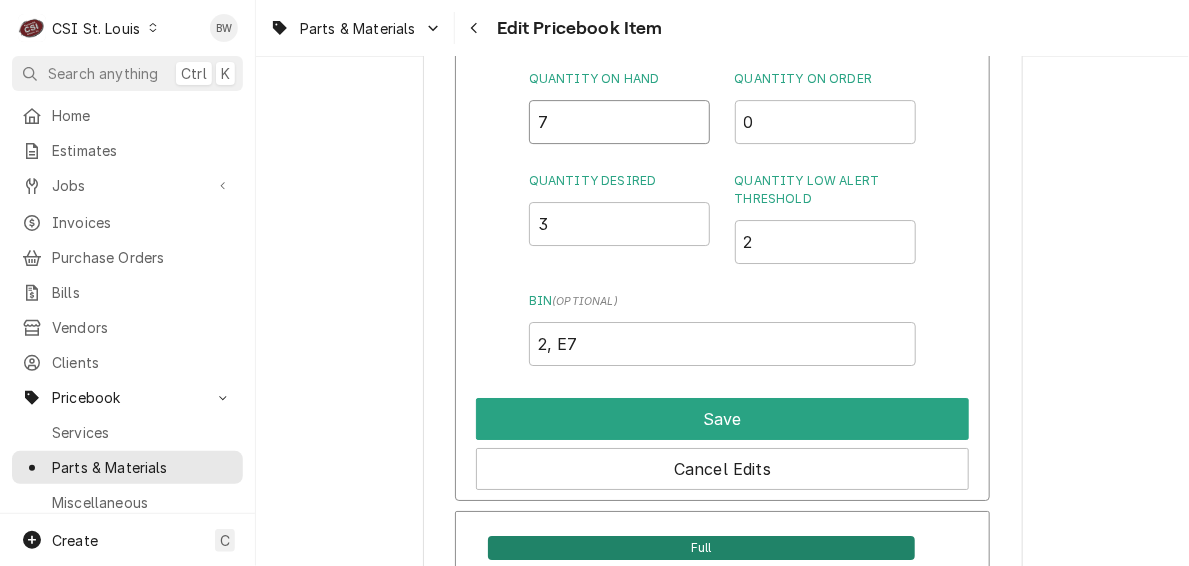 drag, startPoint x: 573, startPoint y: 125, endPoint x: 505, endPoint y: 123, distance: 68.0294 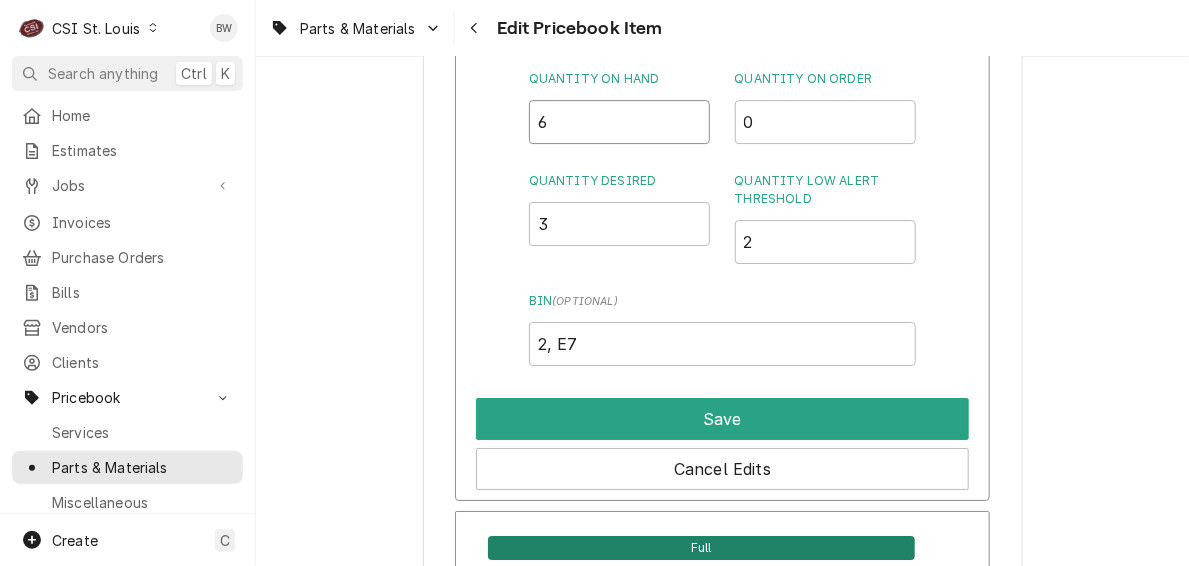 type on "6" 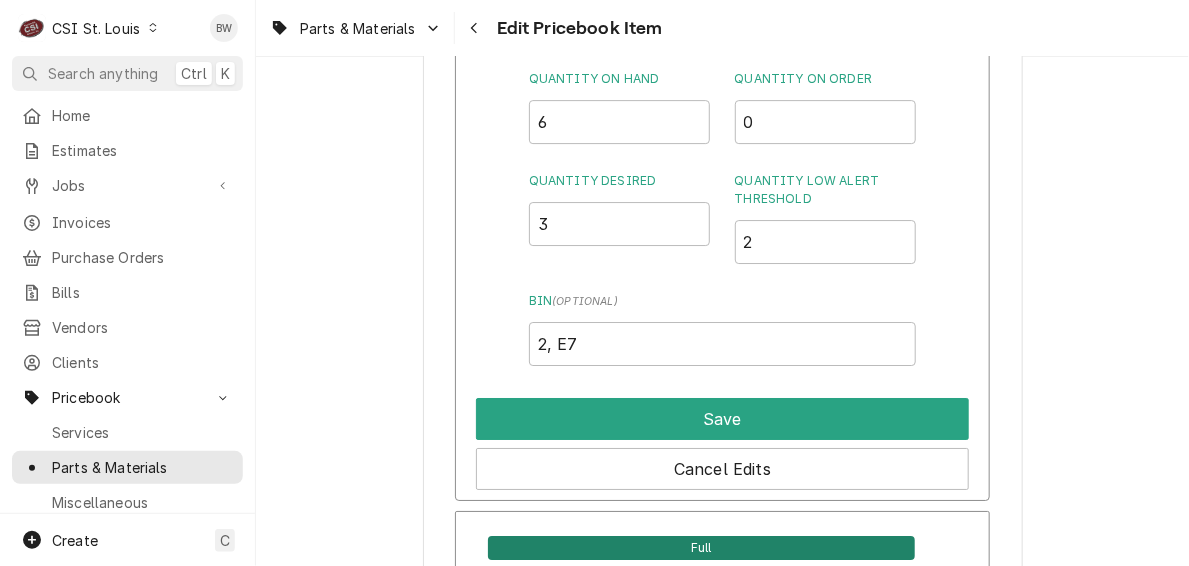 scroll, scrollTop: 2000, scrollLeft: 0, axis: vertical 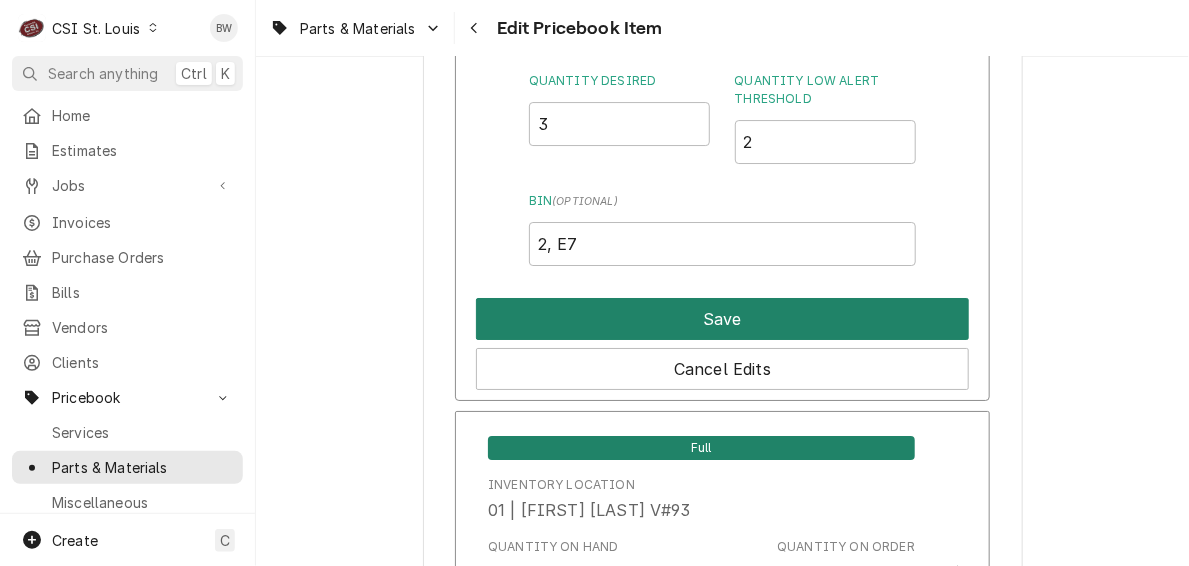 click on "Save" at bounding box center [722, 319] 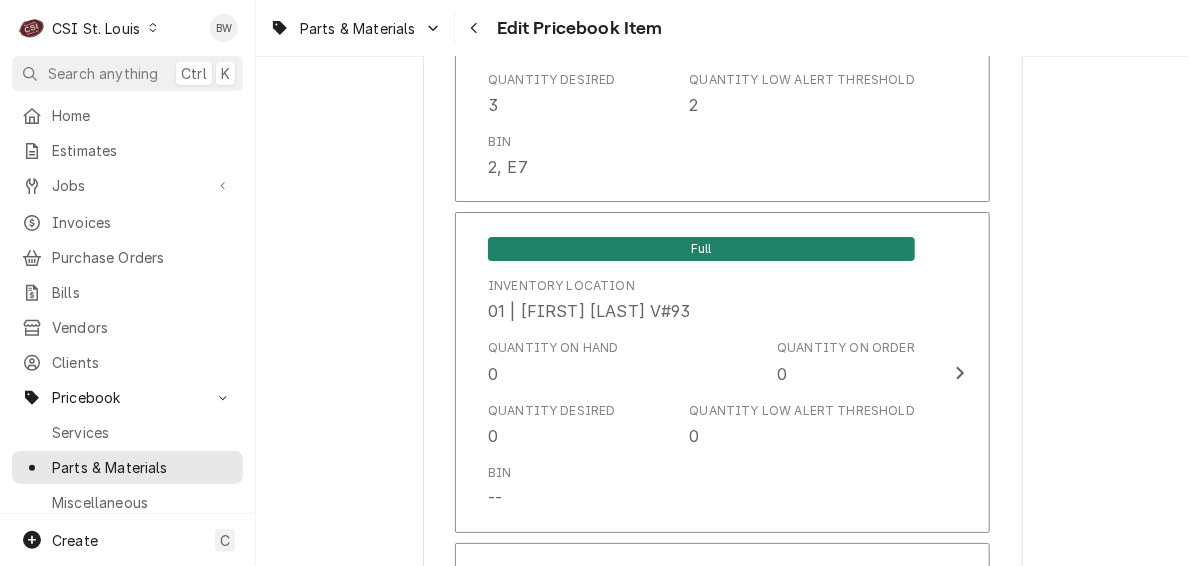 scroll, scrollTop: 1800, scrollLeft: 0, axis: vertical 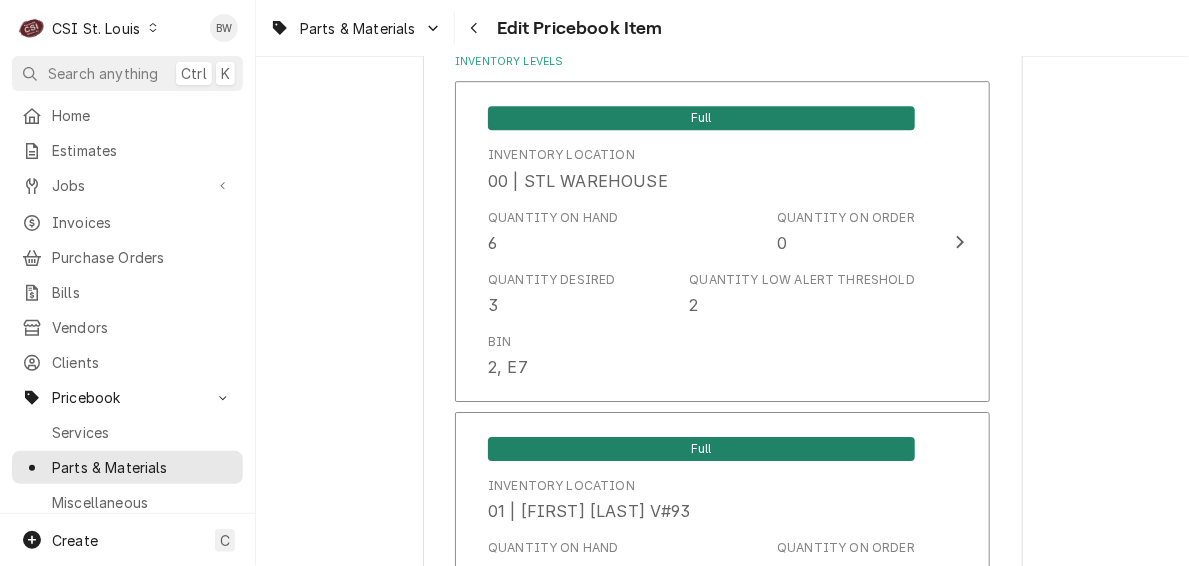 click on "Parts & Materials   Edit Pricebook Item Use the fields below to edit this PriceBook item. Note that changes made here will not be reflected on existing Estimates, Jobs, or Invoices. Active Status Item Type Choose PriceBook item type... Service Charge Part or Material Miscellaneous Charge Discount Tax Short Description Safety Valve;50#,1/2 X1/2(Conb Subtype Choose a subtype... [#2-DUAL] AFTERHRS-WH-CHG-2 [#2-DUAL] BEV-EQUIP [#2-DUAL] BEV-MATS [#2-DUAL] CONT-LABR-2 [#2-DUAL] CRANE-LIFT-2 [#2-DUAL] EQUIP-RENT-2 [#2-DUAL] INVEN-PARTS [#2-DUAL] MAINT-SUPPLY [#2-DUAL] MISC-EQUIP [#2-DUAL] MISC-NON-INVEN [#2-DUAL] PROJ-CONT-LABR-2 [#2-DUAL] PROJ-EQUIP [#2-DUAL] PROJ-MATS [#3-BILL] SHOP-TOOLS Labels  ( optional ) Truck Stock: Cleveland Part Type Your connected accounting system does not support changing a part from inventory to non-inventory. Please deactivate this part and create another if you wish to switch to non-inventory. Unit Cost  ( optional ) $ 131.5 Default Unit Price $ 239.09 Tax Manufacturer  ( optional )" at bounding box center (722, 283) 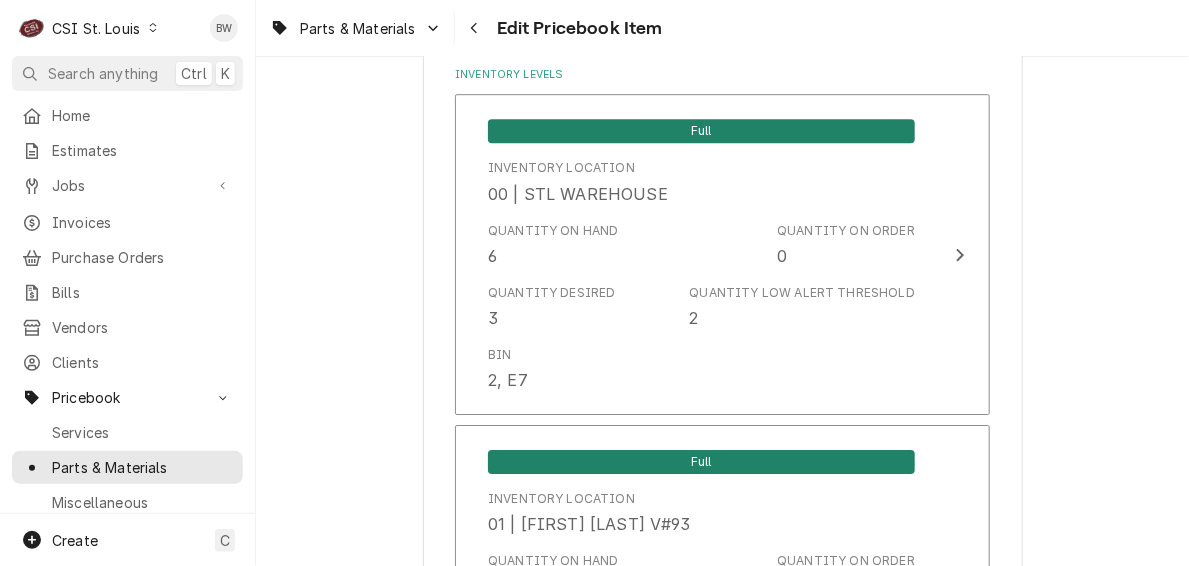 scroll, scrollTop: 4978, scrollLeft: 0, axis: vertical 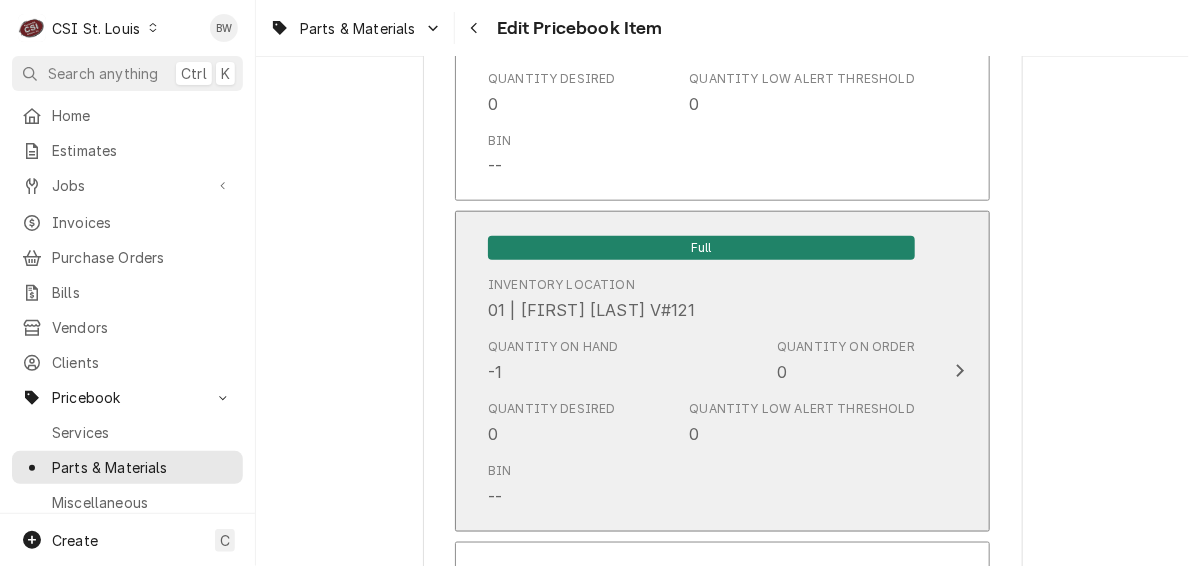 click on "Quantity on Hand -1" at bounding box center [553, 361] 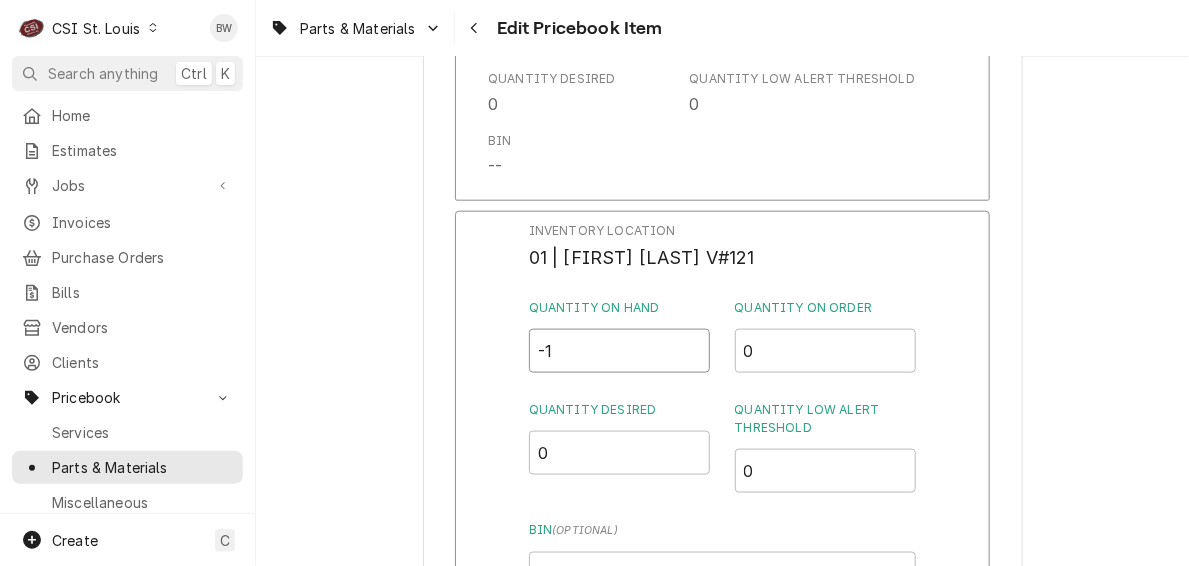 drag, startPoint x: 573, startPoint y: 362, endPoint x: 540, endPoint y: 359, distance: 33.13608 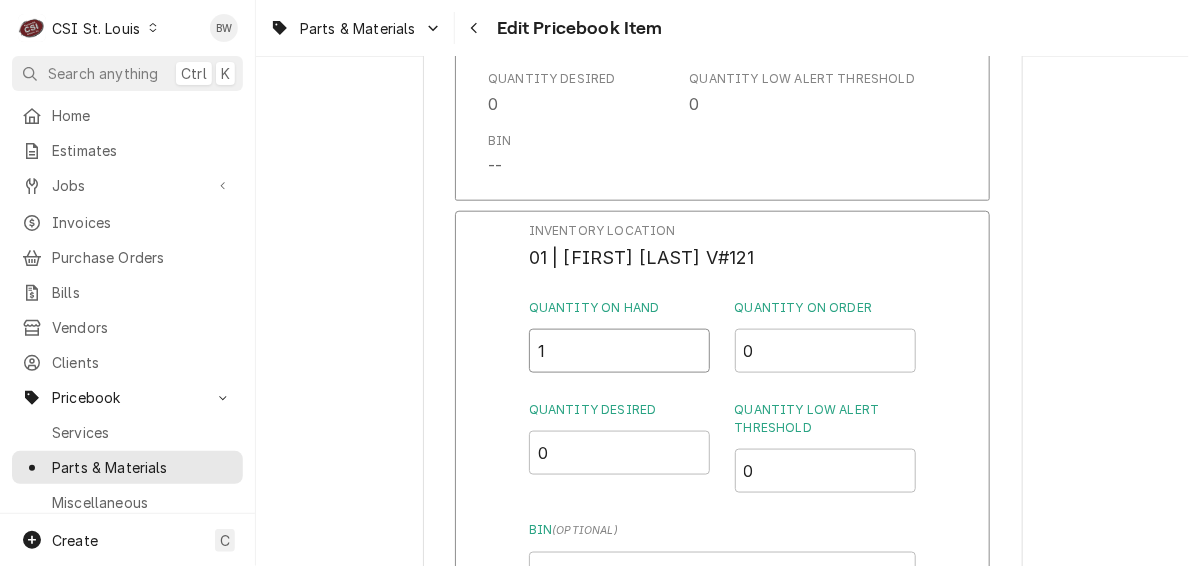 type on "1" 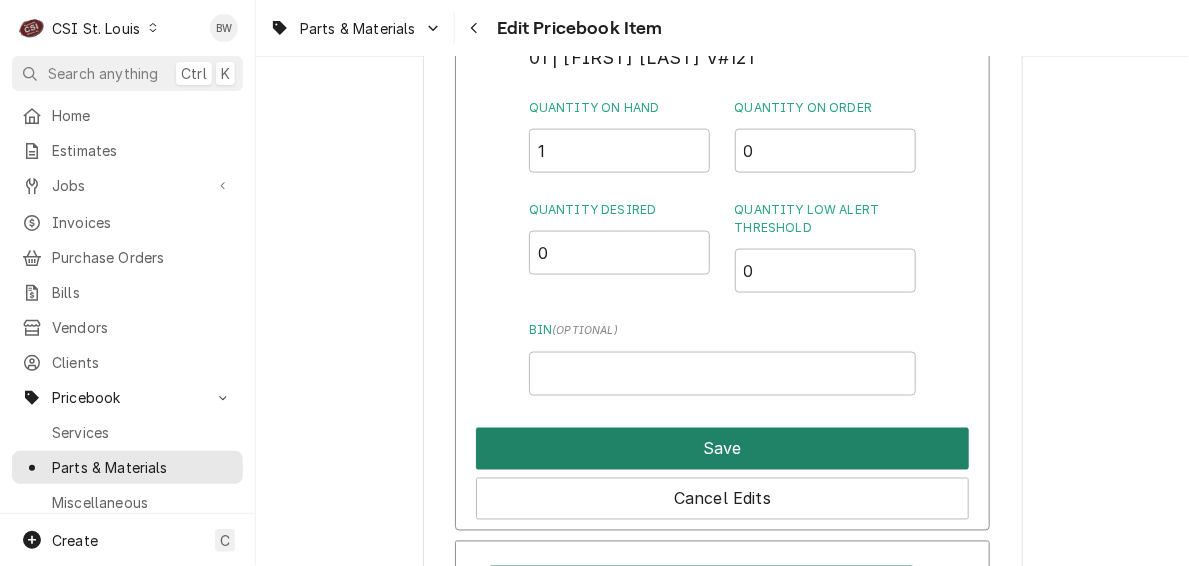 click on "Save" at bounding box center [722, 449] 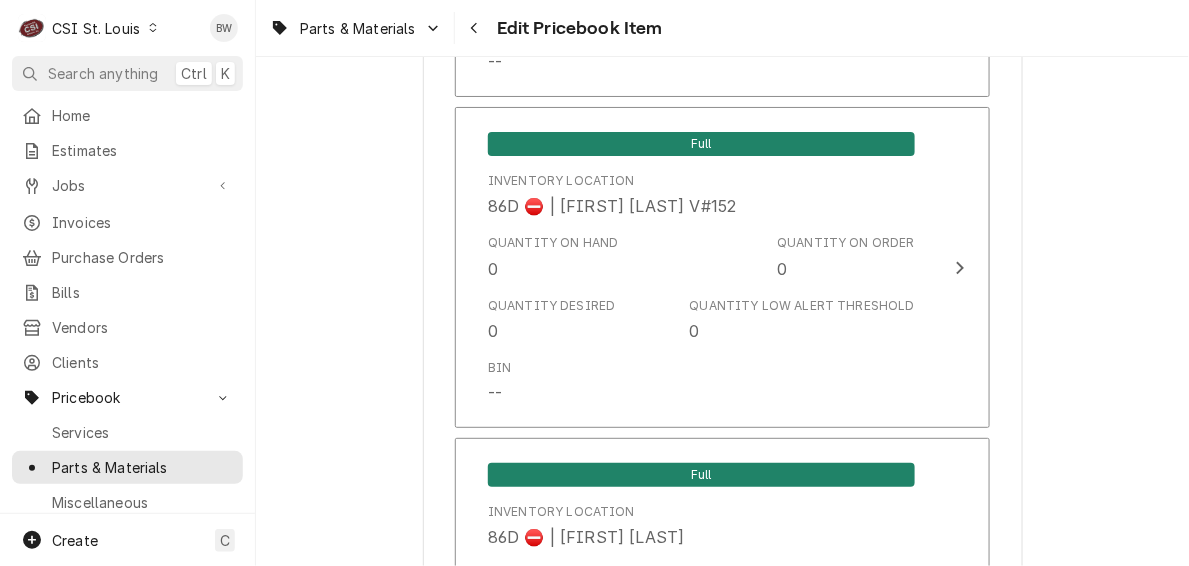 scroll, scrollTop: 17305, scrollLeft: 0, axis: vertical 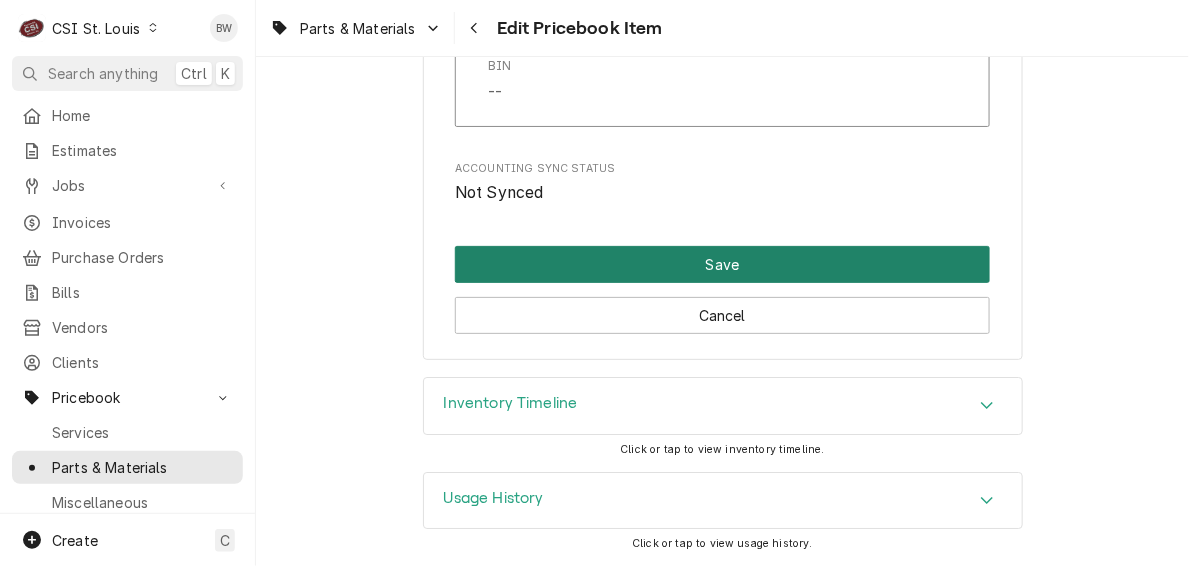 click on "Save" at bounding box center (722, 264) 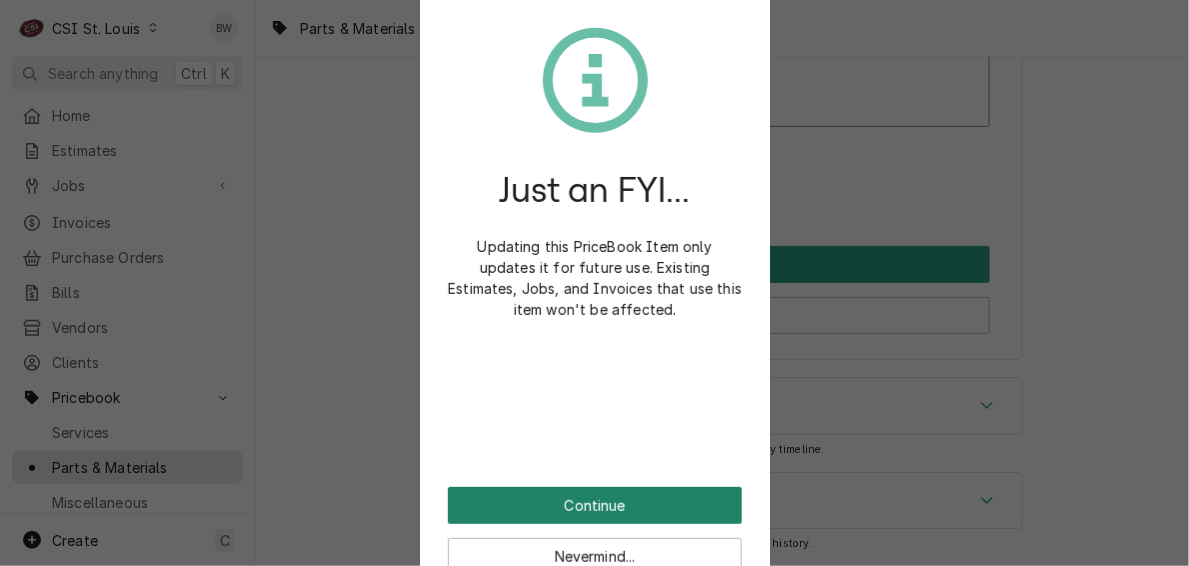 click on "Continue" at bounding box center (595, 505) 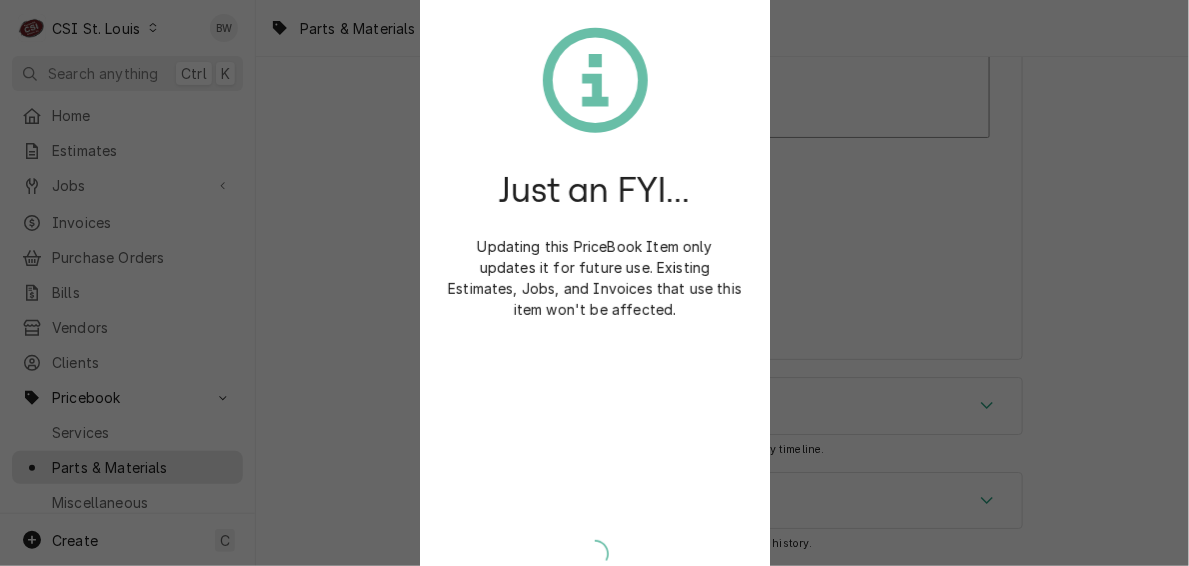 type on "x" 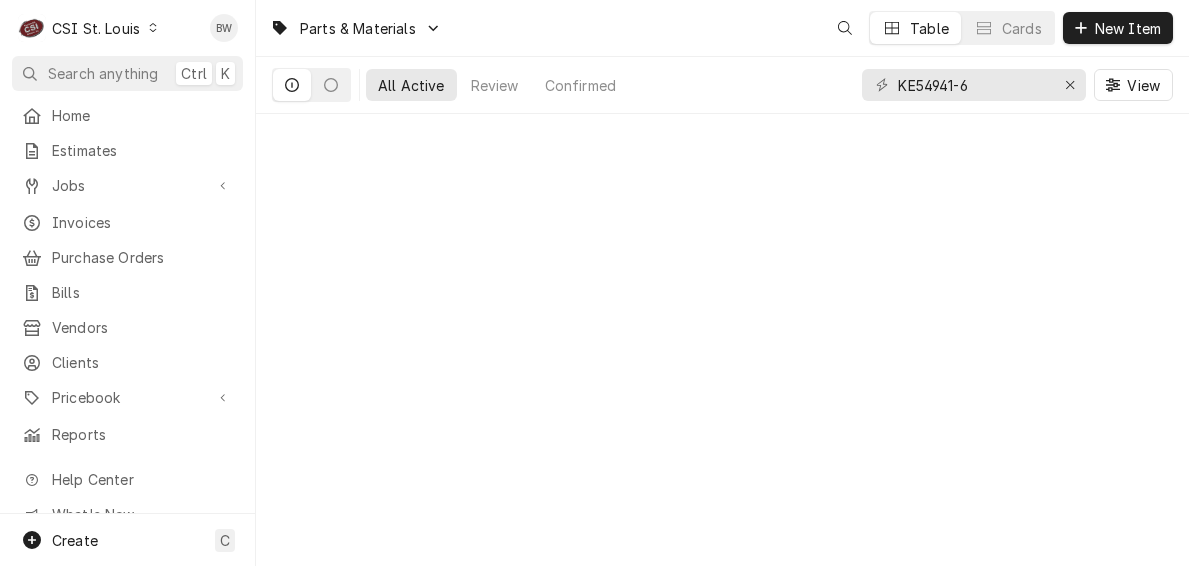 scroll, scrollTop: 0, scrollLeft: 0, axis: both 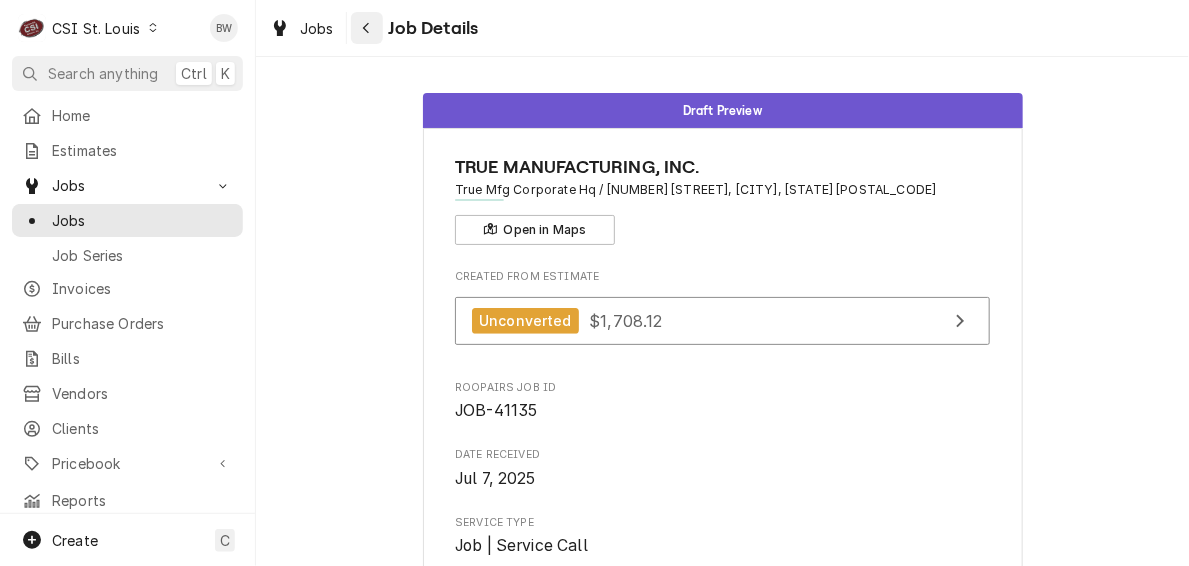 click 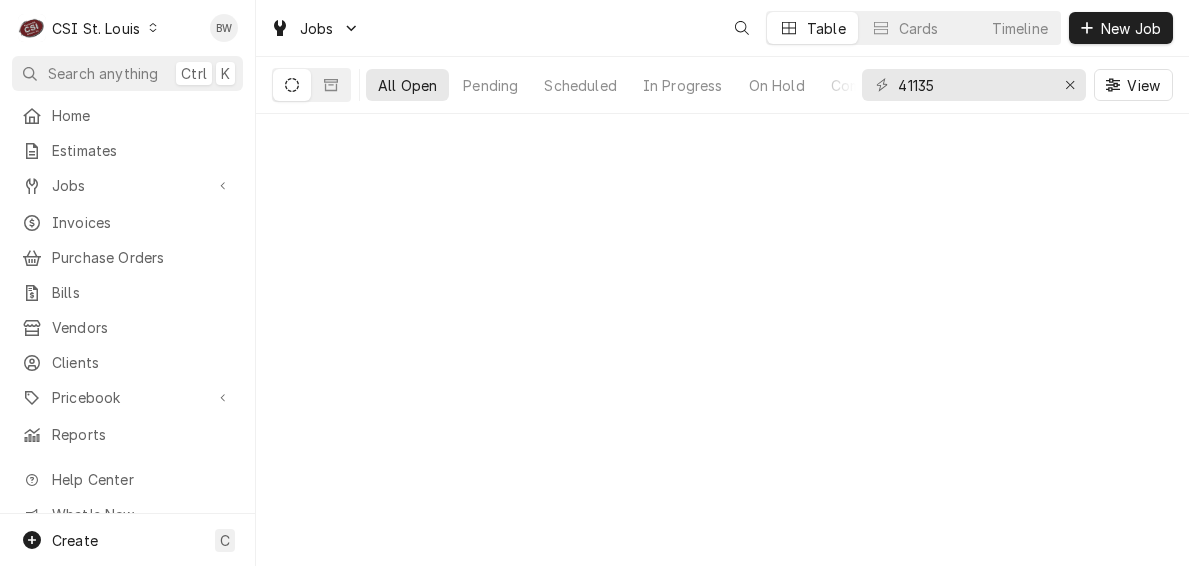 scroll, scrollTop: 0, scrollLeft: 0, axis: both 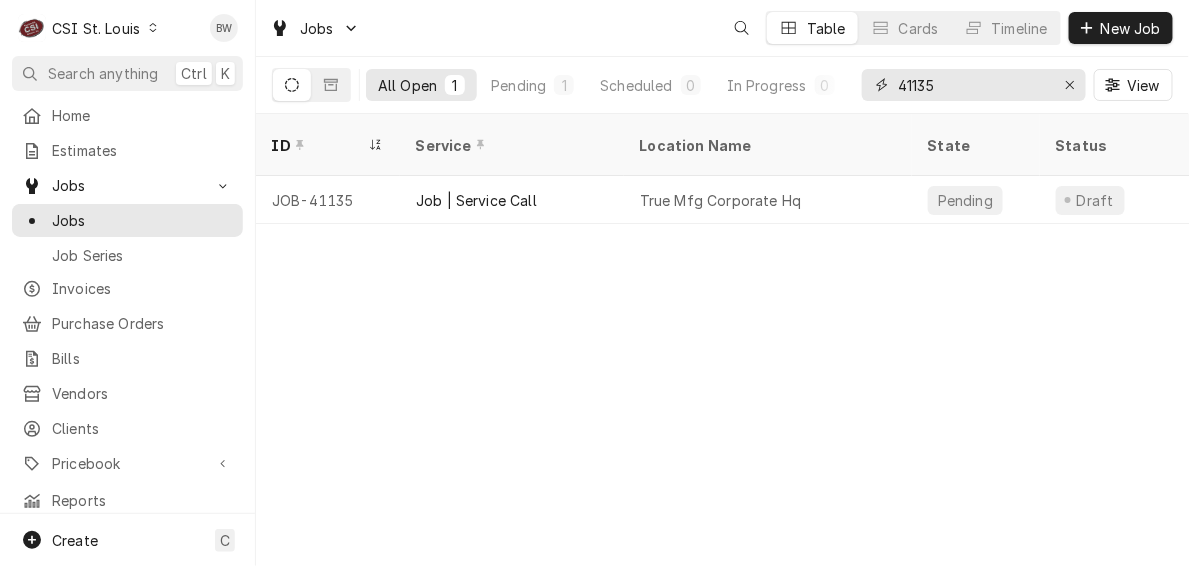 drag, startPoint x: 947, startPoint y: 91, endPoint x: 864, endPoint y: 79, distance: 83.86298 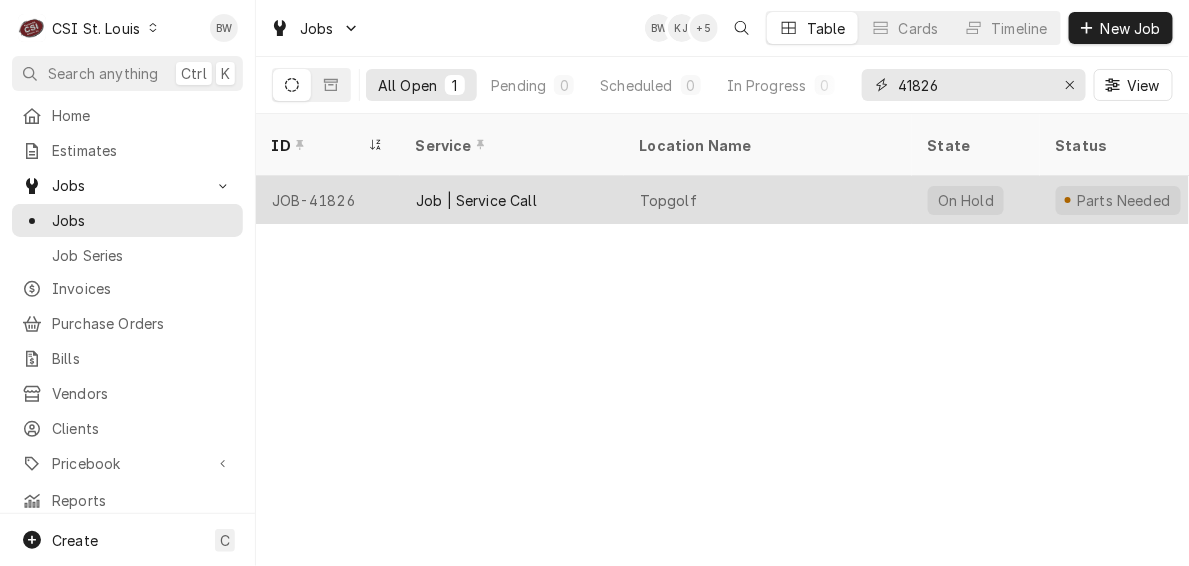 type on "41826" 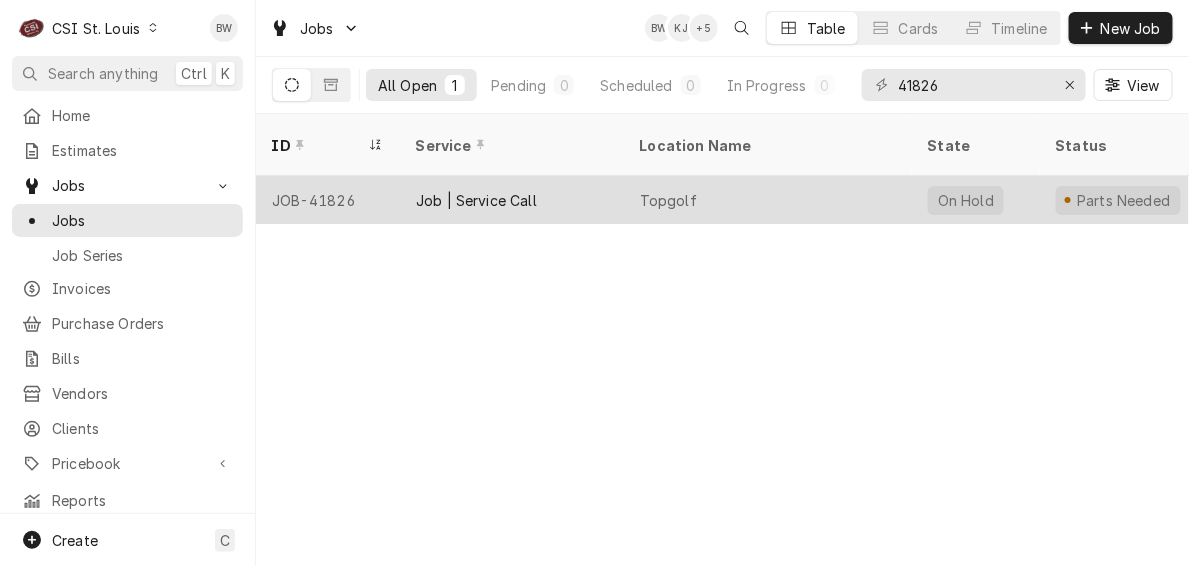 click on "JOB-41826" at bounding box center (328, 200) 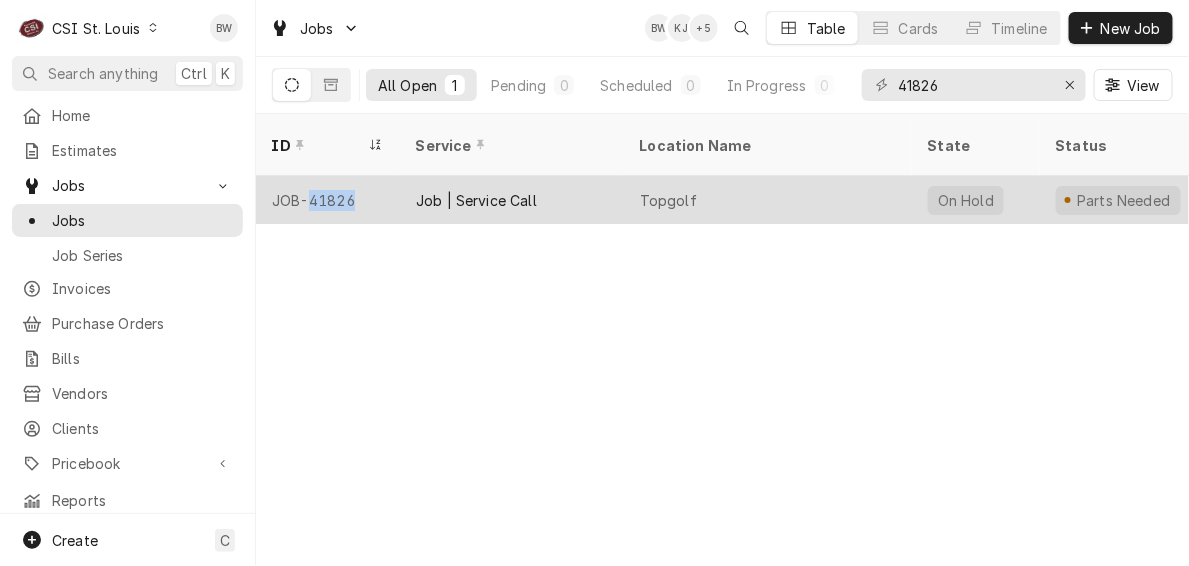 click on "JOB-41826" at bounding box center [328, 200] 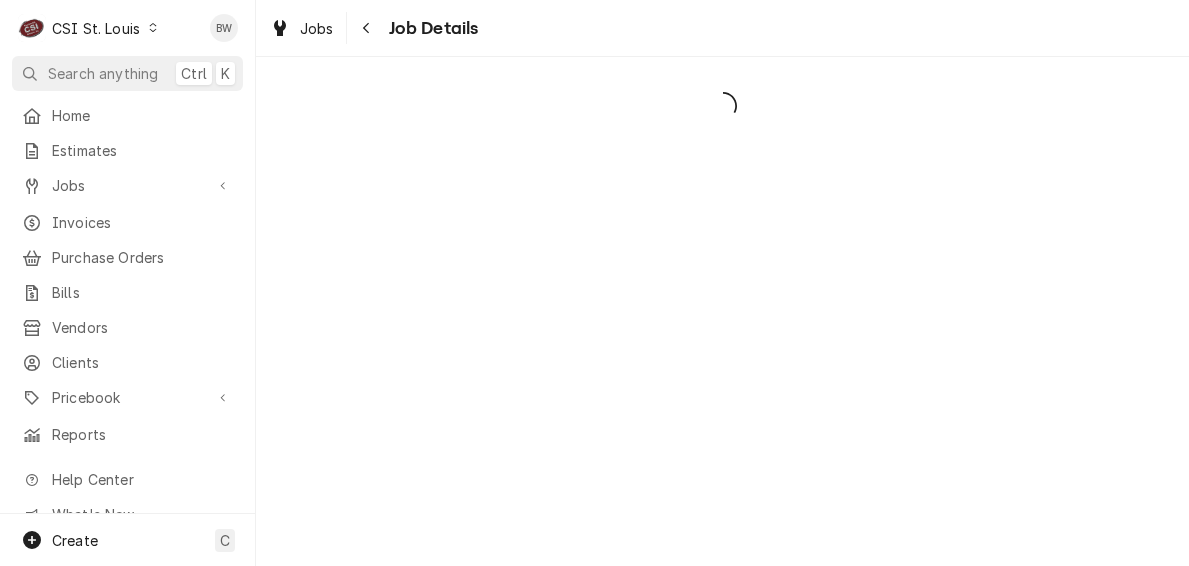 scroll, scrollTop: 0, scrollLeft: 0, axis: both 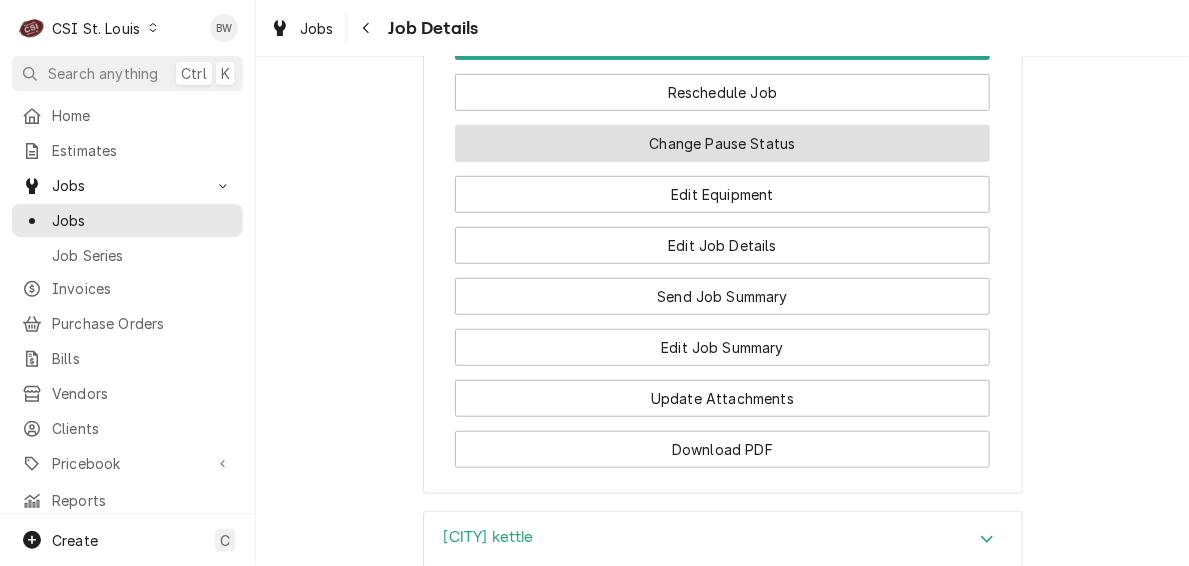 click on "Change Pause Status" at bounding box center [722, 143] 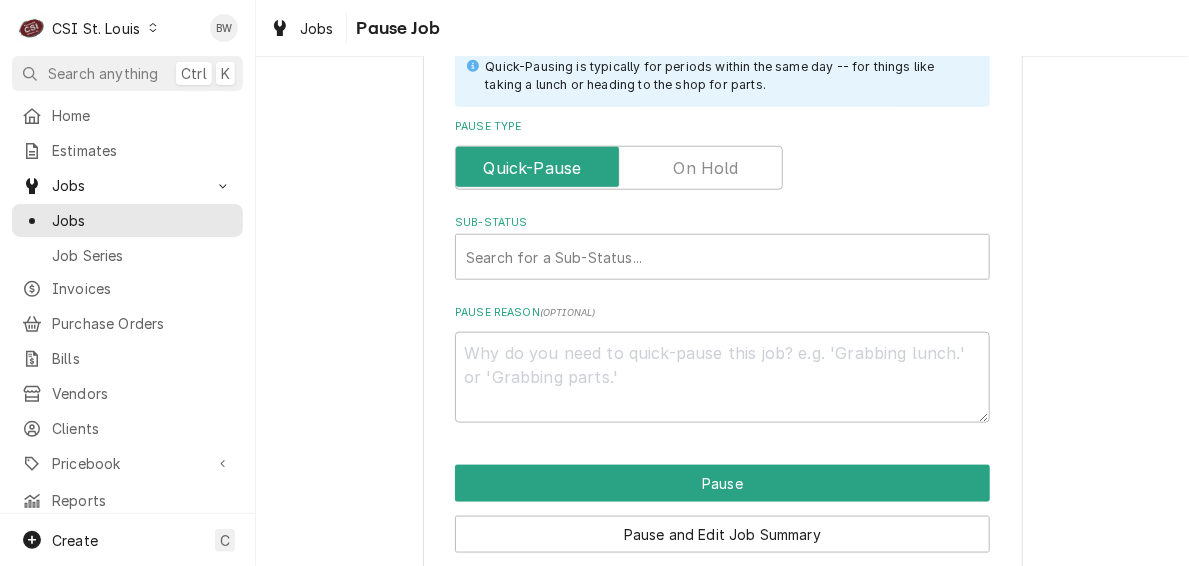scroll, scrollTop: 500, scrollLeft: 0, axis: vertical 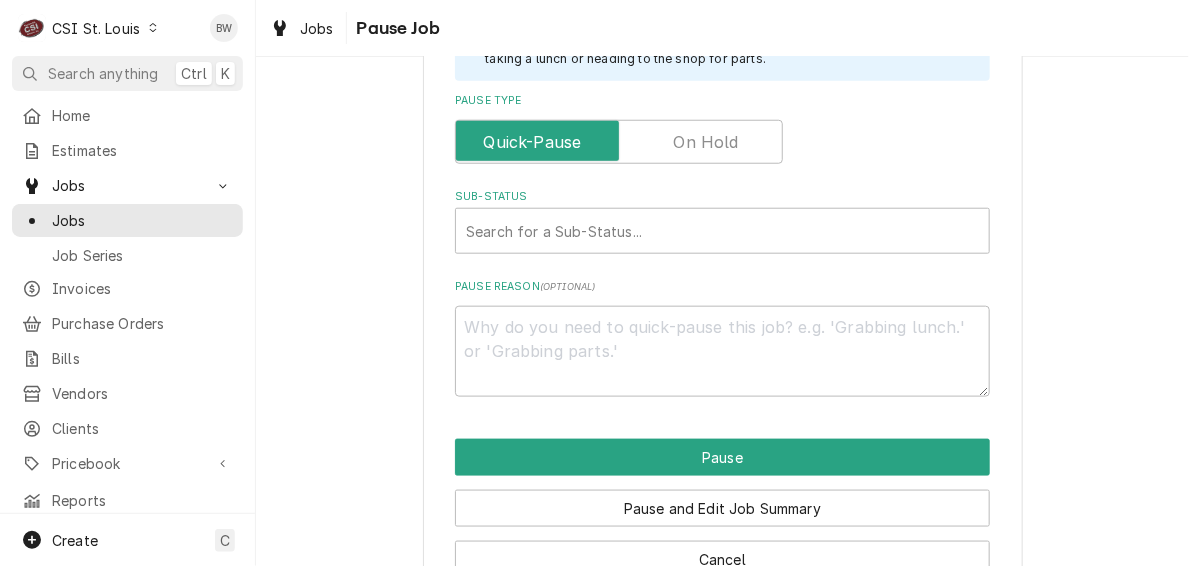 click at bounding box center (619, 142) 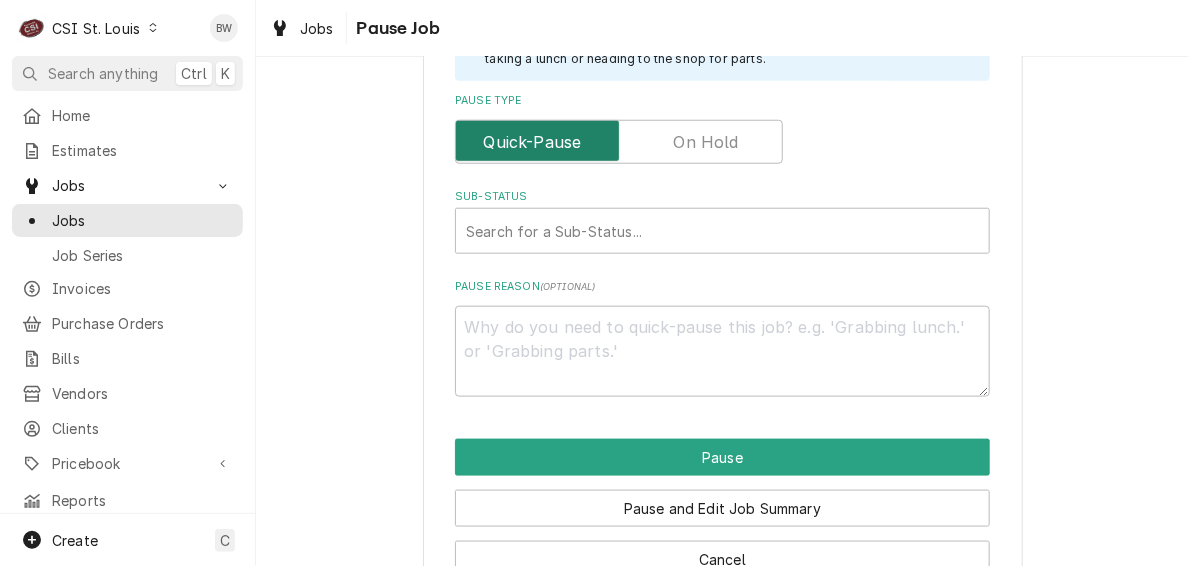 click at bounding box center (619, 142) 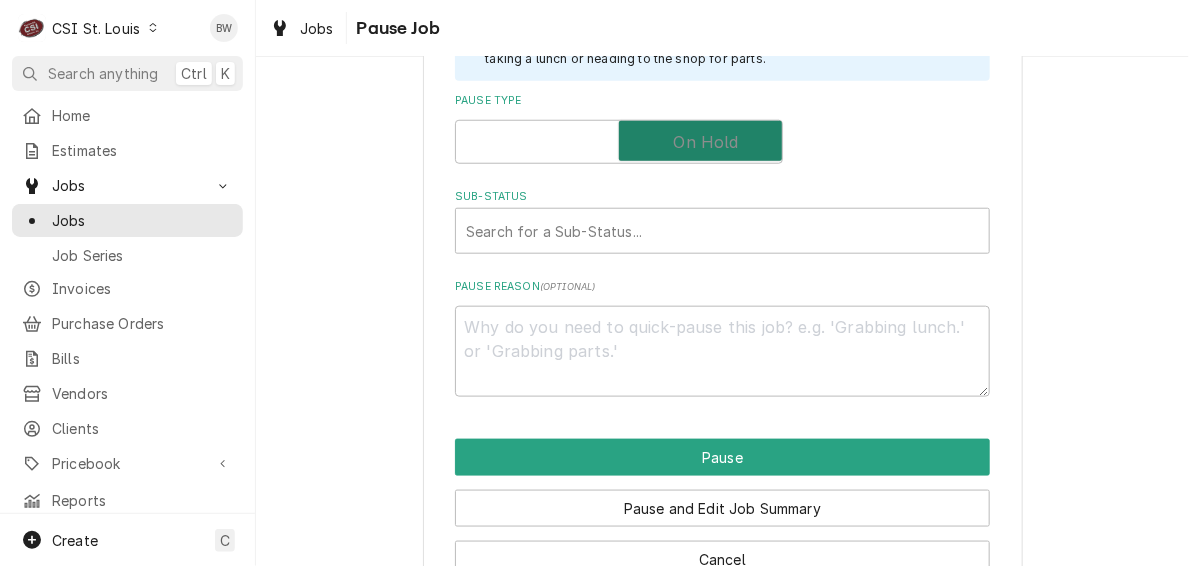 checkbox on "true" 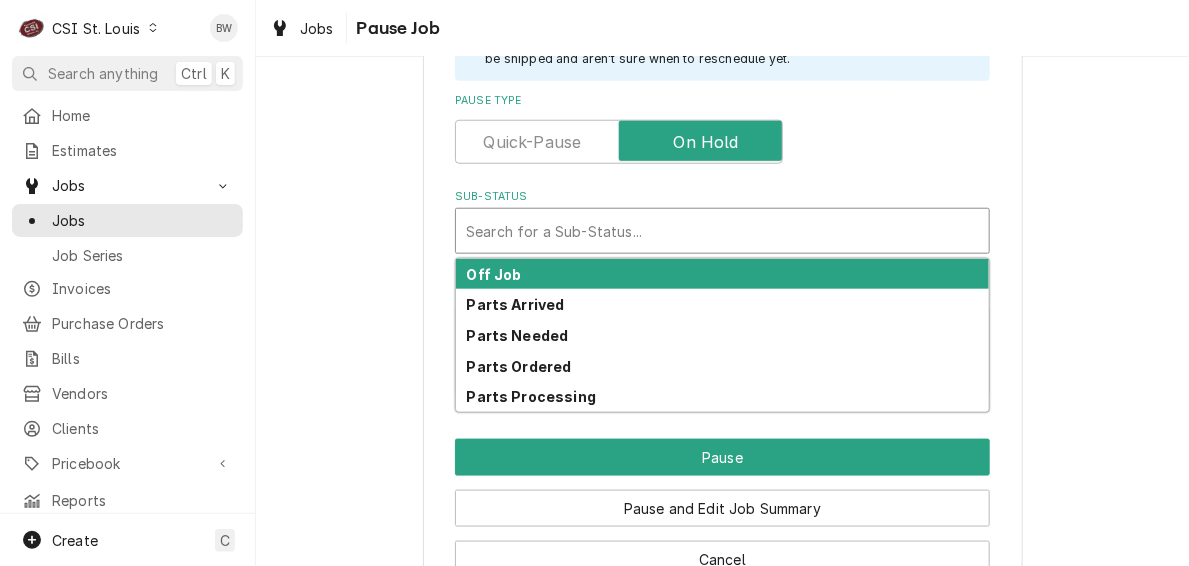 click at bounding box center (722, 231) 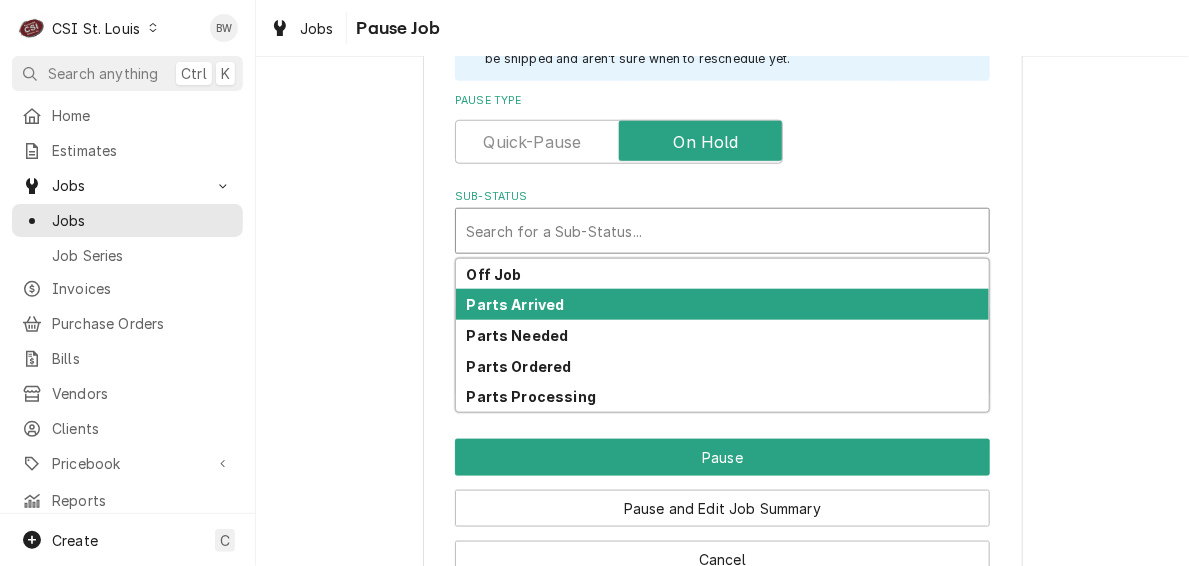 click on "Parts Arrived" at bounding box center [516, 304] 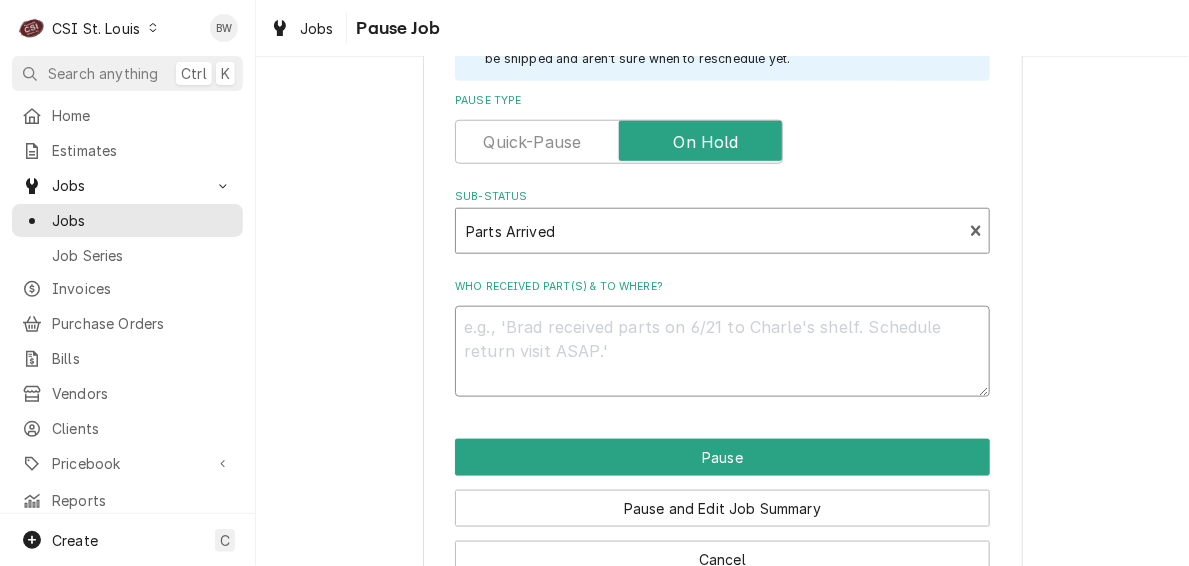 click on "Who received part(s) & to where?" at bounding box center (722, 351) 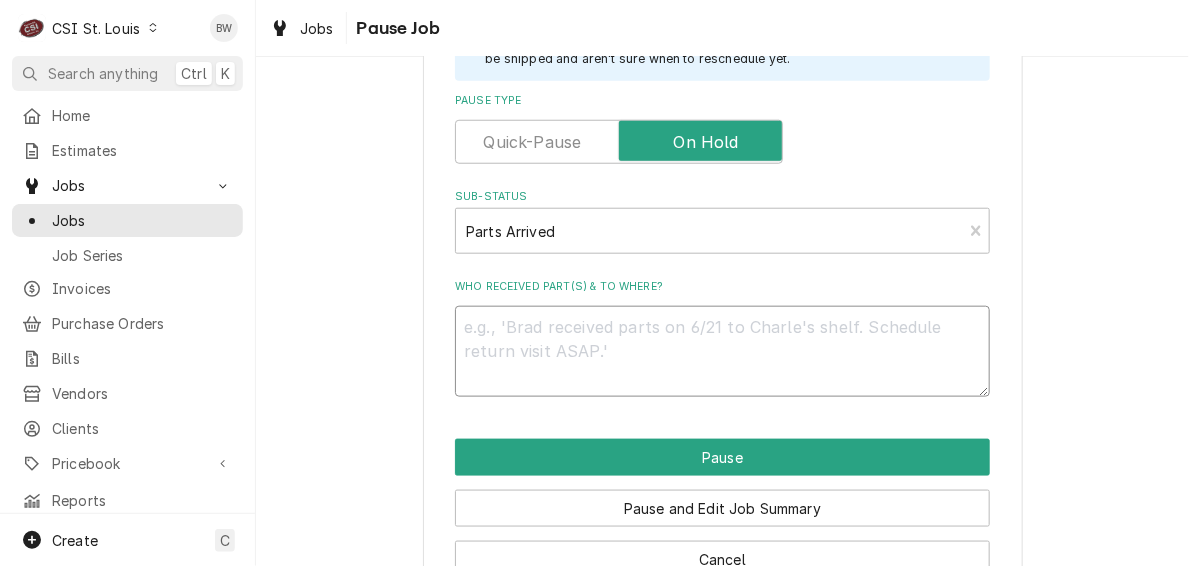 paste on "KE54941-6" 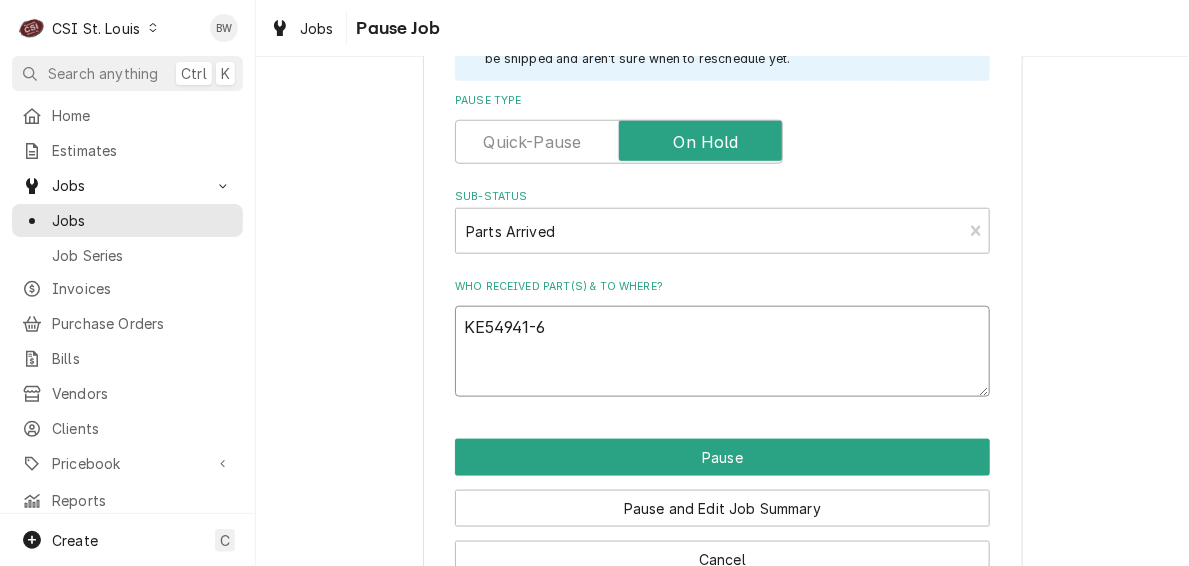 type on "x" 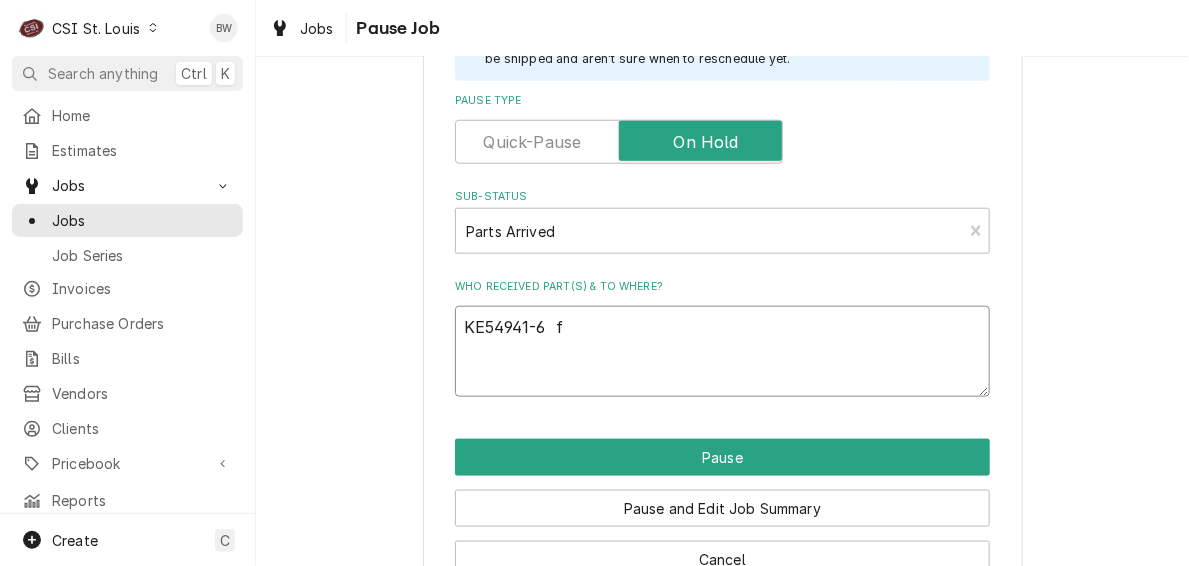 type on "x" 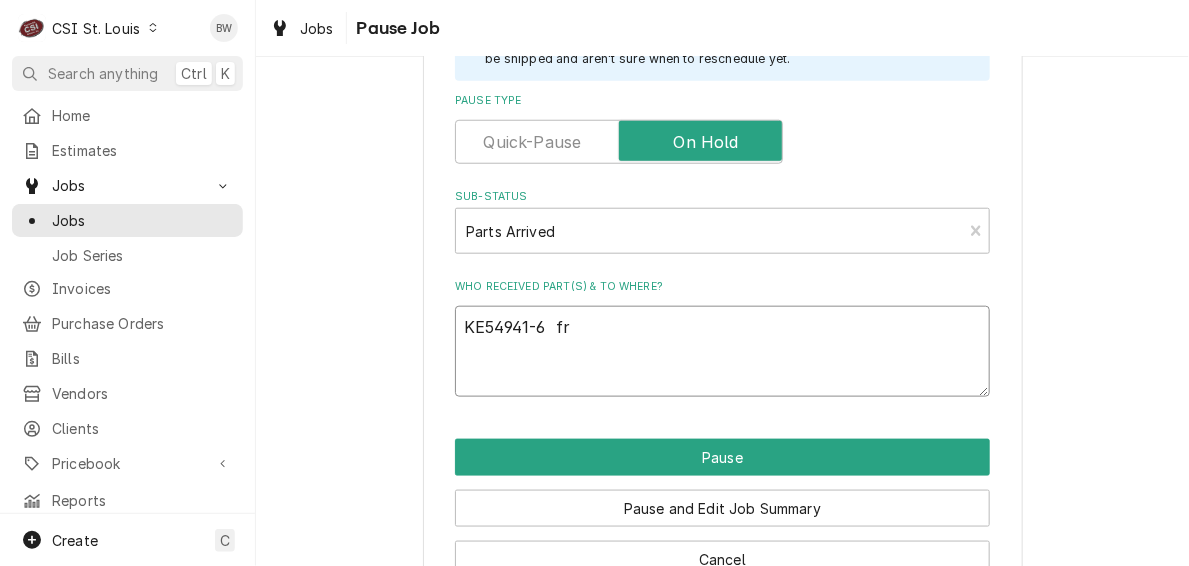 type on "x" 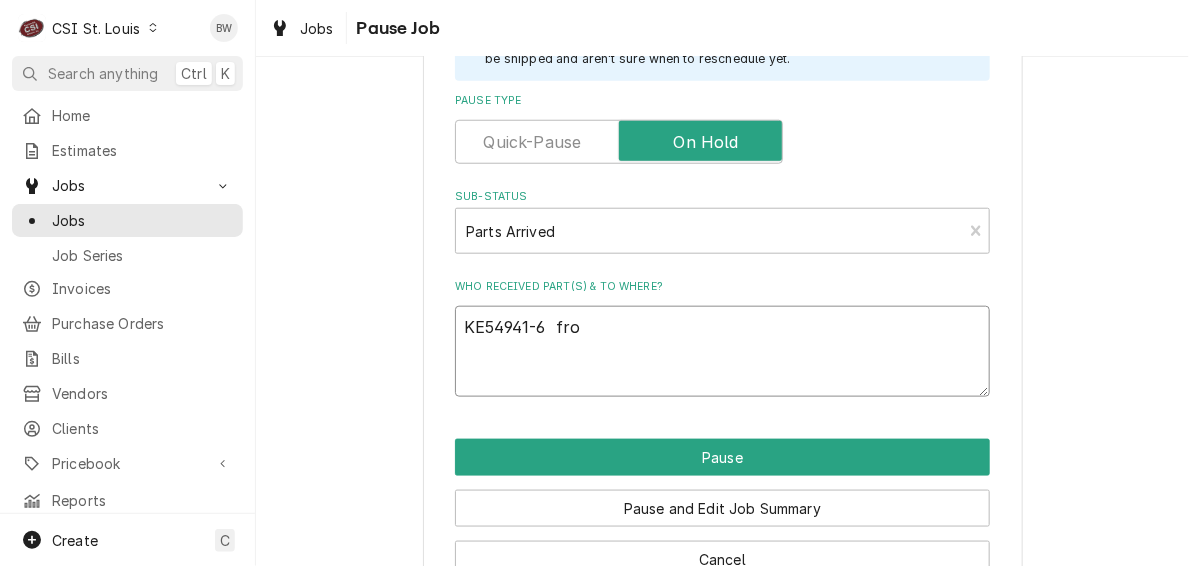 type on "x" 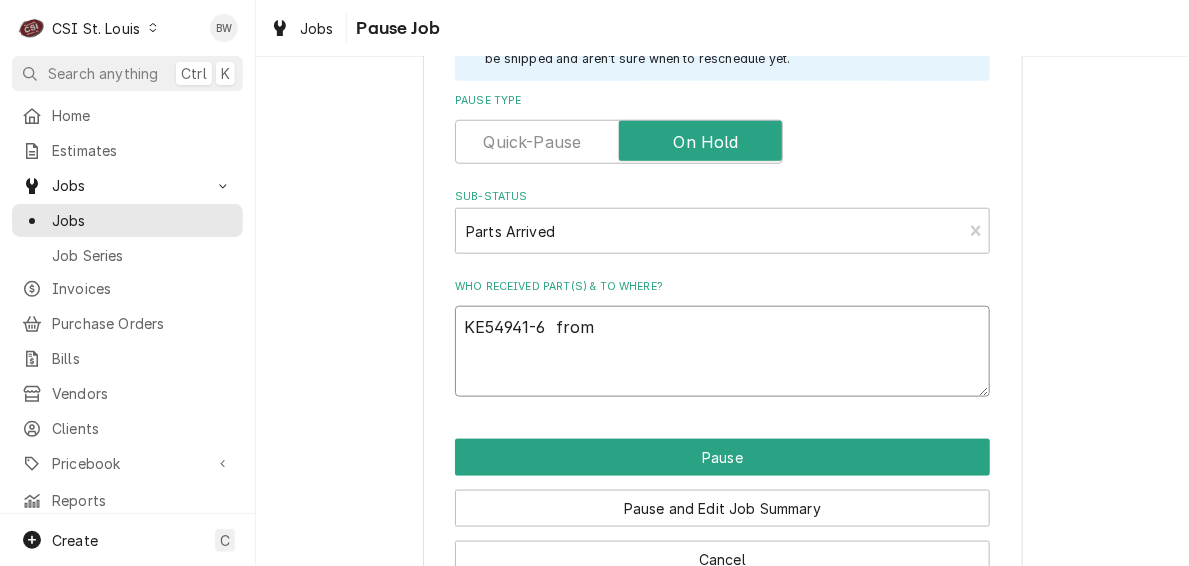 type on "x" 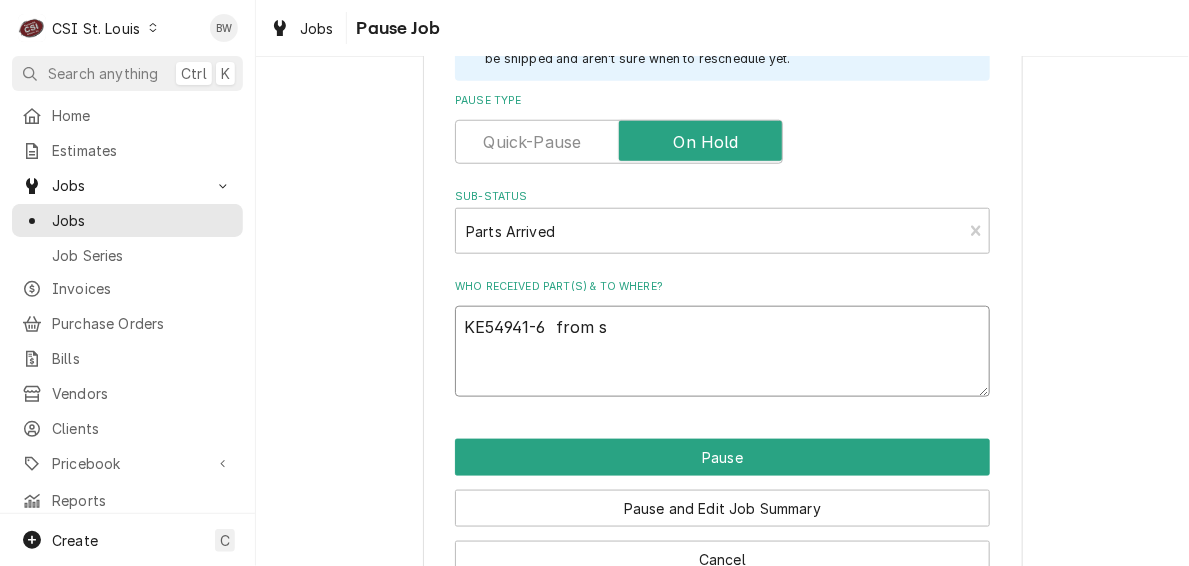 type on "x" 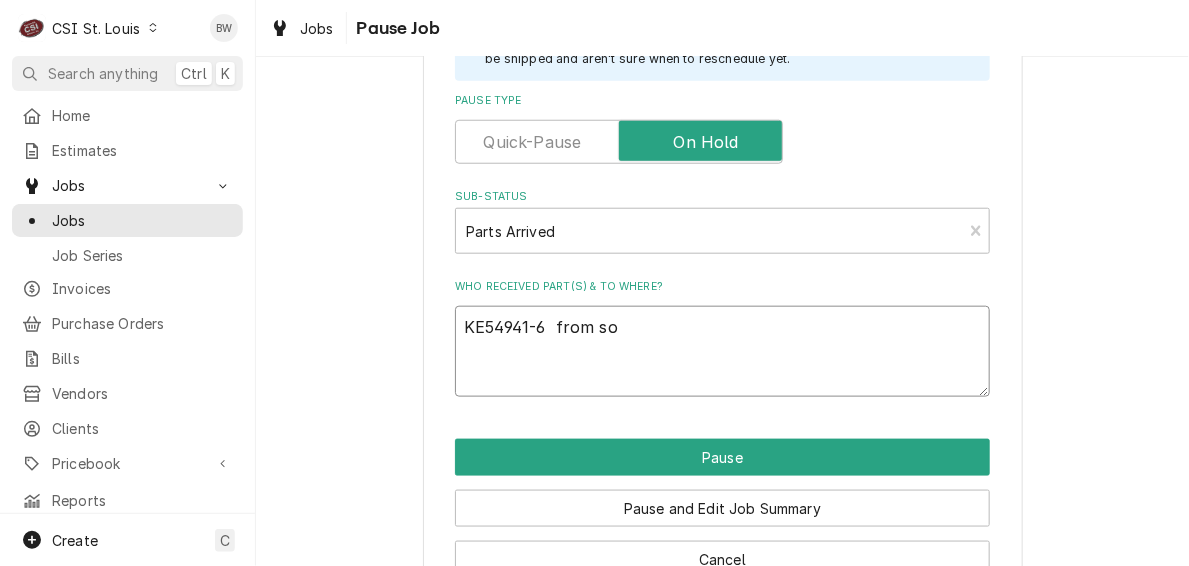 type on "x" 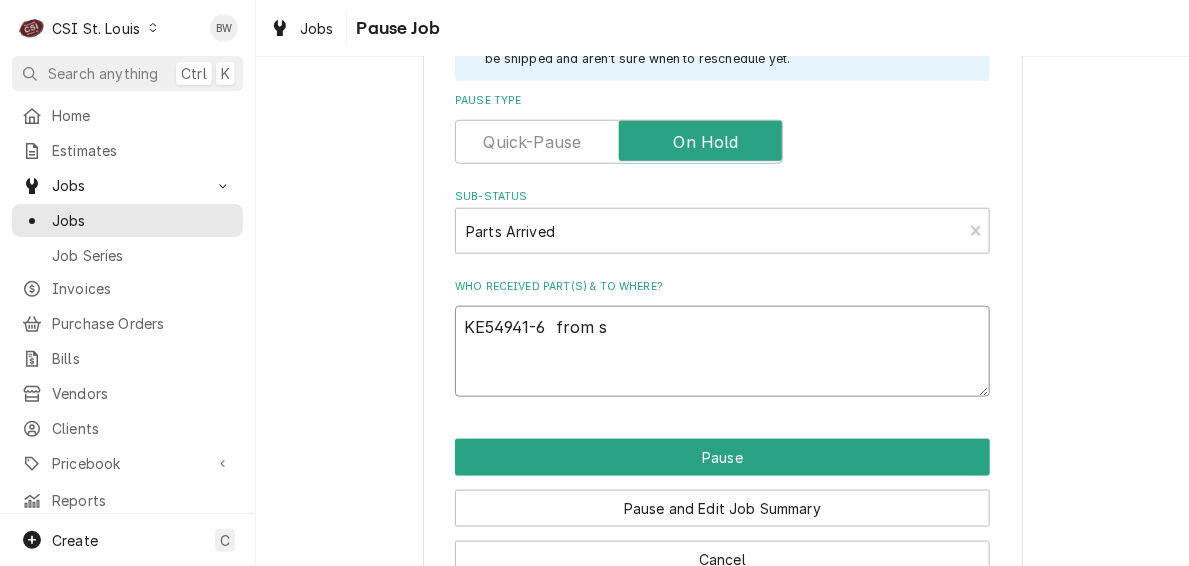 type on "x" 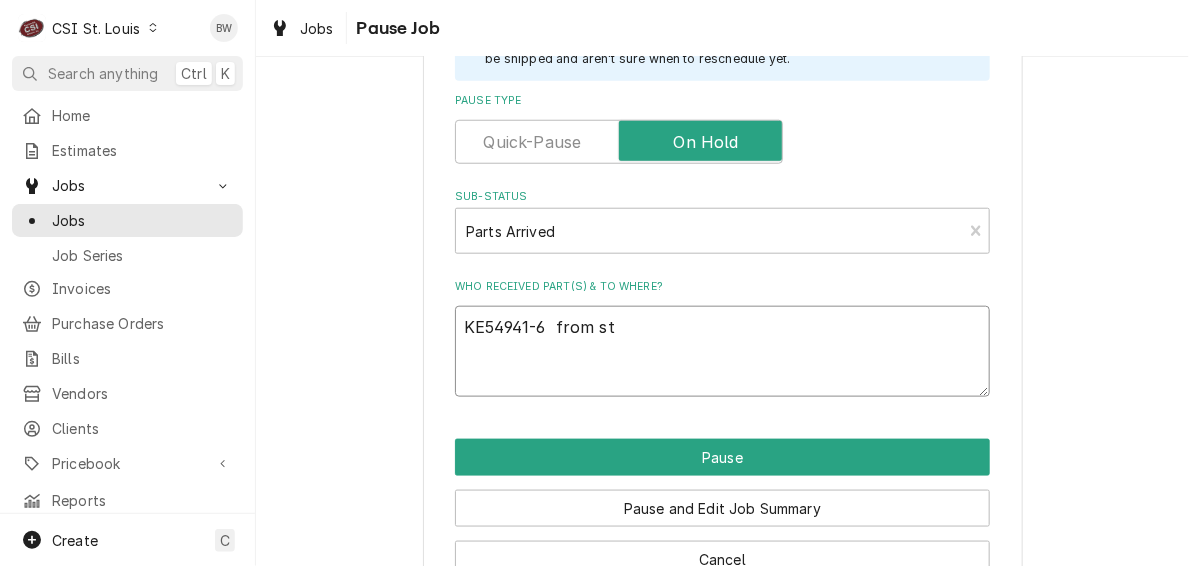 type on "KE54941-6  from sto" 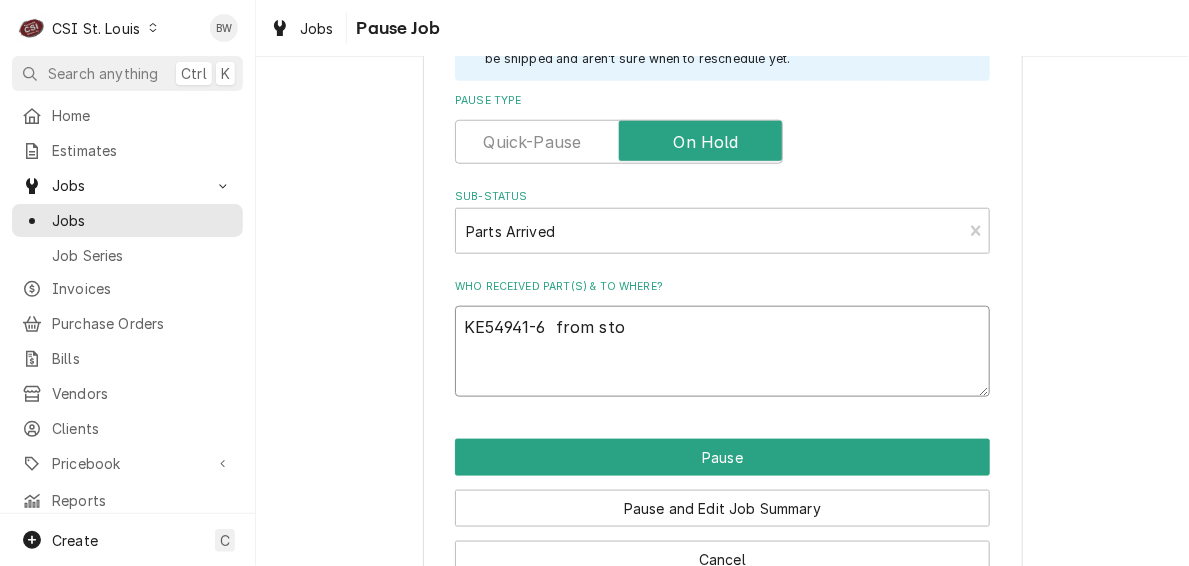 type on "x" 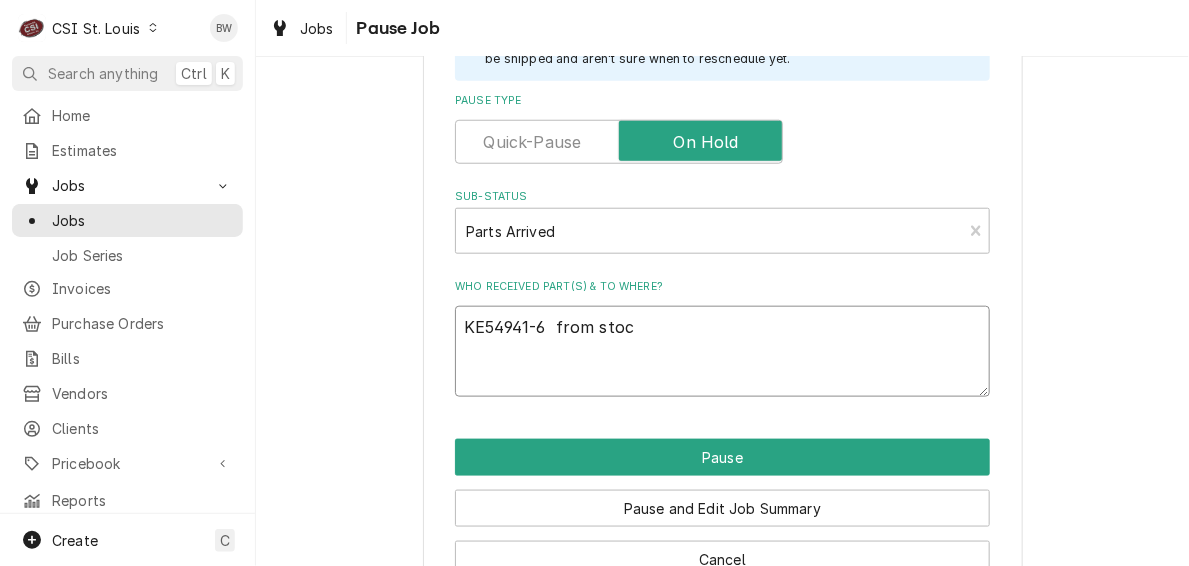 type on "x" 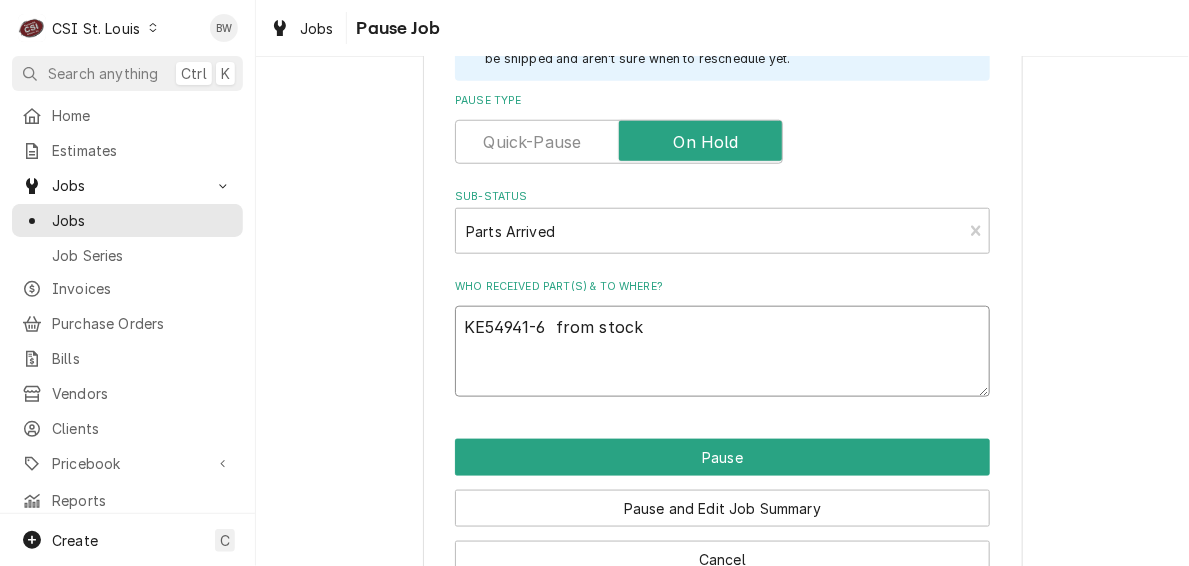 type on "x" 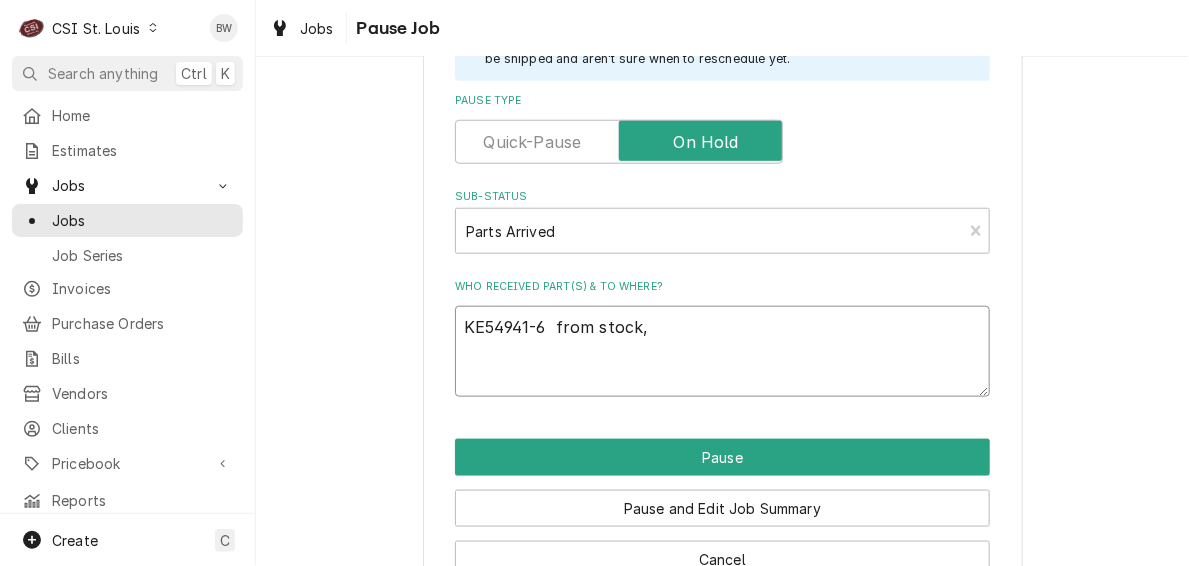 type on "x" 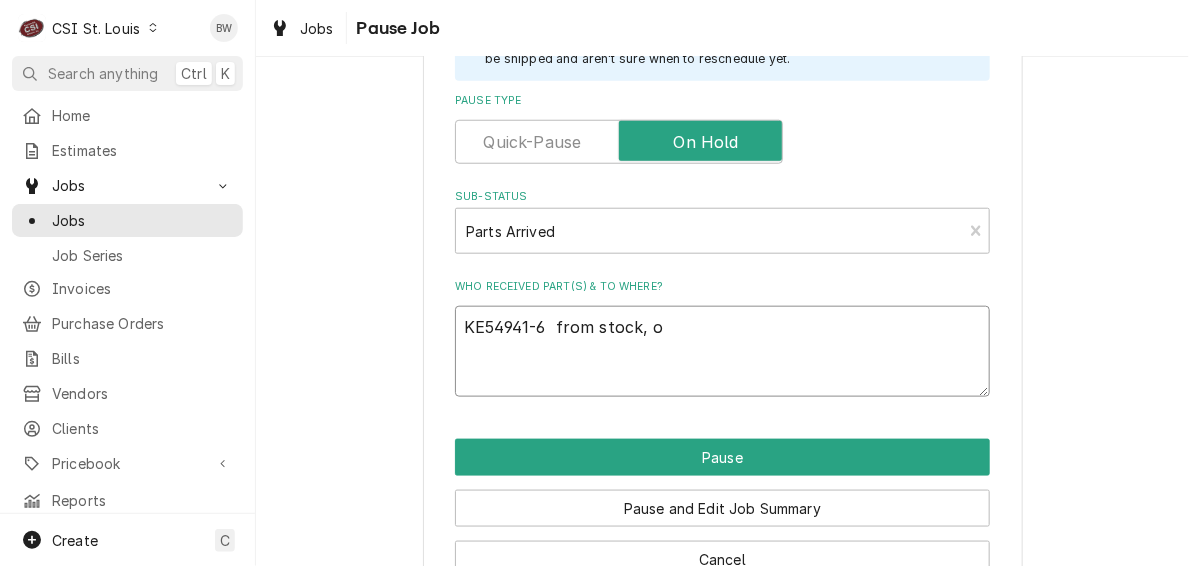 type on "x" 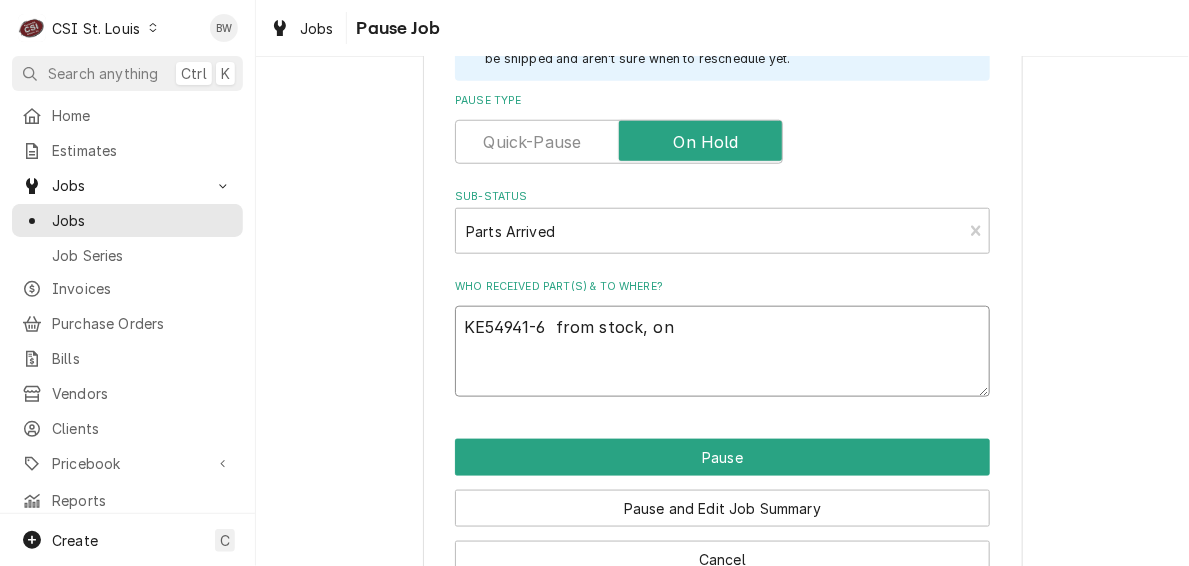 type on "x" 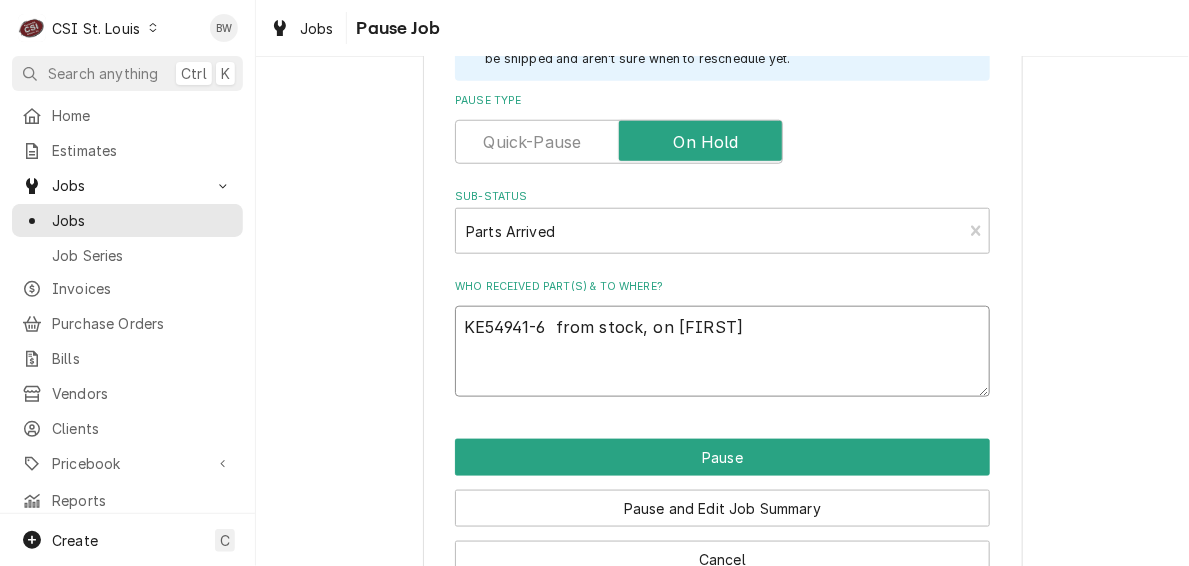 type on "x" 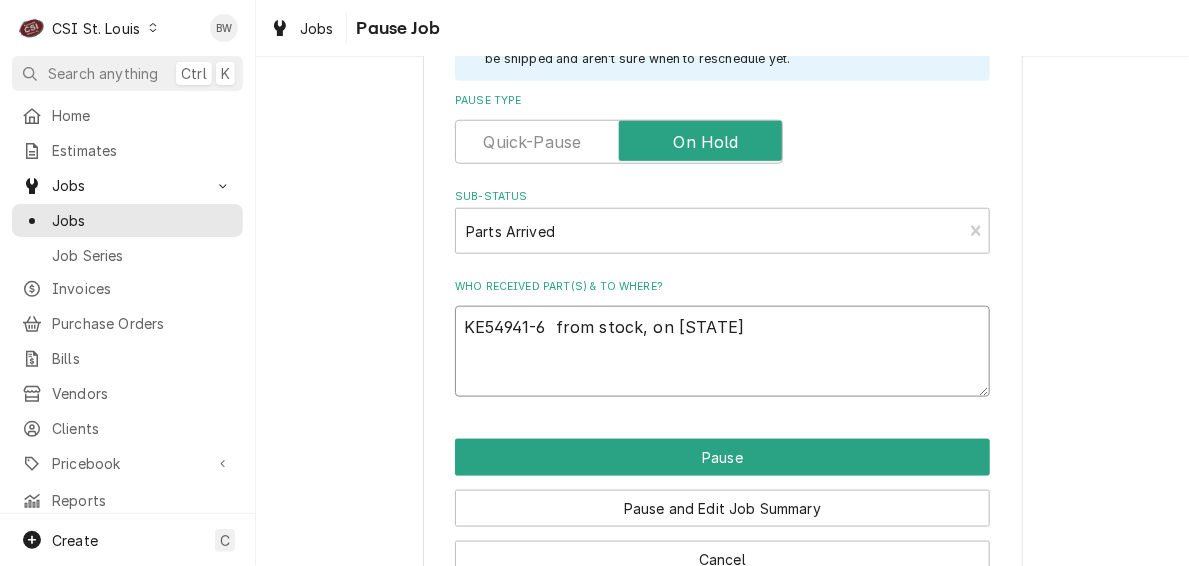 type on "x" 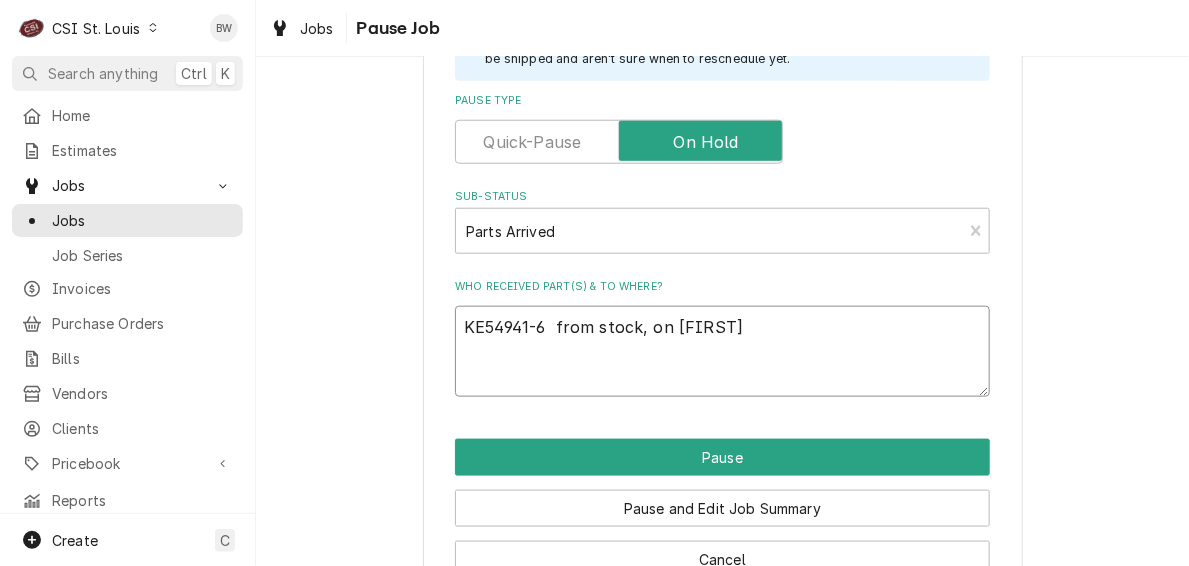 type on "x" 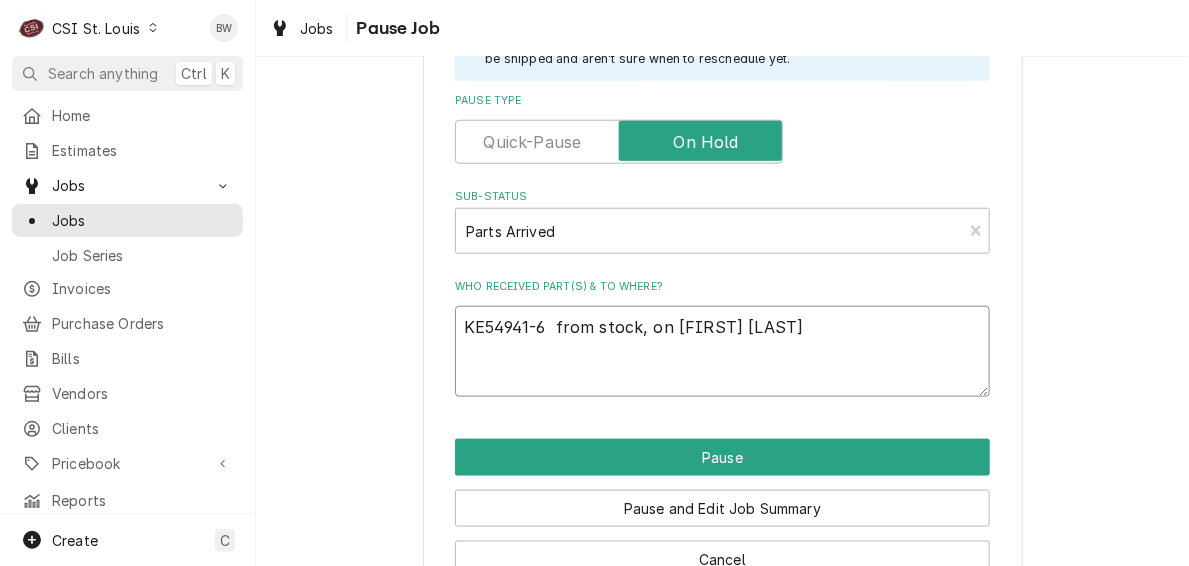 type on "x" 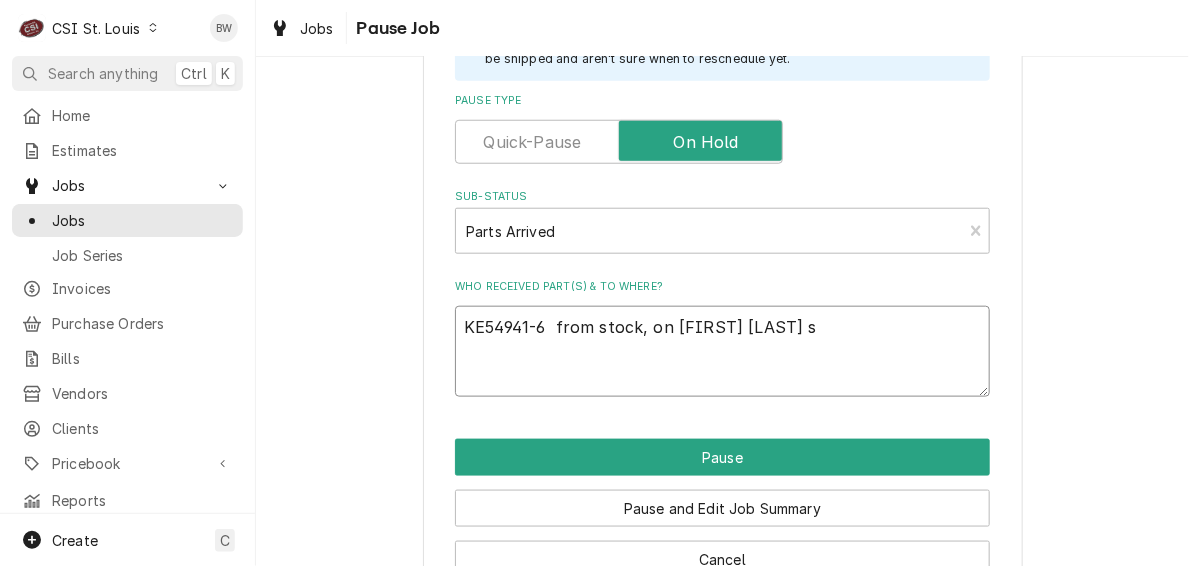 type on "x" 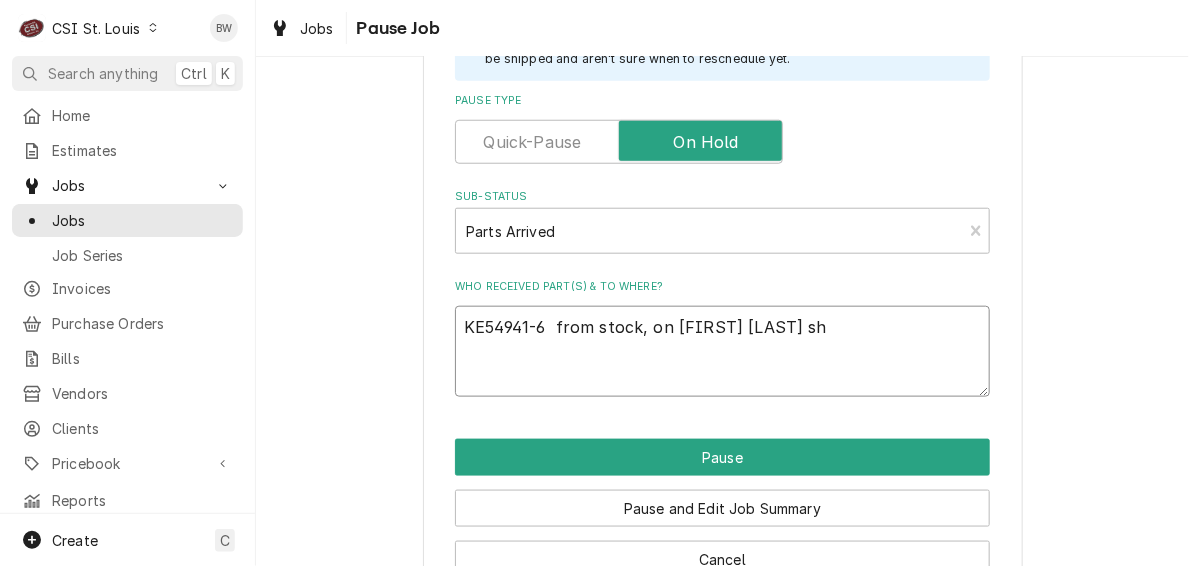 type on "x" 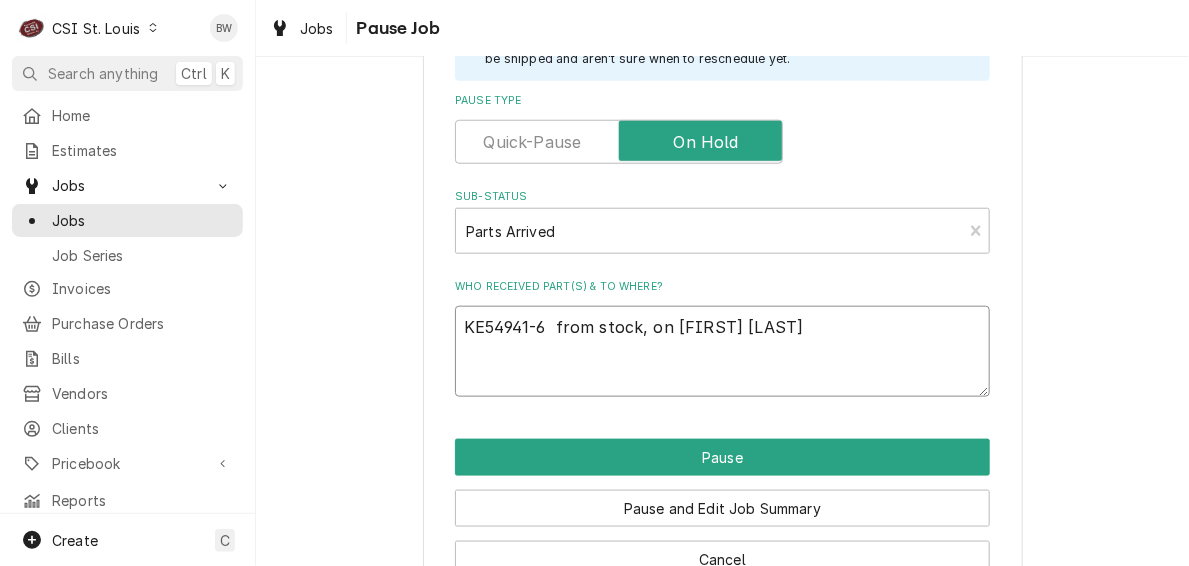 type on "x" 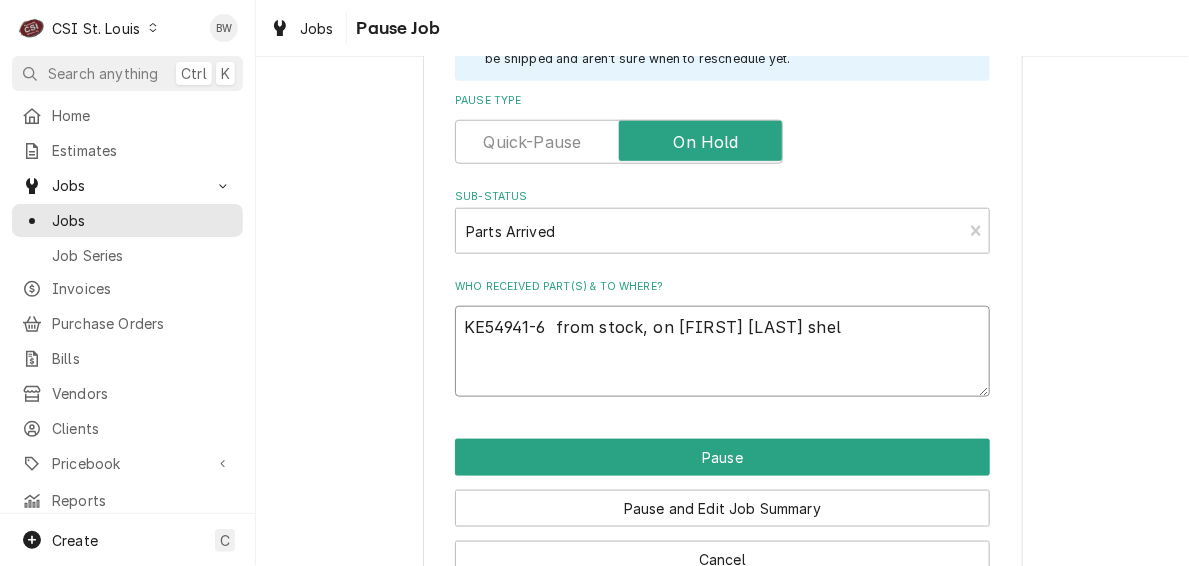 type on "x" 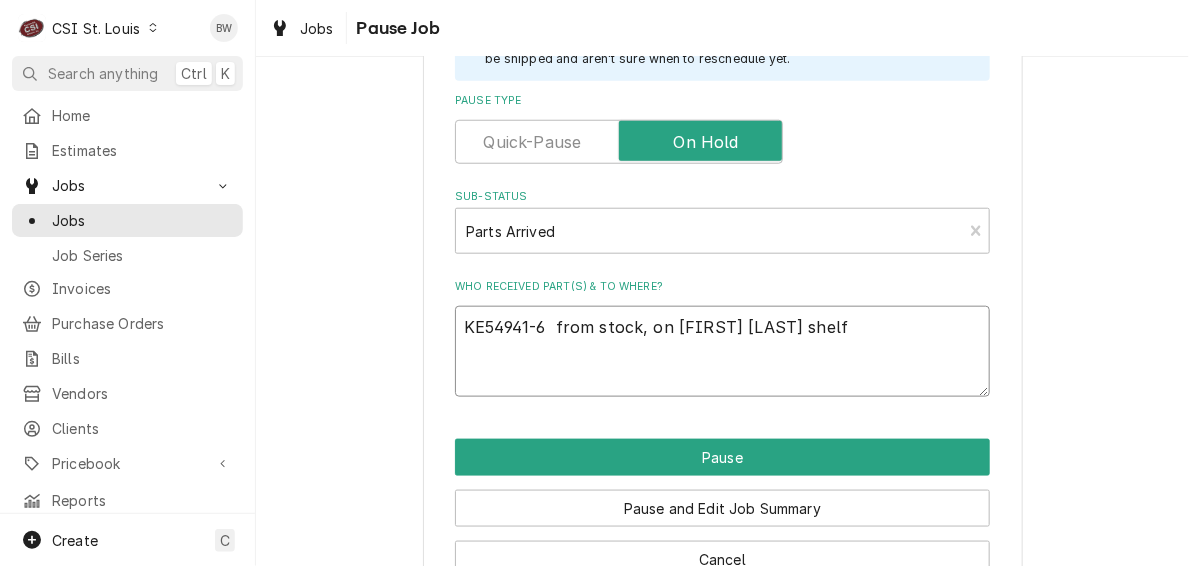 scroll, scrollTop: 555, scrollLeft: 0, axis: vertical 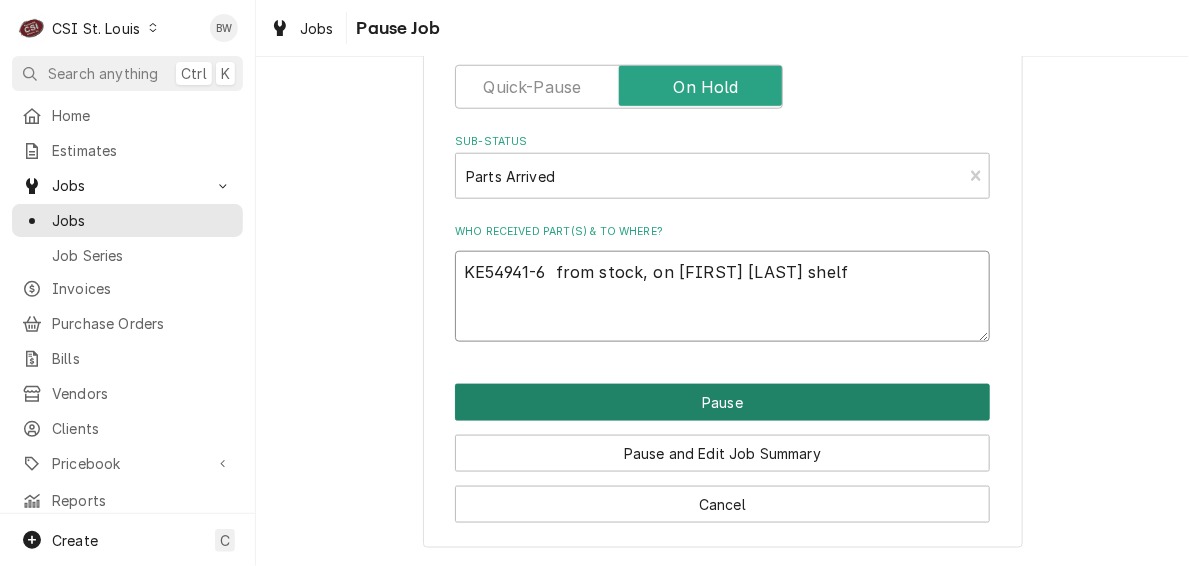 type on "KE54941-6  from stock, on Kyle S shelf" 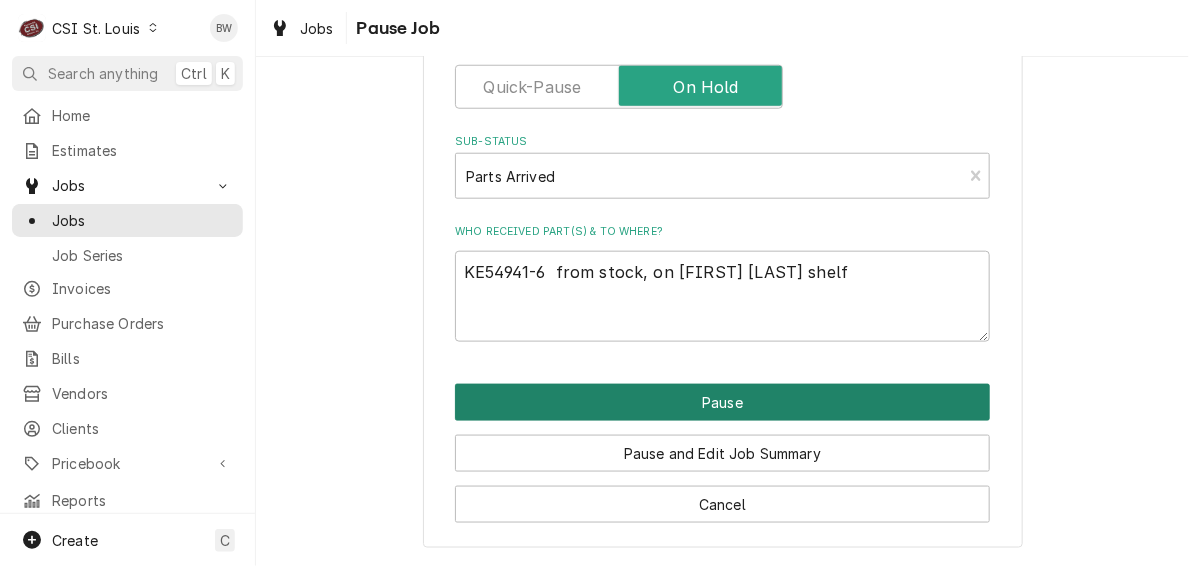 click on "Pause" at bounding box center (722, 402) 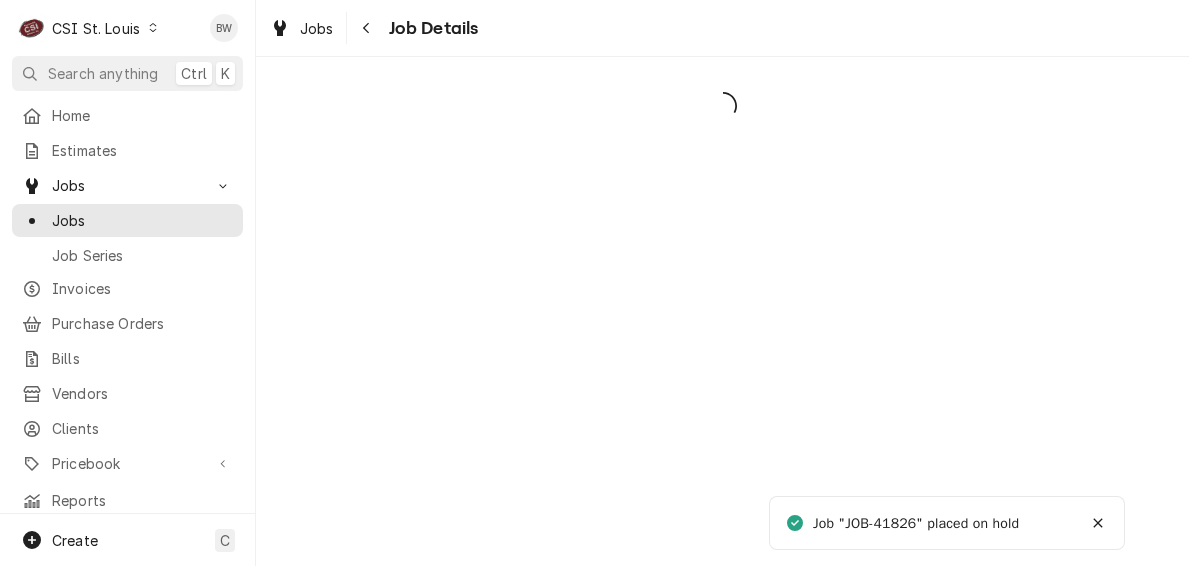 scroll, scrollTop: 0, scrollLeft: 0, axis: both 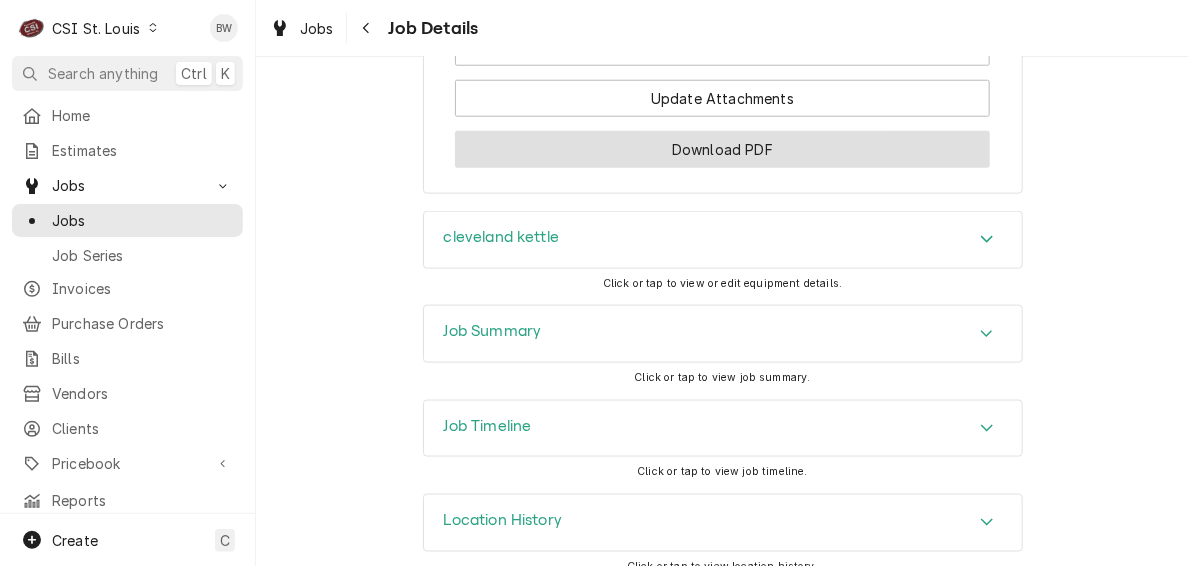 click on "Download PDF" at bounding box center (722, 149) 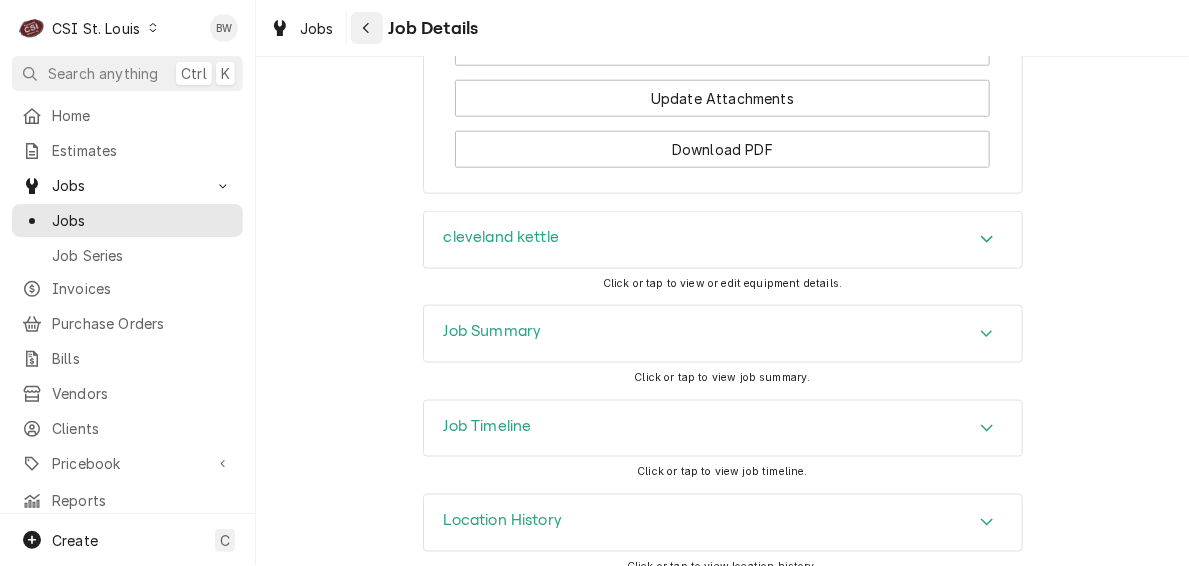 click at bounding box center [367, 28] 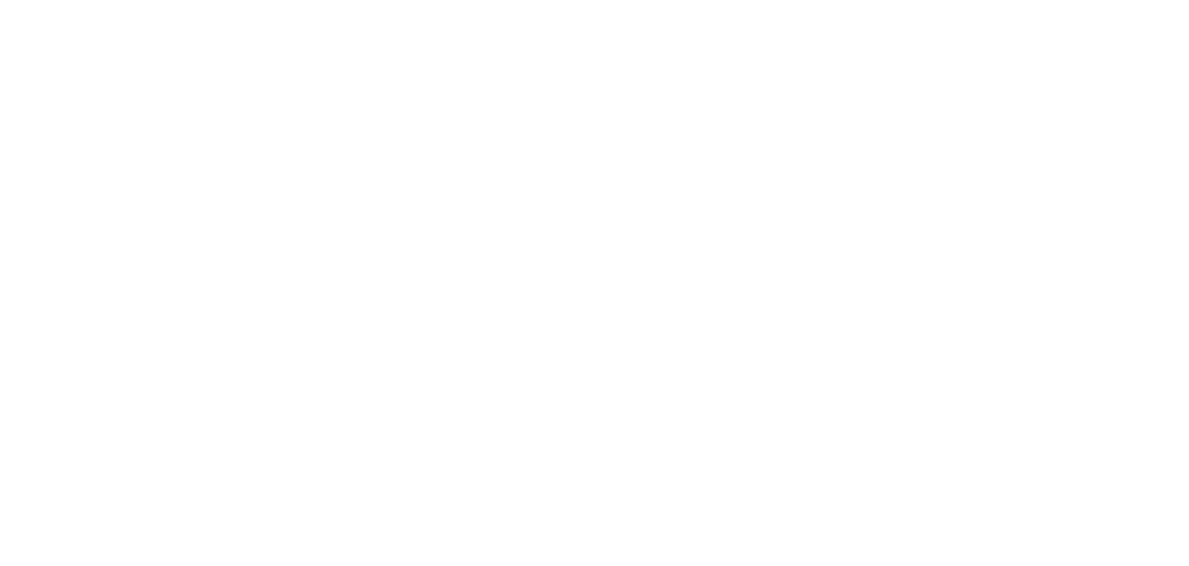 scroll, scrollTop: 0, scrollLeft: 0, axis: both 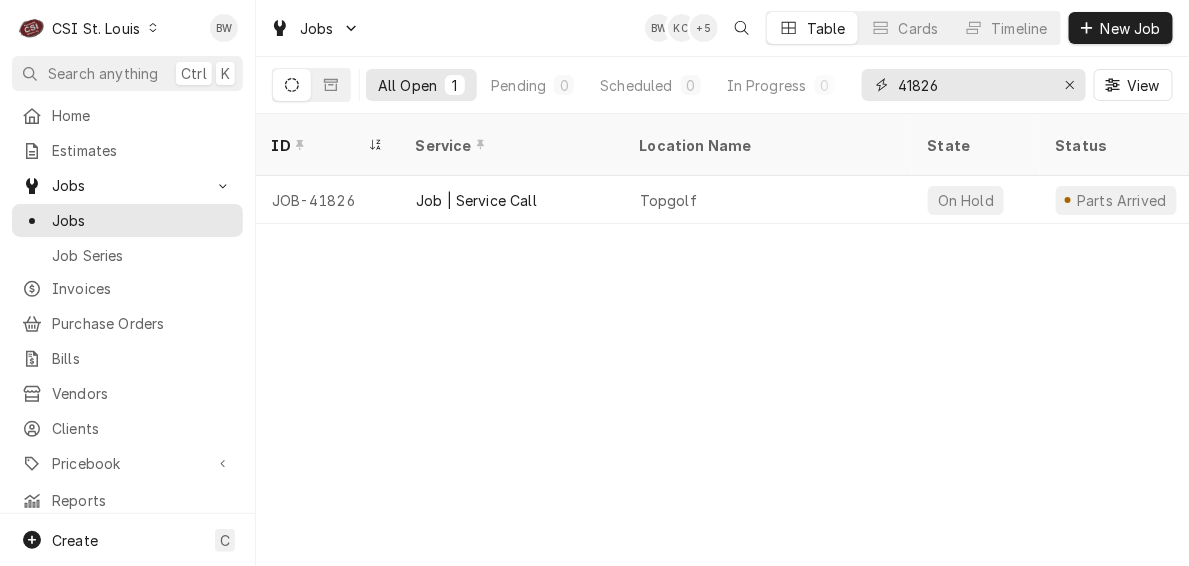 drag, startPoint x: 947, startPoint y: 80, endPoint x: 872, endPoint y: 87, distance: 75.32596 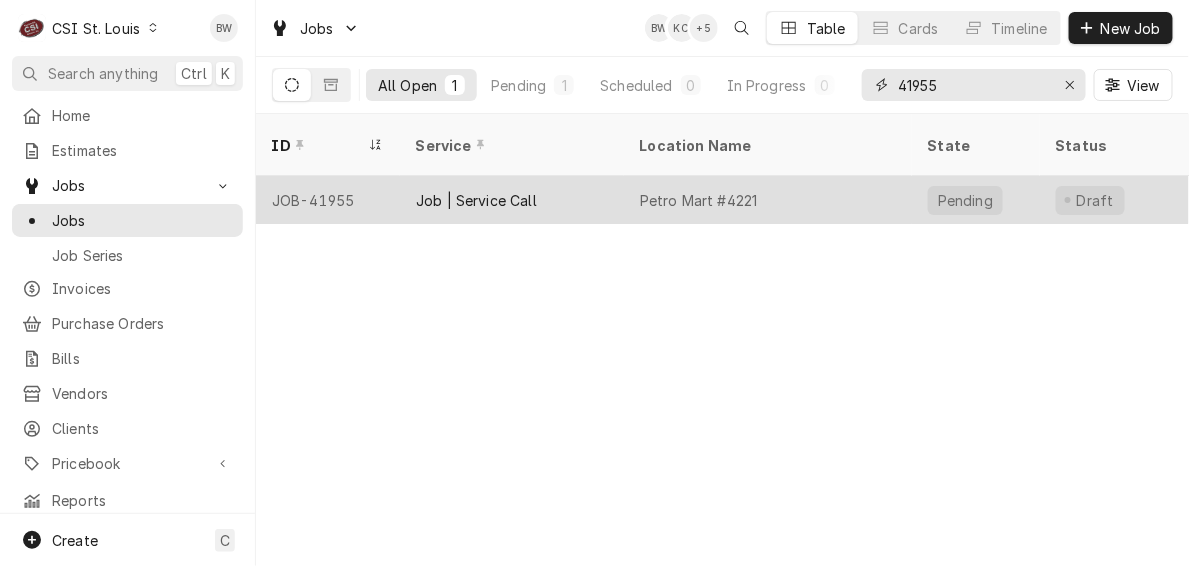 type on "41955" 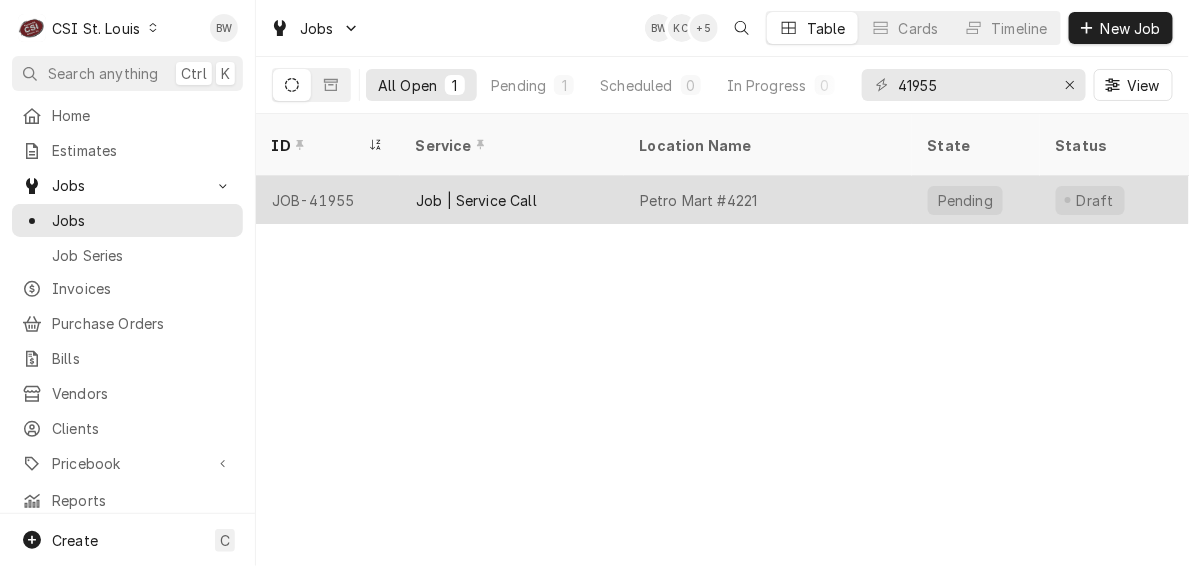click on "JOB-41955" at bounding box center (328, 200) 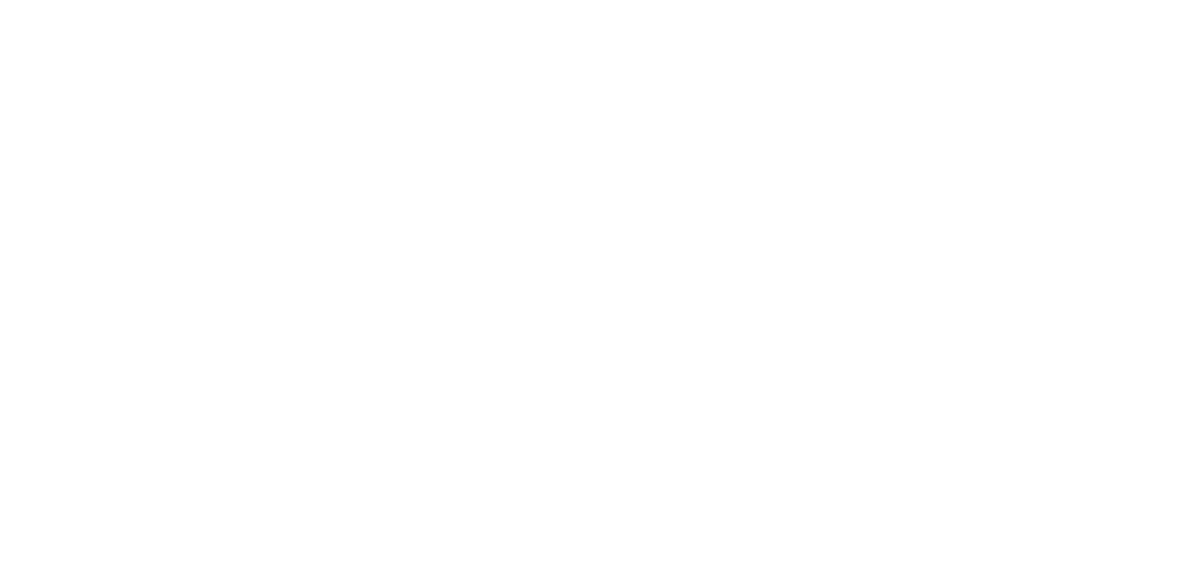 scroll, scrollTop: 0, scrollLeft: 0, axis: both 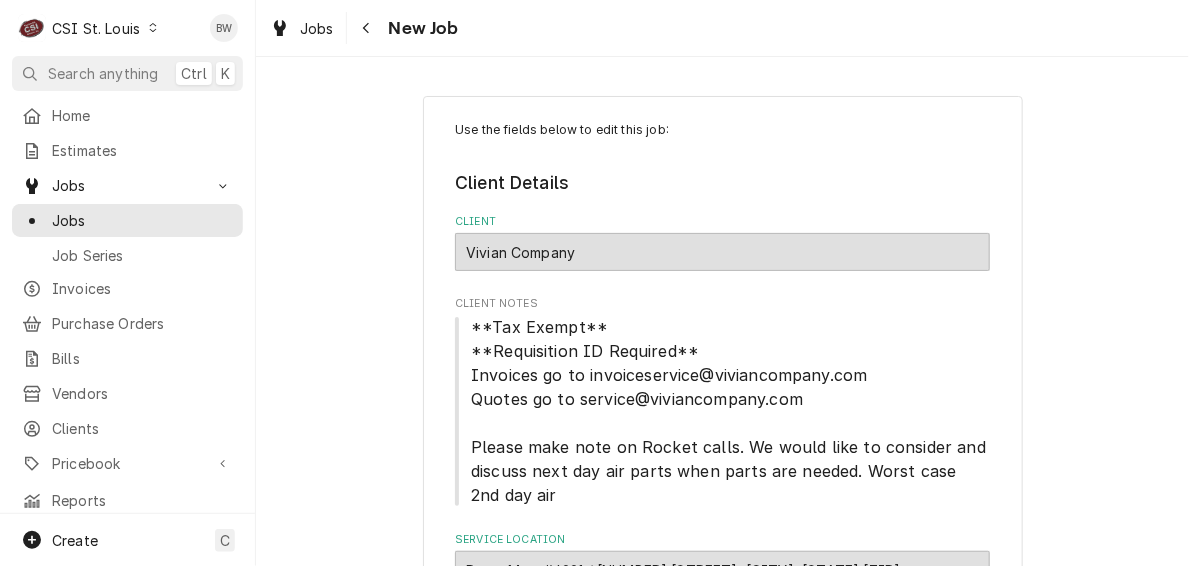 type on "x" 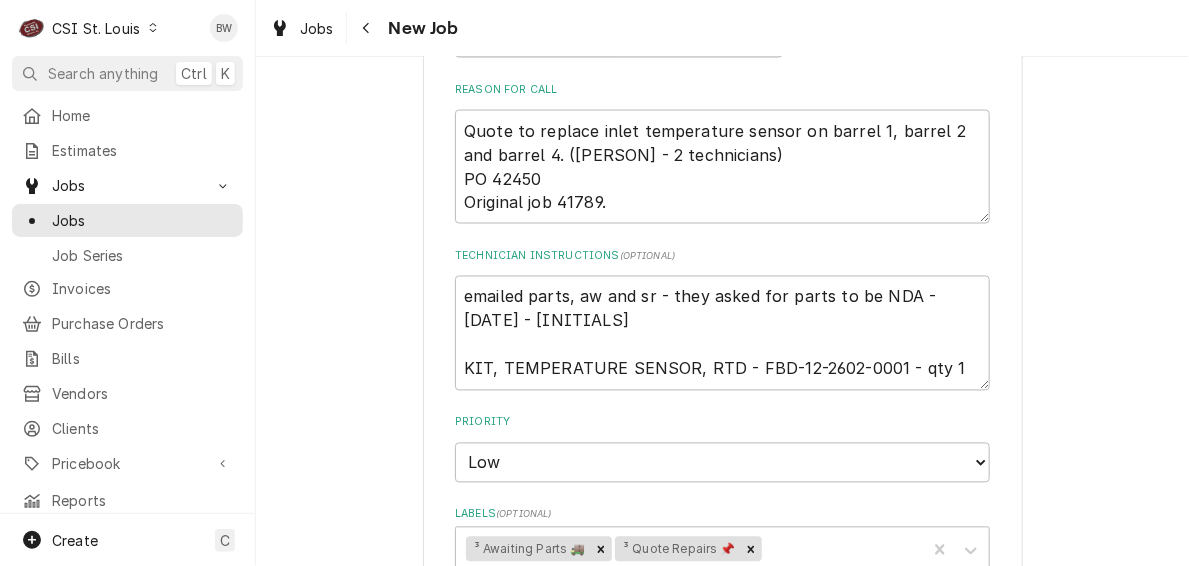 scroll, scrollTop: 1000, scrollLeft: 0, axis: vertical 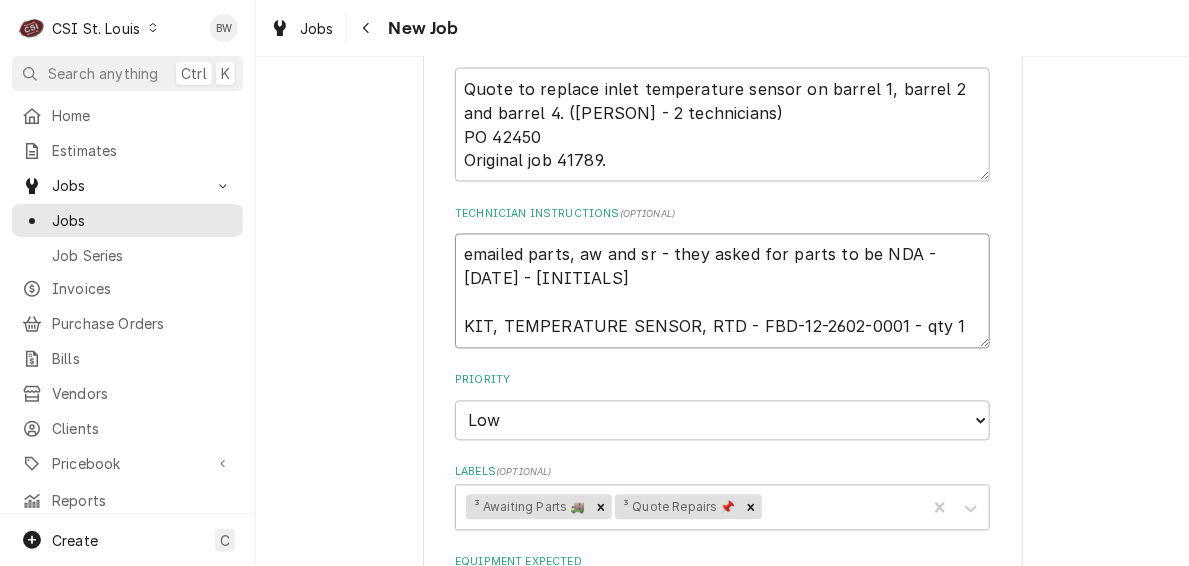 drag, startPoint x: 894, startPoint y: 327, endPoint x: 746, endPoint y: 324, distance: 148.0304 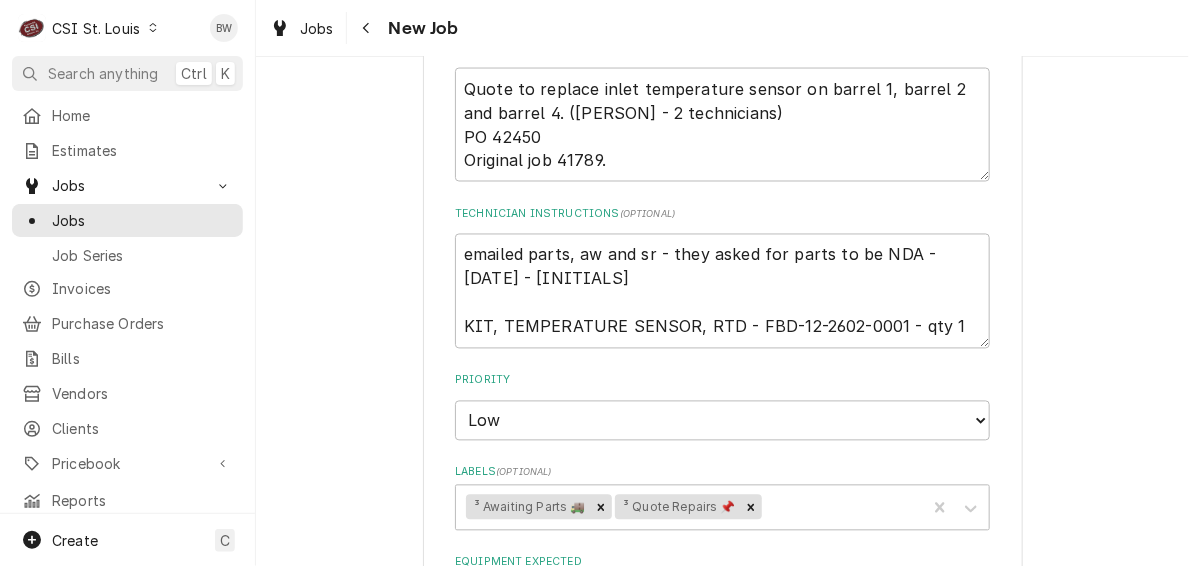 scroll, scrollTop: 1100, scrollLeft: 0, axis: vertical 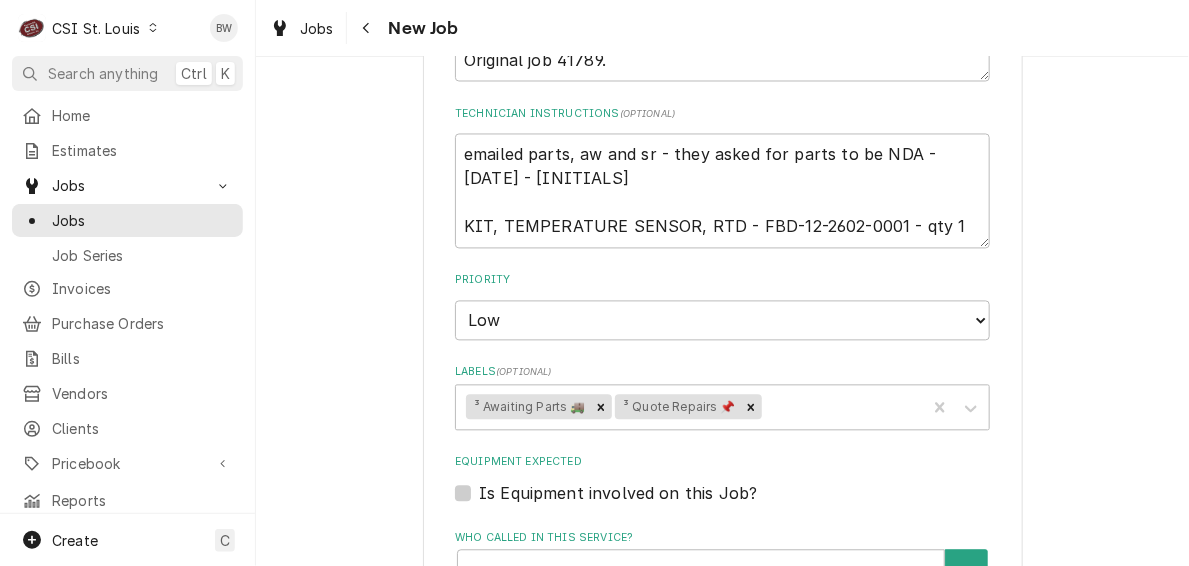 click on "Use the fields below to edit this job: Client Details Client [FIRST] [LAST] Company Client Notes **Tax Exempt**
**Requisition ID Required**
Invoices go to invoiceservice@[example.com]
Quotes go to service@[example.com]
Please make note on Rocket calls. We would like to consider and discuss next day air parts when parts are needed. Worst case 2nd day air Service Location Petro Mart #4221 / [NUMBER] [STREET], [CITY], [STATE] [ZIP]
Job Details Job Source Direct (Phone/Email/etc.) Service Channel Corrigo Ecotrak Other Date Received [DATE]
Service Type Job | Service Call ¹ Service Type 🛠️ Job Type Reason For Call Quote to replace inlet temperature sensor on barrel 1, barrel 2 and barrel 4. ([PERSON] - 2 technicians)
PO 42450
Original job 41789. Technician Instructions  ( optional ) emailed parts, aw and sr - they asked for parts to be NDA - [DATE] - [INITIALS]
KIT, TEMPERATURE SENSOR, RTD - FBD-12-2602-0001 - qty 1 Priority No Priority Urgent High Medium Low Labels  ( optional ) ³ Awaiting Parts 🚚  Contact )" at bounding box center (722, 130) 